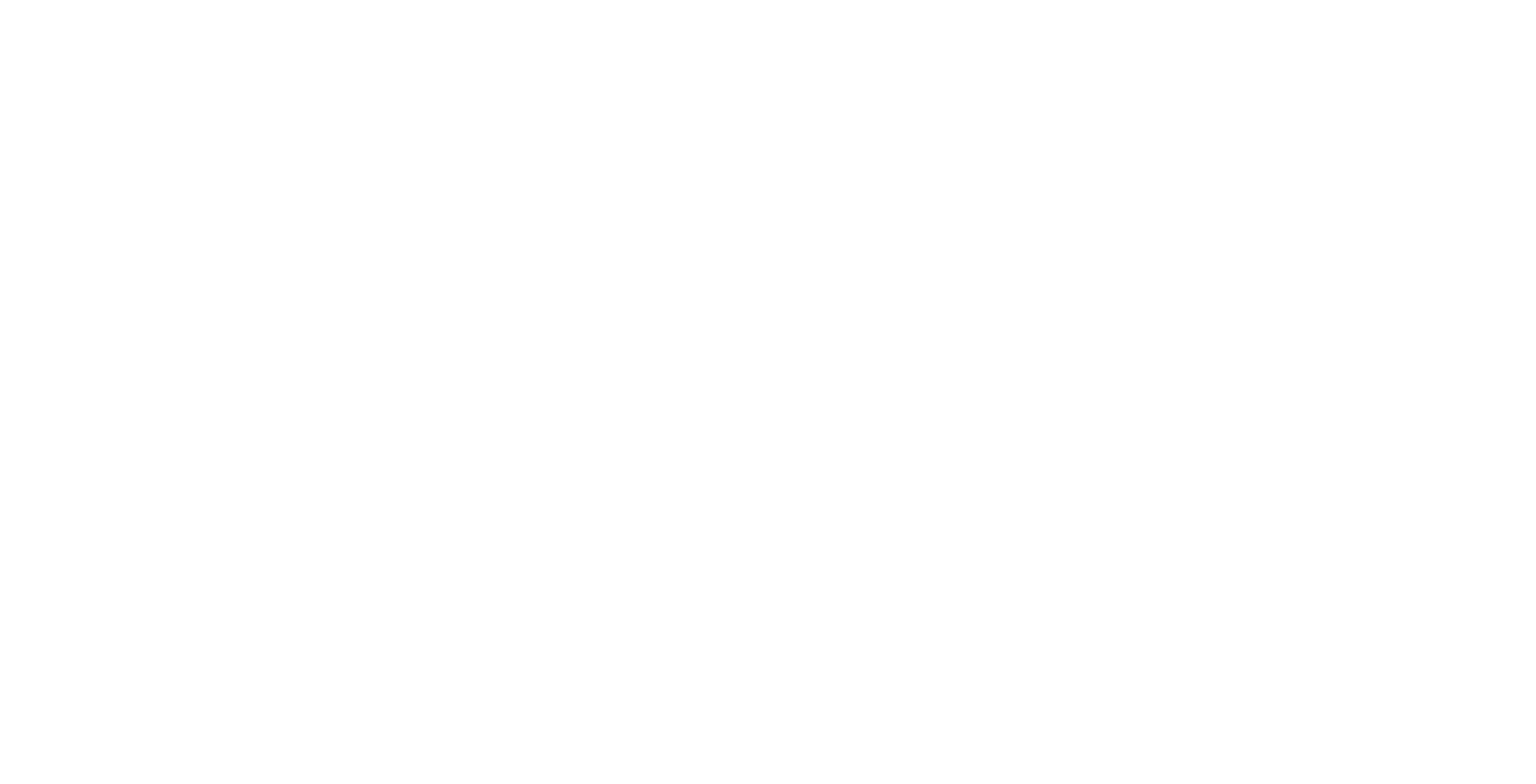 scroll, scrollTop: 0, scrollLeft: 0, axis: both 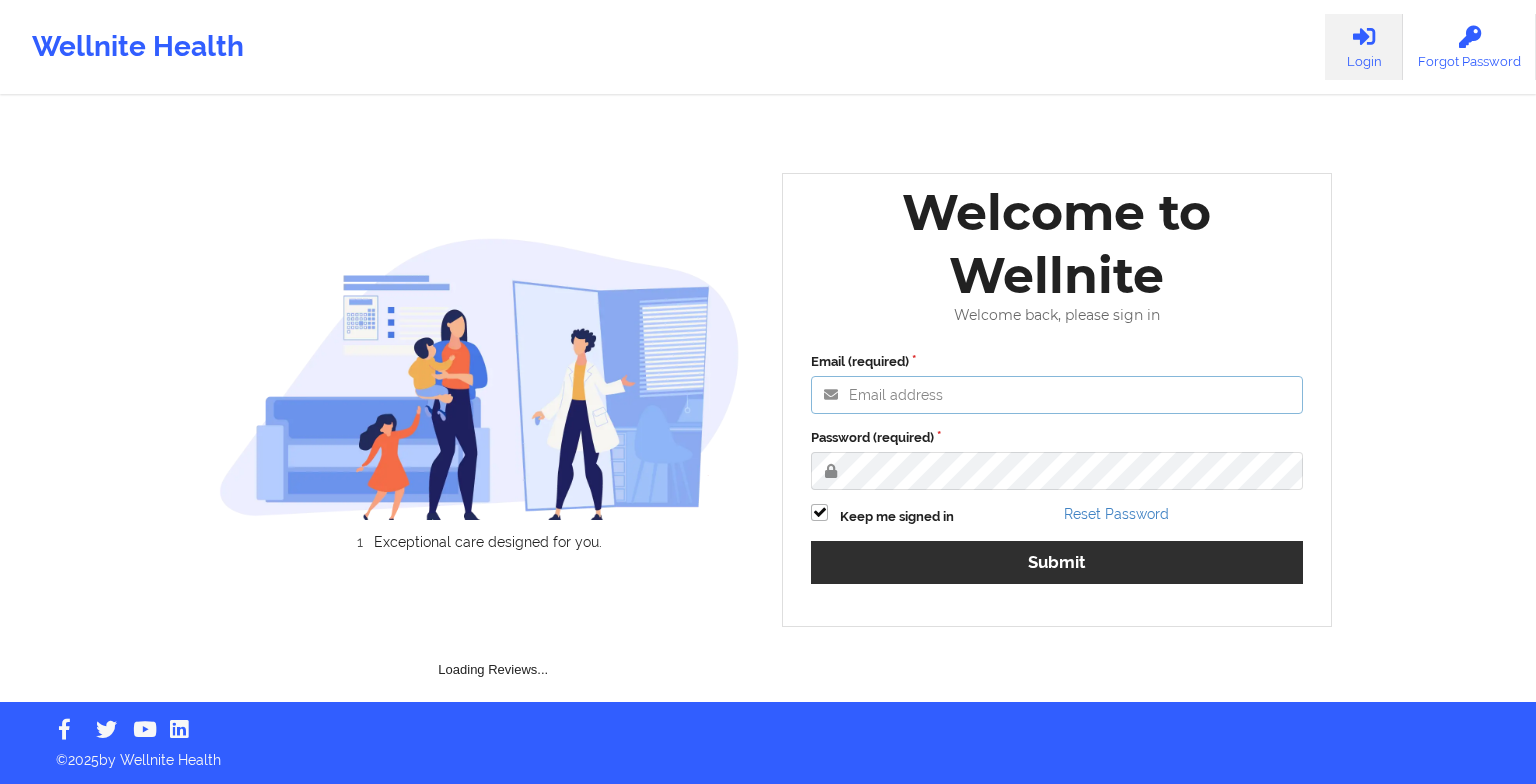type on "[EMAIL]" 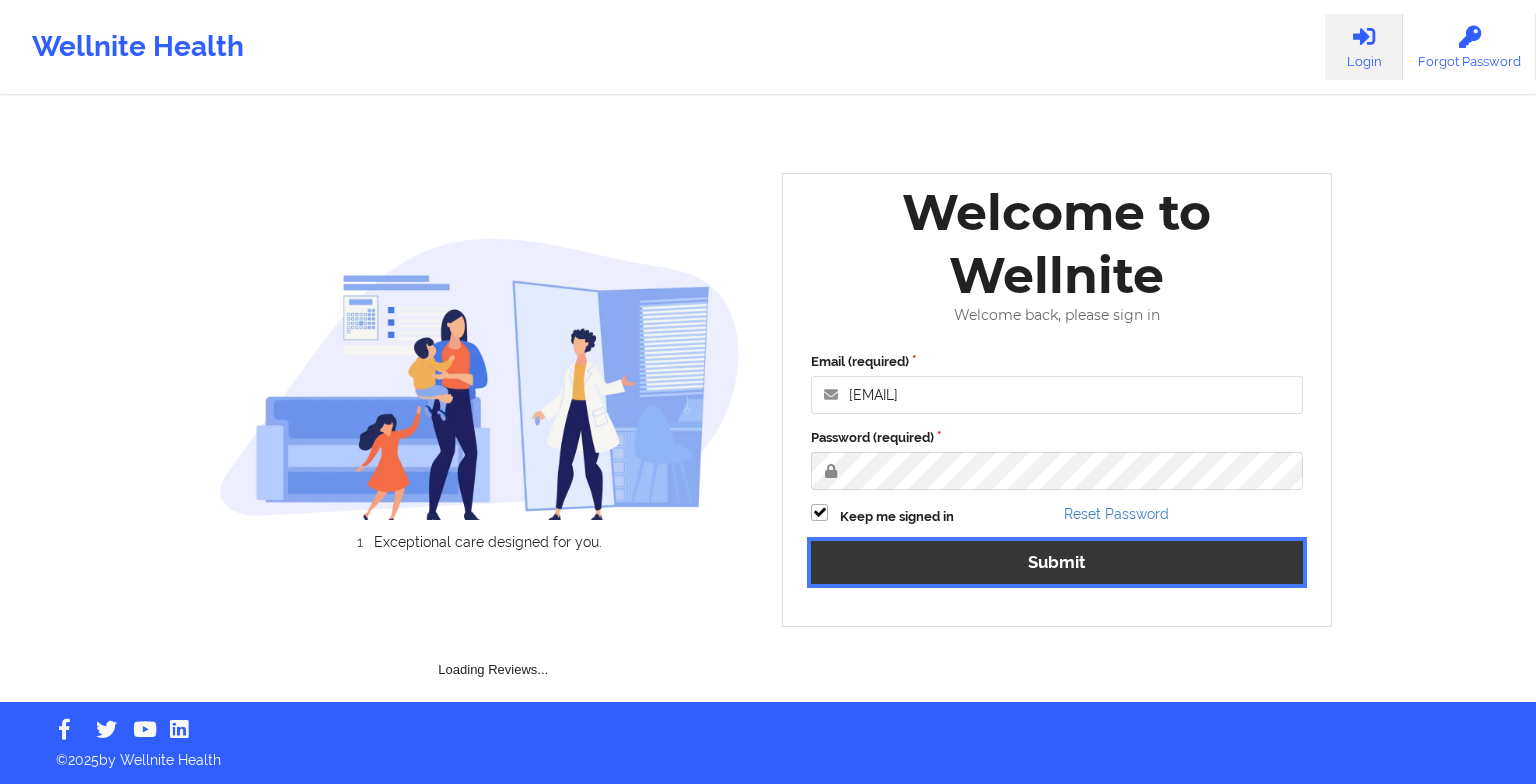 click on "Submit" at bounding box center [1057, 562] 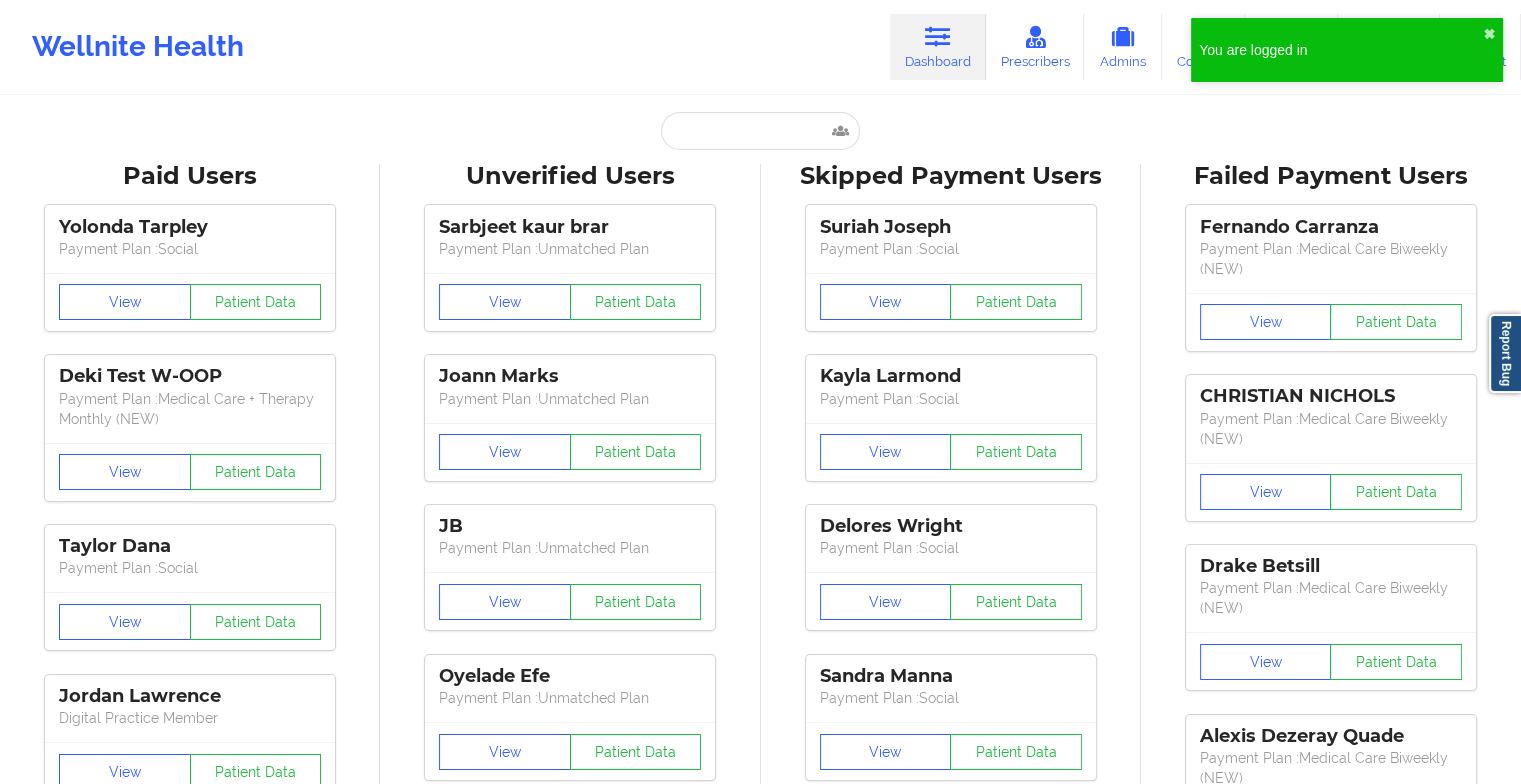 click on "Paid Users [FIRST] [LAST] Payment Plan :  Social View Patient Data Deki Test W-OOP Payment Plan :  Medical Care + Therapy Monthly (NEW) View Patient Data [FIRST] [LAST] Payment Plan :  Social View Patient Data [FIRST] [LAST] Digital Practice Member  View Patient Data SHARON R JACKSON Payment Plan :  Social View Patient Data Cayla Marie Charles  Payment Plan :  Social View Patient Data ⟨ 1 2 3 ⟩ Unverified Users Sarbjeet kaur brar Payment Plan :  Unmatched Plan View Patient Data Joann Marks Payment Plan :  Unmatched Plan View Patient Data JB Payment Plan :  Unmatched Plan View Patient Data Oyelade Efe Payment Plan :  Unmatched Plan View Patient Data Gideon Okanlawon Payment Plan :  Unmatched Plan View Patient Data Rudy Gaspar Payment Plan :  Unmatched Plan View Patient Data Faith Fanama Digital Practice Member  (In-Network) View Patient Data Carina Smith Digital Practice Member  (In-Network) View Patient Data Marithe Molina Digital Practice Member  (In-Network) View Patient Data View" at bounding box center (760, 2565) 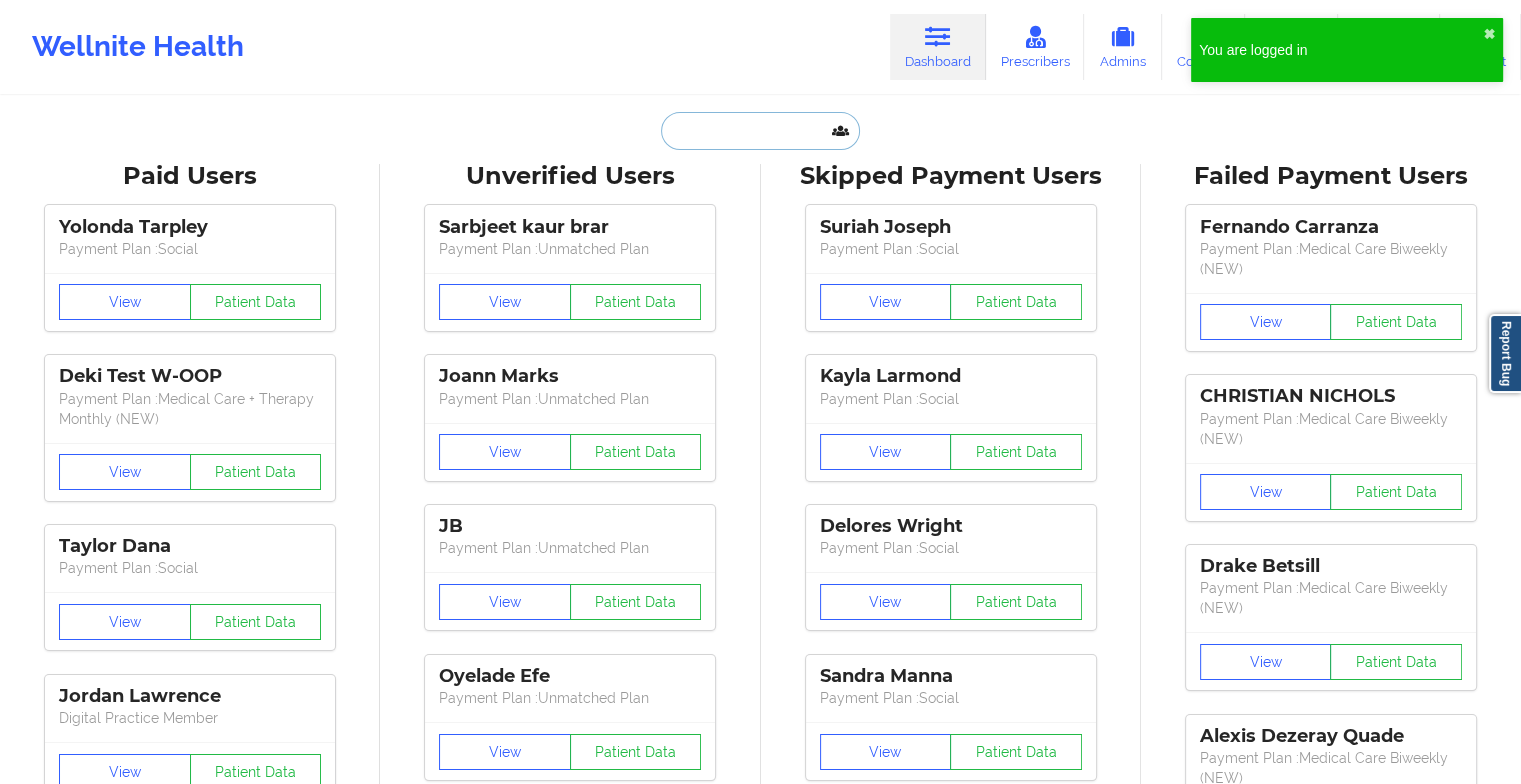 click at bounding box center (760, 131) 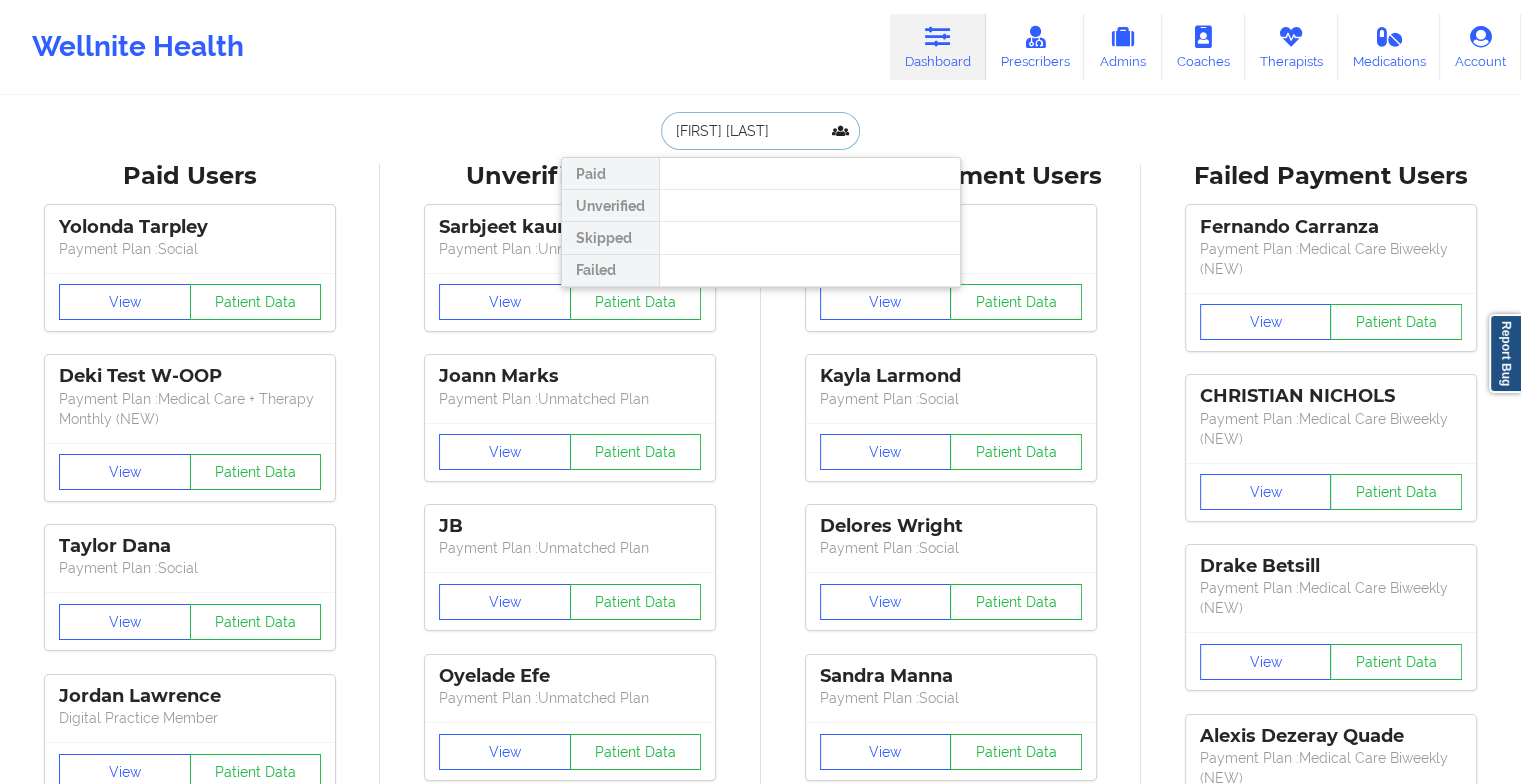 type on "[FIRST] [LAST]" 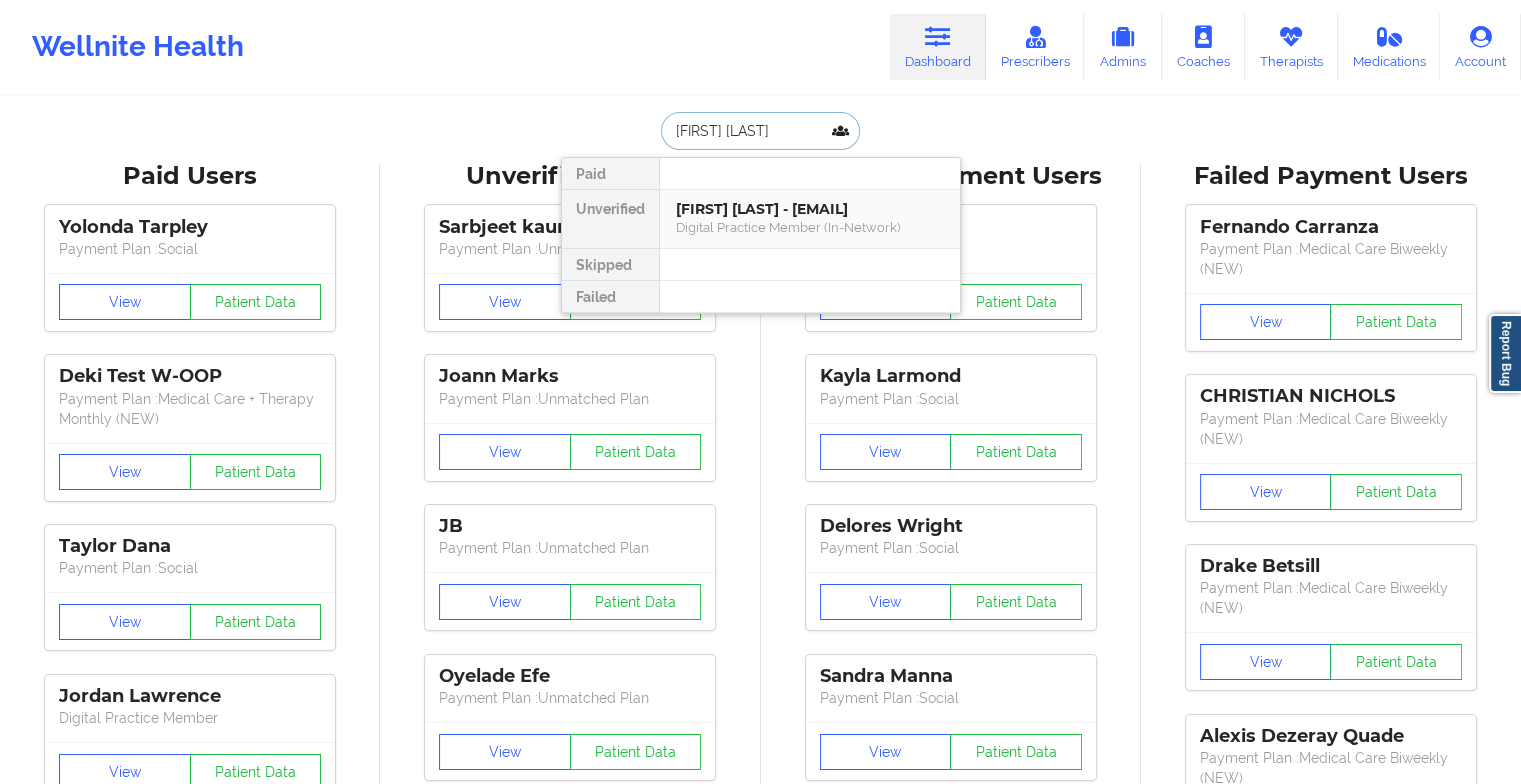 click on "[FIRST] [LAST] - [EMAIL]" at bounding box center (810, 209) 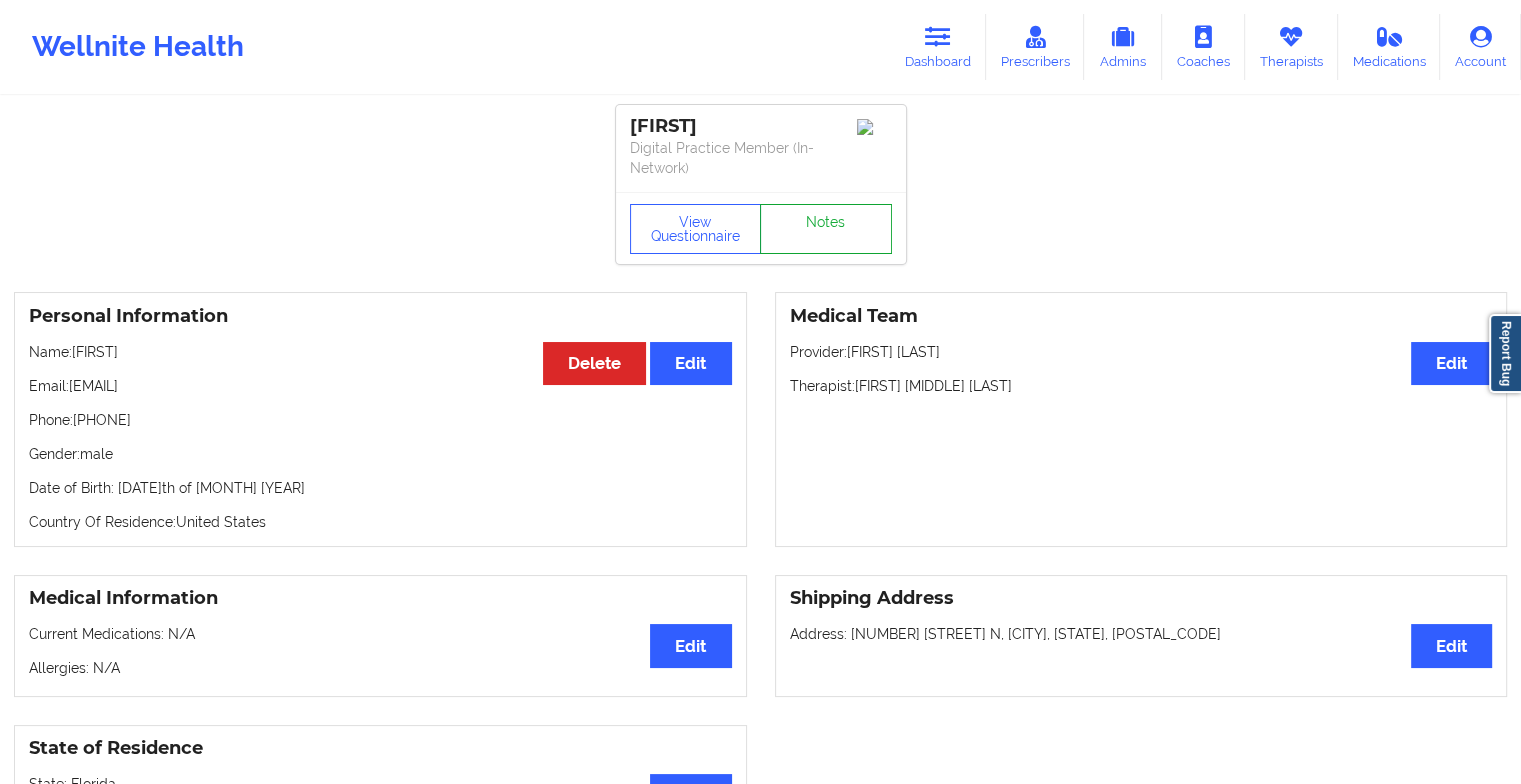 click on "Notes" at bounding box center (826, 229) 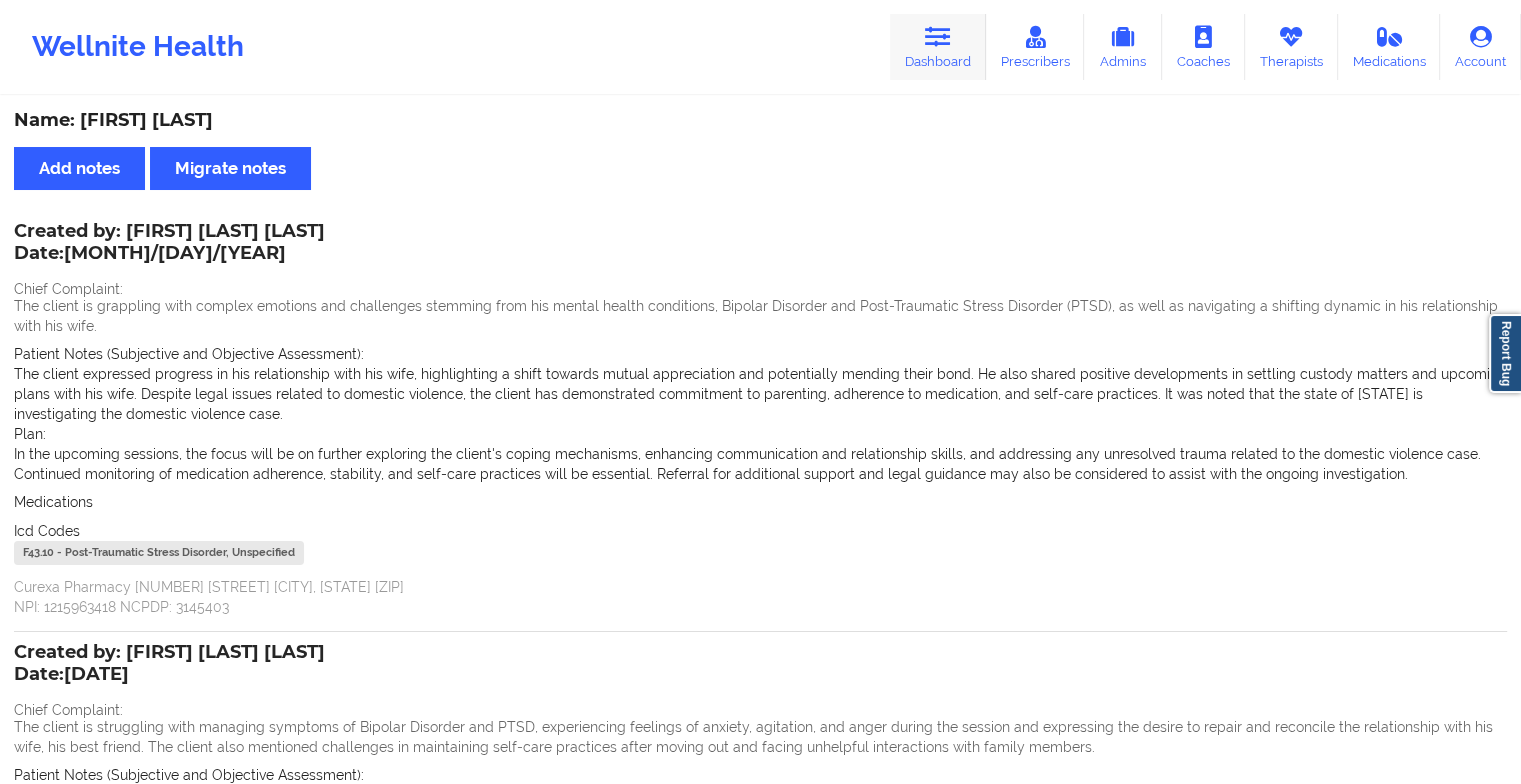 click on "Dashboard" at bounding box center [938, 47] 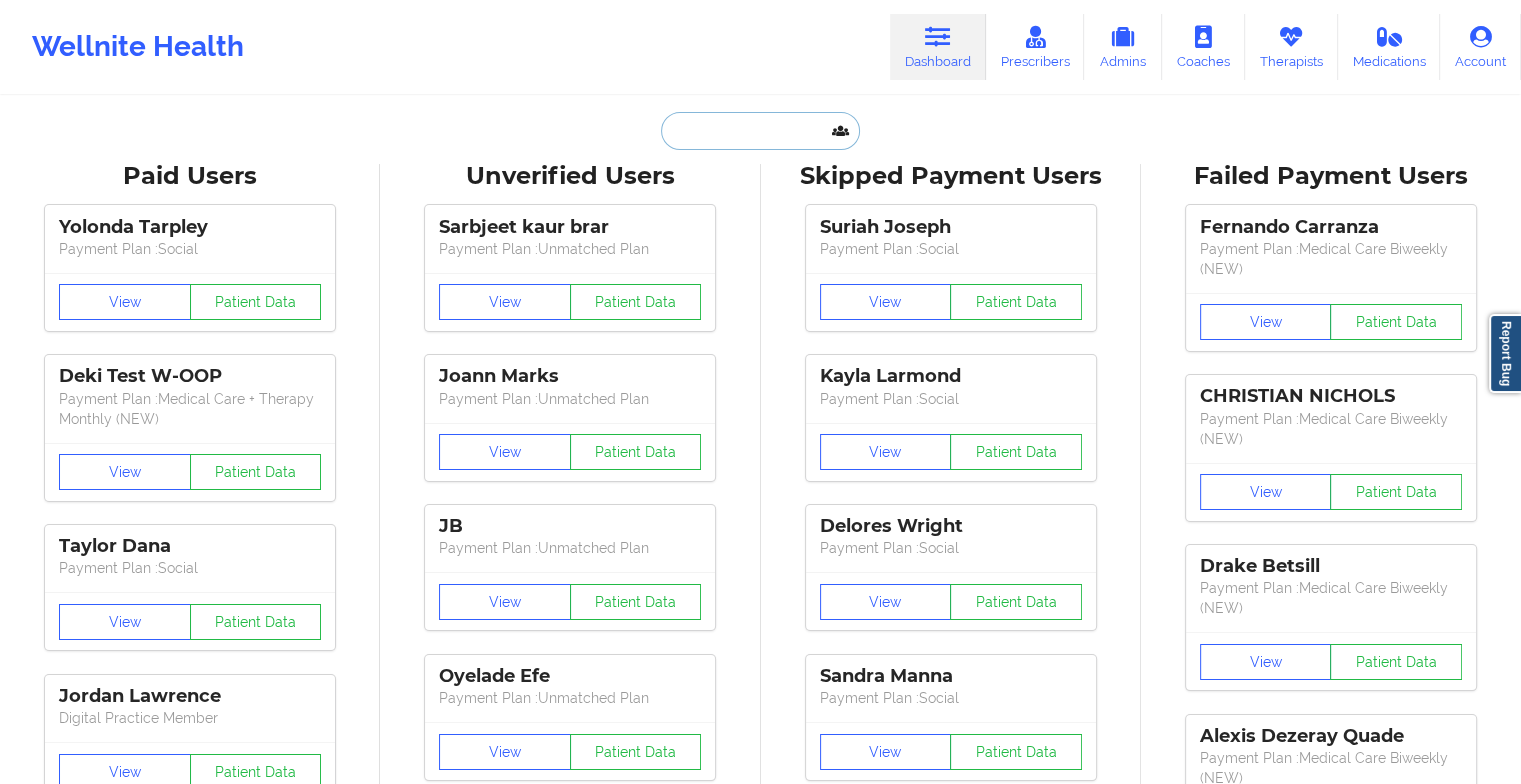click at bounding box center (760, 131) 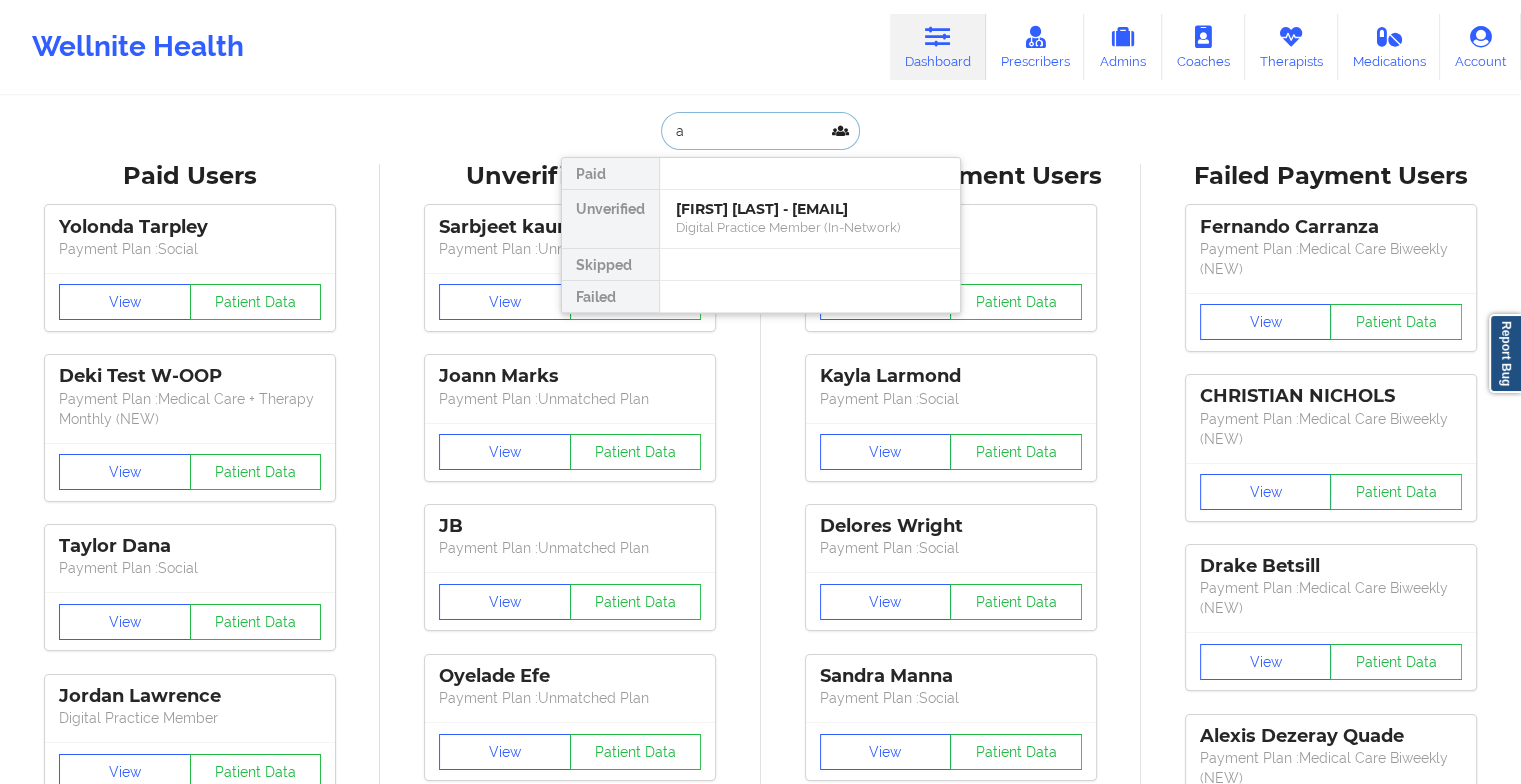 type on "a" 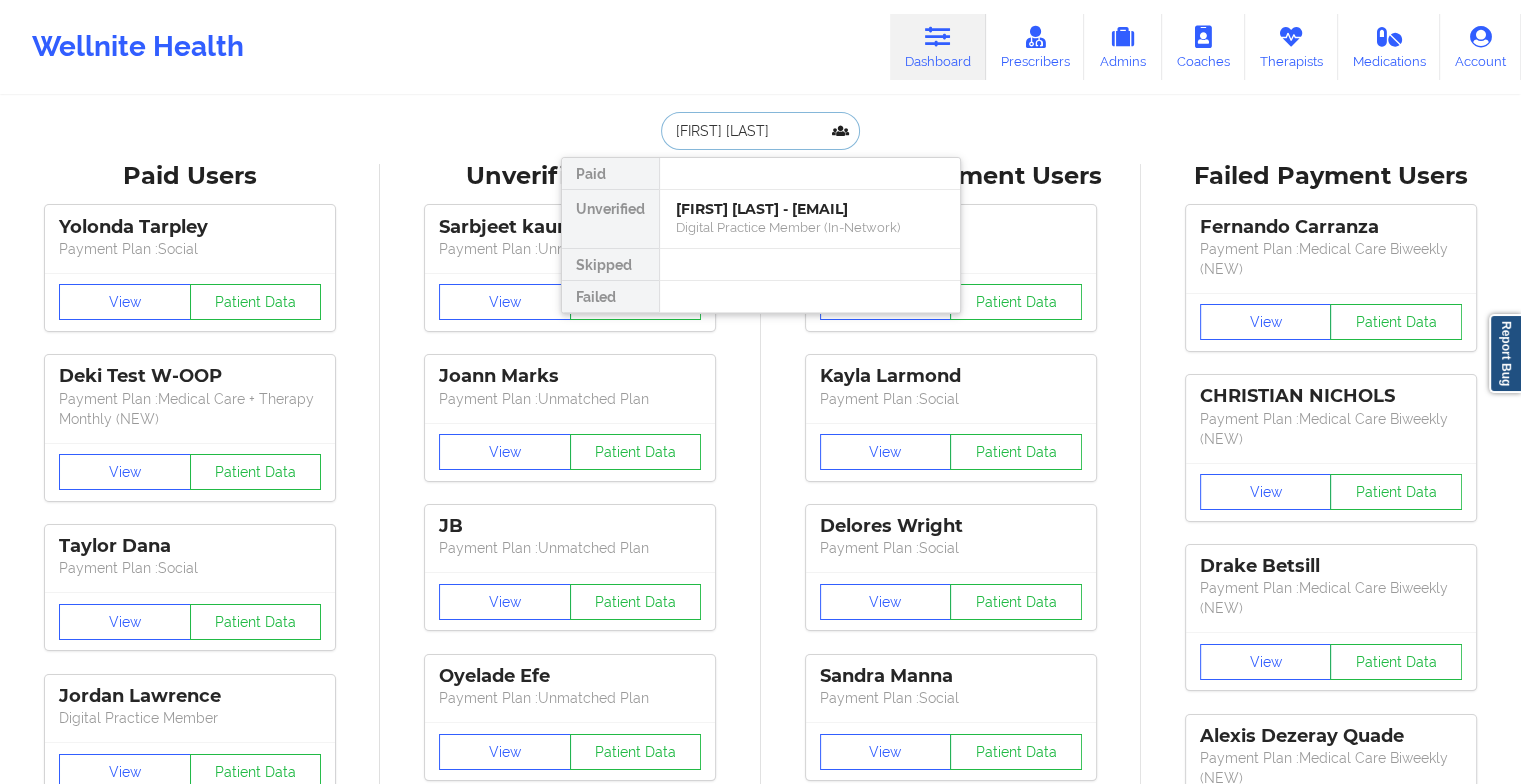 type on "[FIRST] [LAST]" 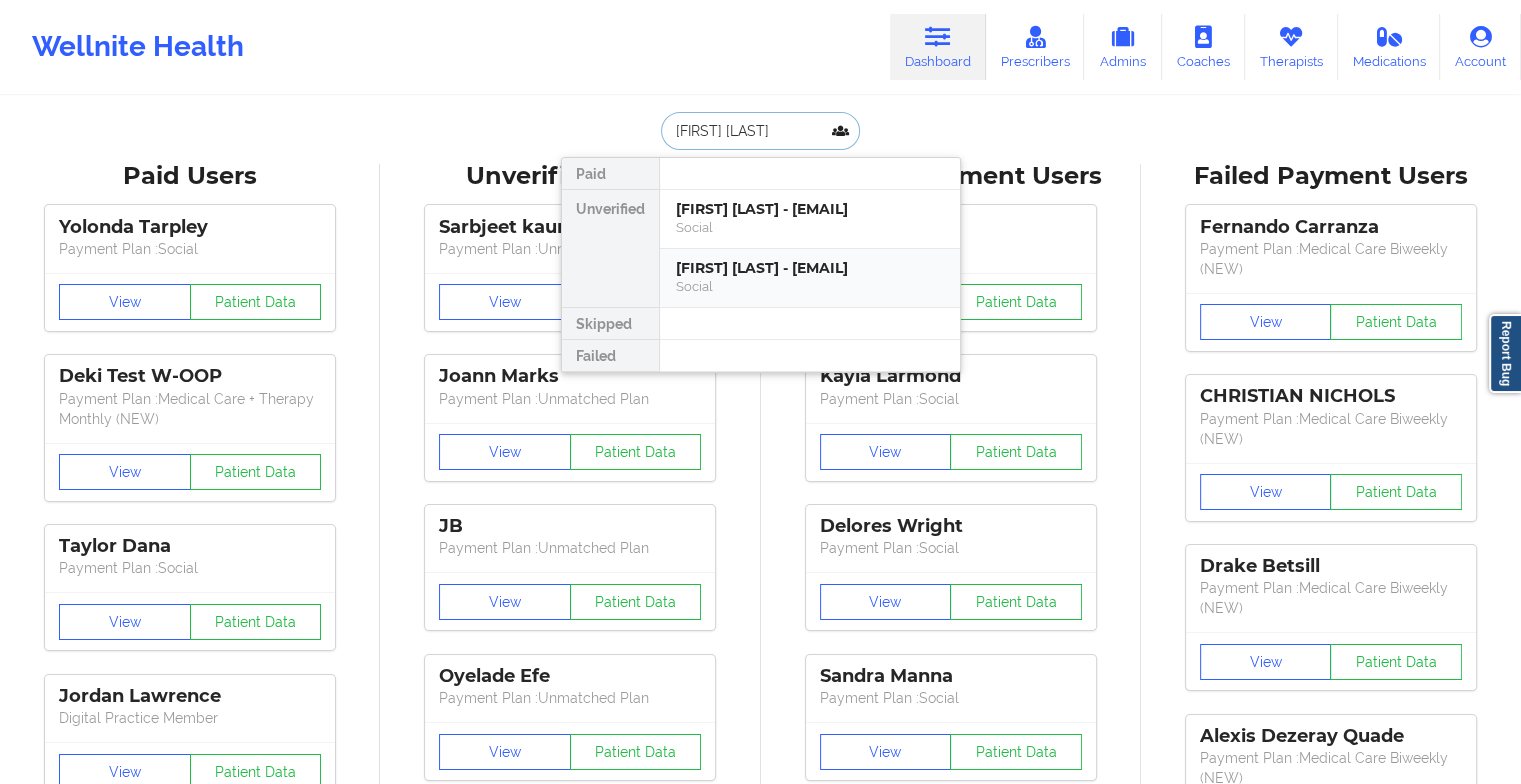 click on "[FIRST] [LAST] - [EMAIL]" at bounding box center (810, 268) 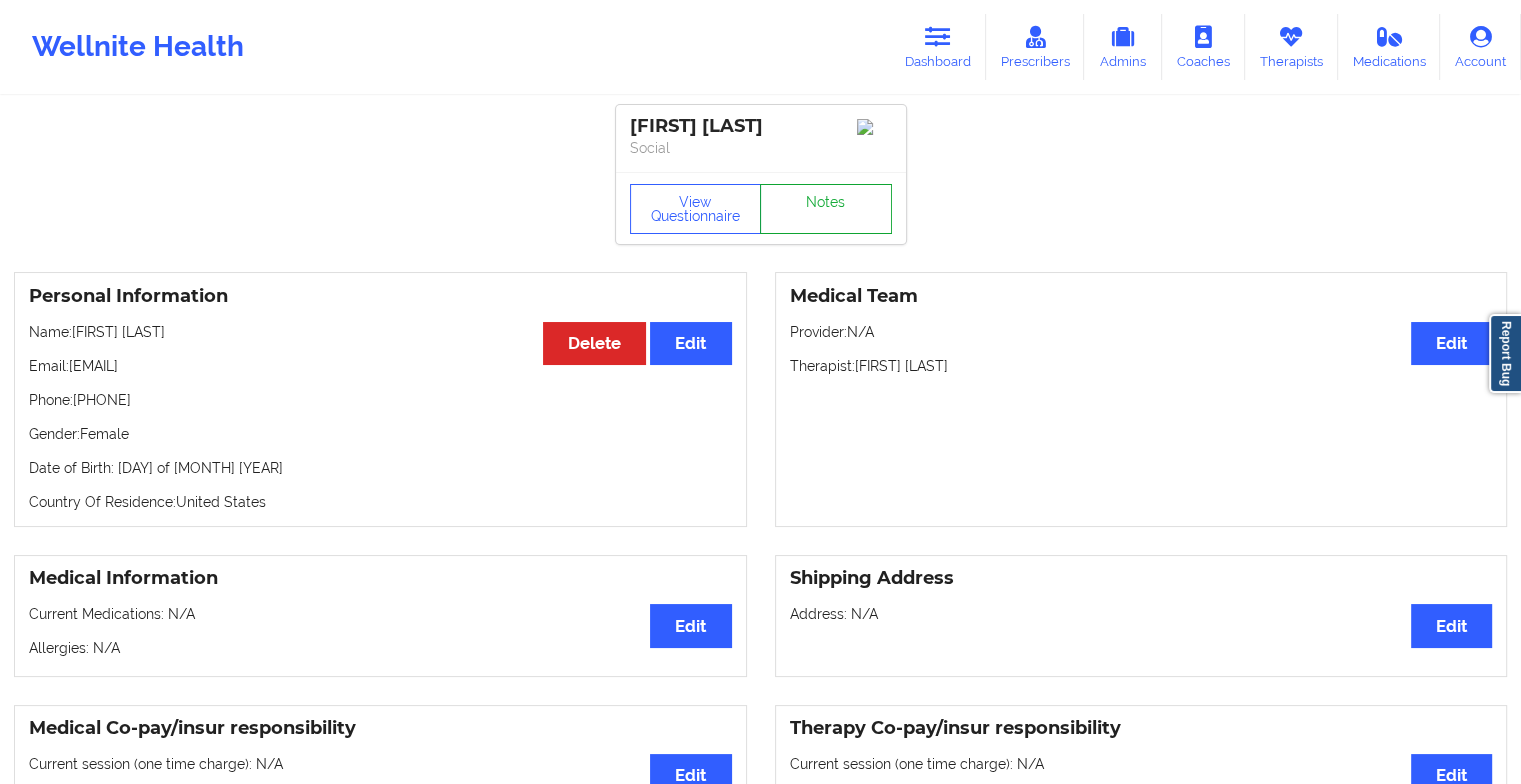 click on "Notes" at bounding box center [826, 209] 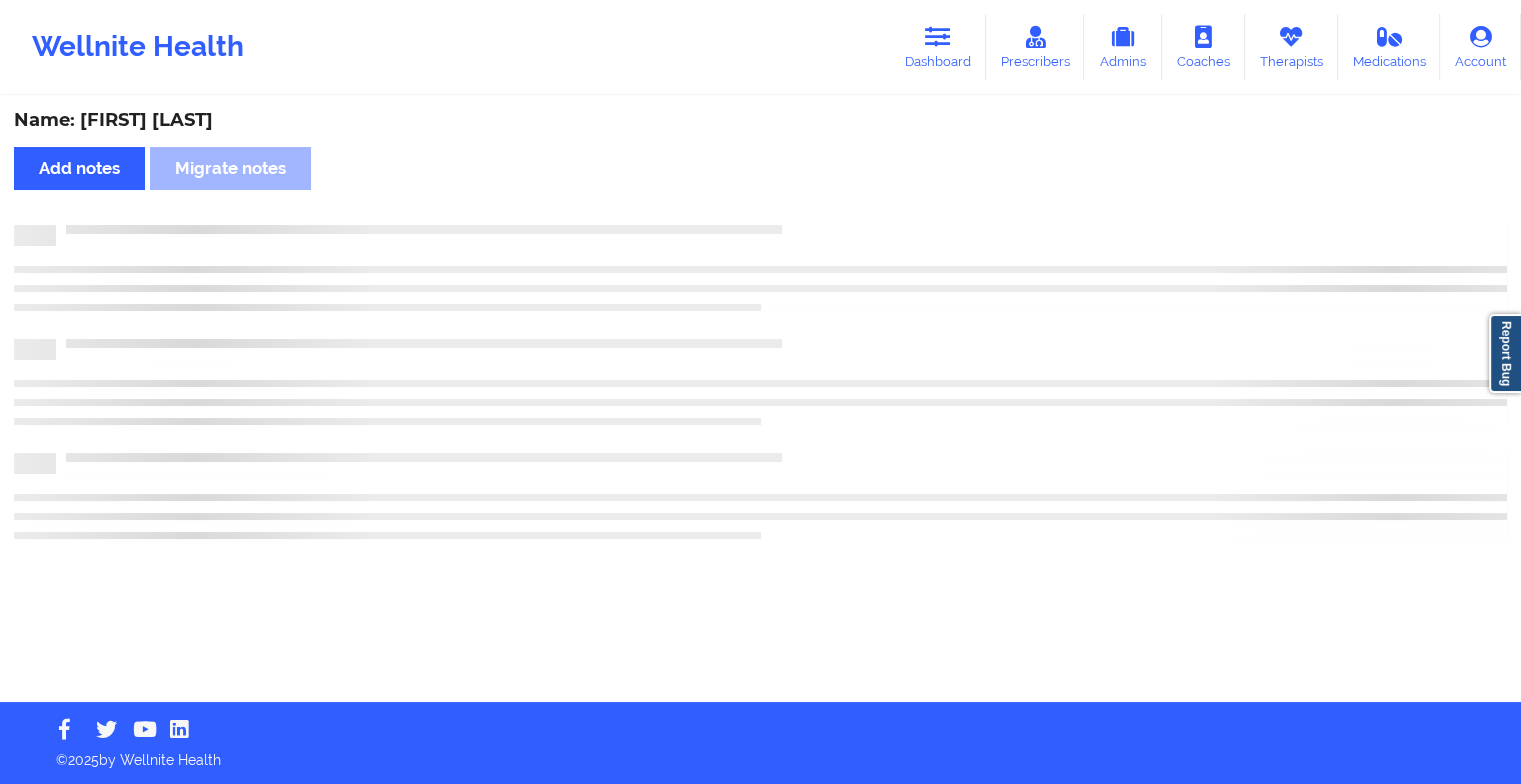 click on "Name: [FIRST] [LAST] Add notes Migrate notes" at bounding box center (760, 400) 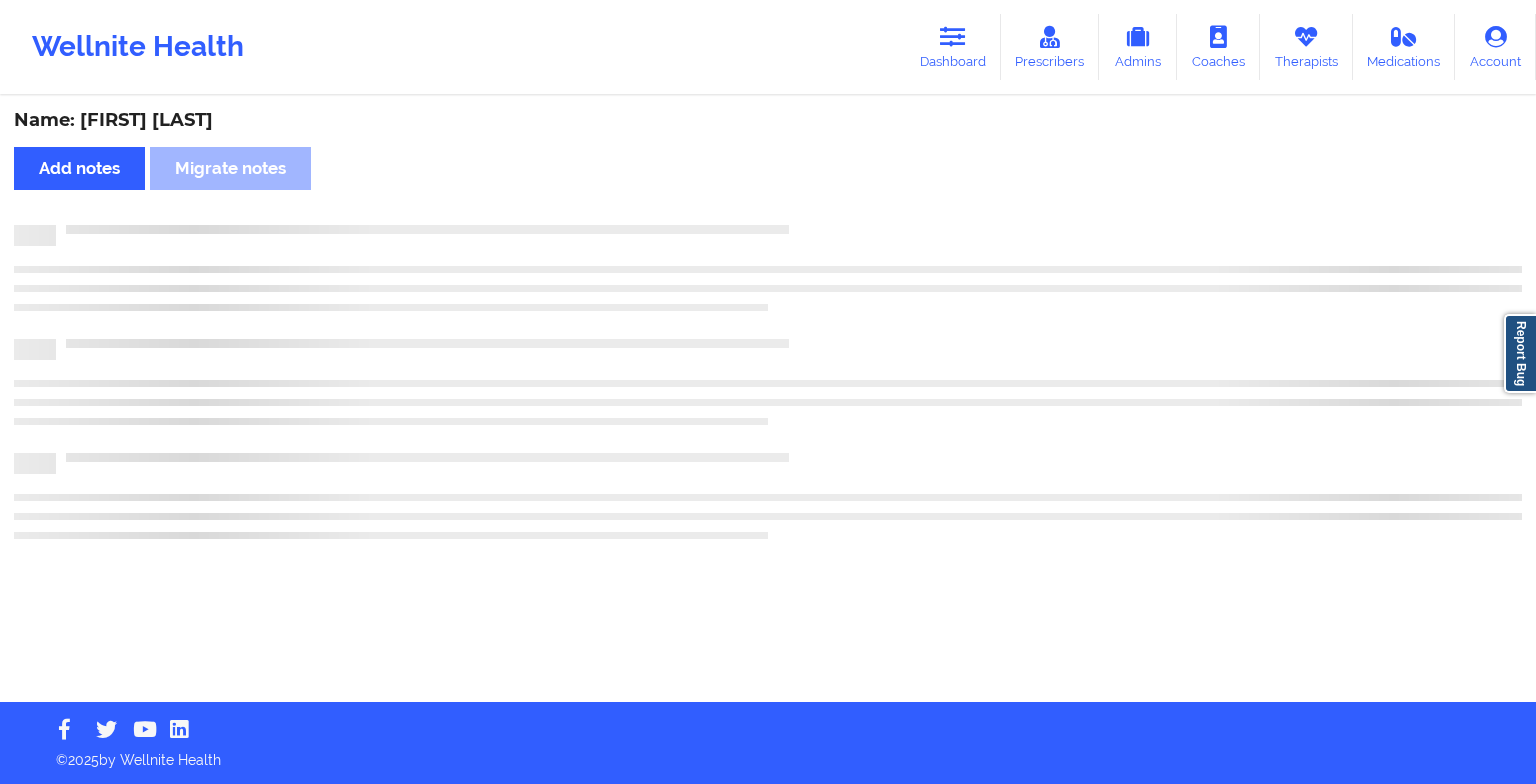 click on "Name: [FIRST] [LAST] Add notes Migrate notes" at bounding box center (768, 400) 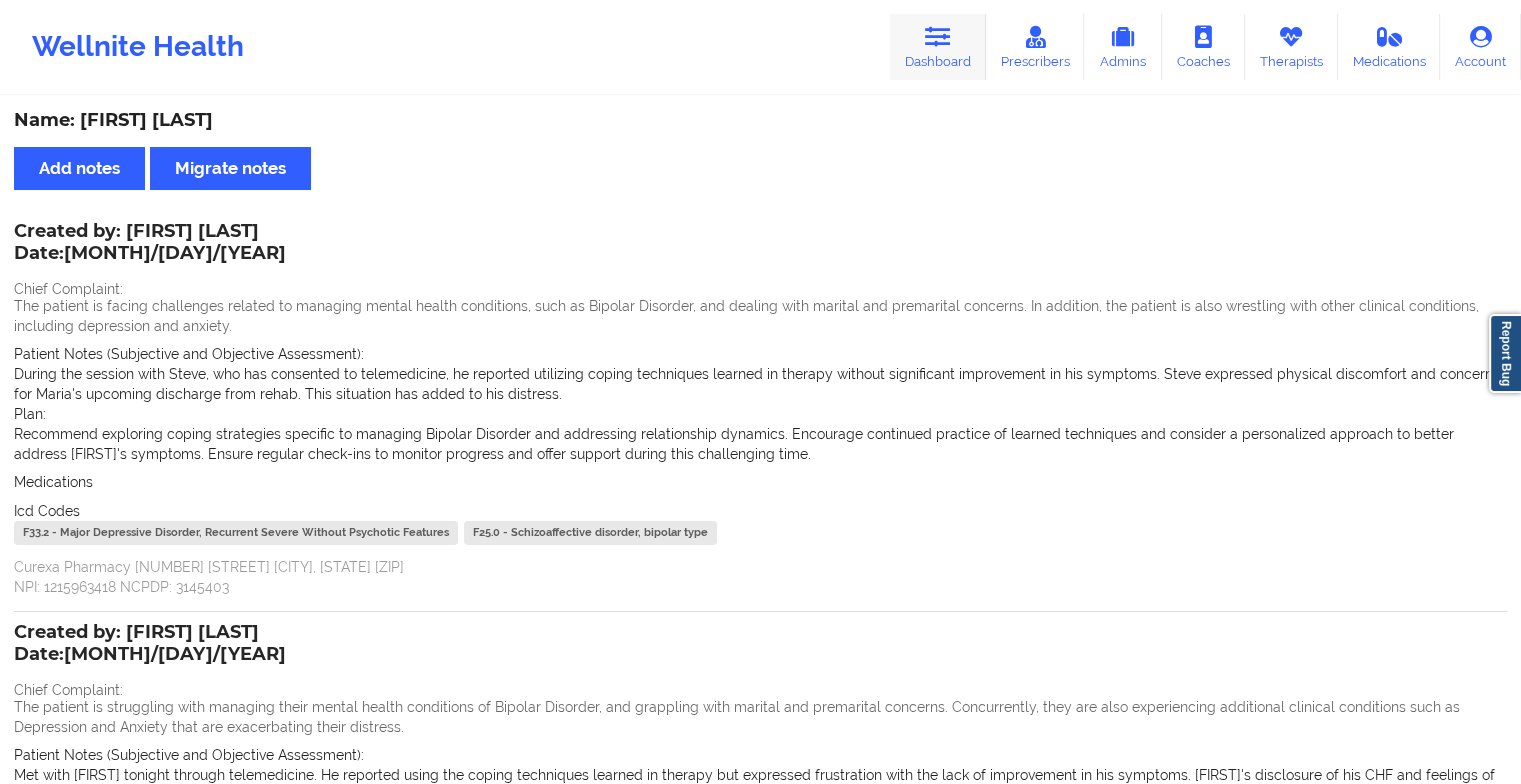 click on "Dashboard" at bounding box center [938, 47] 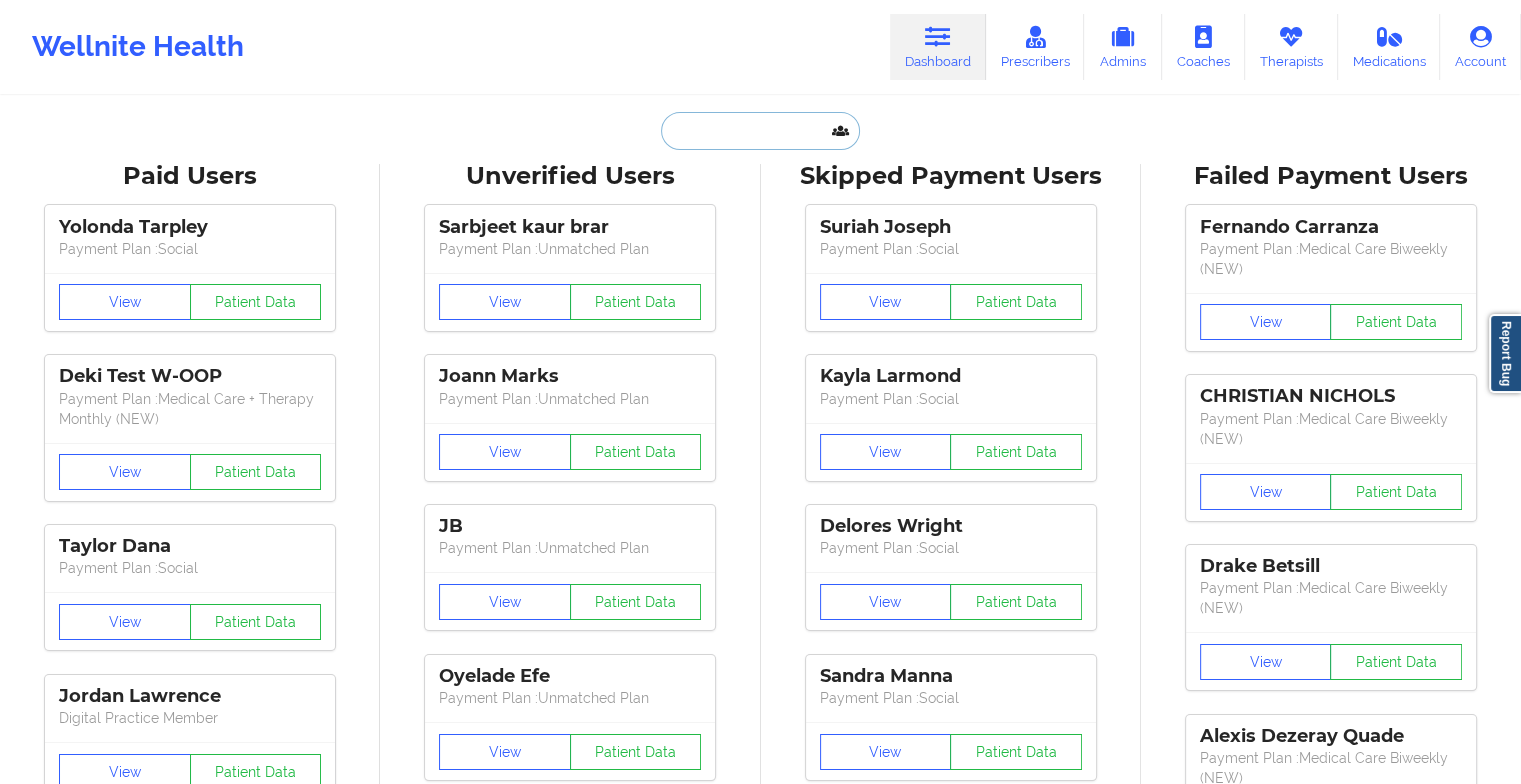 click at bounding box center (760, 131) 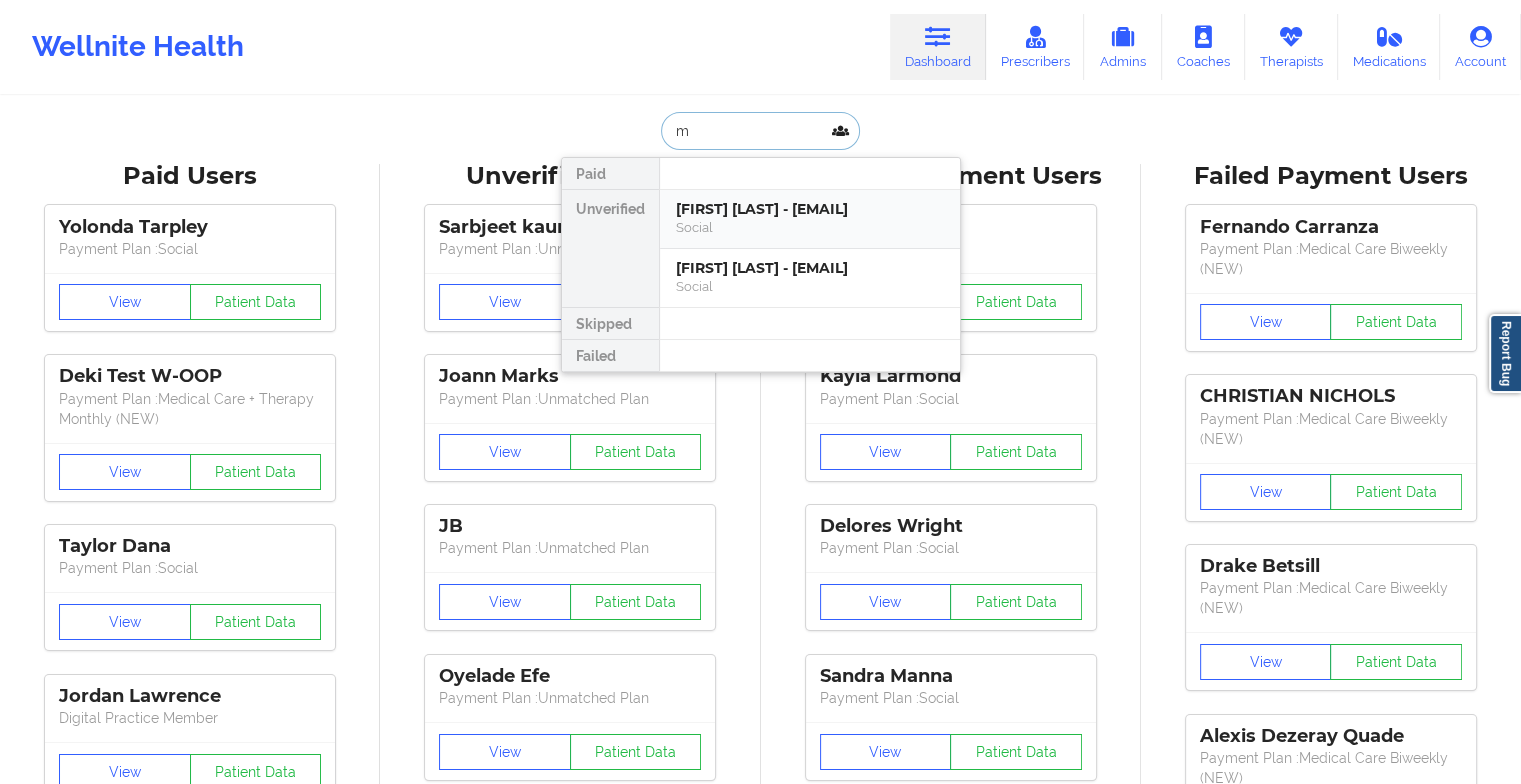 click on "[FIRST] [LAST] Social" at bounding box center (810, 219) 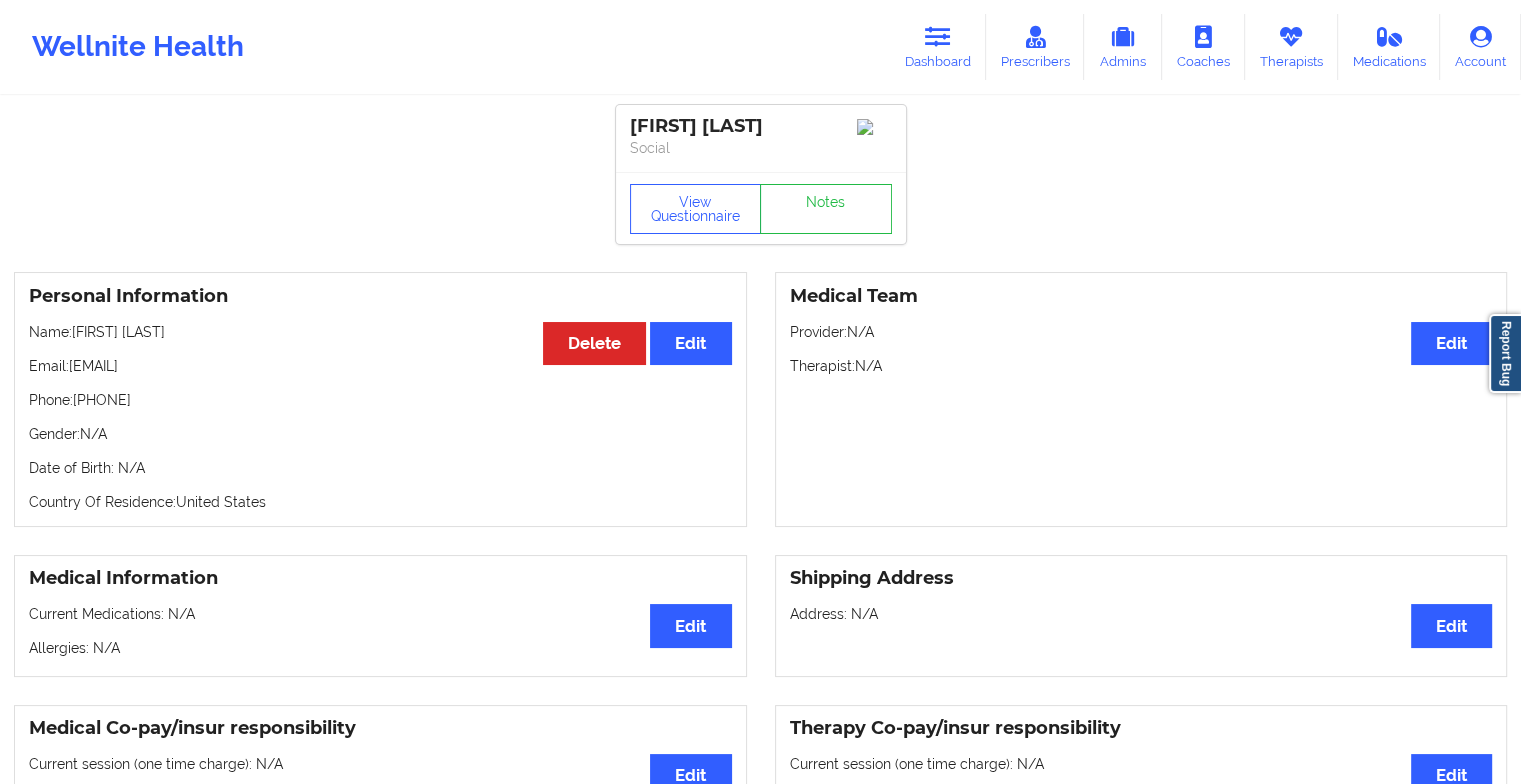 click on "View Questionnaire Notes" at bounding box center [761, 208] 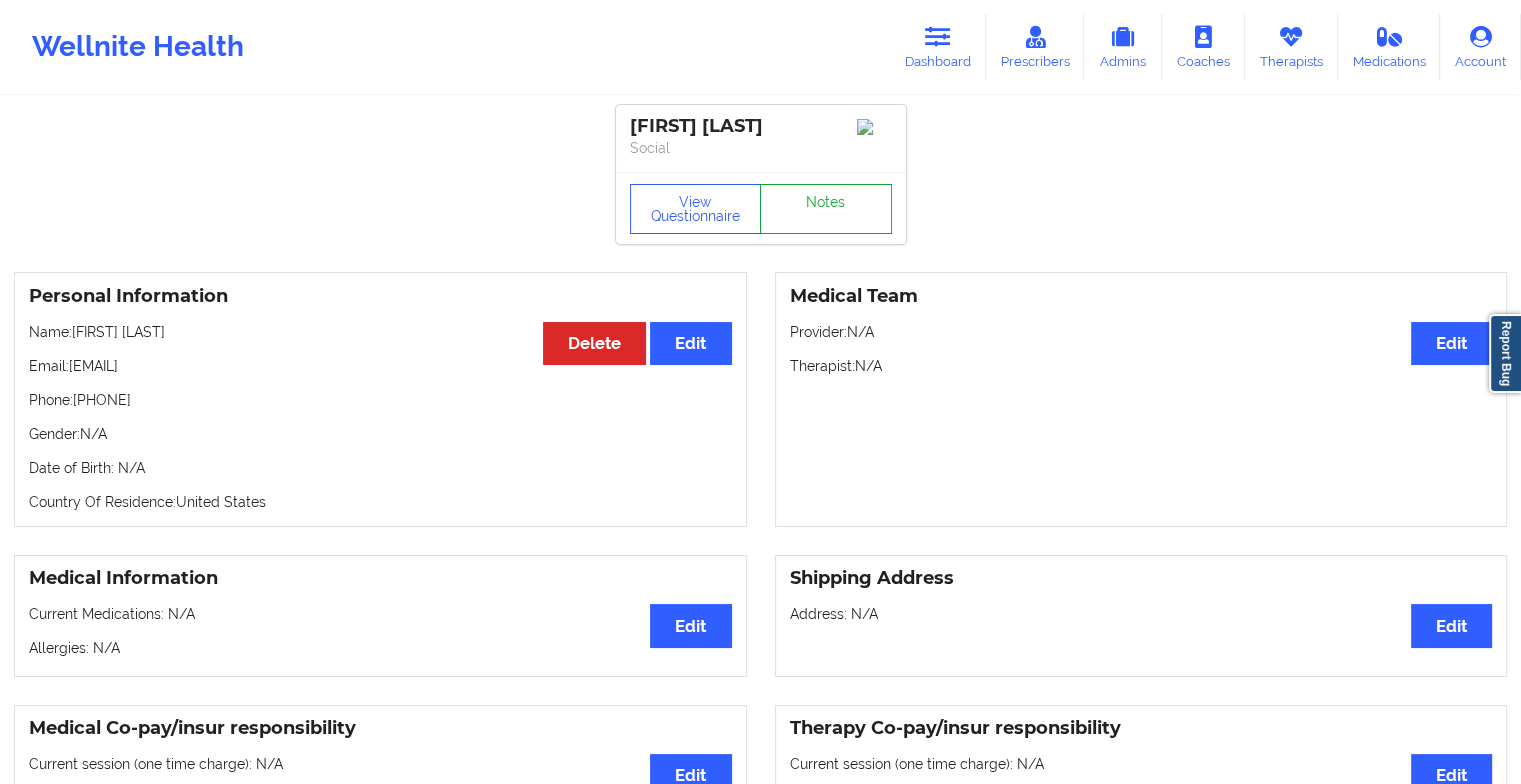click on "Notes" at bounding box center [826, 209] 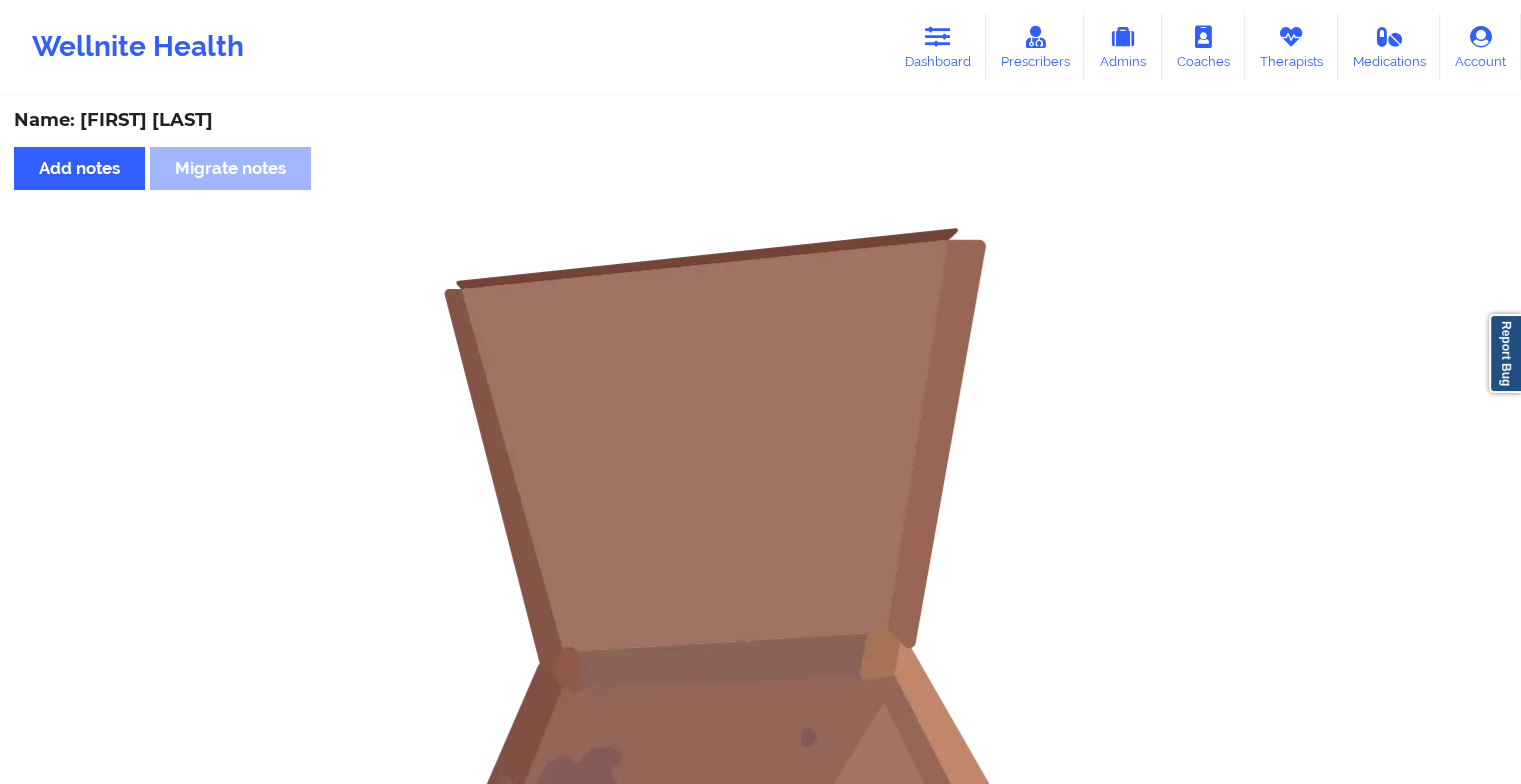 click on "Wellnite Health Dashboard Prescribers Admins Coaches Therapists Medications Account" at bounding box center (760, 47) 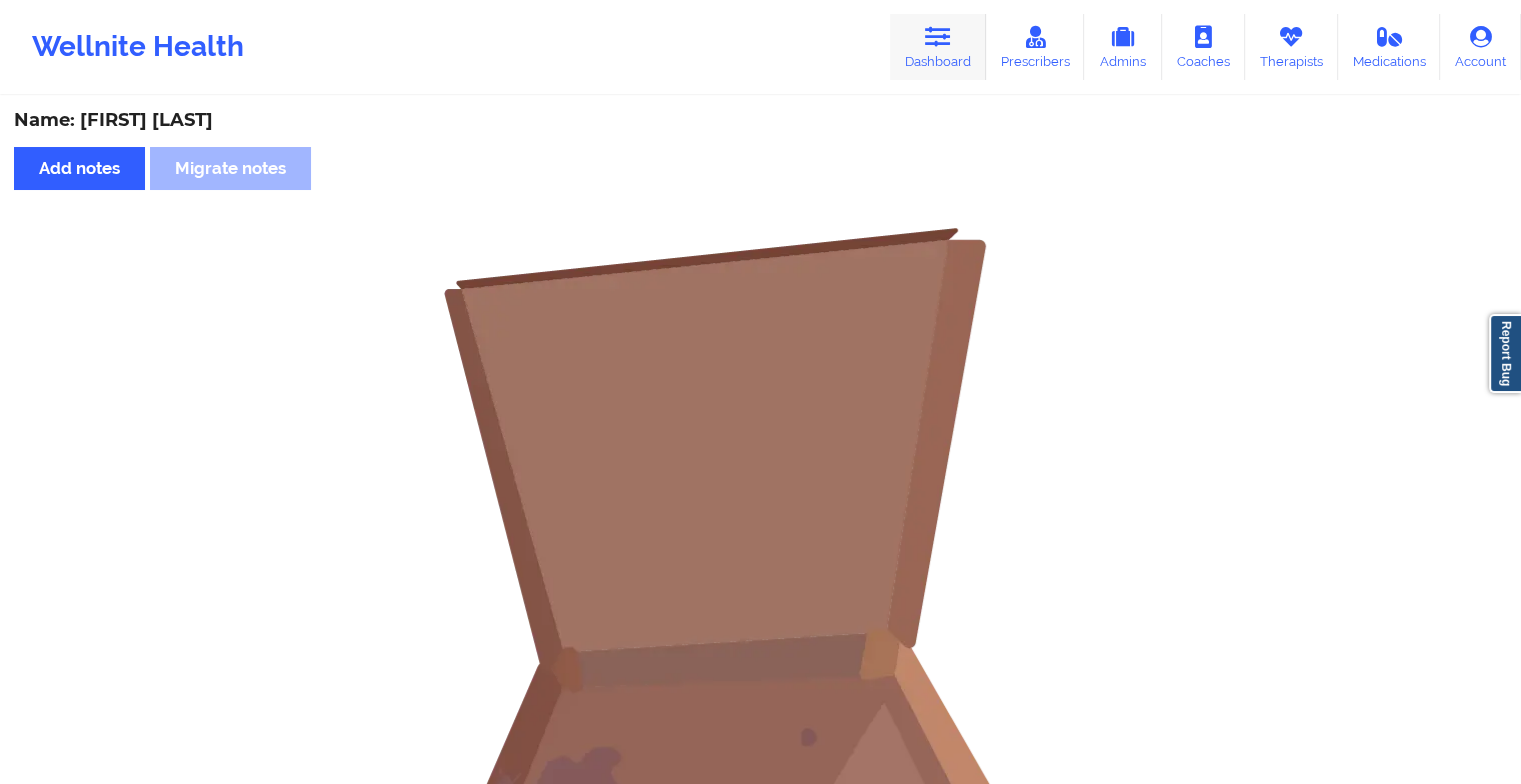 click on "Dashboard" at bounding box center (938, 47) 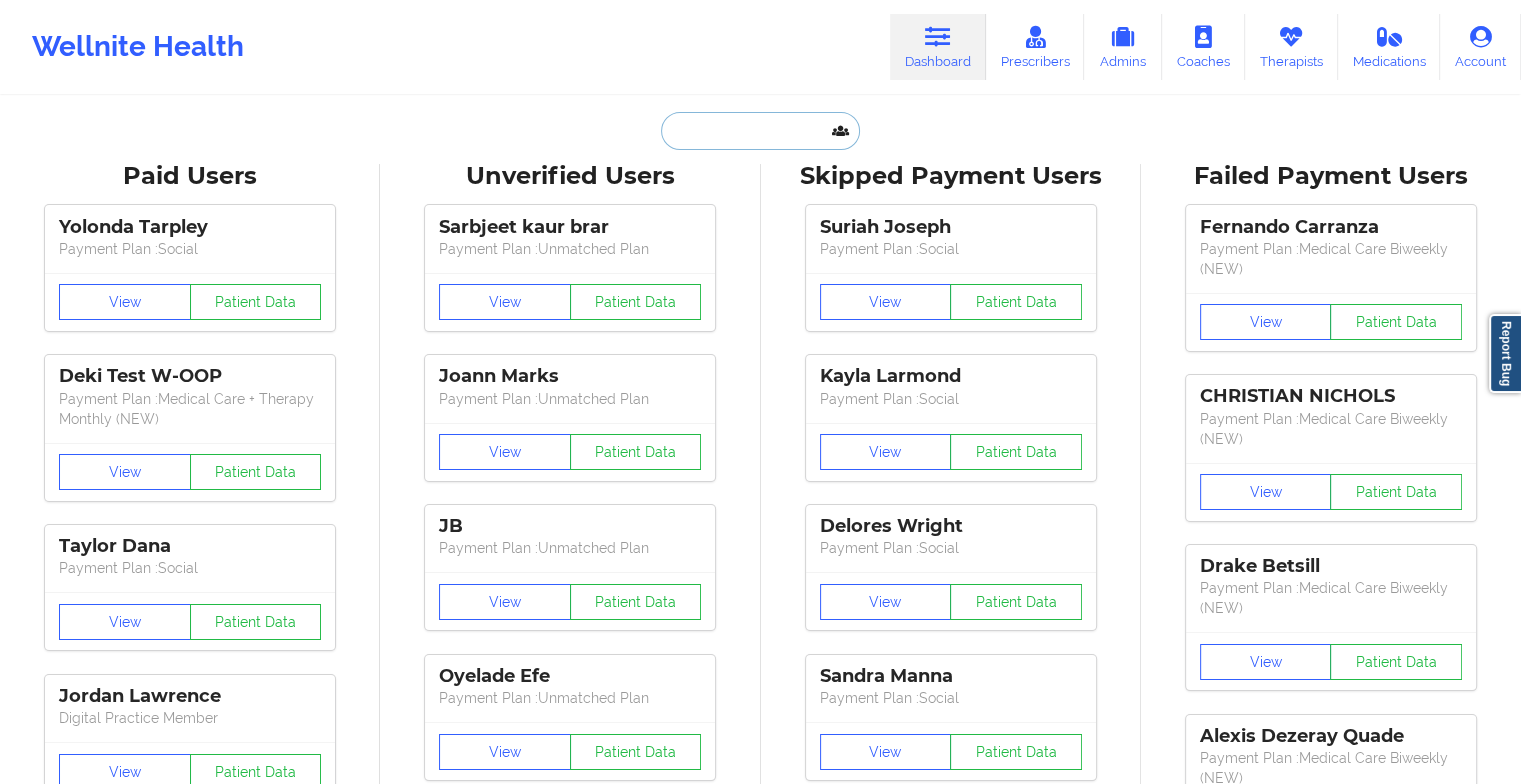 click at bounding box center [760, 131] 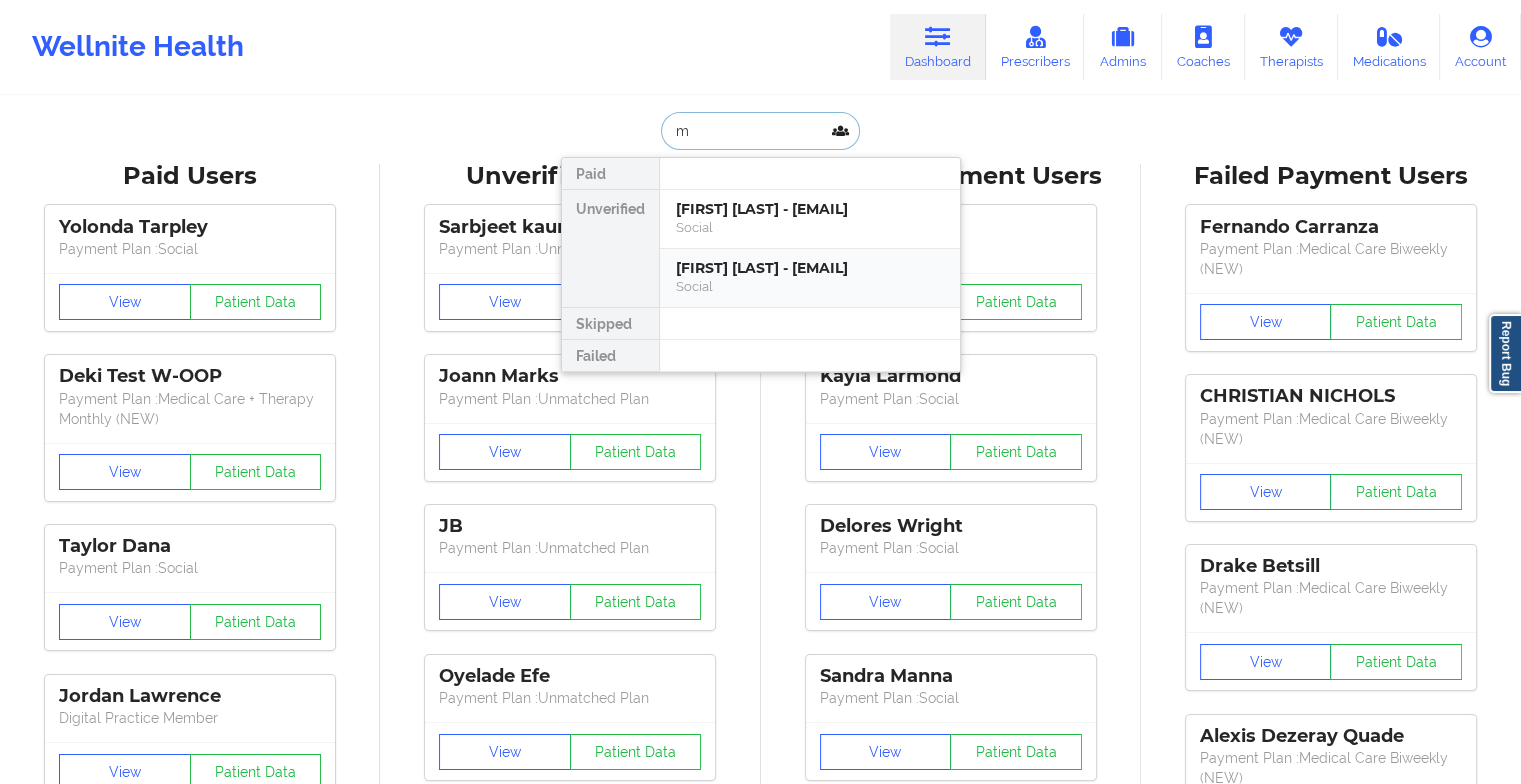 click on "[FIRST] [LAST] - [EMAIL]" at bounding box center (810, 268) 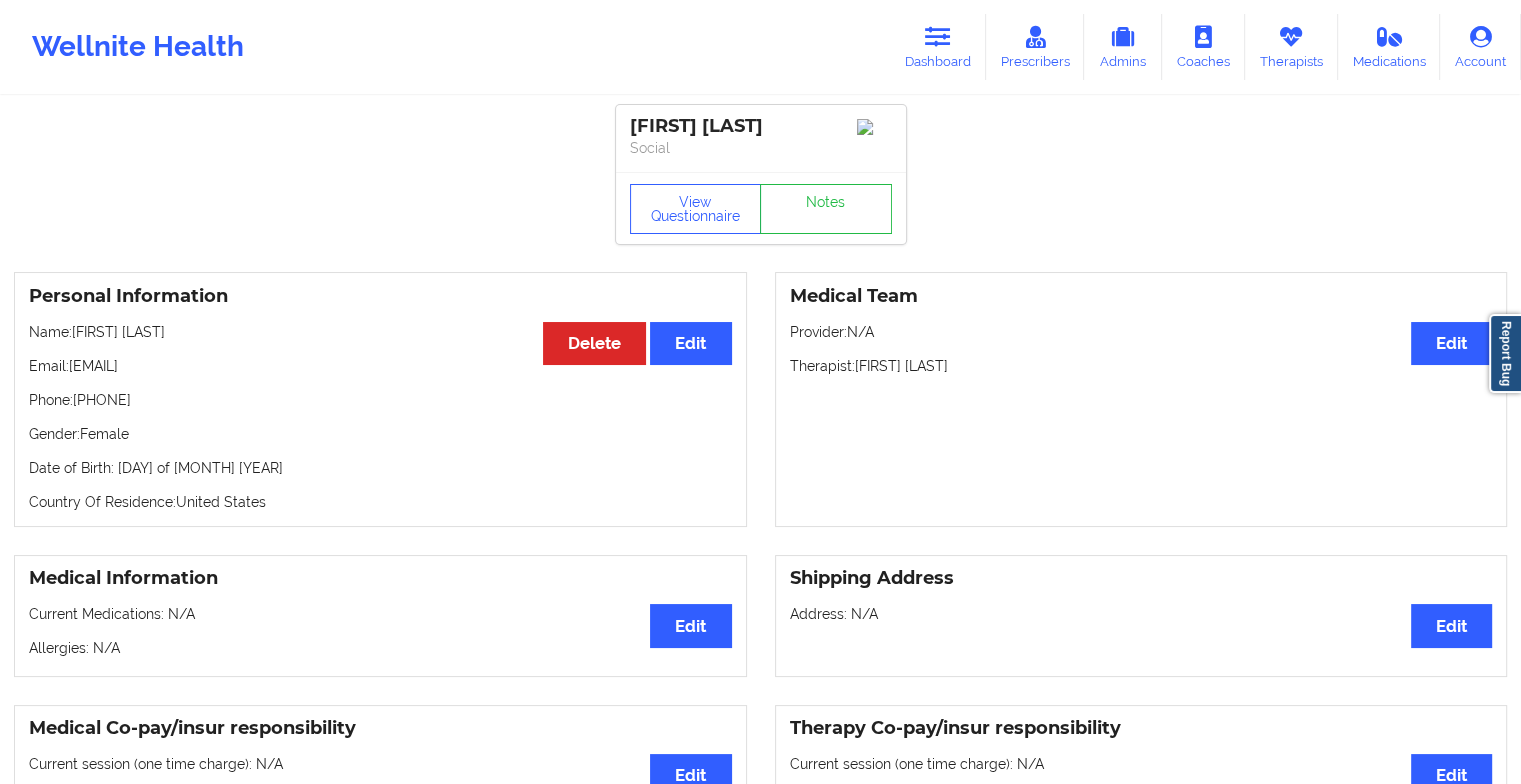 click on "View Questionnaire Notes" at bounding box center [761, 208] 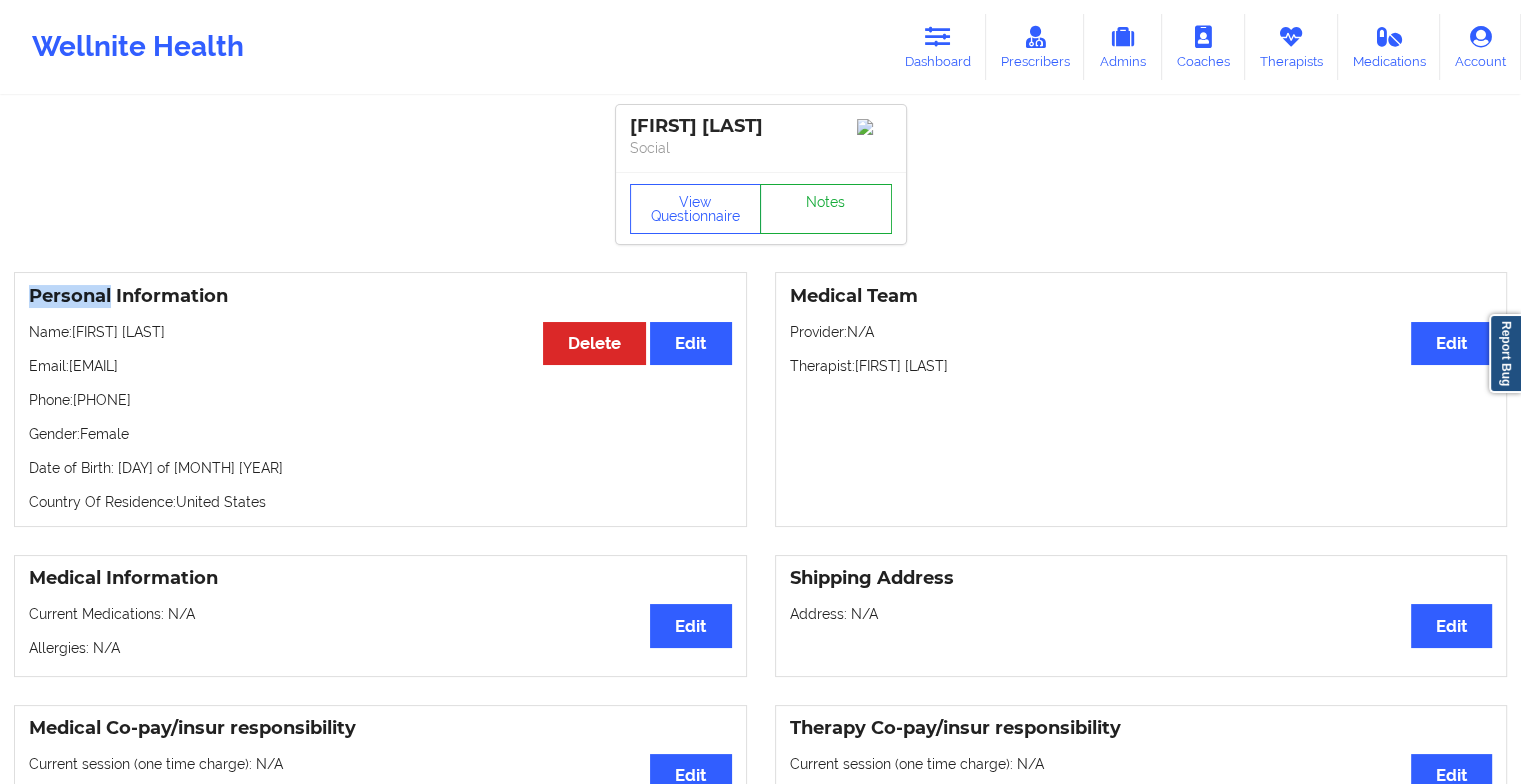 drag, startPoint x: 820, startPoint y: 187, endPoint x: 801, endPoint y: 227, distance: 44.28318 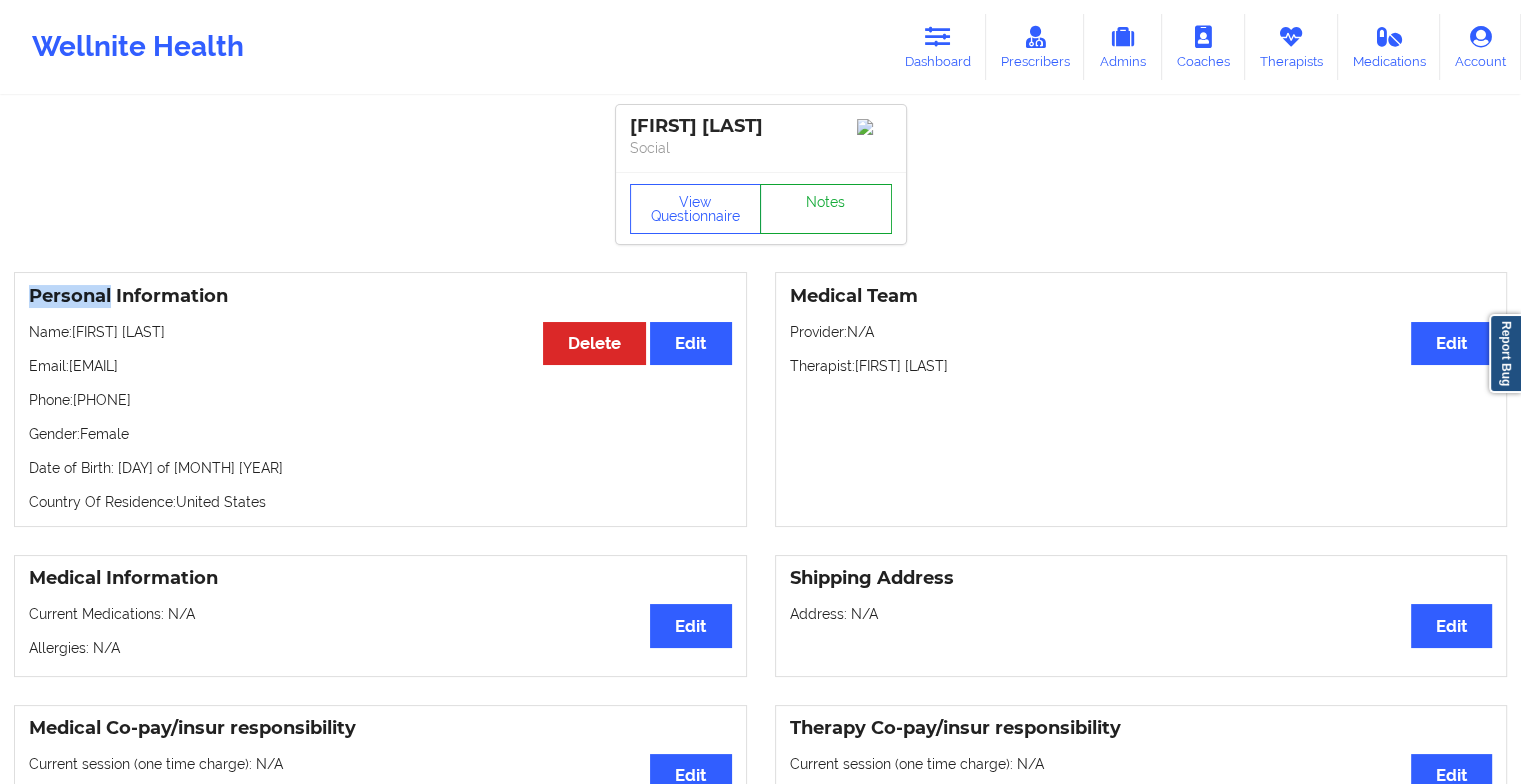 click on "Notes" at bounding box center (826, 209) 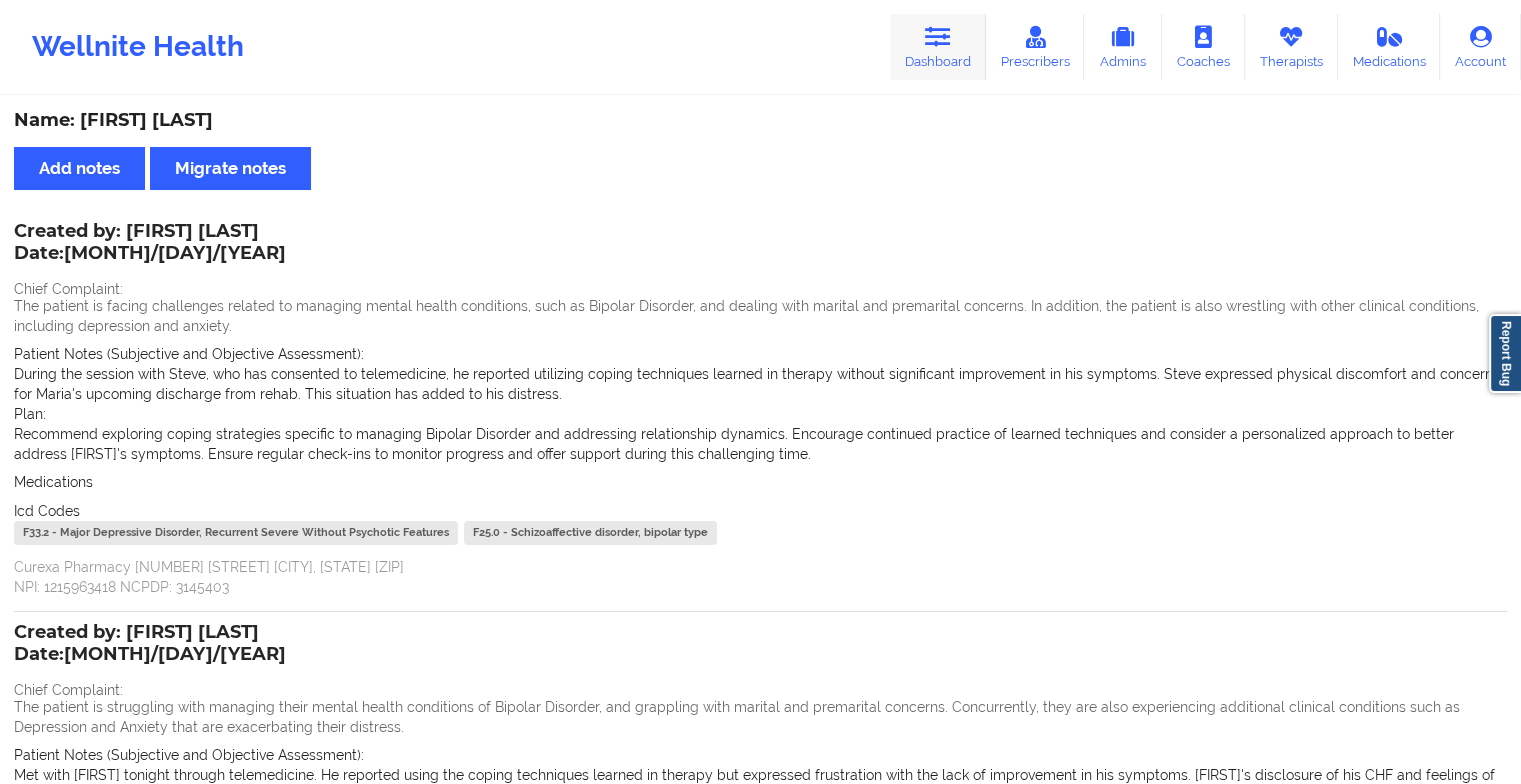 click on "Dashboard" at bounding box center (938, 47) 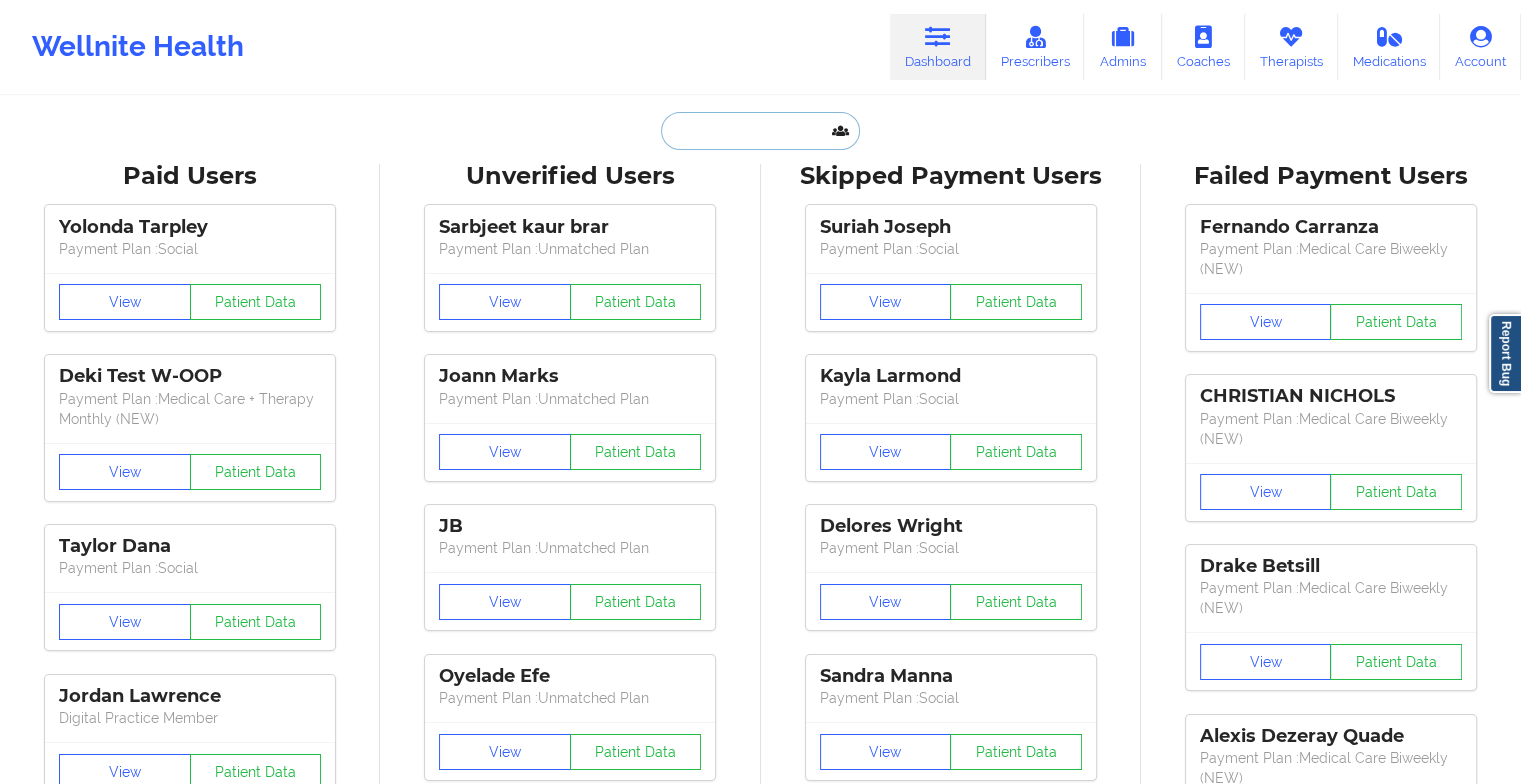 click at bounding box center (760, 131) 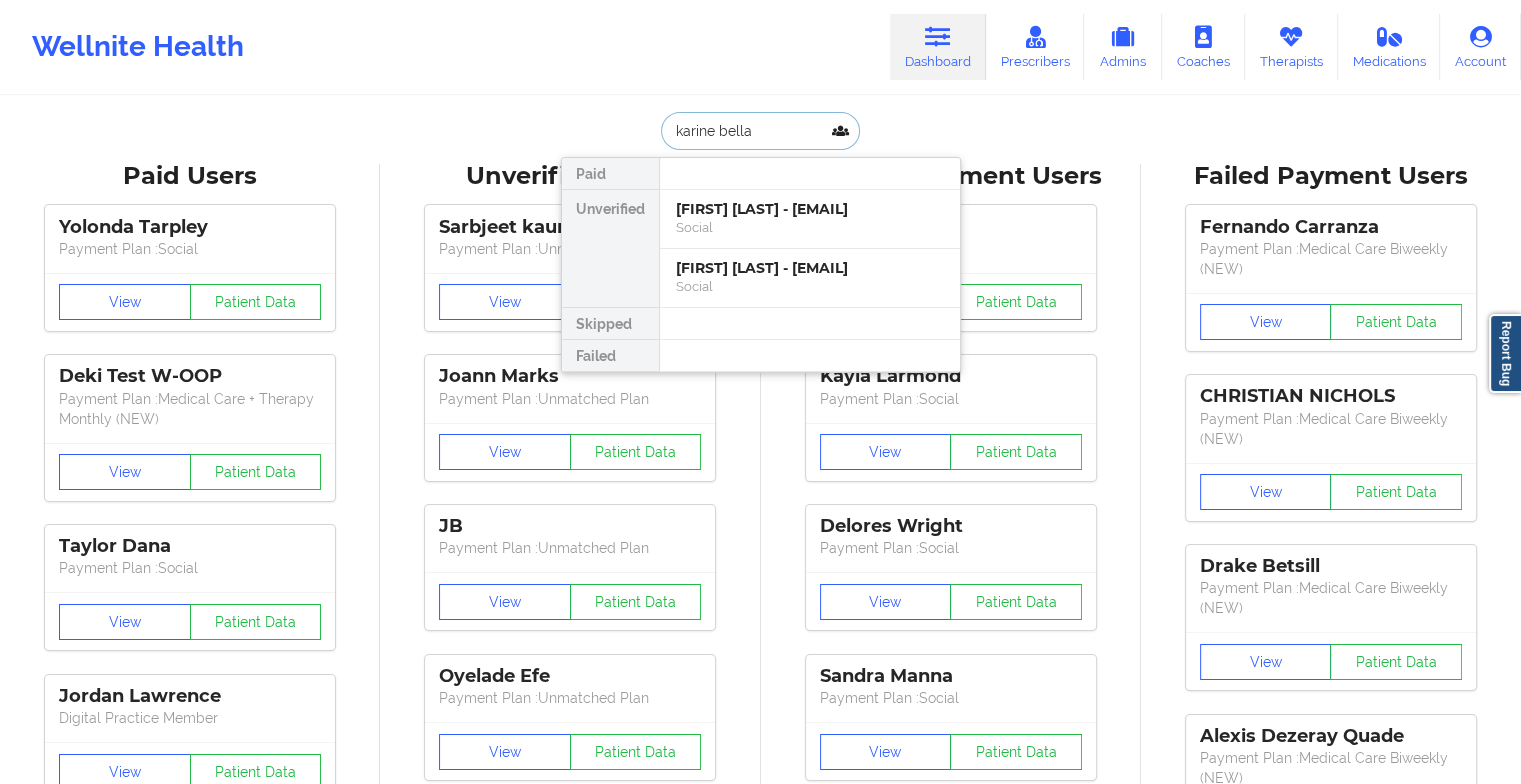 type on "[FIRST] [LAST]" 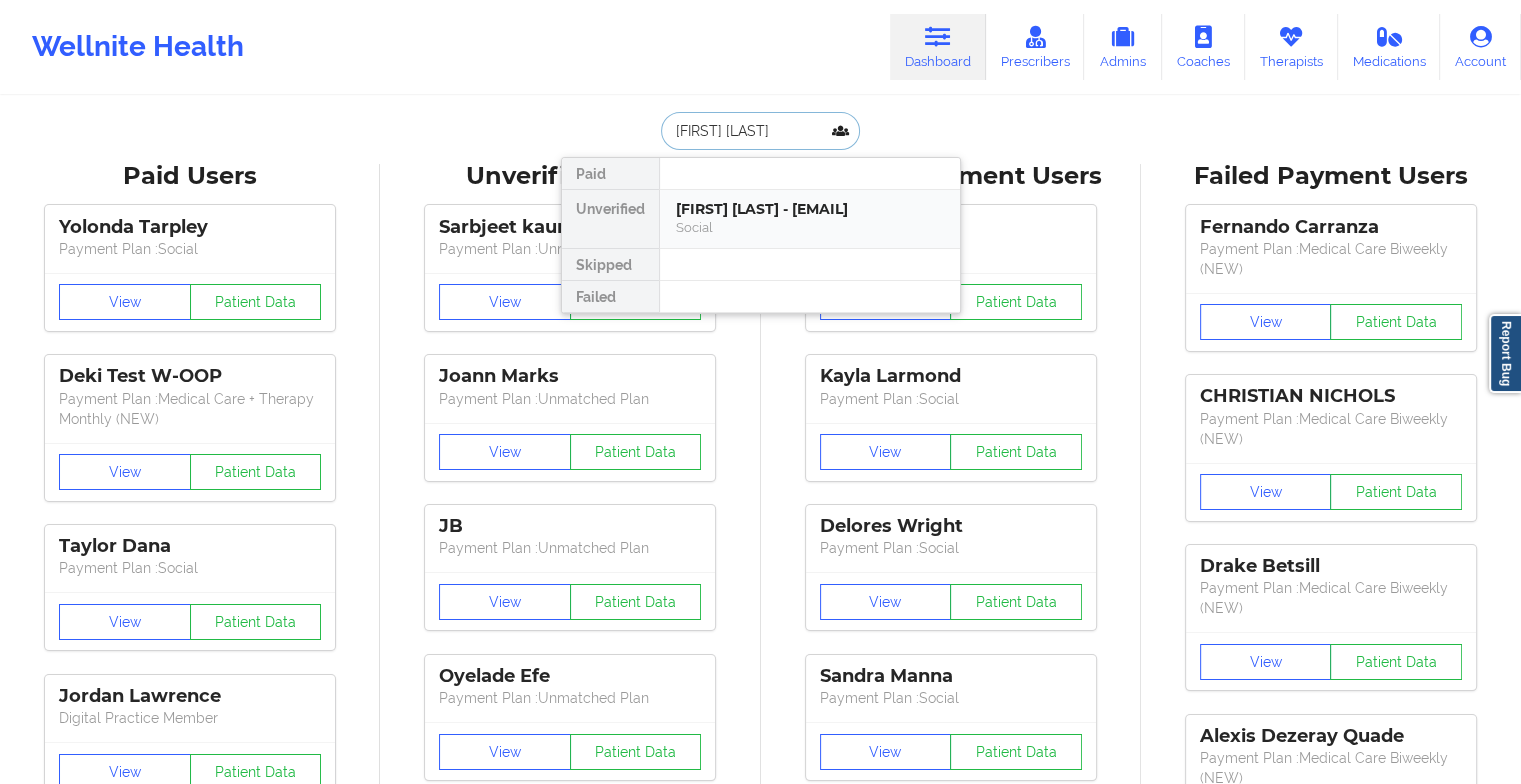 click on "[FIRST] [LAST] - [EMAIL]" at bounding box center [810, 209] 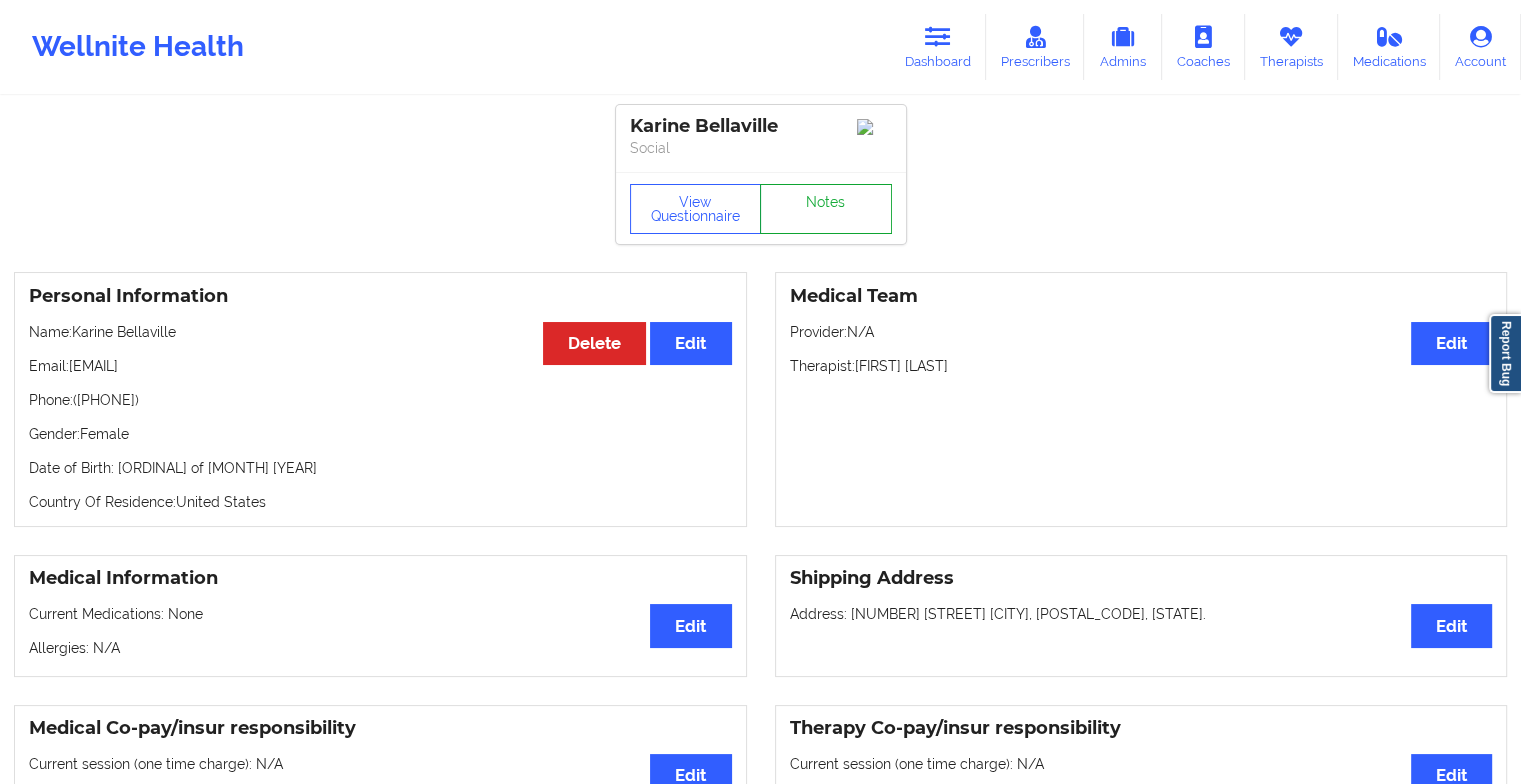 click on "Notes" at bounding box center [826, 209] 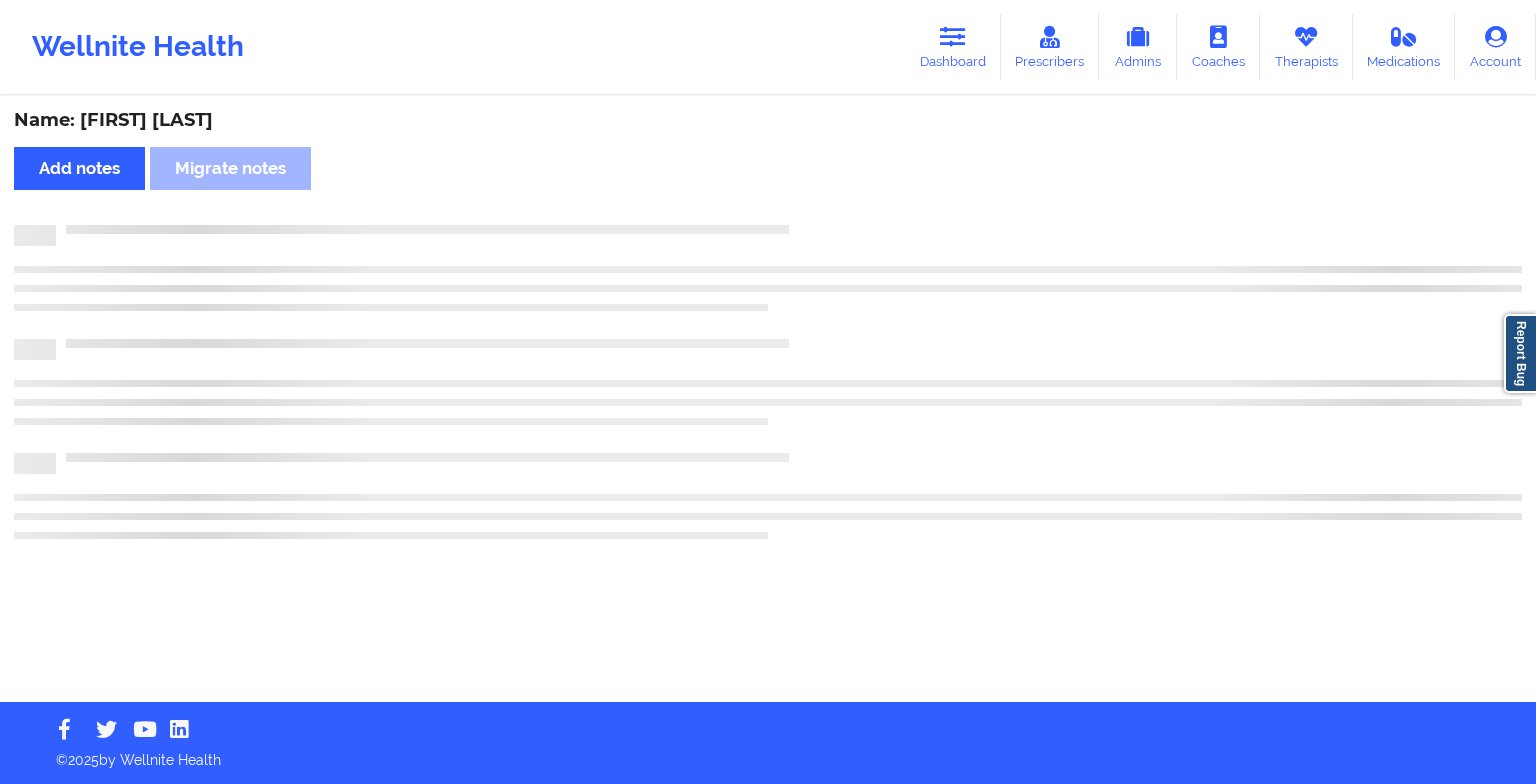 click on "Name: [FIRST] [LAST] Add notes Migrate notes" at bounding box center (768, 400) 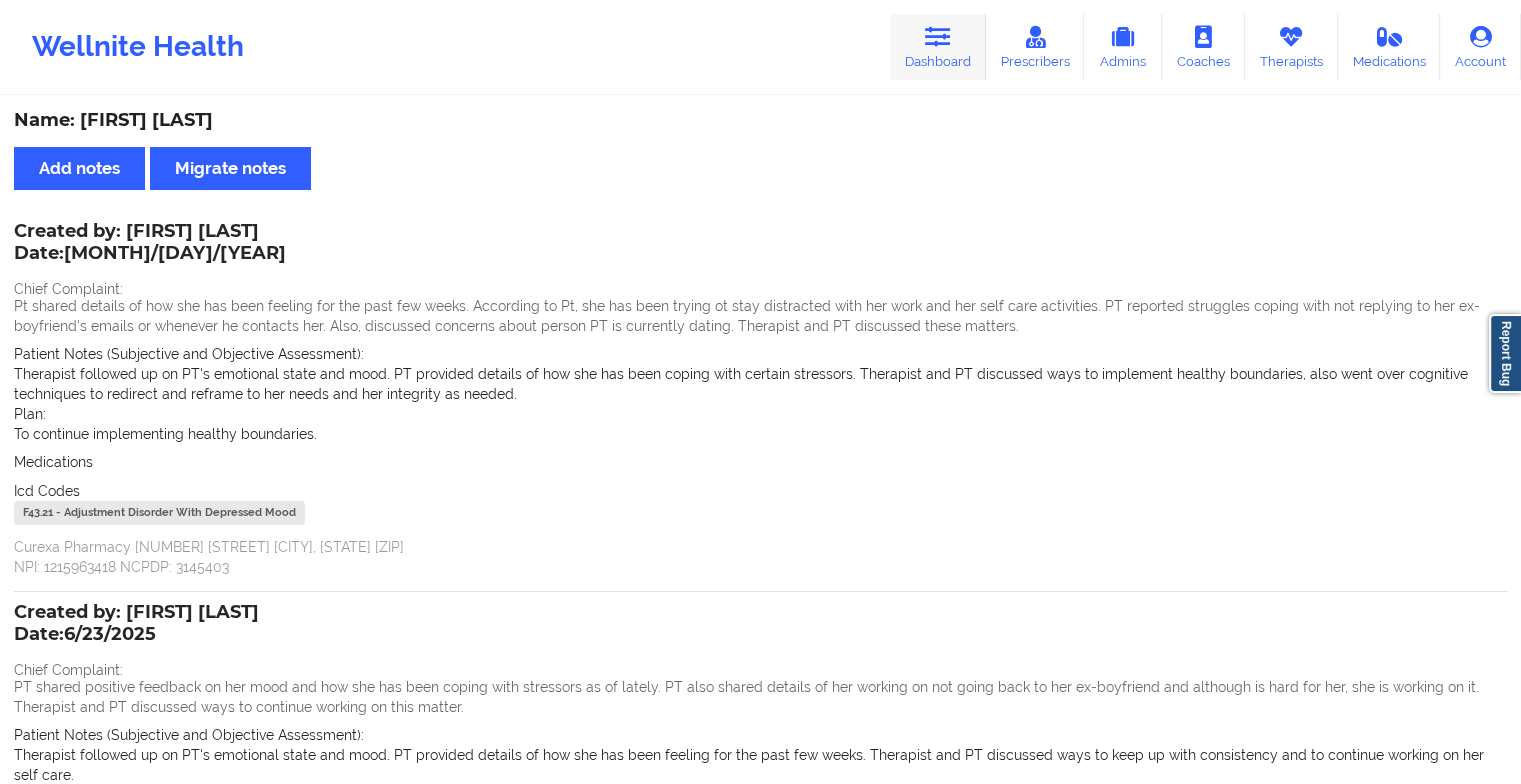 click on "Dashboard" at bounding box center [938, 47] 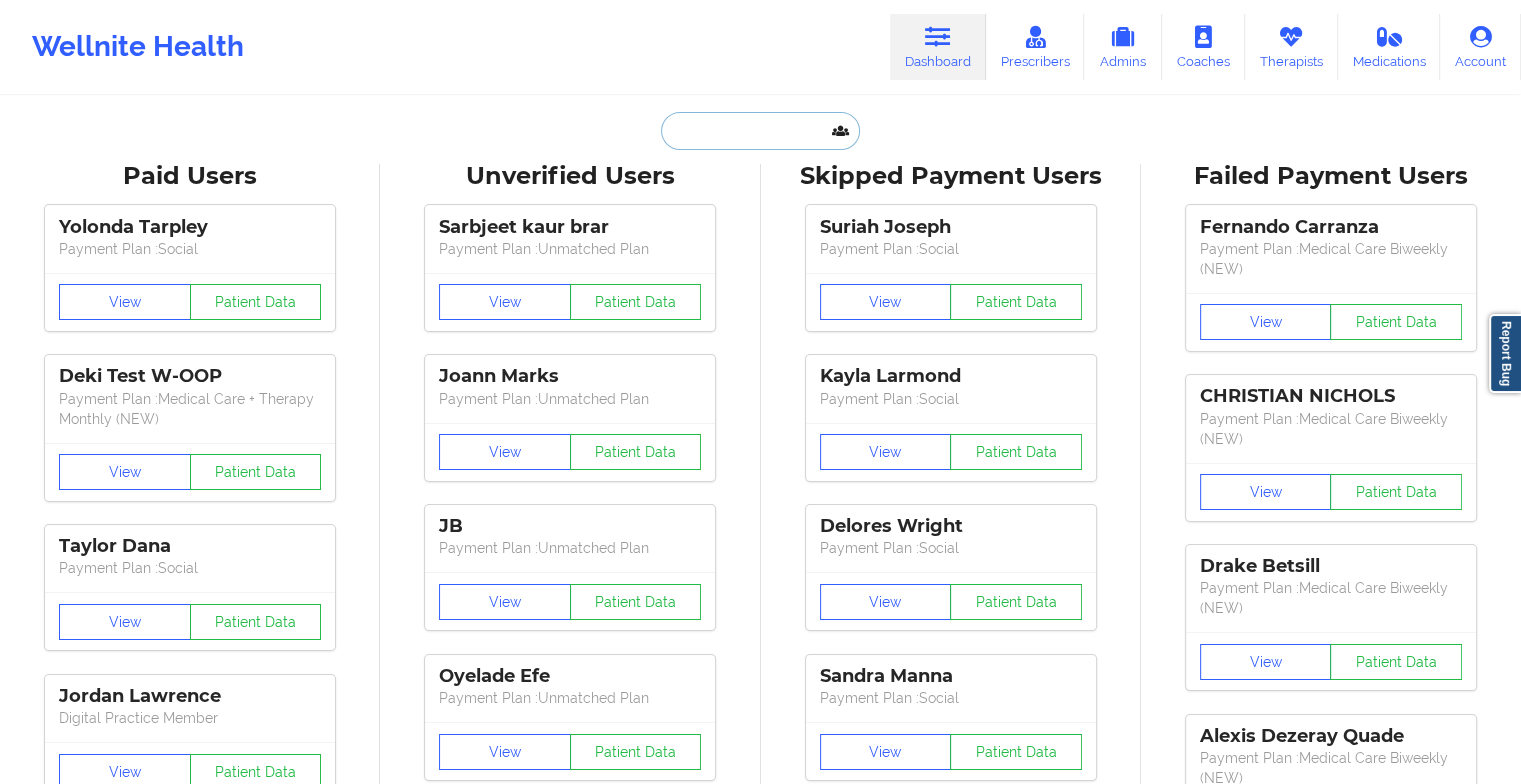 click at bounding box center (760, 131) 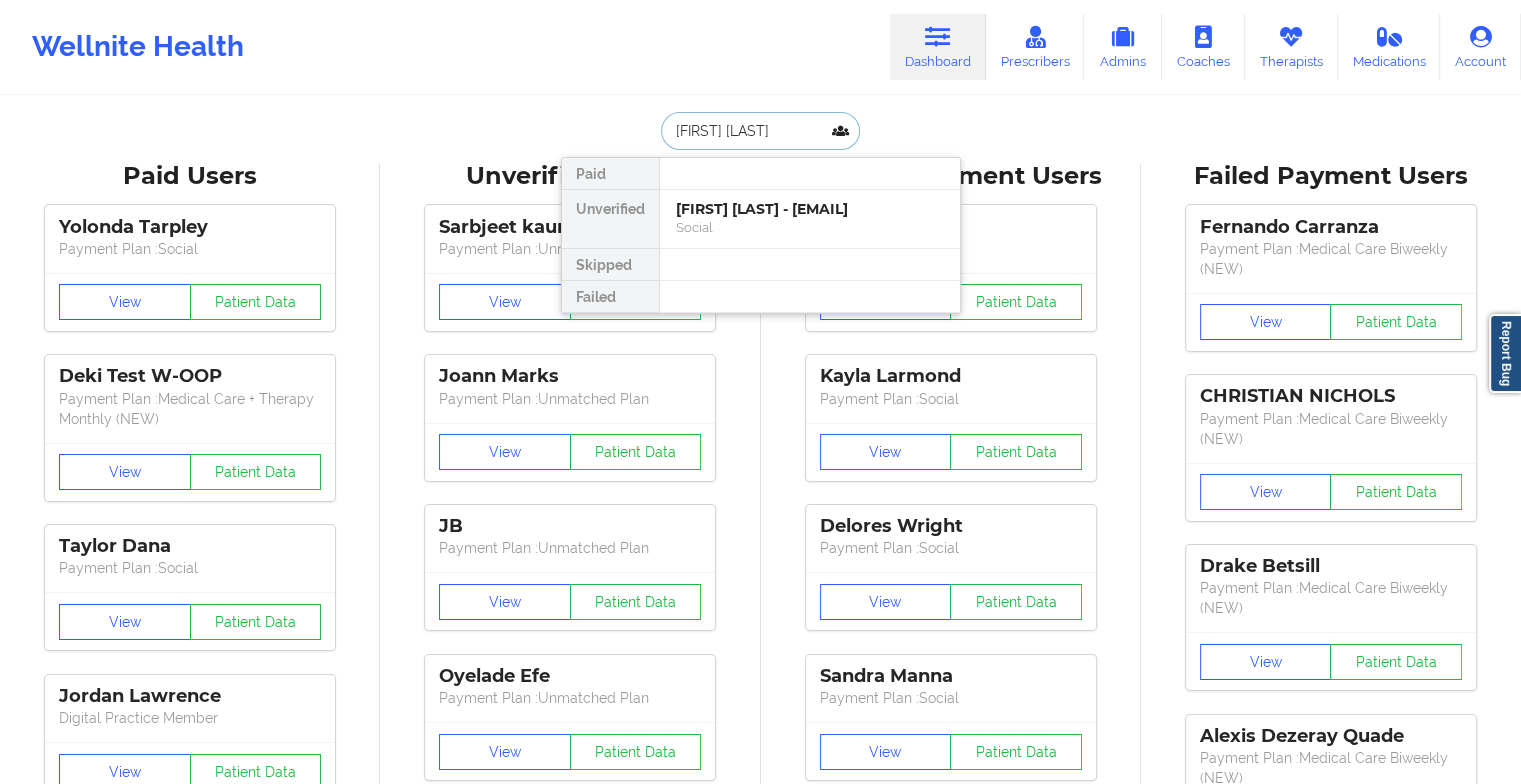 type on "[FIRST] [LAST]" 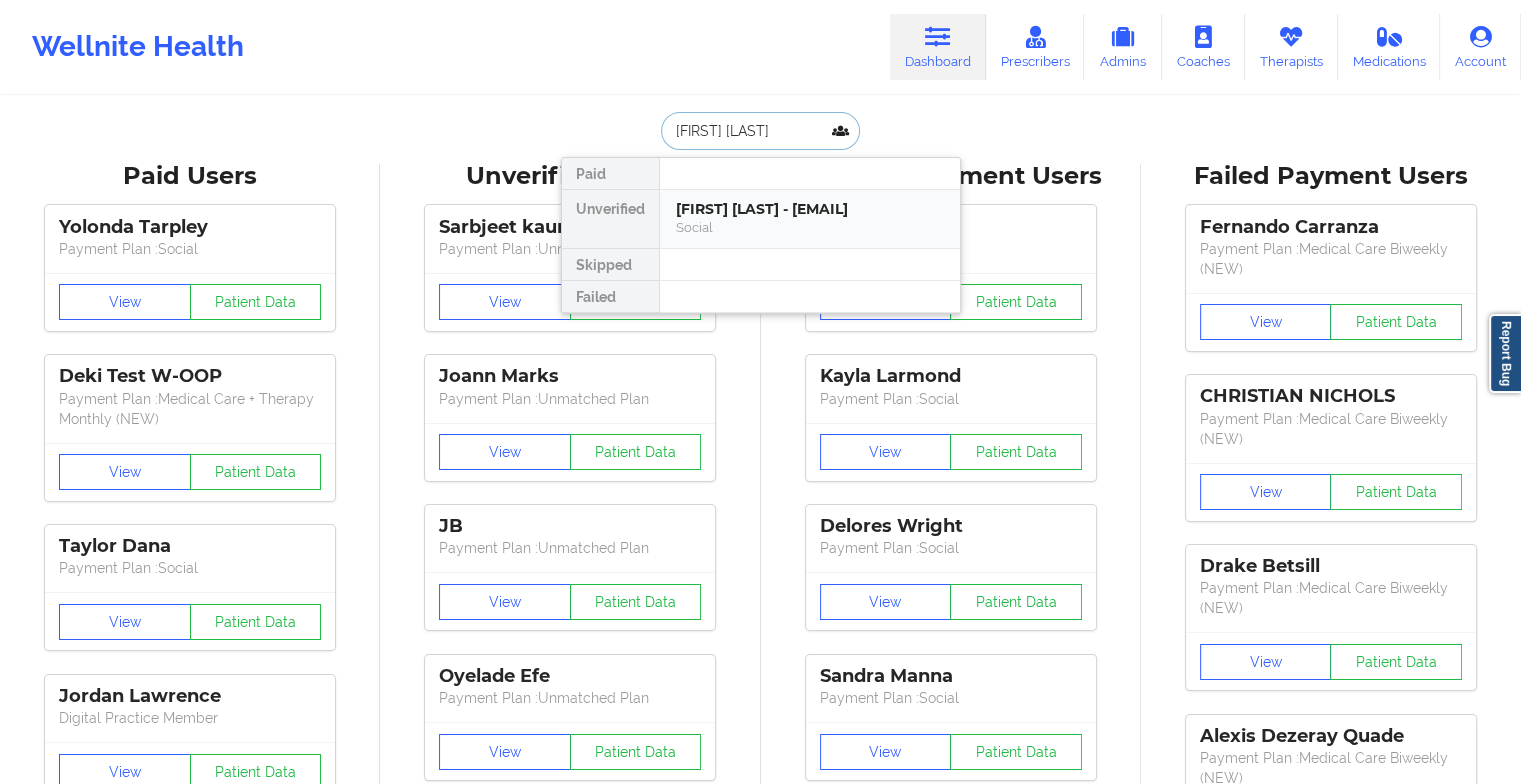 click on "[FIRST] [LAST] - [EMAIL]" at bounding box center (810, 209) 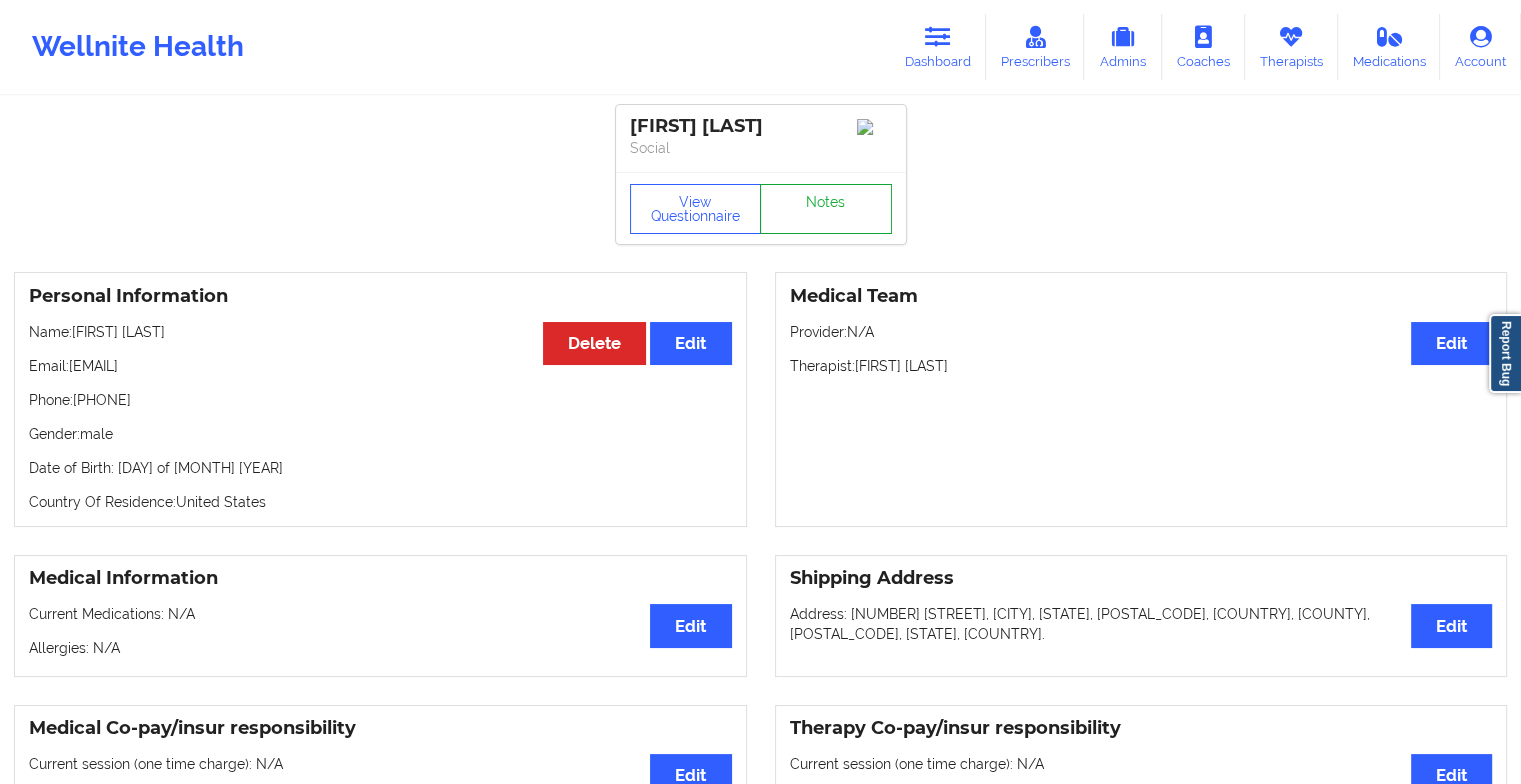 click on "Notes" at bounding box center (826, 209) 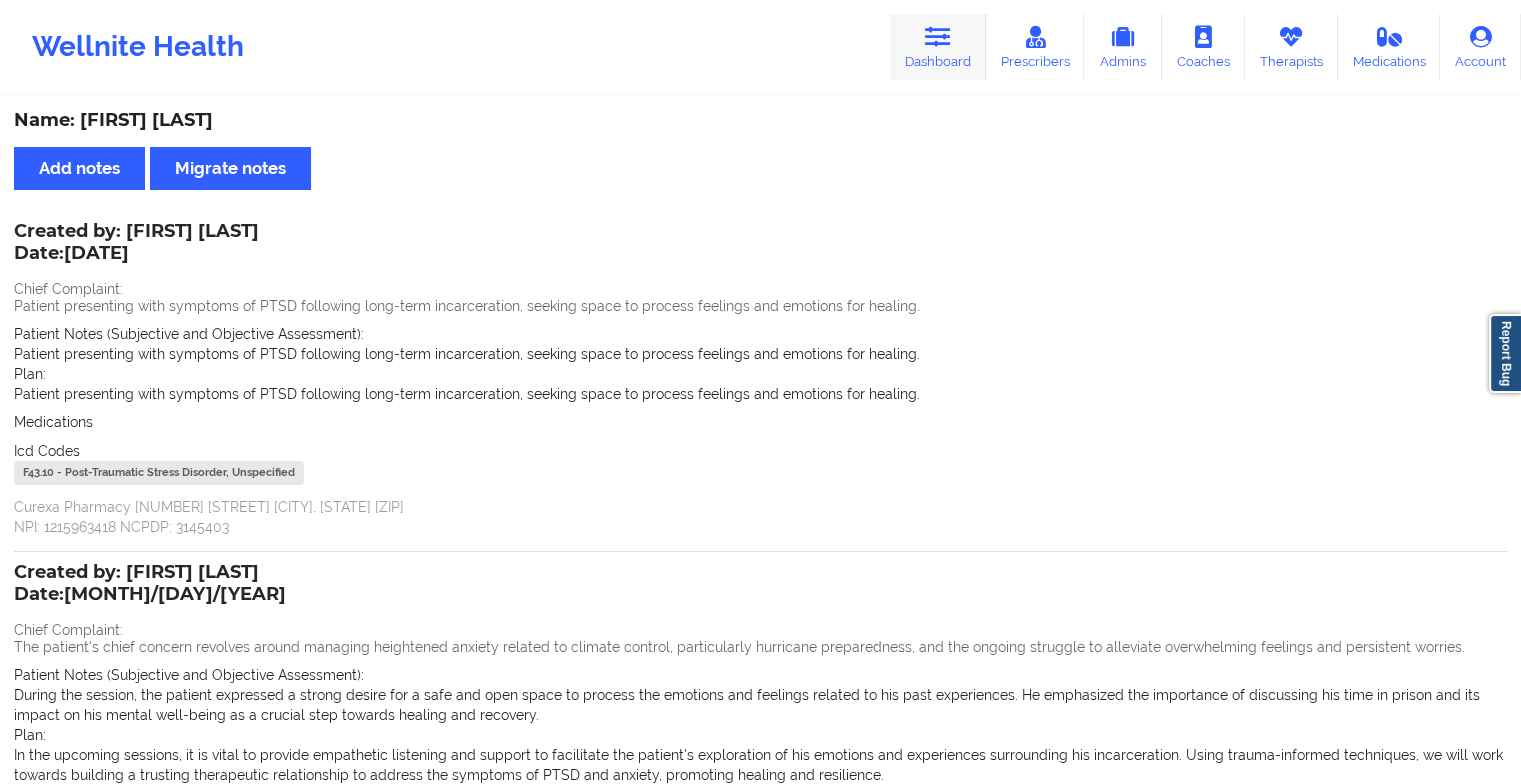 click on "Dashboard" at bounding box center (938, 47) 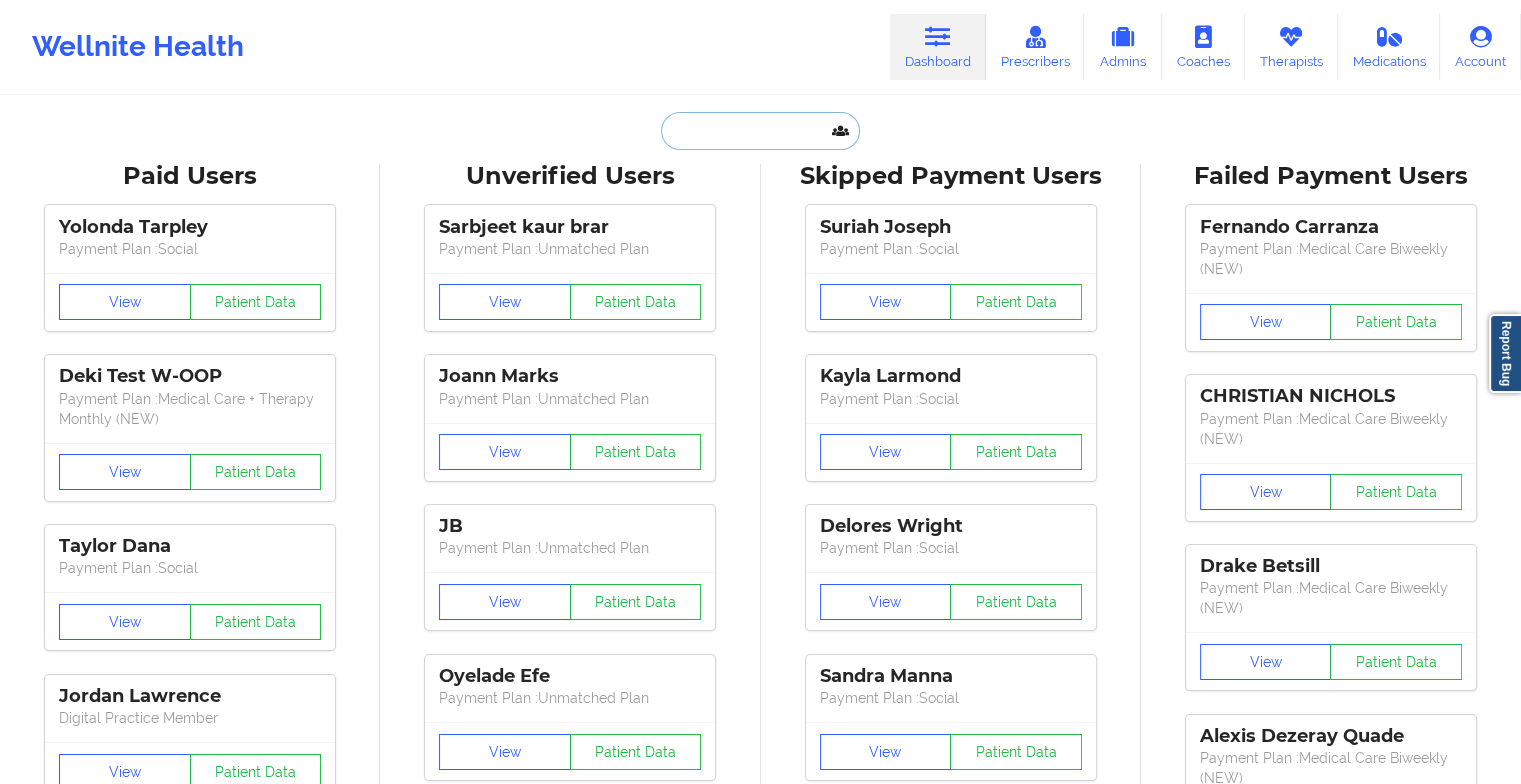click at bounding box center (760, 131) 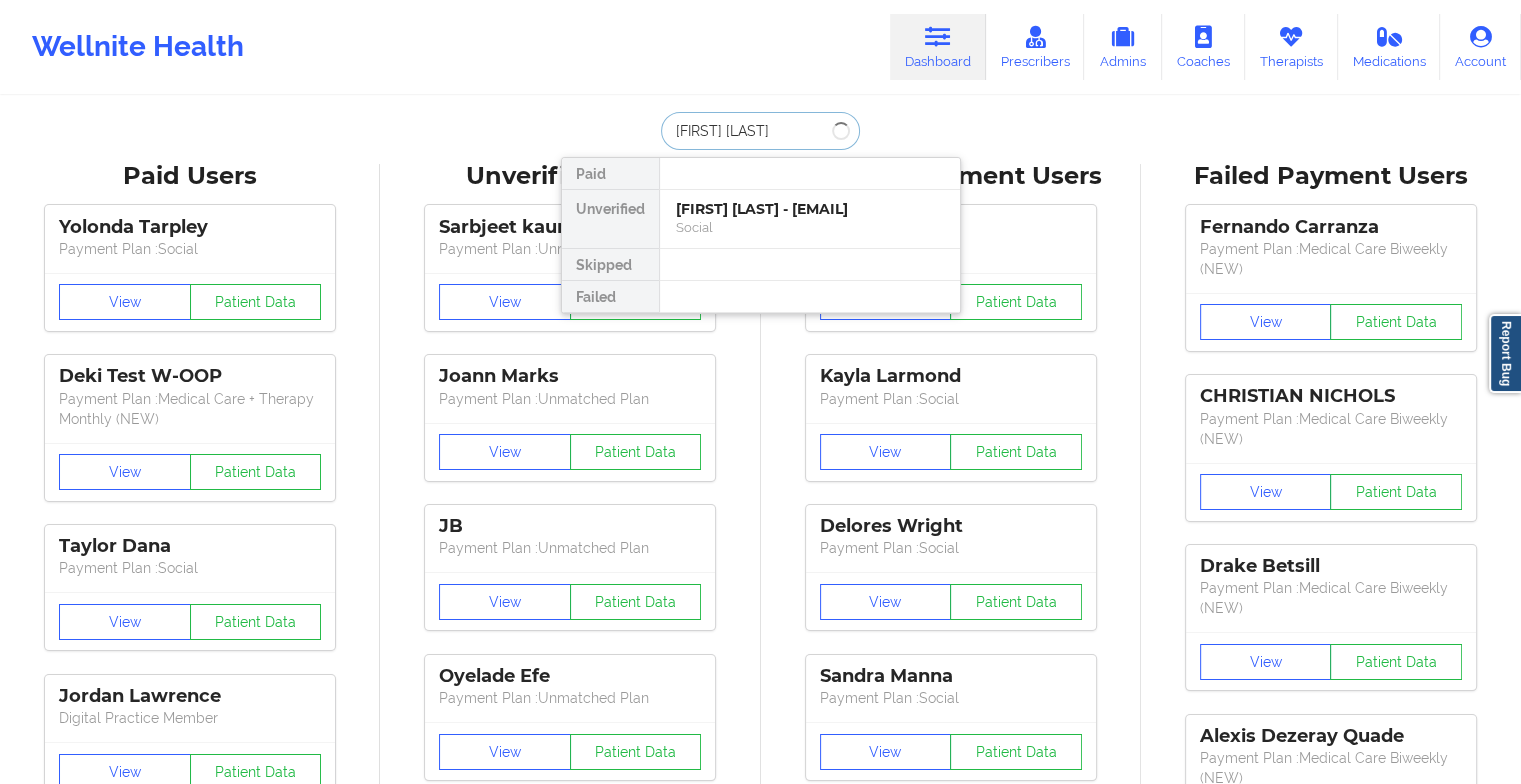 type on "[FIRST] [LAST]" 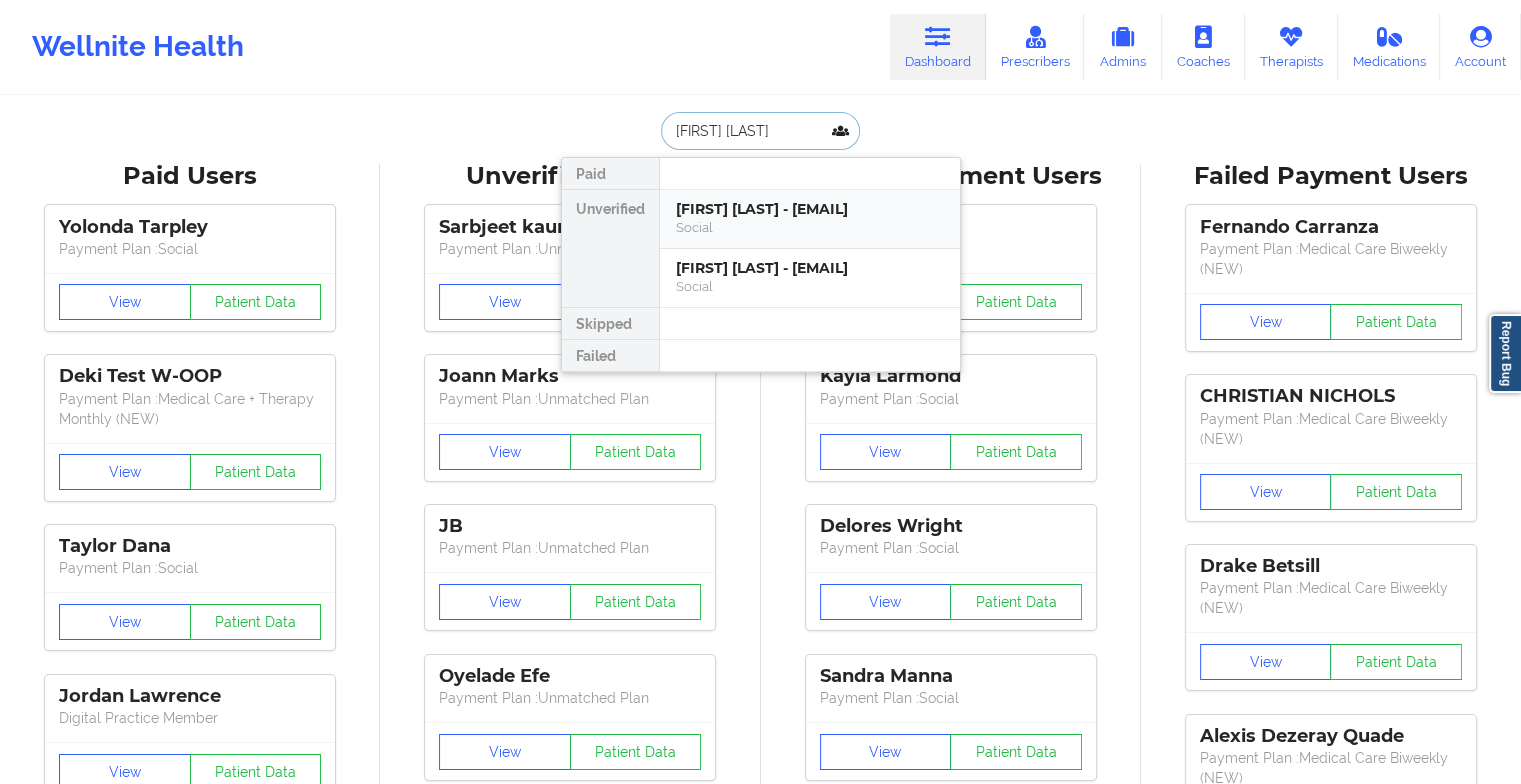 click on "[FIRST] [LAST] - [EMAIL]" at bounding box center (810, 209) 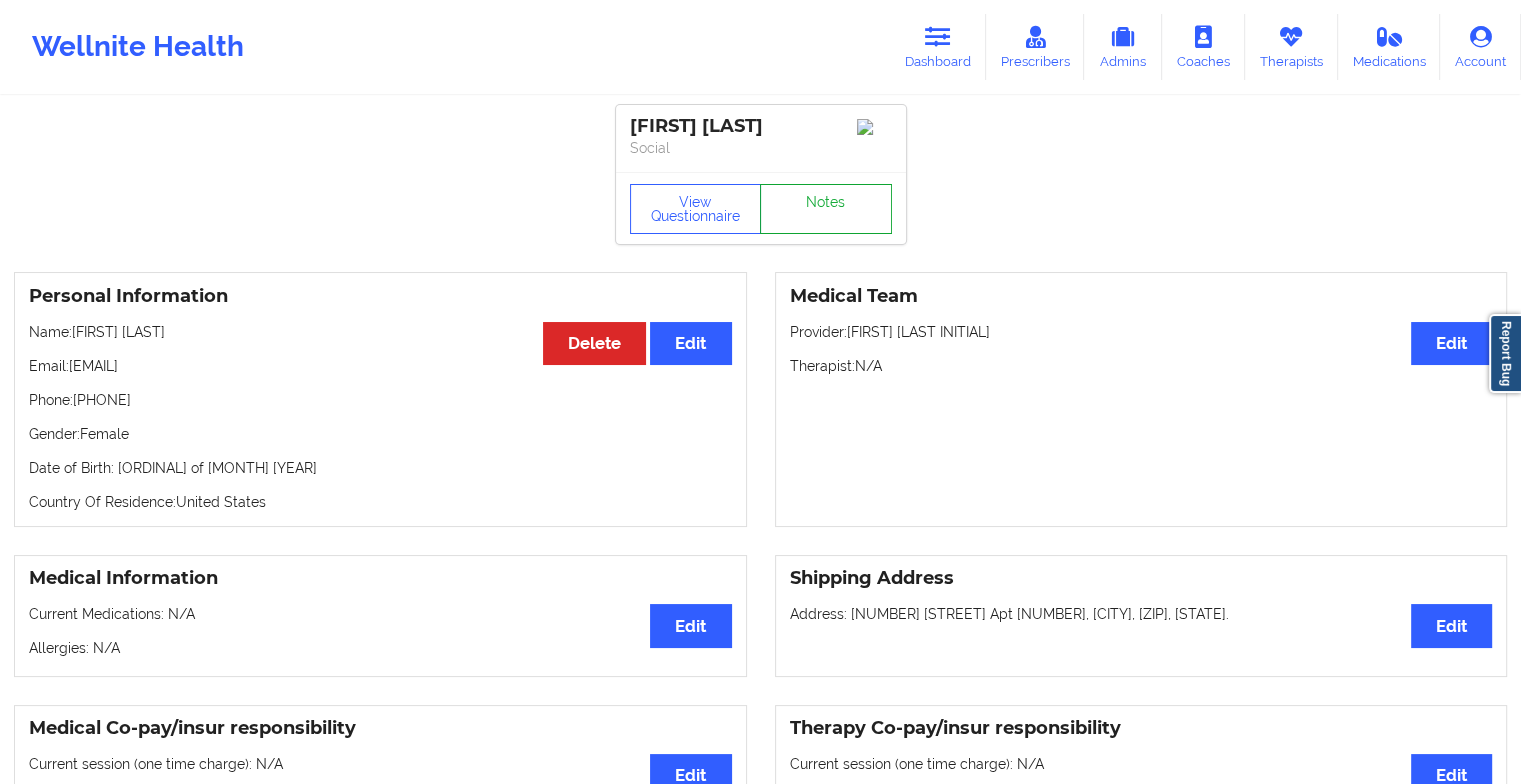 click on "Notes" at bounding box center (826, 209) 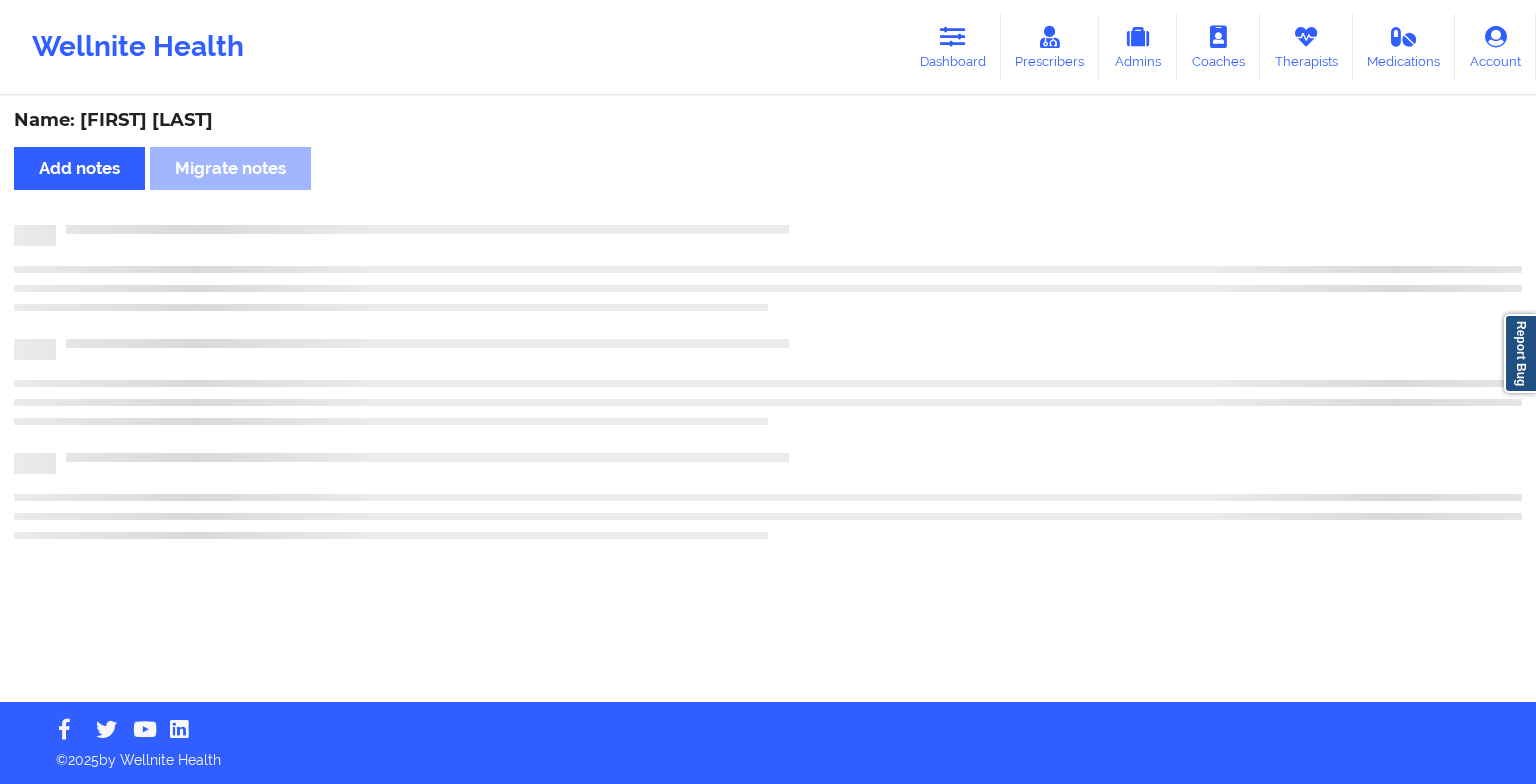 click on "Name: [FIRST] [LAST] Add notes Migrate notes" at bounding box center (768, 400) 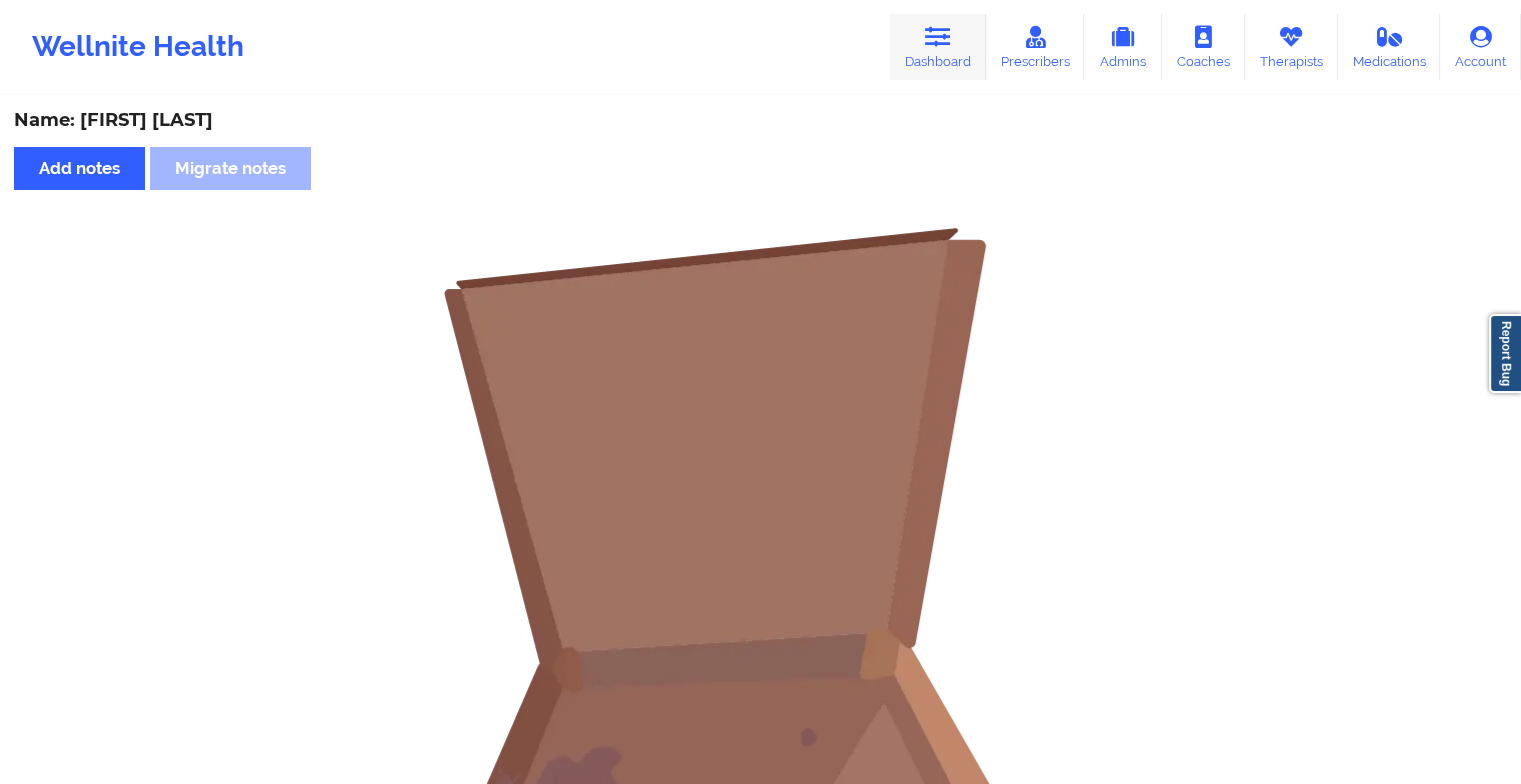 click on "Dashboard" at bounding box center [938, 47] 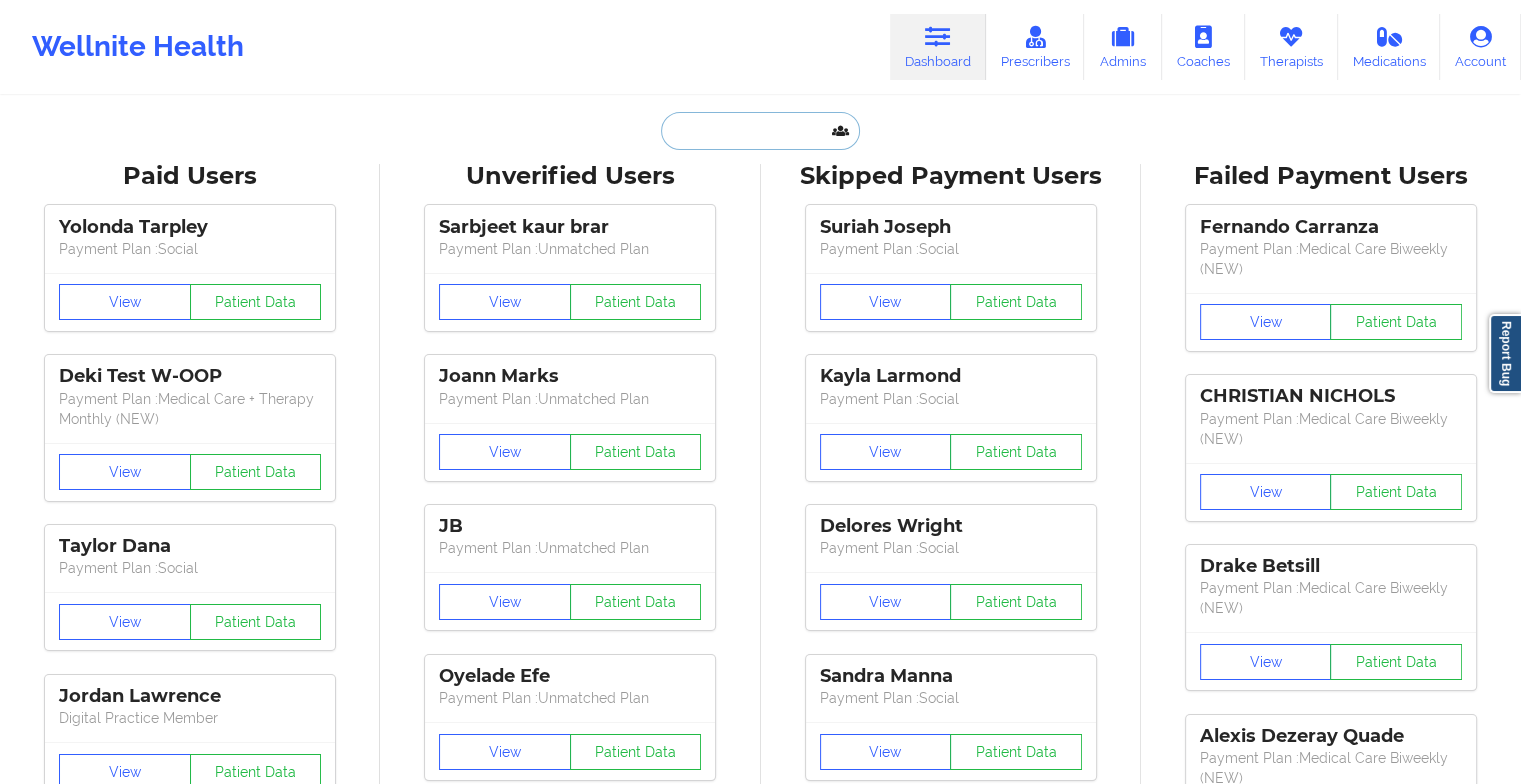 click at bounding box center [760, 131] 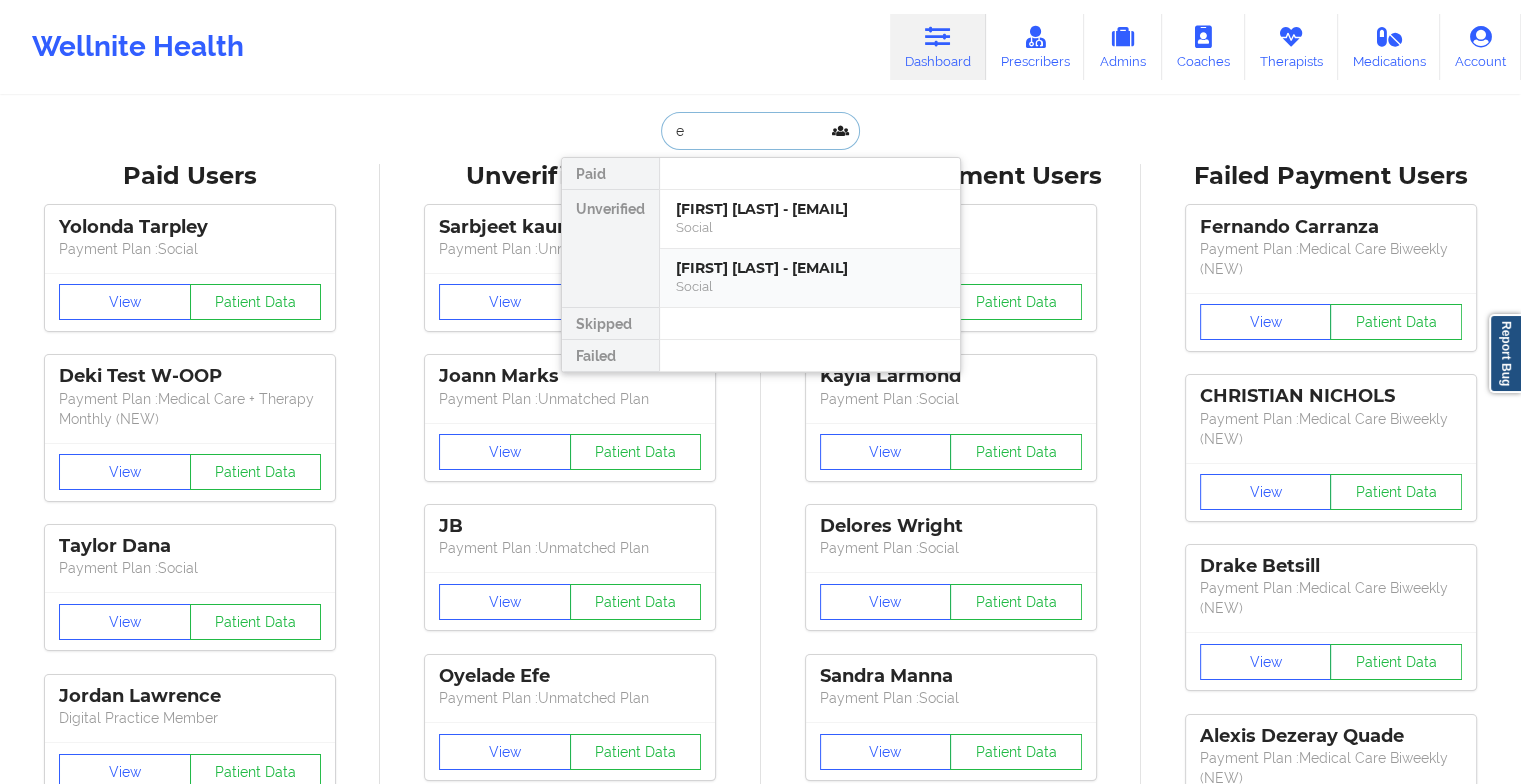 click on "[FIRST] [LAST] - [EMAIL]" at bounding box center [810, 268] 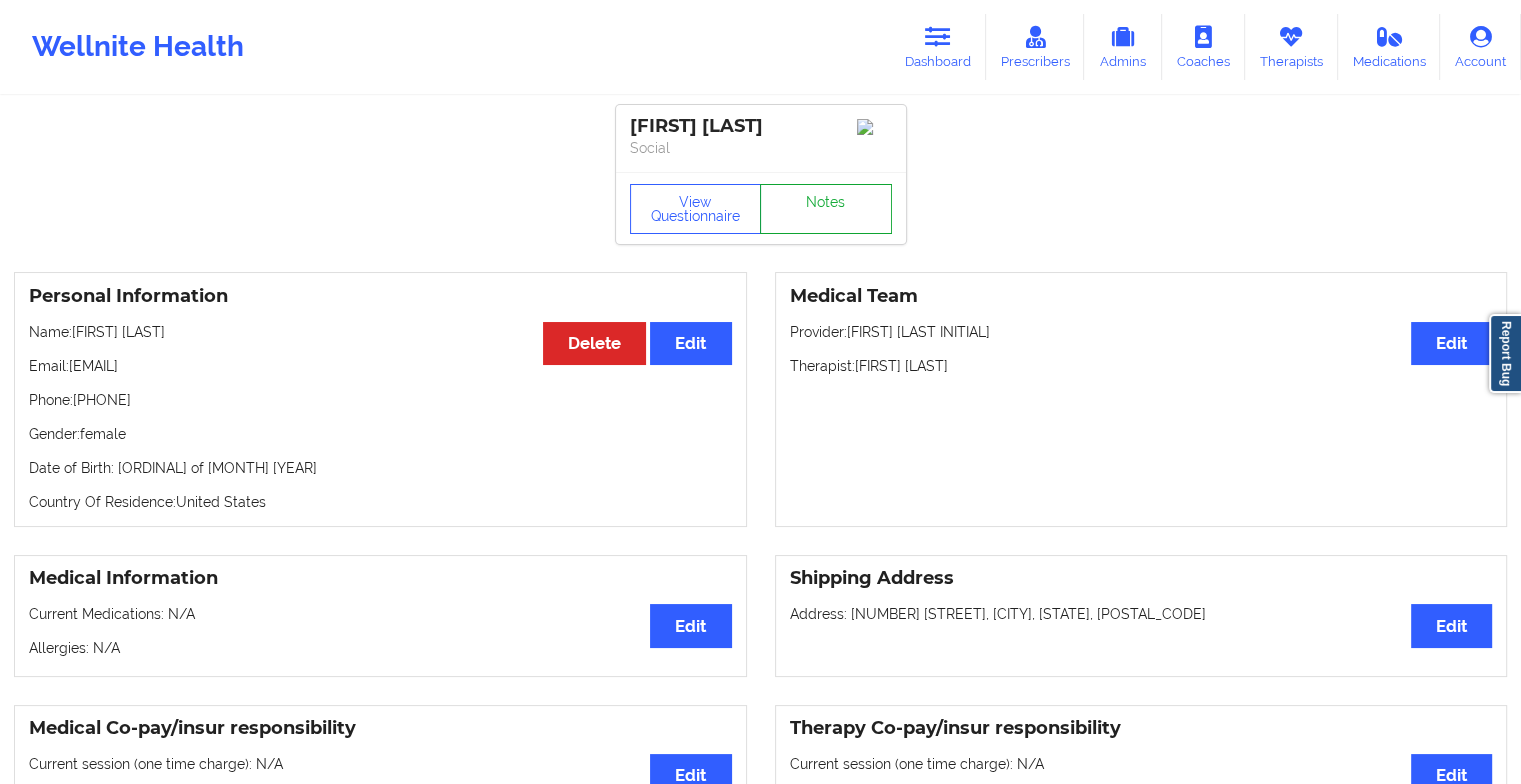 click on "Notes" at bounding box center (826, 209) 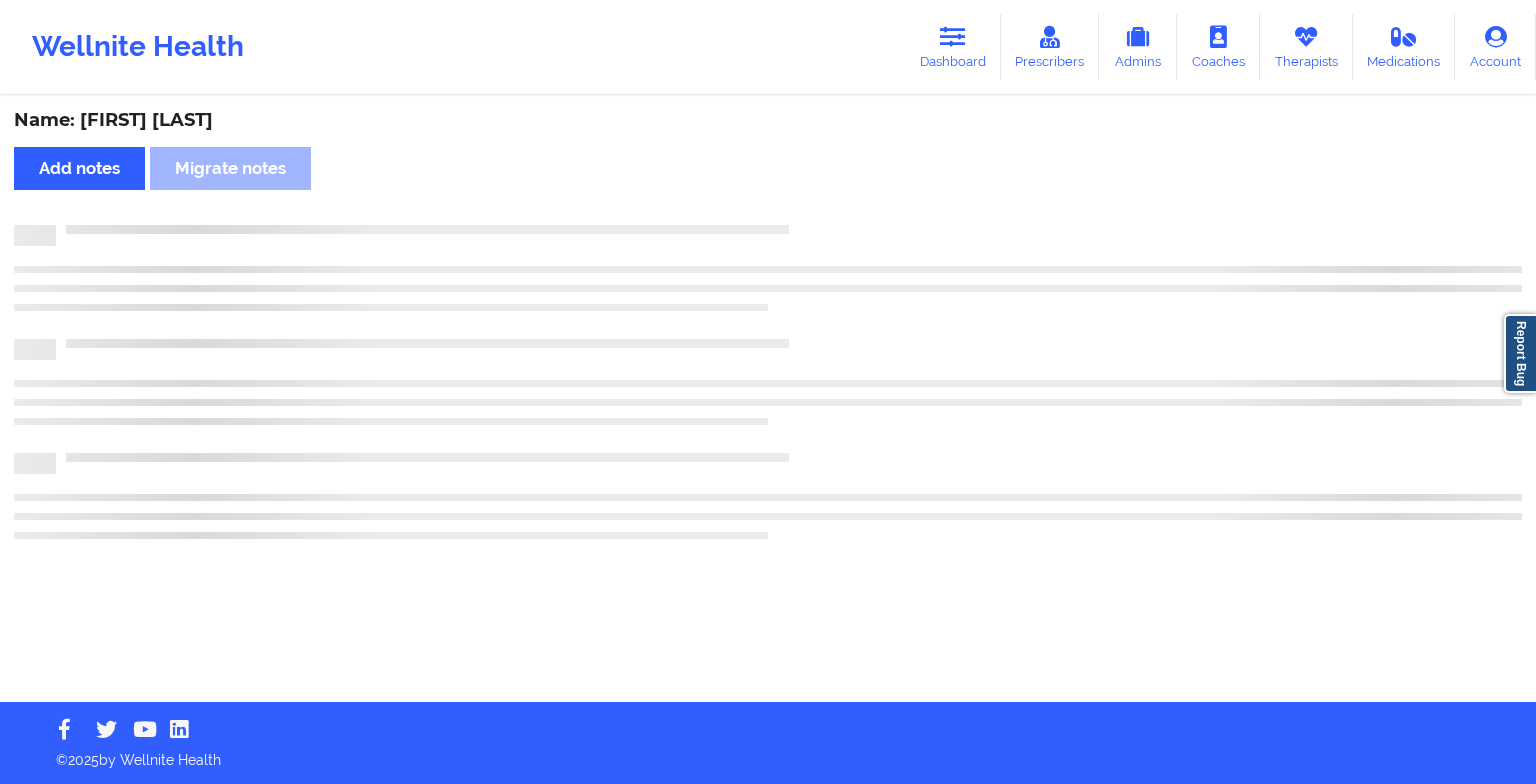 click on "Name: [FIRST] [LAST] Add notes Migrate notes" at bounding box center (768, 400) 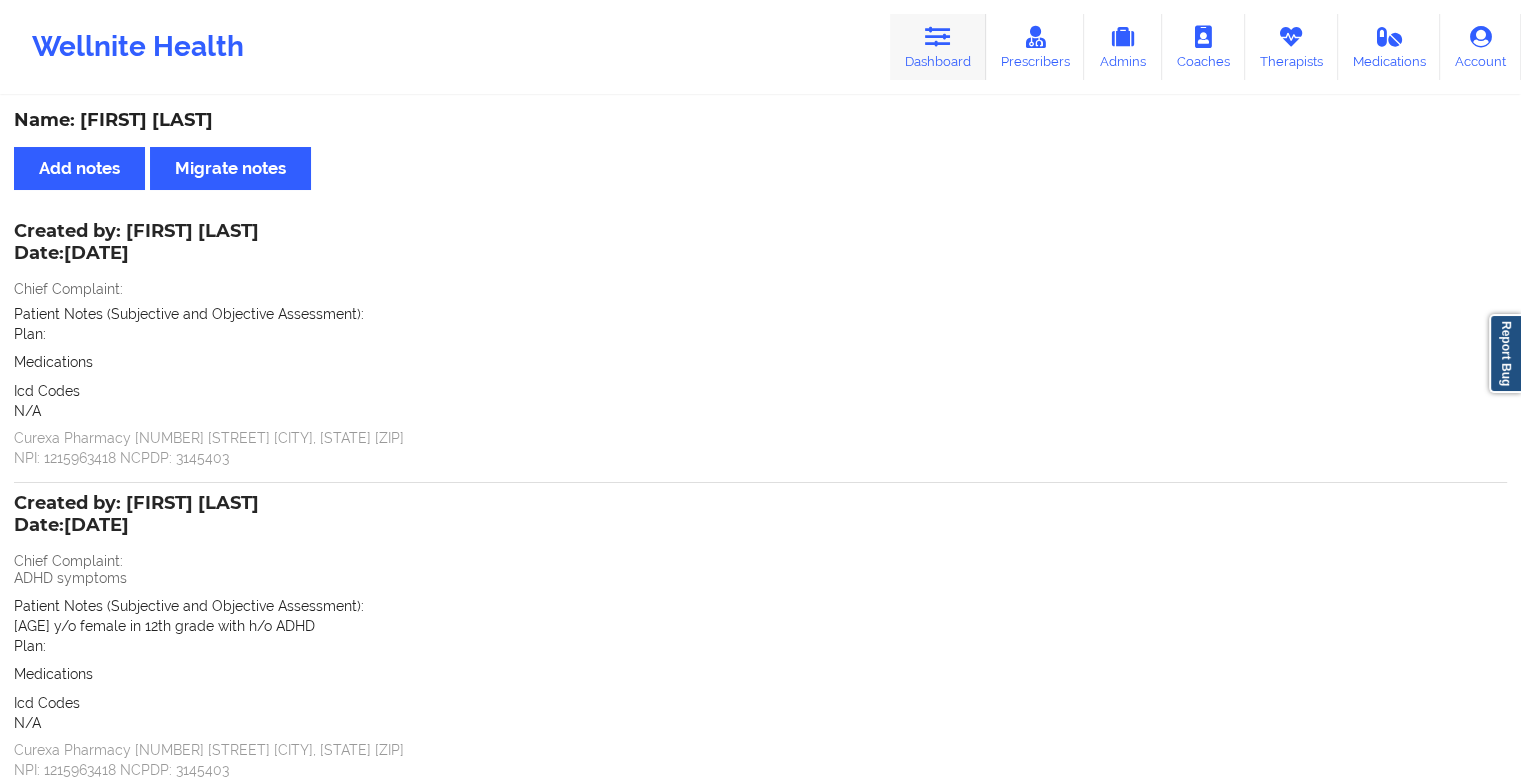 click on "Dashboard" at bounding box center (938, 47) 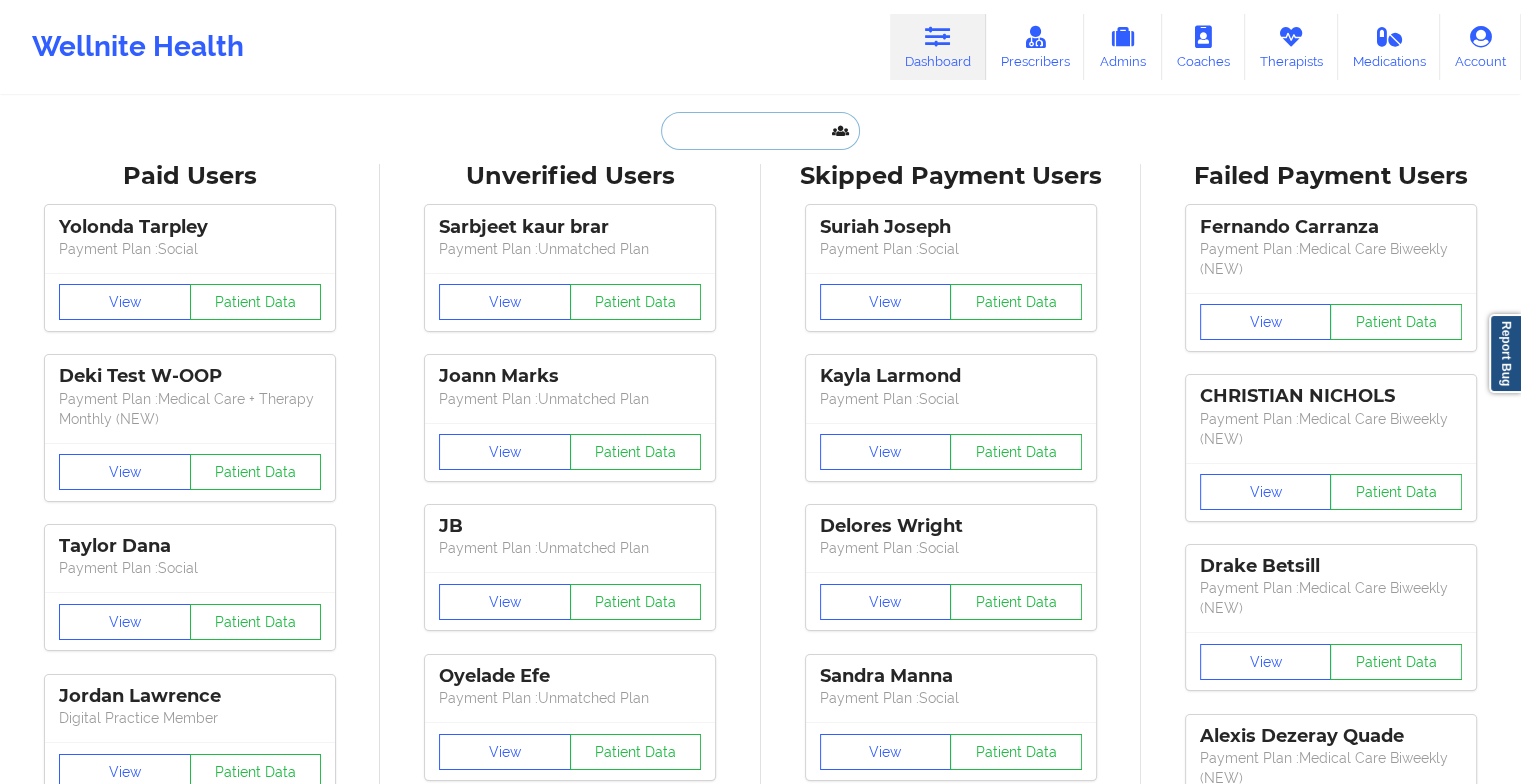 click at bounding box center [760, 131] 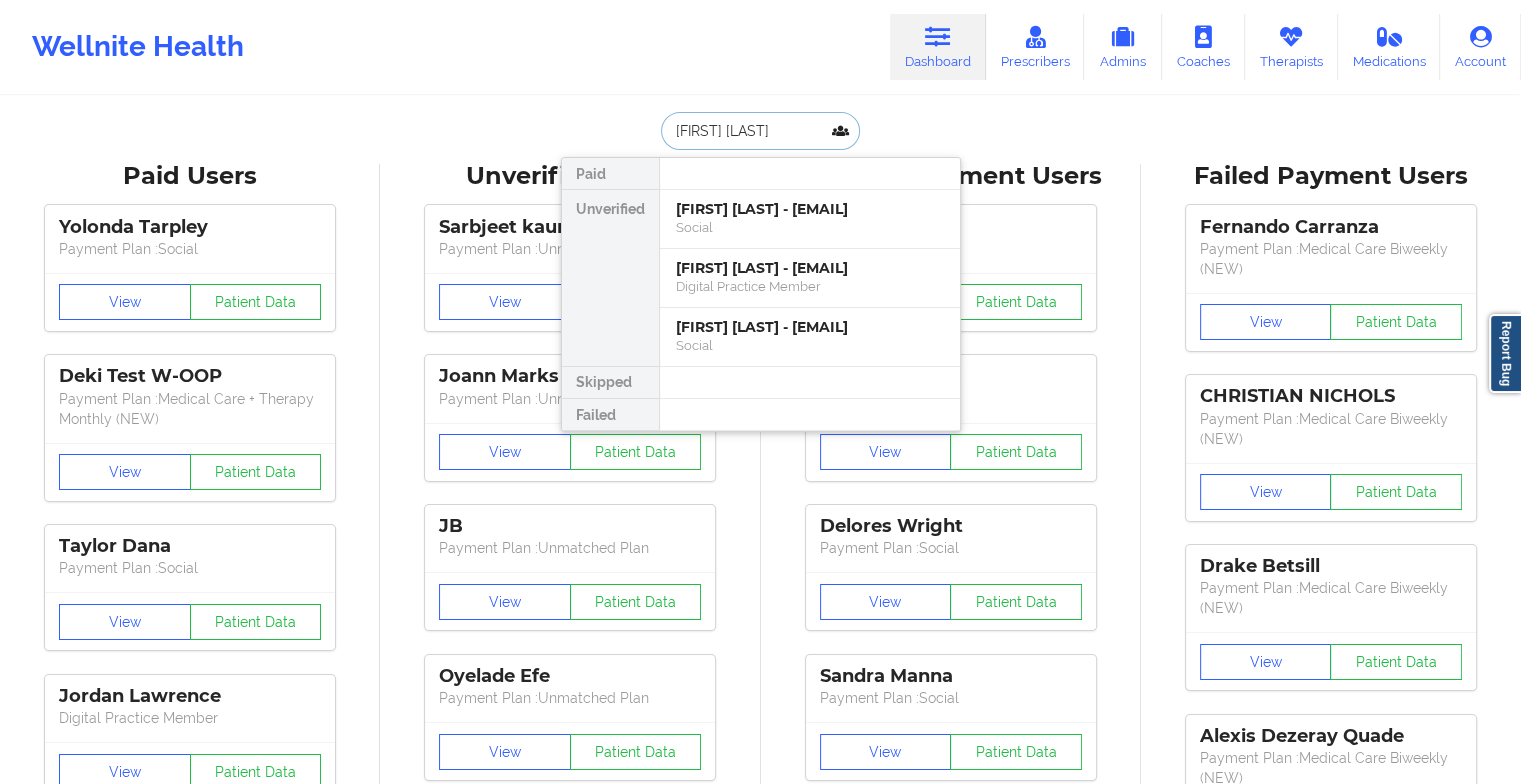 type on "[FIRST] [LAST]" 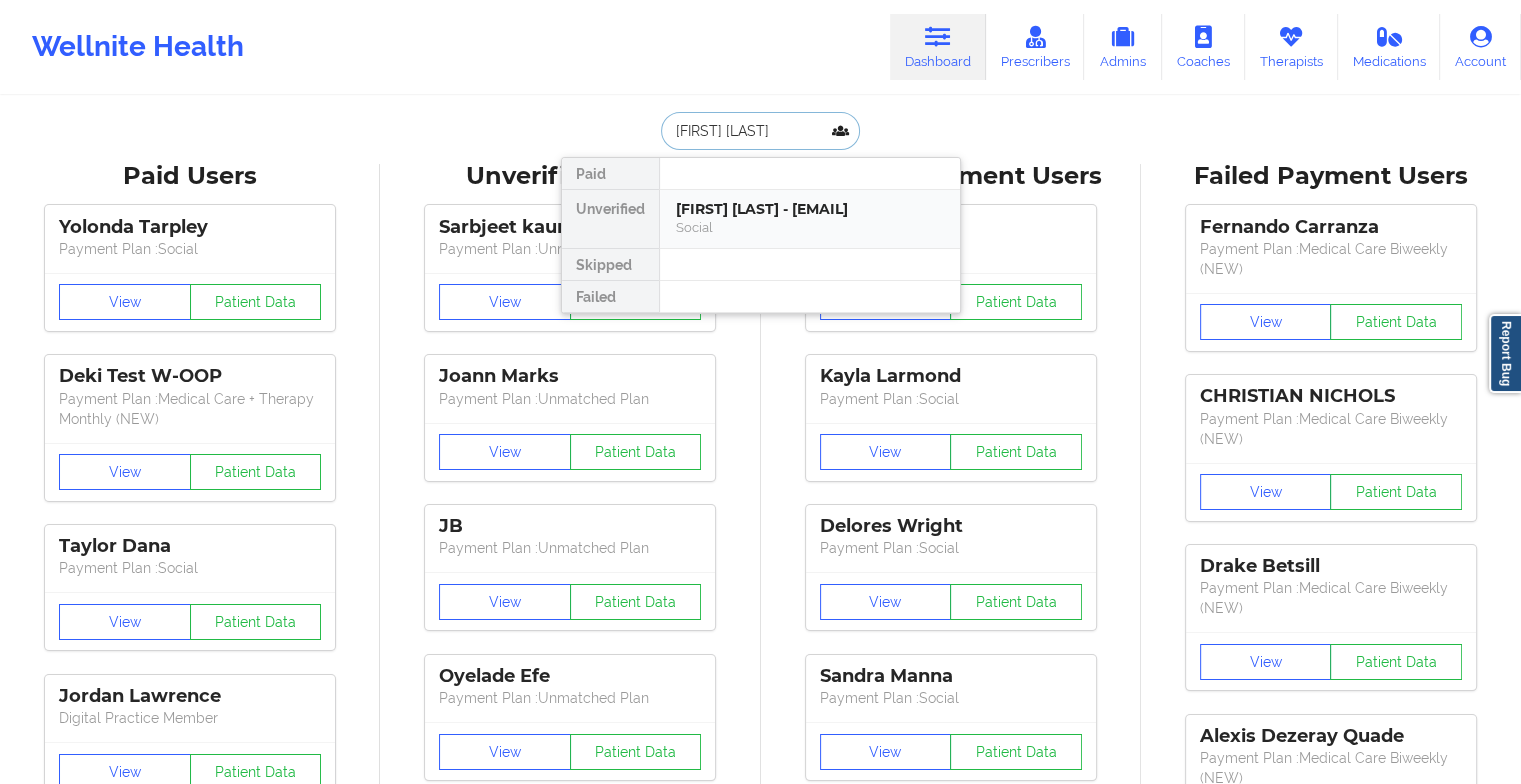 click on "[FIRST] [LAST] - [EMAIL]" at bounding box center [810, 209] 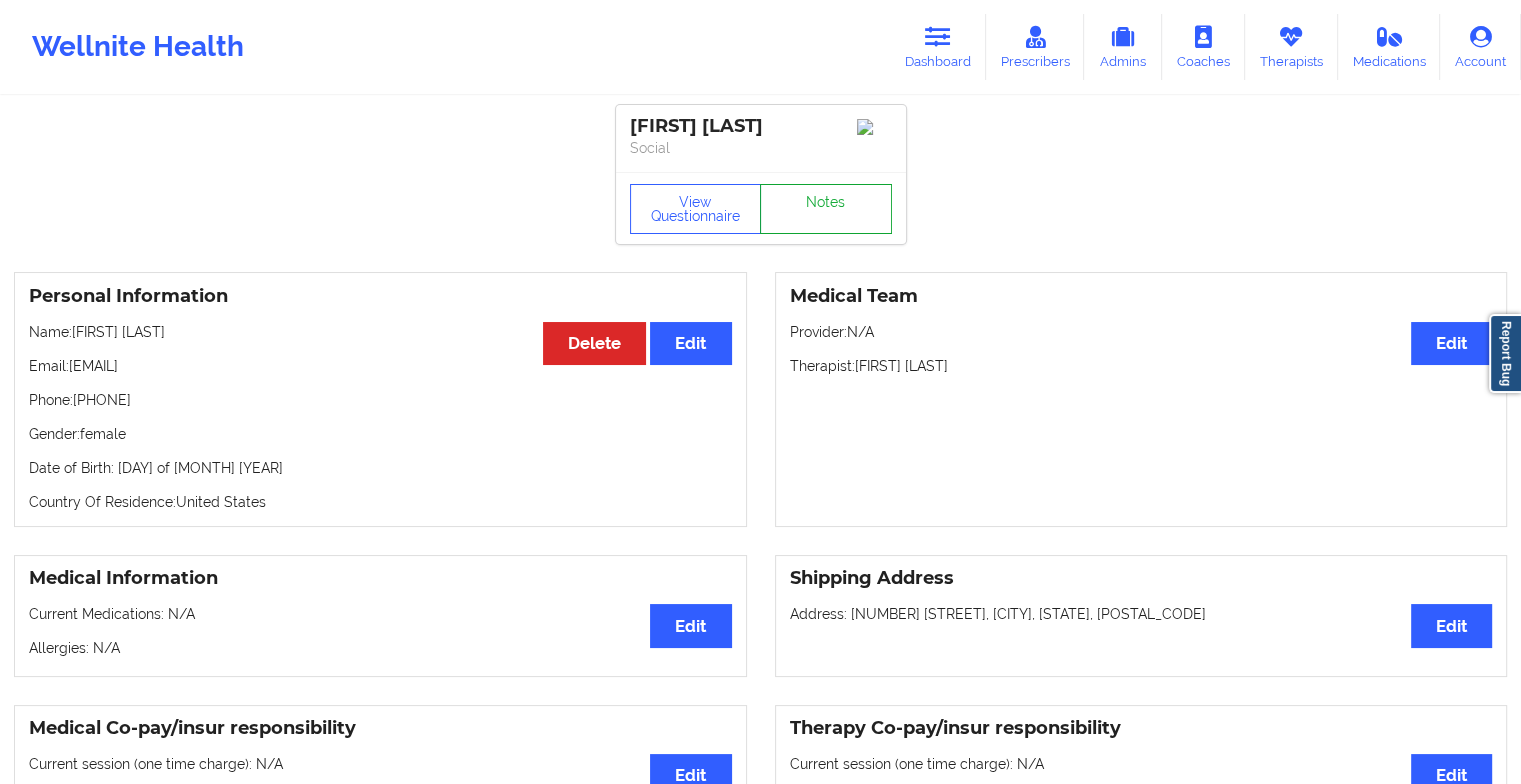 click on "Notes" at bounding box center (826, 209) 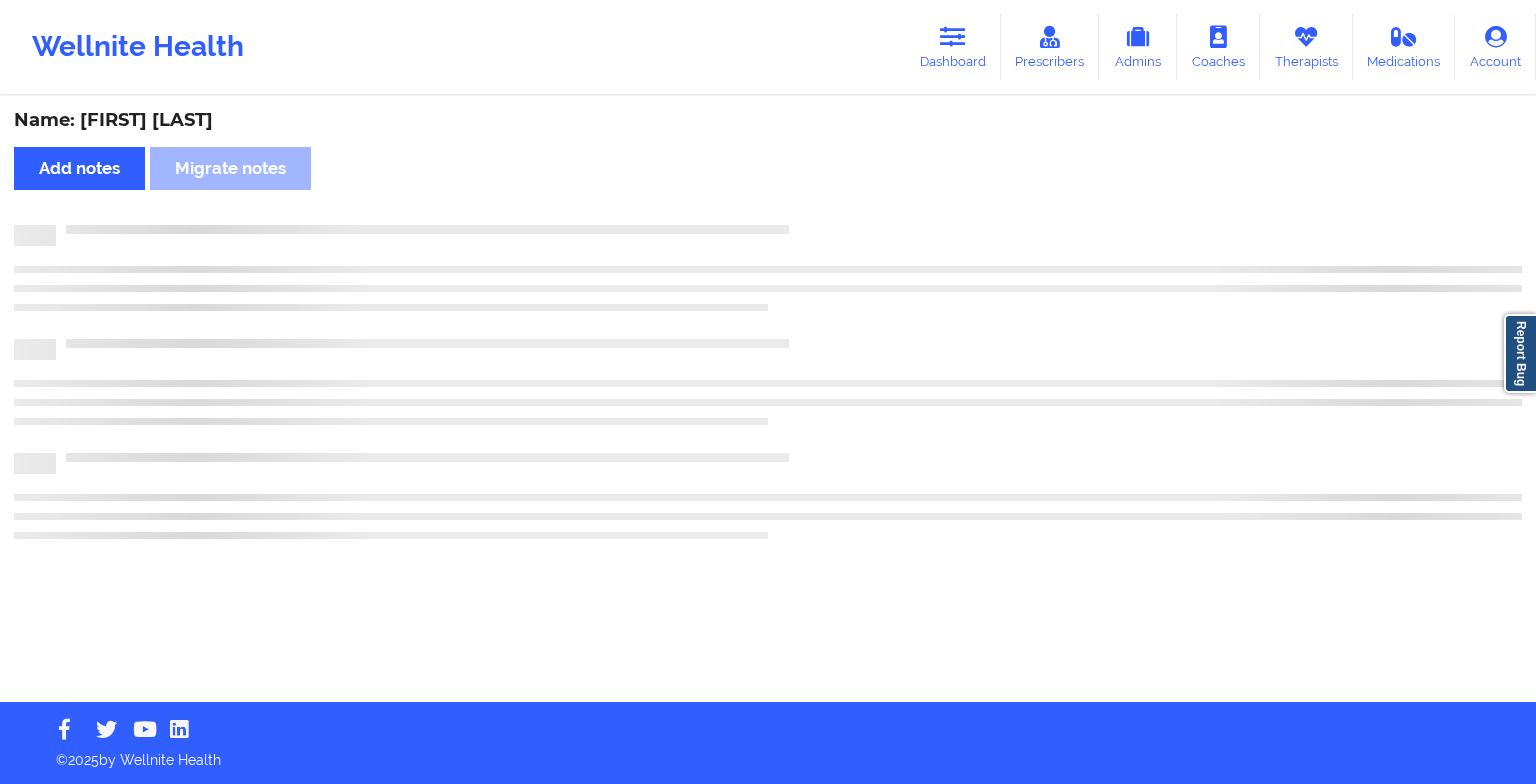 click on "Name: [FIRST] [LAST] Add notes Migrate notes" at bounding box center [768, 400] 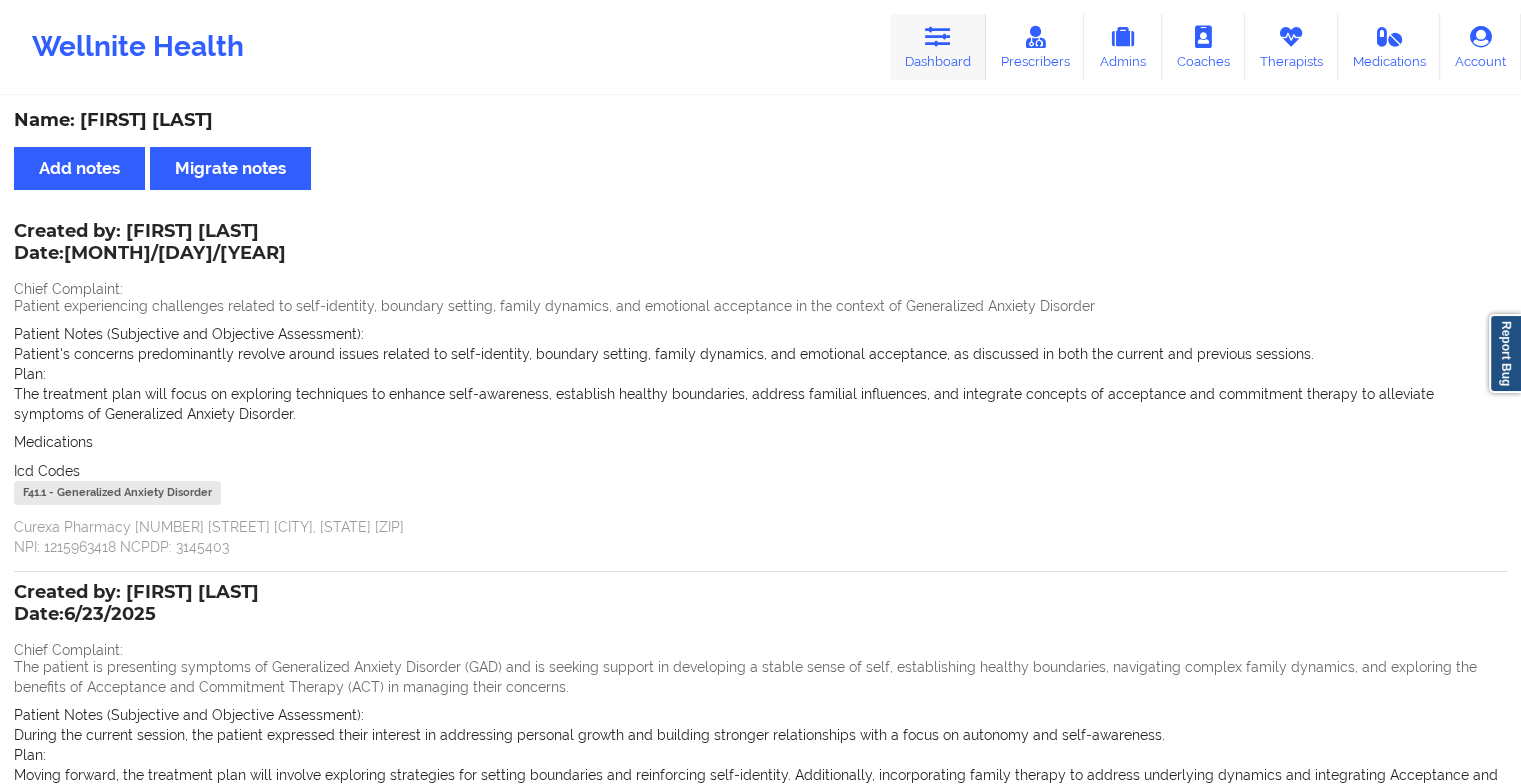 click on "Dashboard" at bounding box center [938, 47] 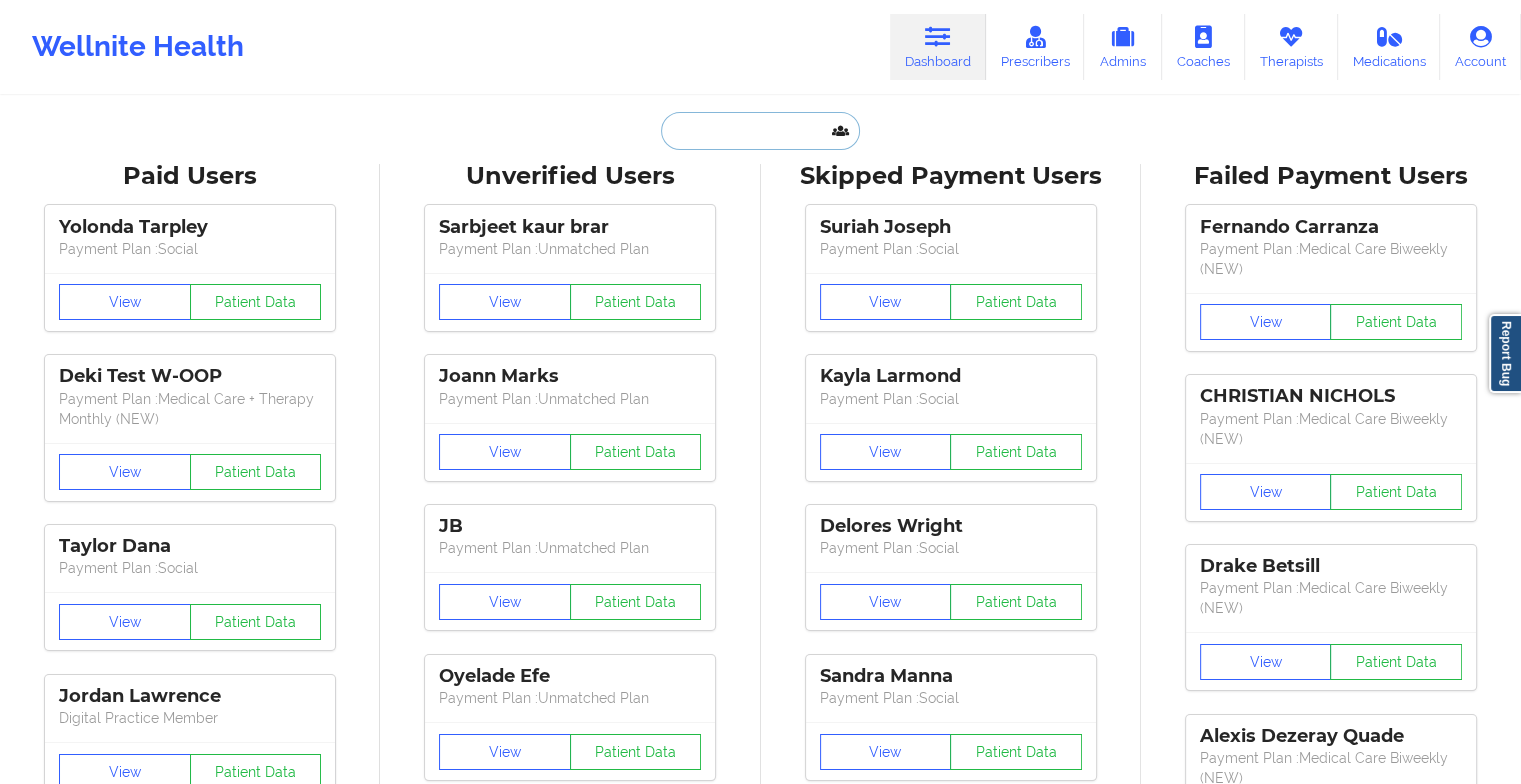 click at bounding box center (760, 131) 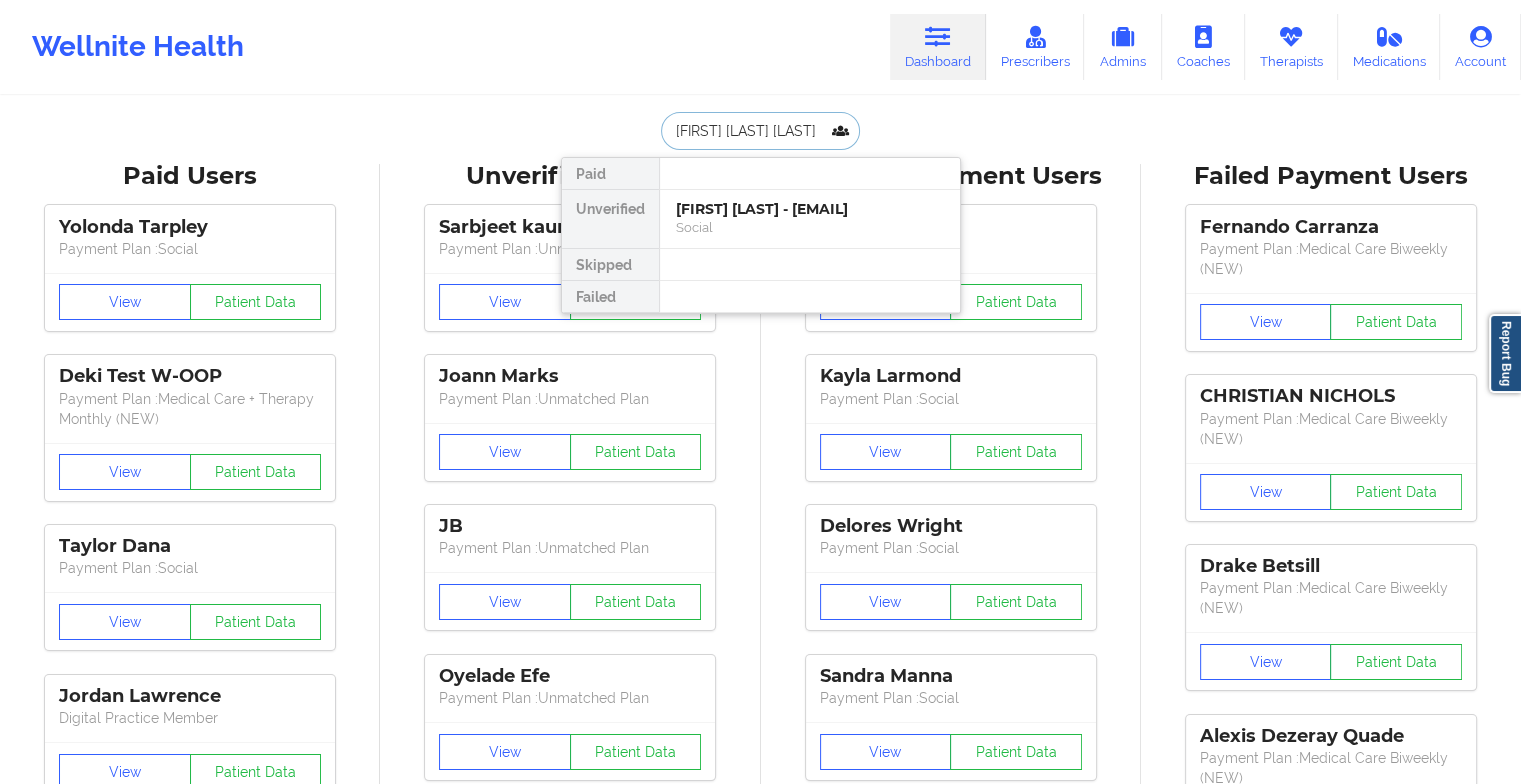 type on "[FIRST] [LAST] [LAST]" 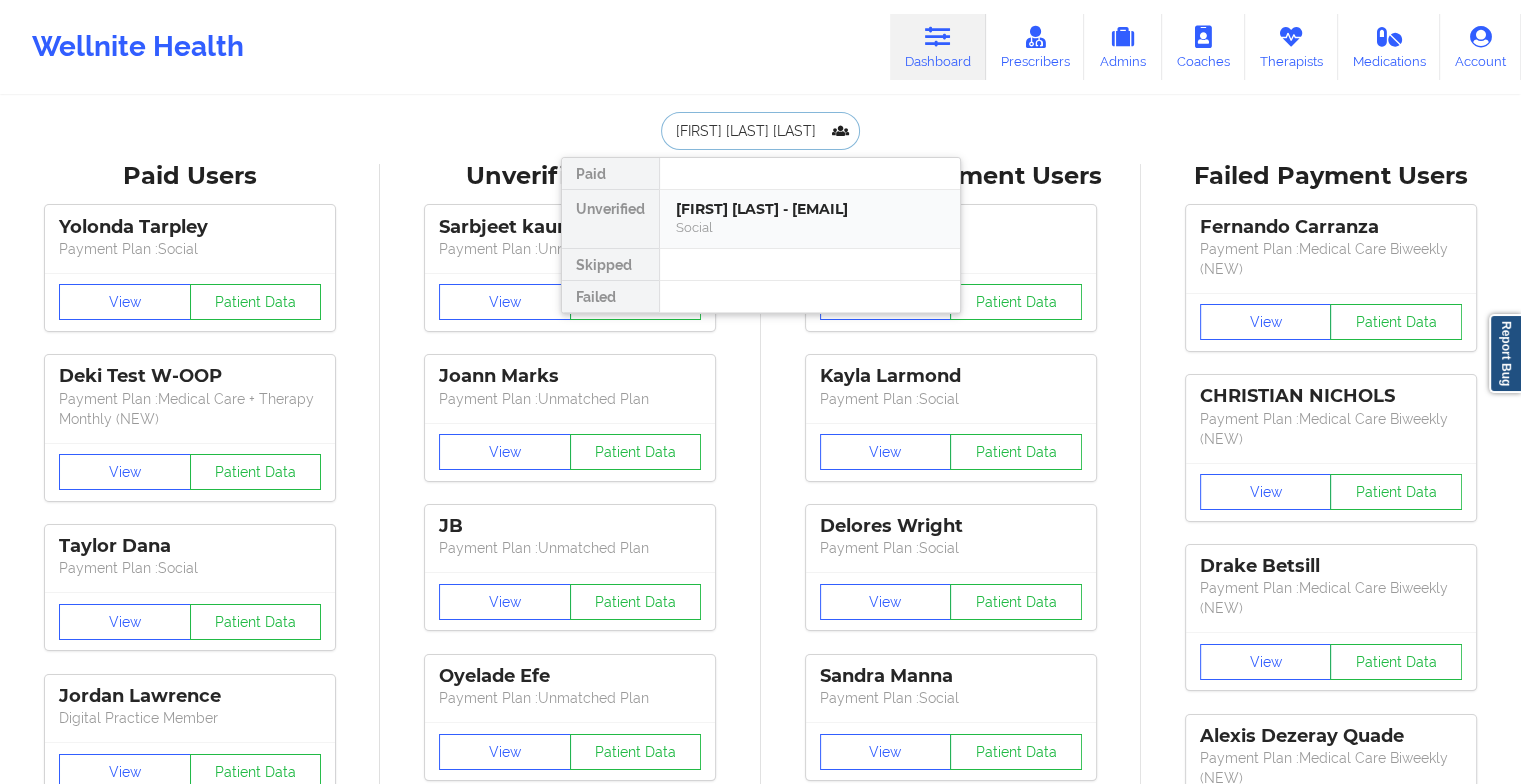 click on "[FIRST] [LAST] - [EMAIL]" at bounding box center [810, 209] 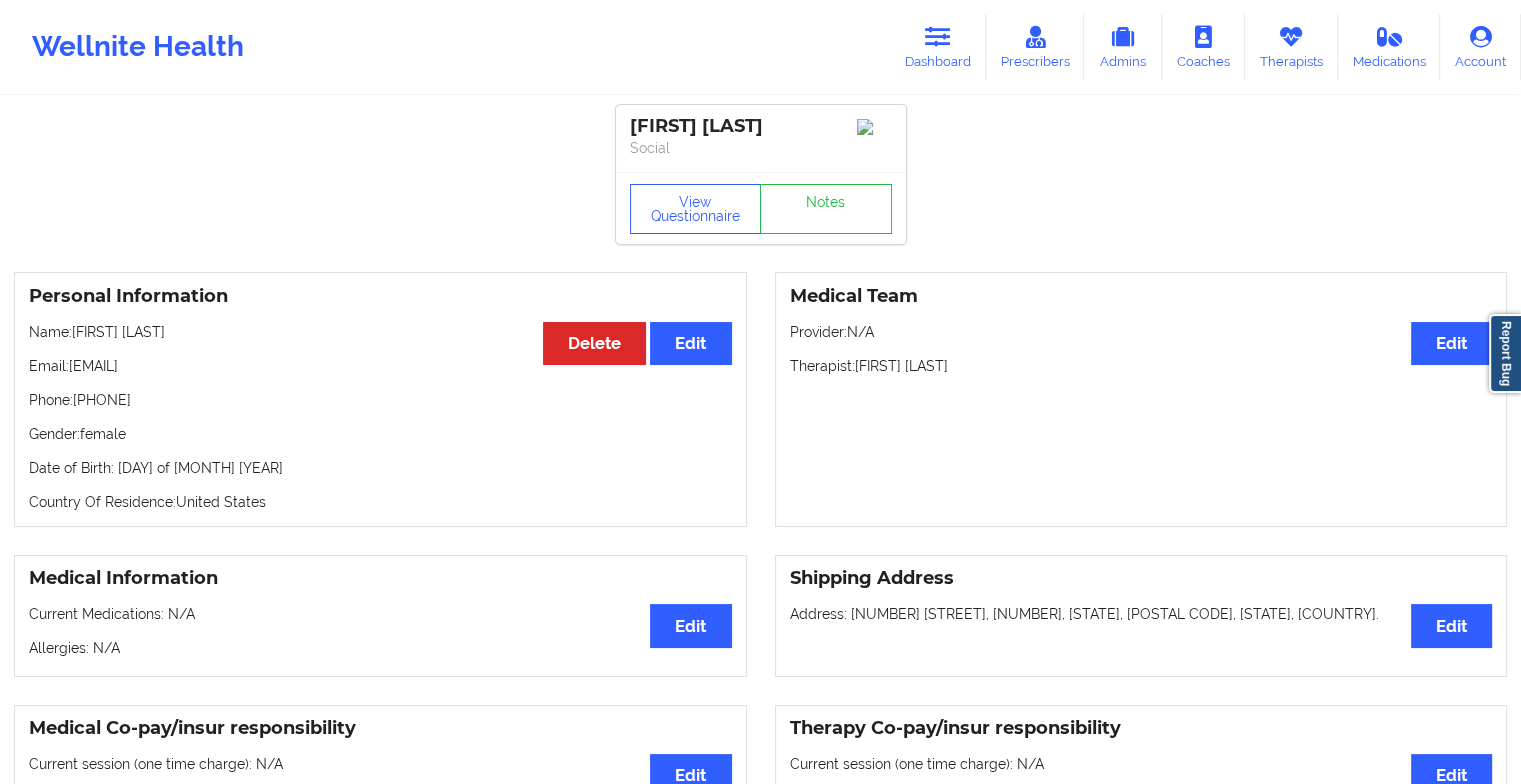 click on "Provider: N/A" at bounding box center (1141, 332) 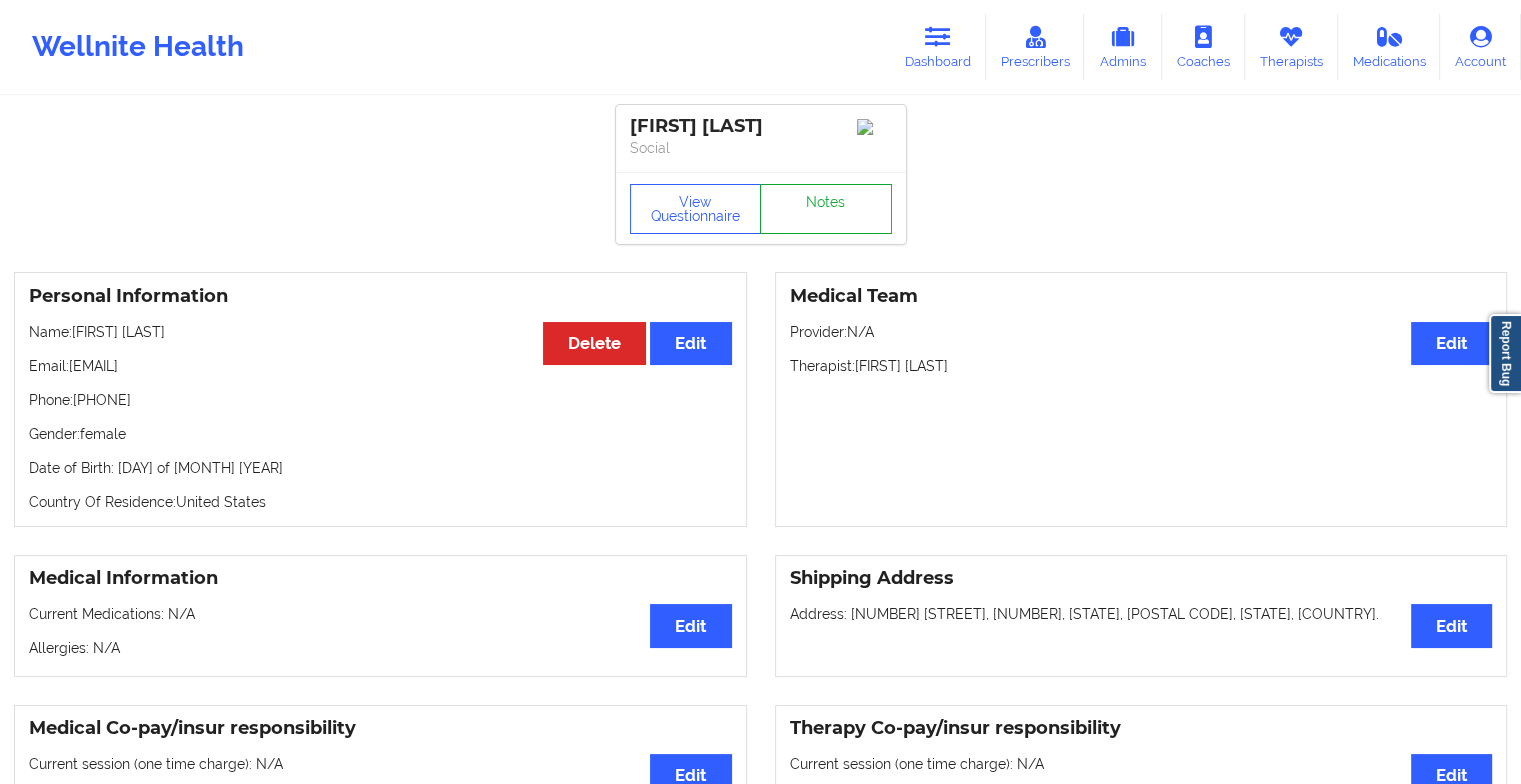 click on "Notes" at bounding box center [826, 209] 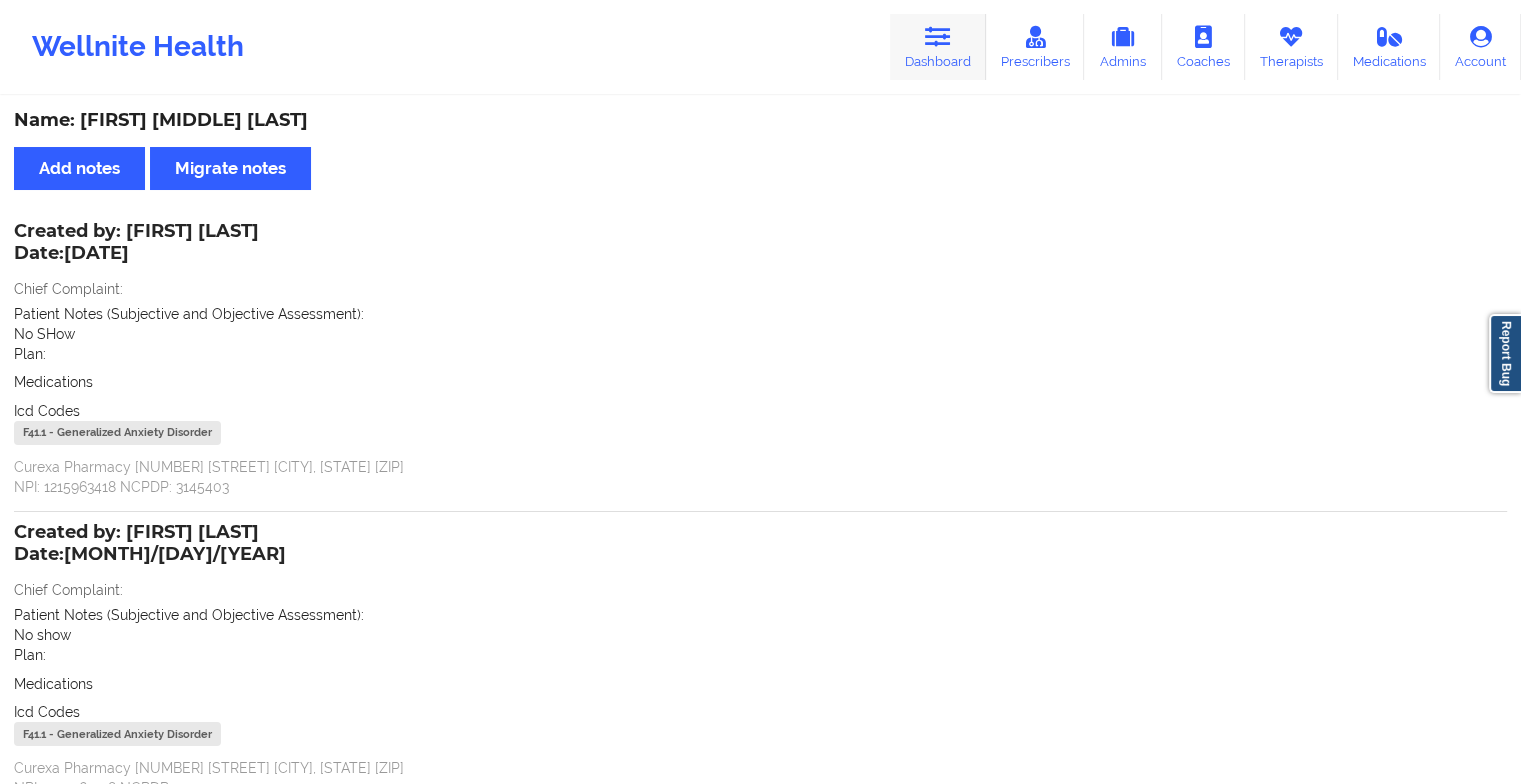 click at bounding box center (938, 37) 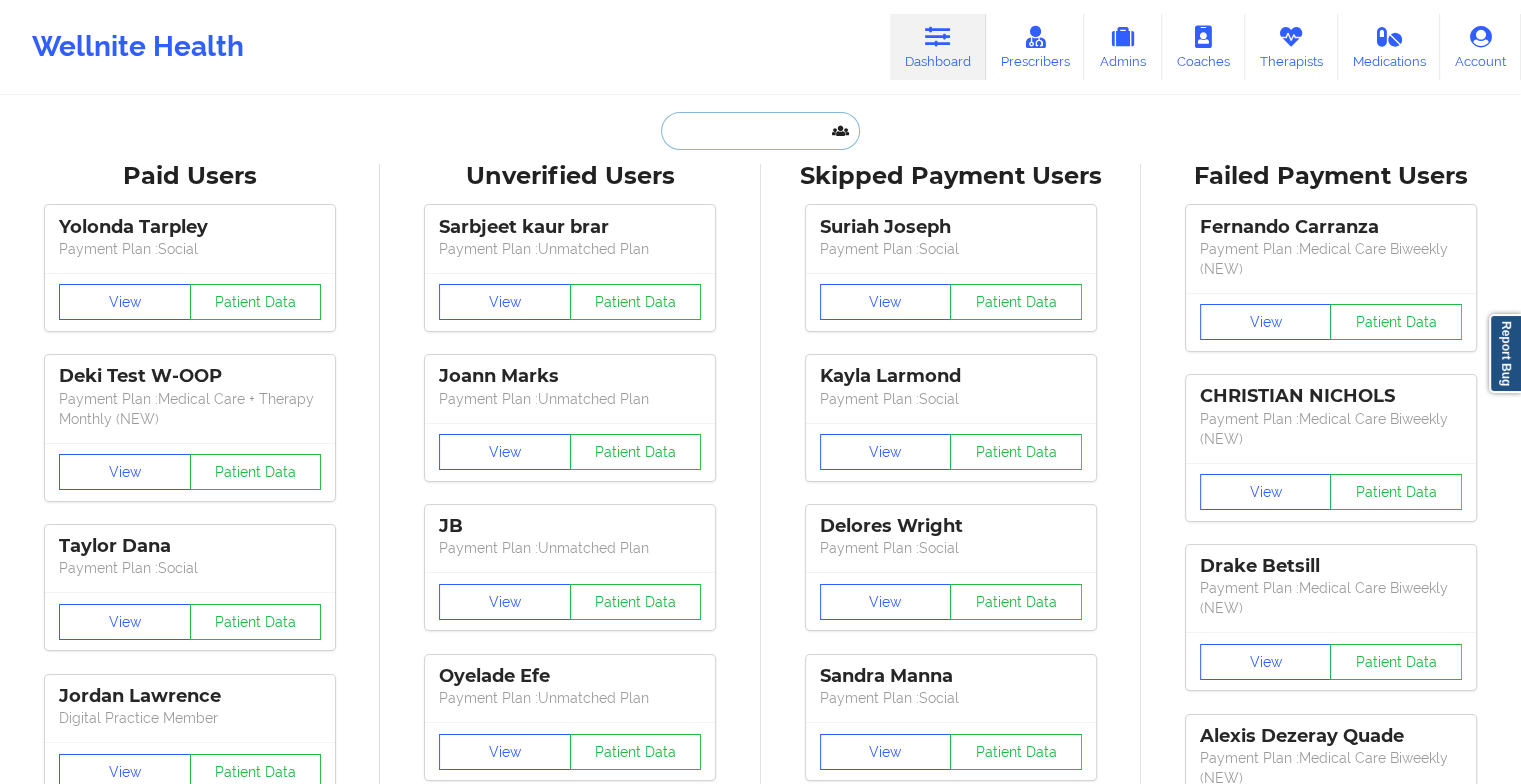 click at bounding box center [760, 131] 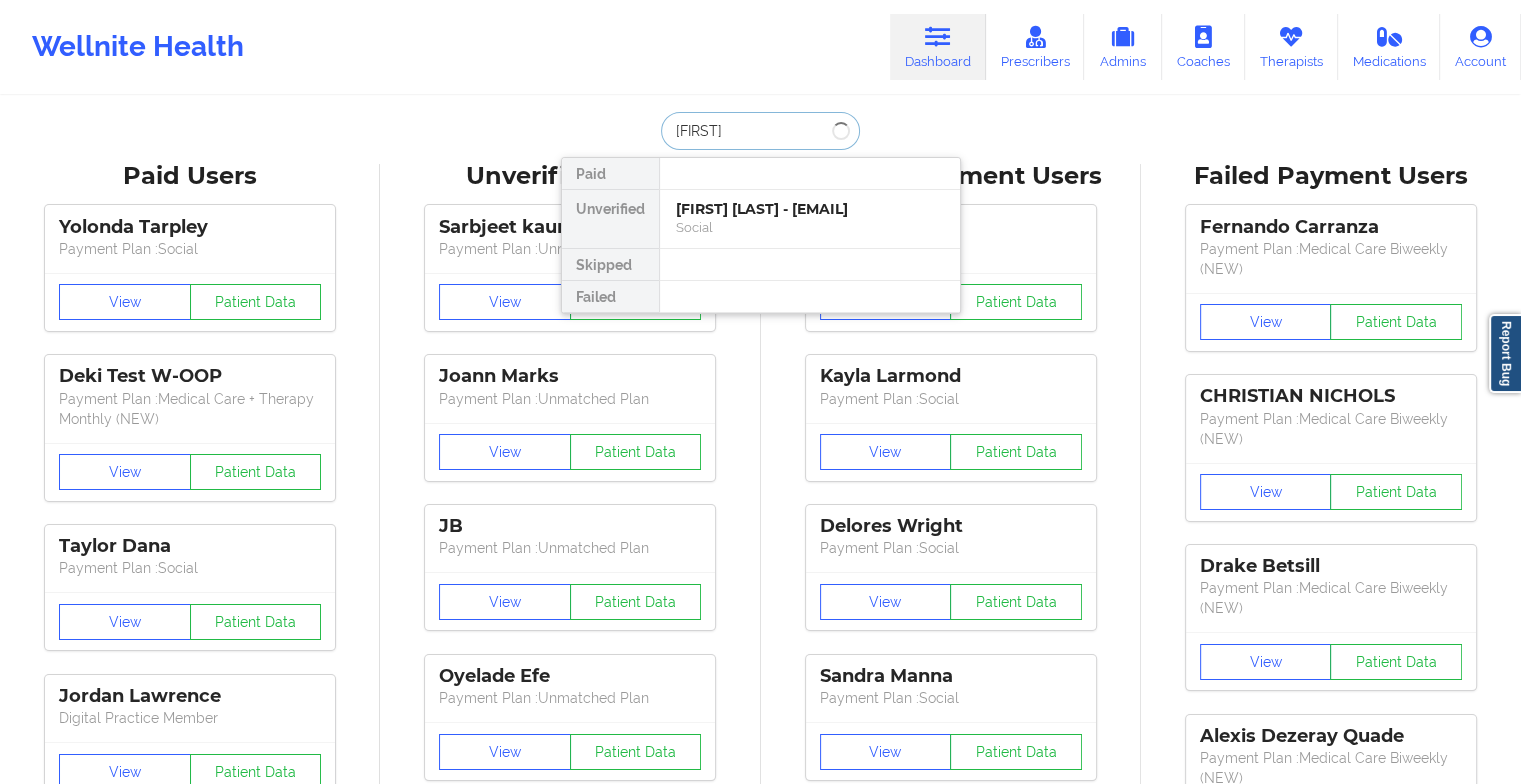 type on "nidhi" 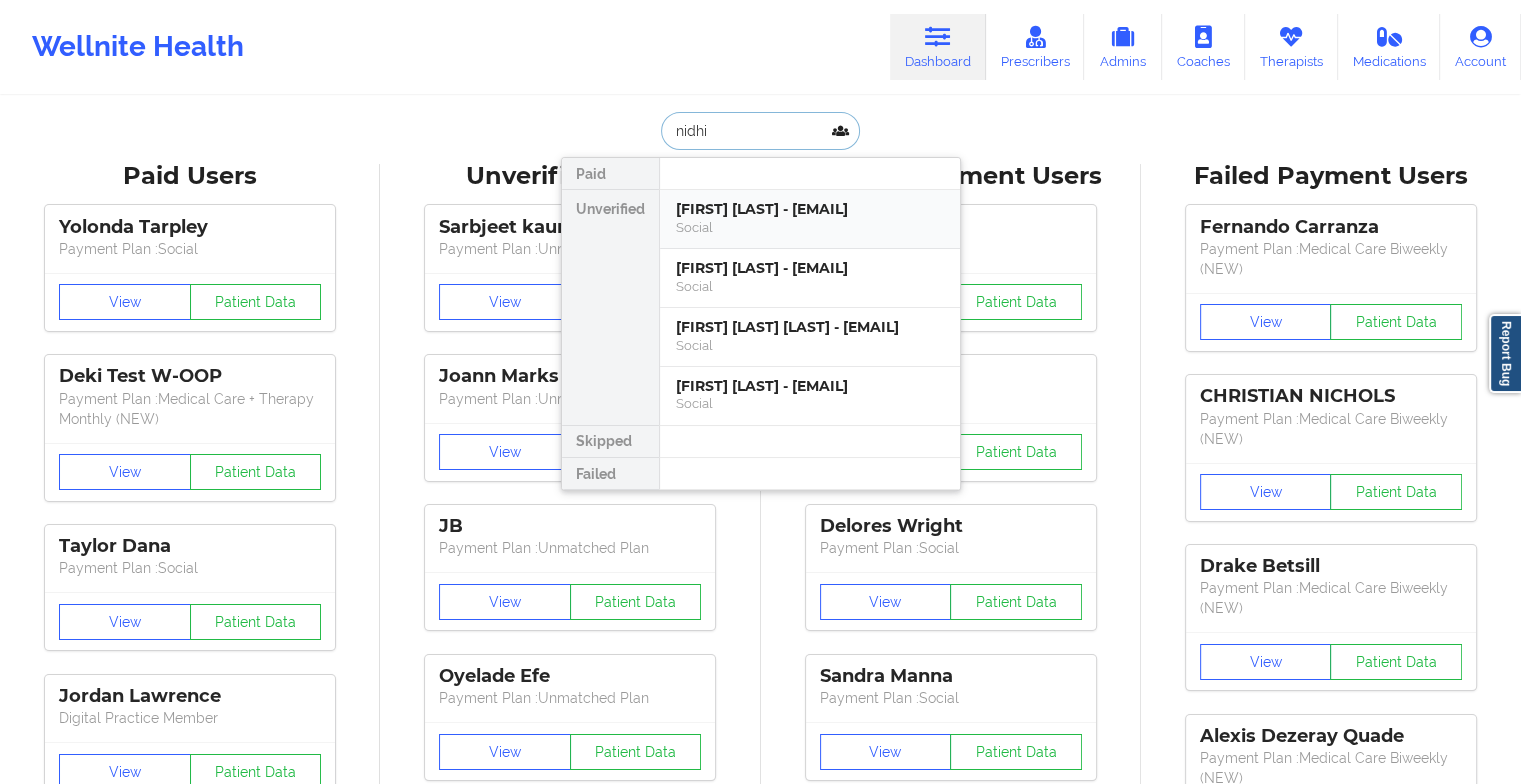 click on "[FIRST] [LAST] - [EMAIL]" at bounding box center [810, 209] 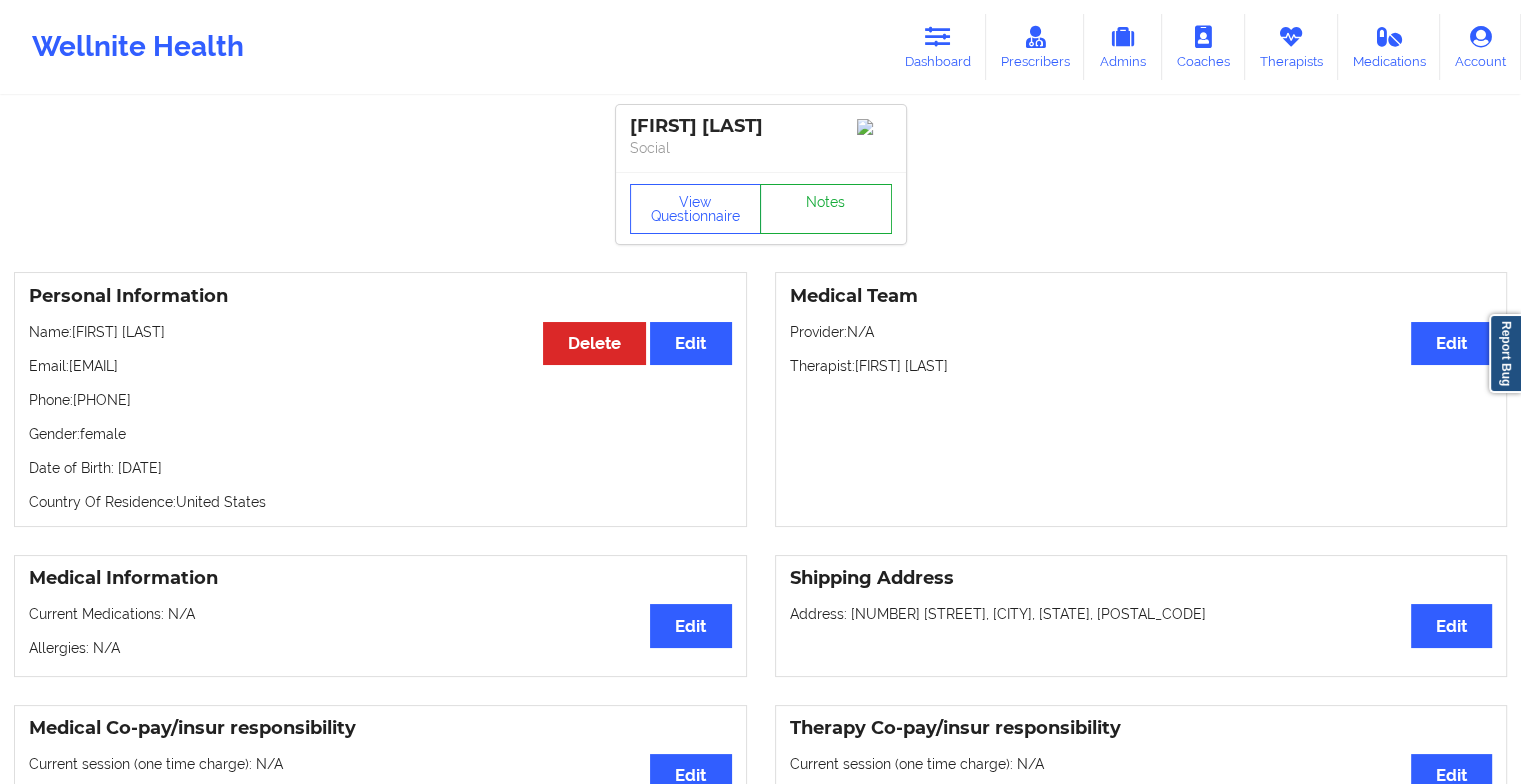 drag, startPoint x: 794, startPoint y: 183, endPoint x: 797, endPoint y: 214, distance: 31.144823 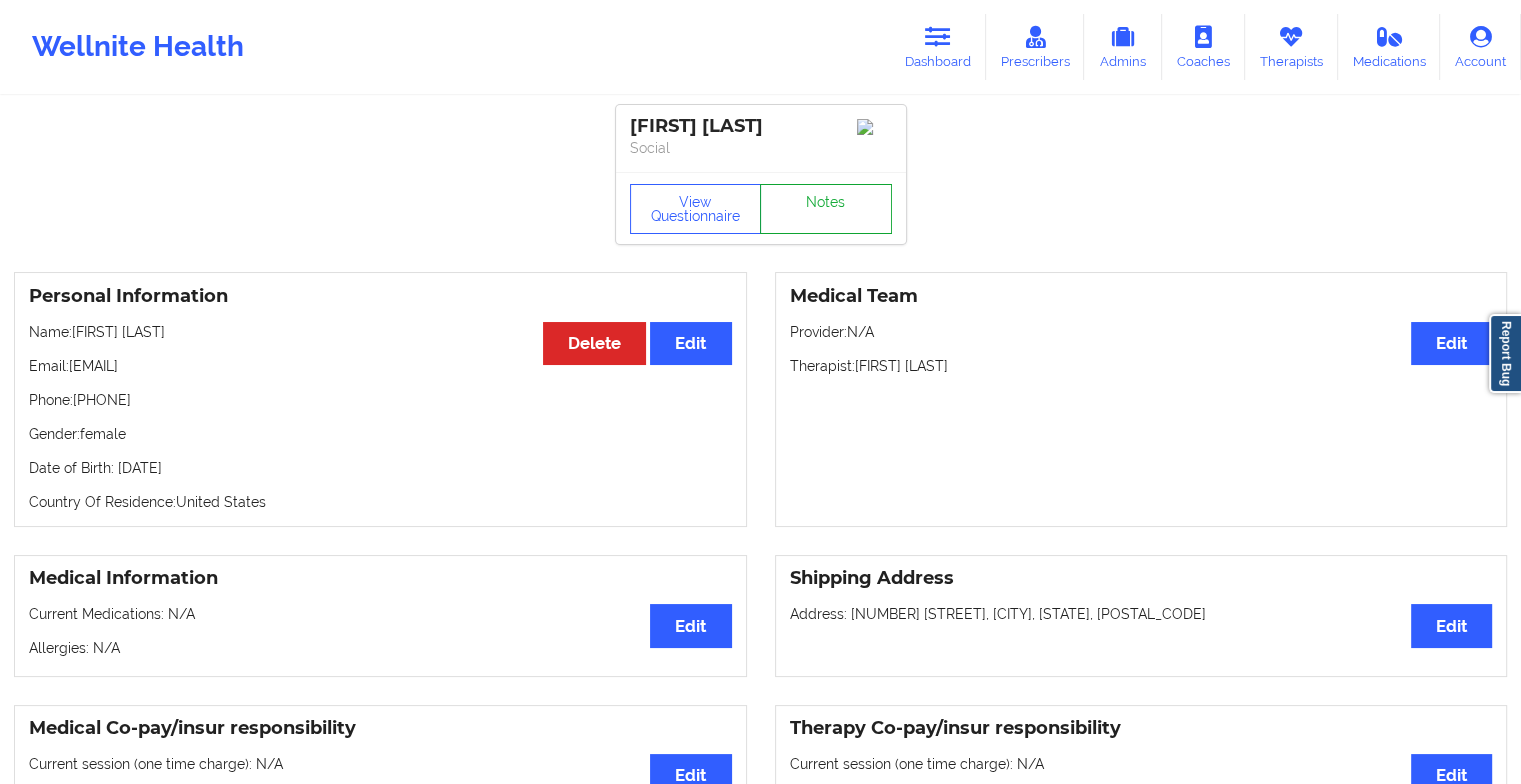 click on "Notes" at bounding box center [826, 209] 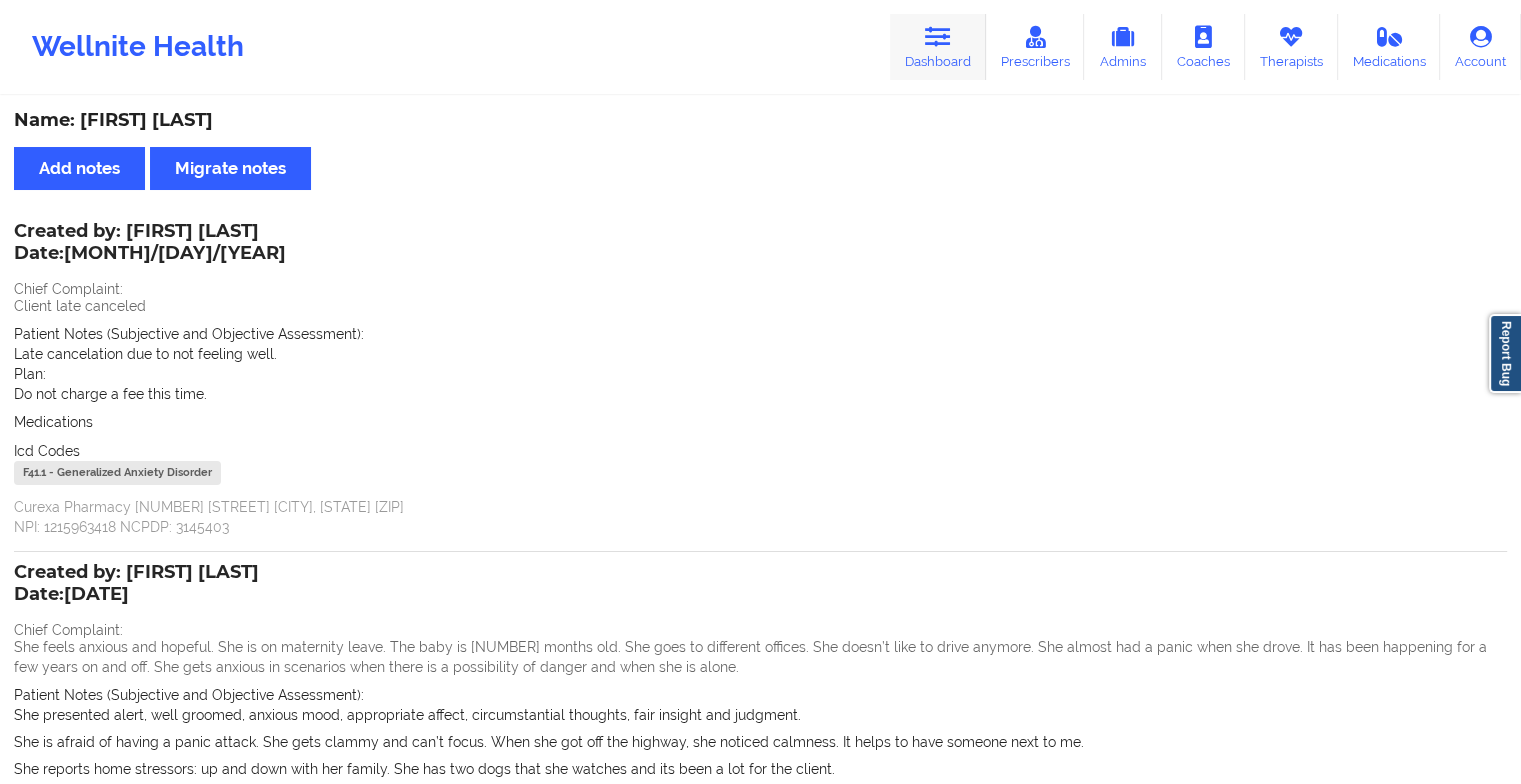 click on "Dashboard" at bounding box center (938, 47) 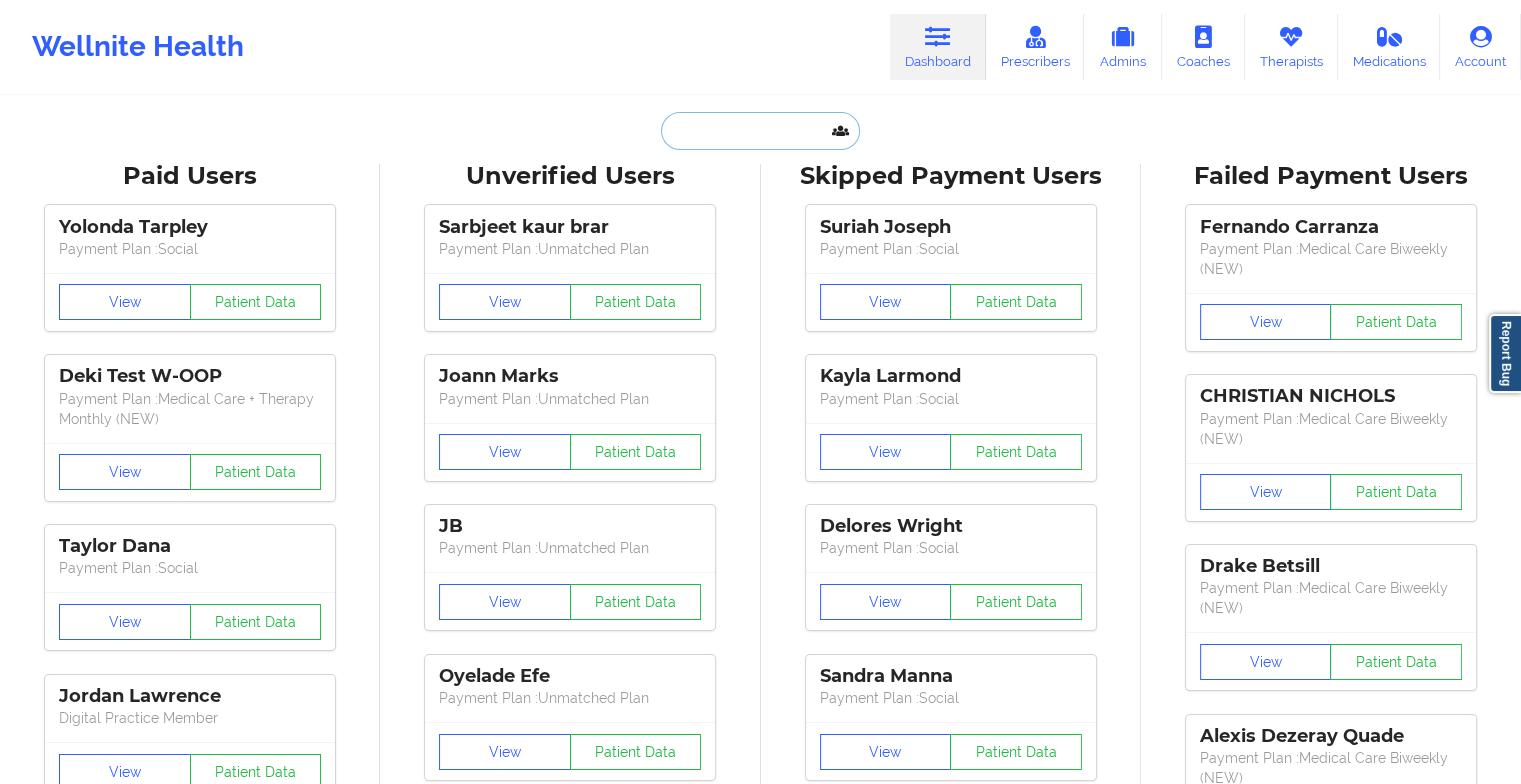 click at bounding box center [760, 131] 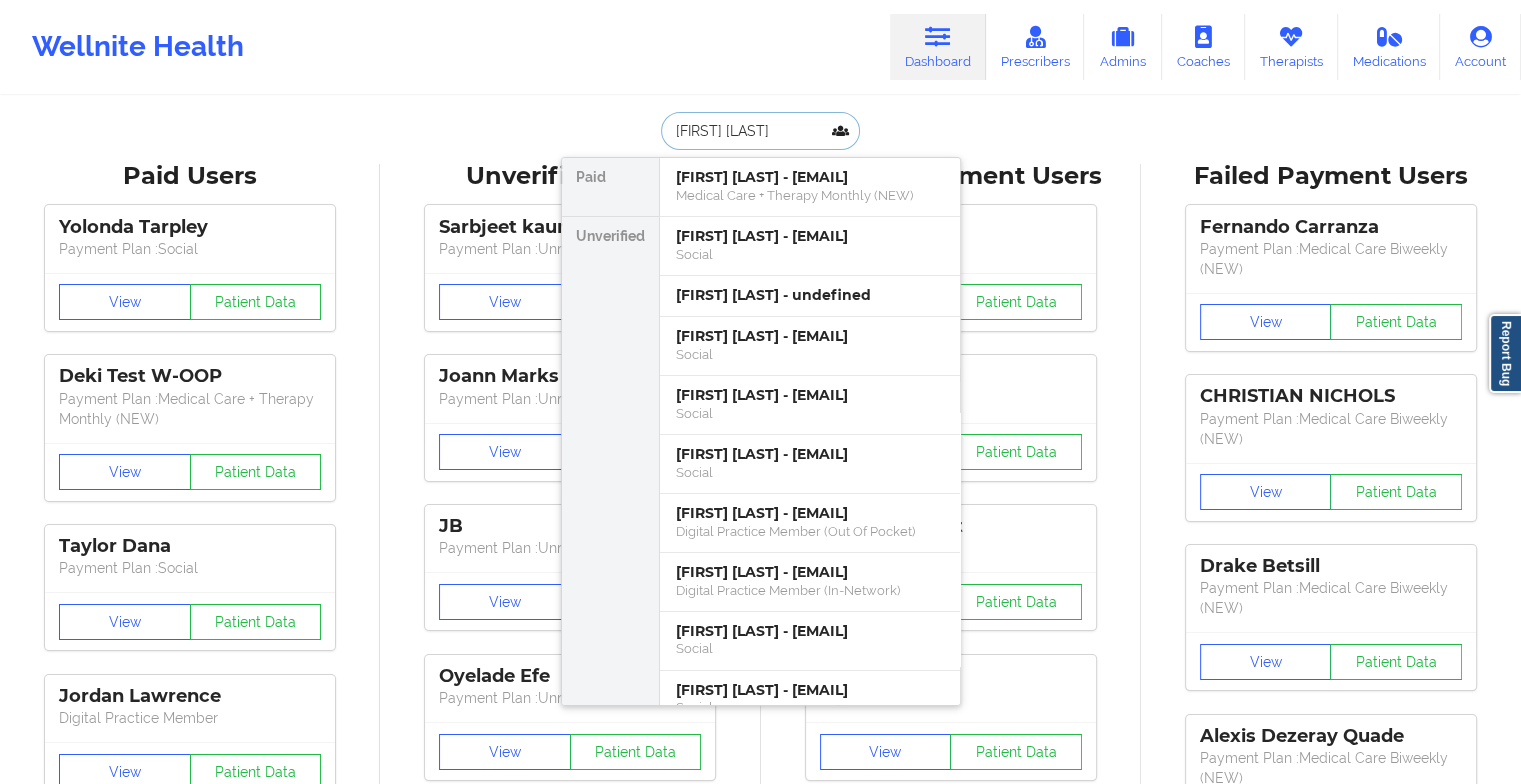 type on "[FIRST] [LAST]" 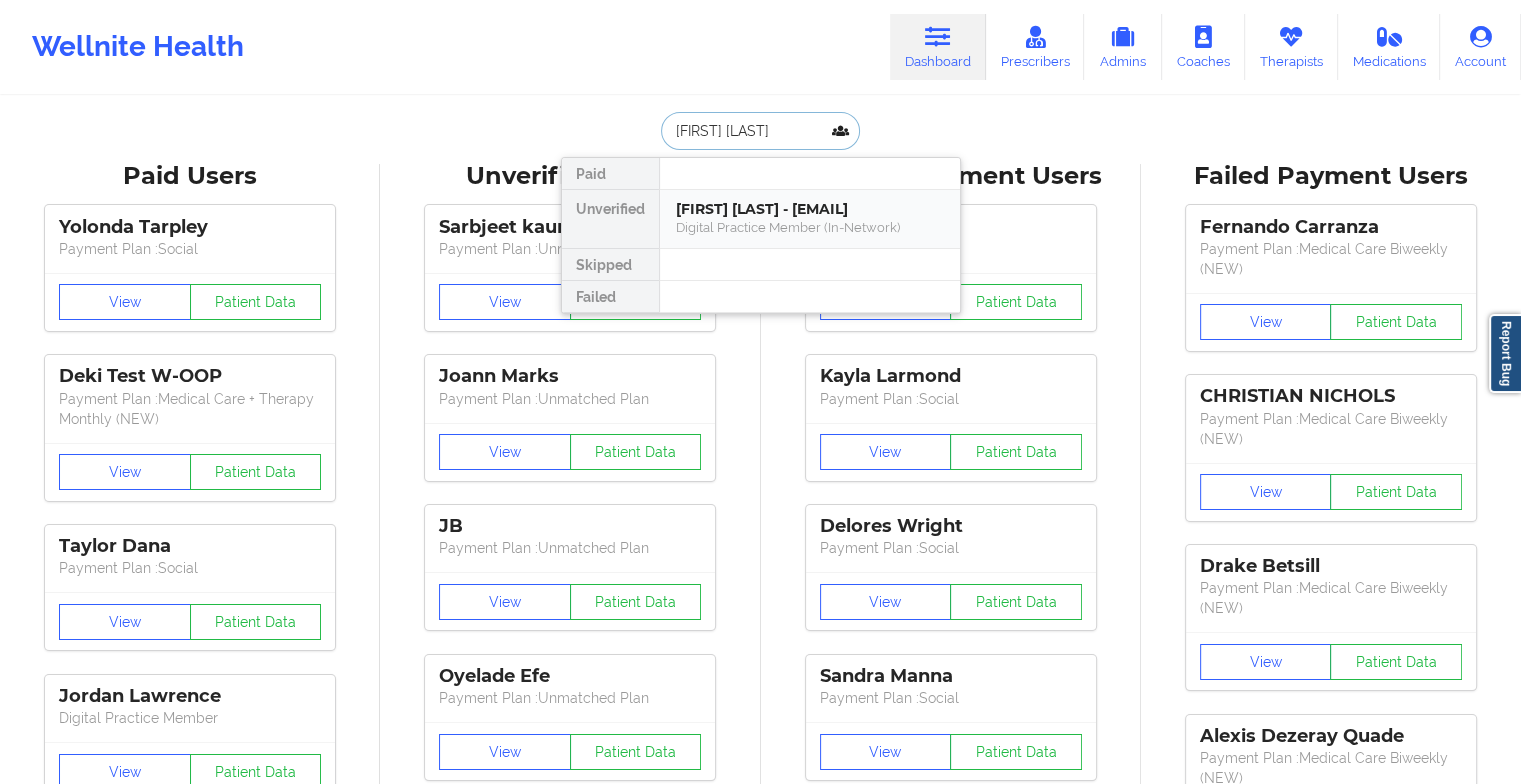 click on "[FIRST] [LAST] - [EMAIL]" at bounding box center (810, 209) 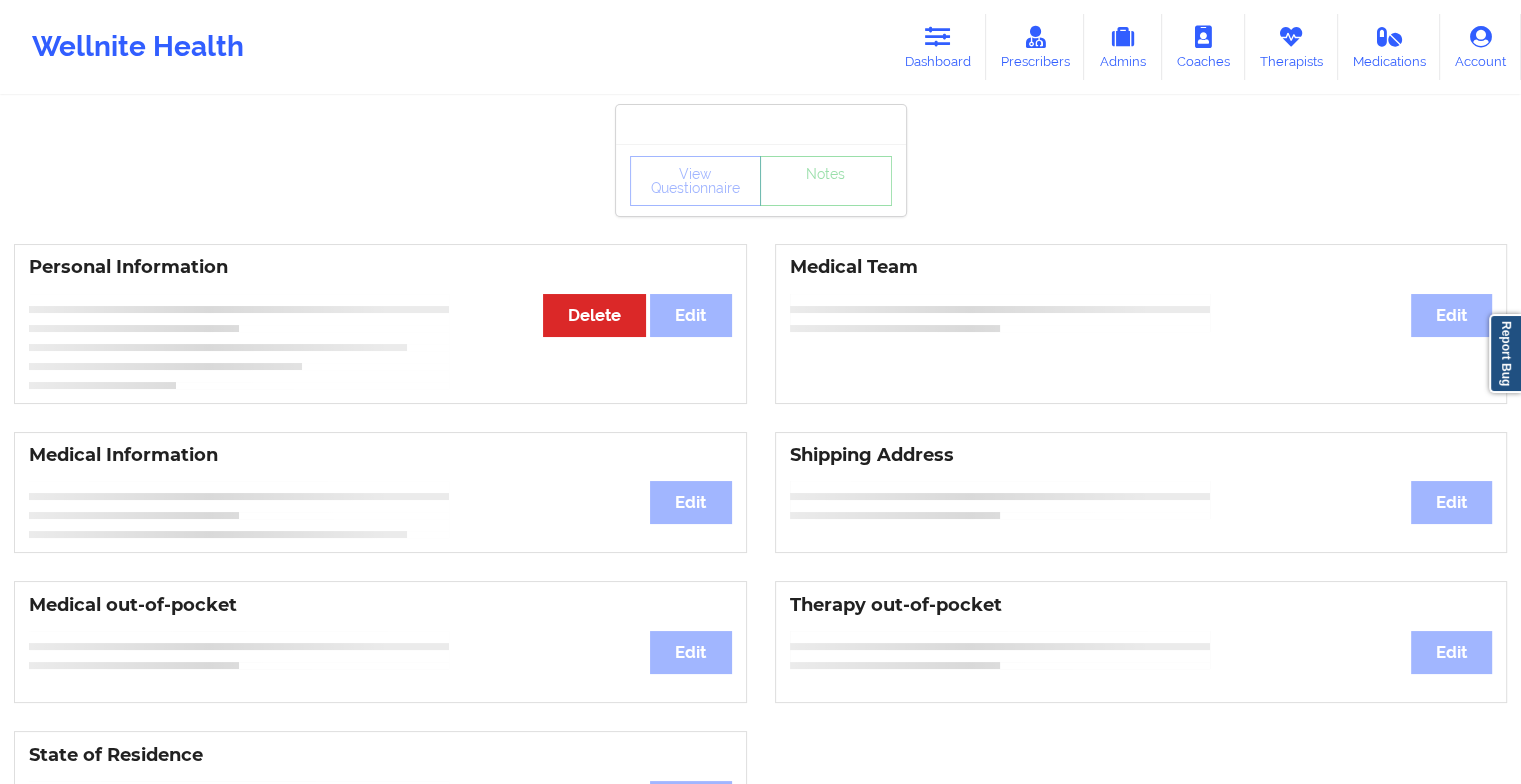 click on "View Questionnaire Notes" at bounding box center [761, 180] 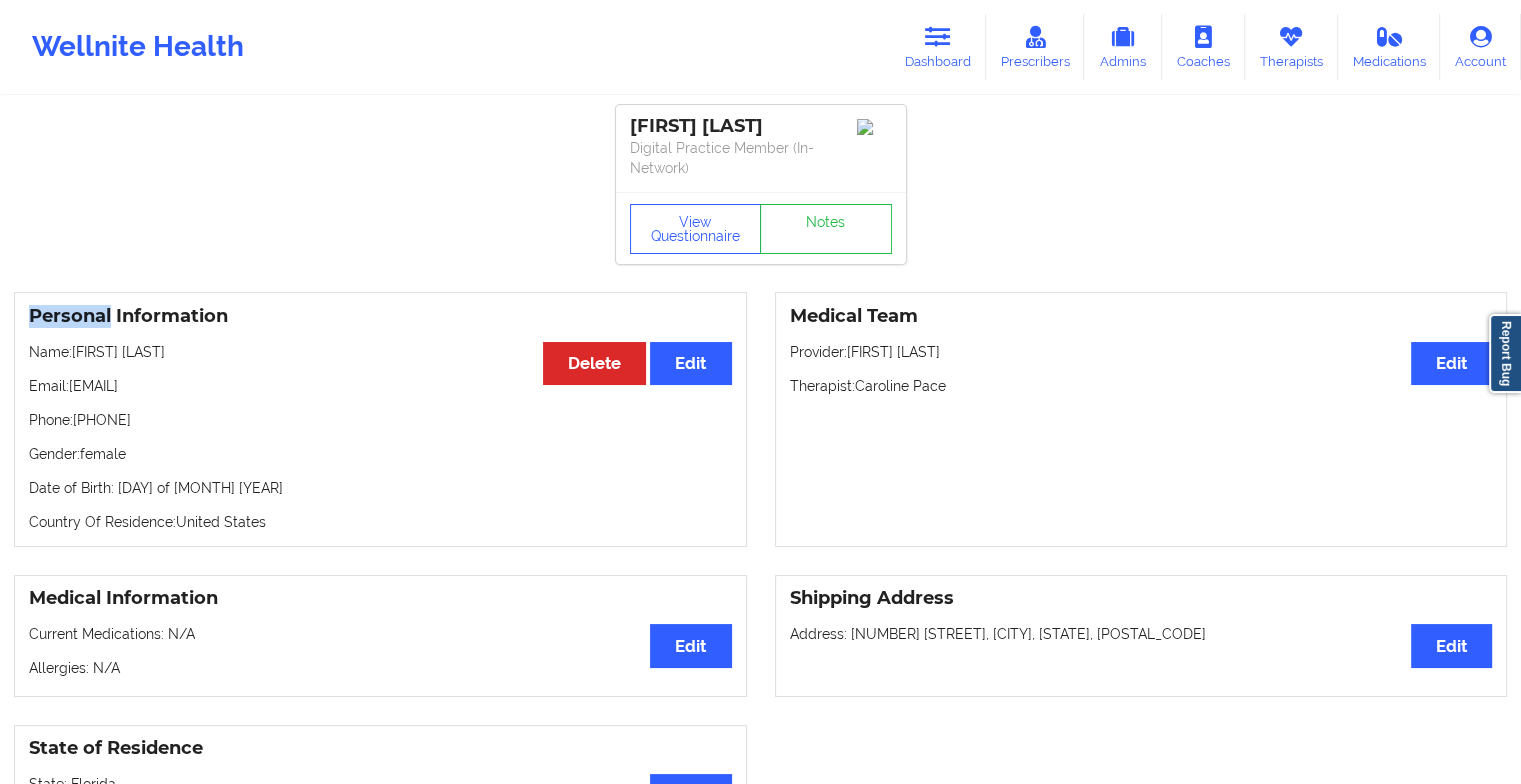 click on "View Questionnaire Notes" at bounding box center [761, 228] 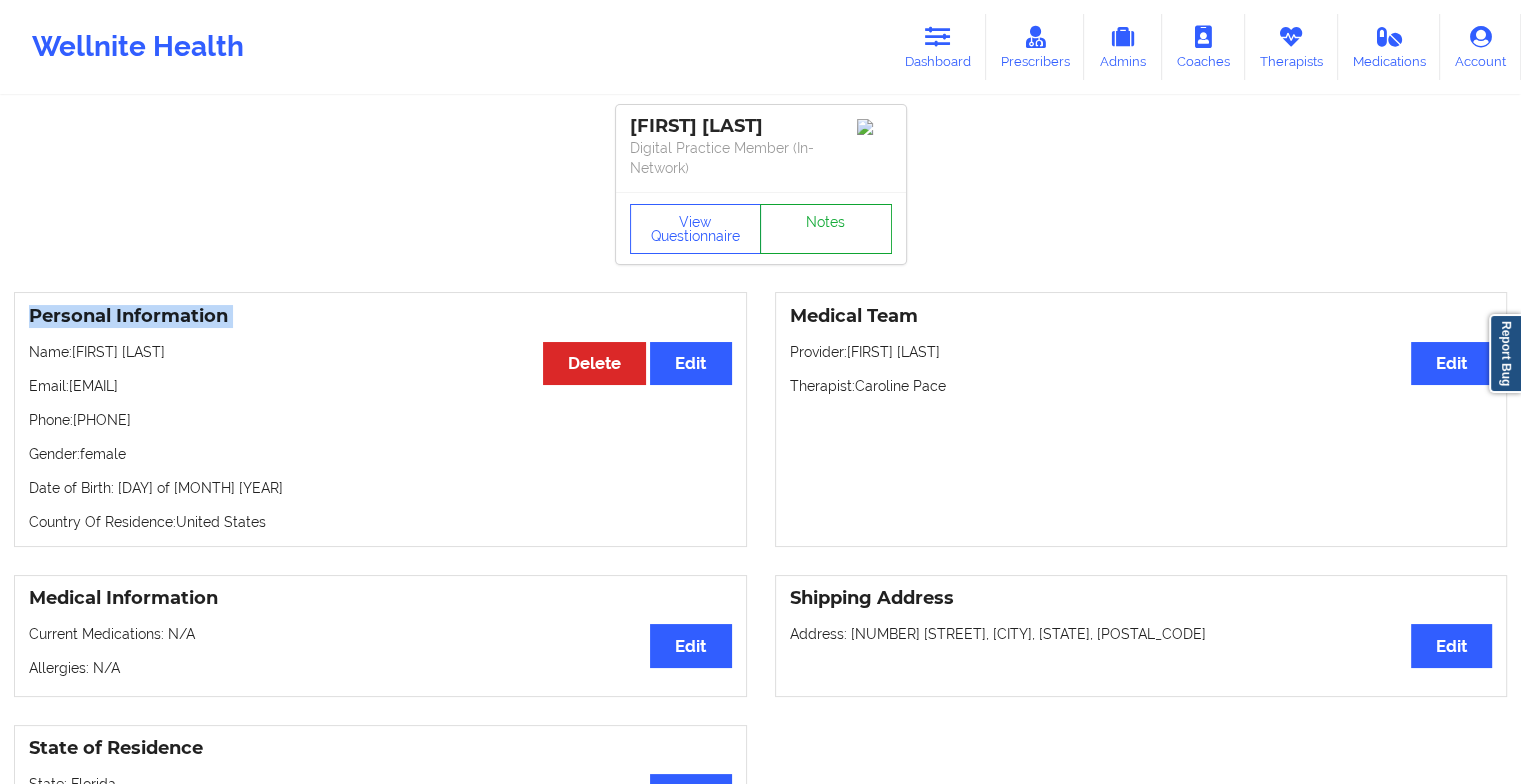 drag, startPoint x: 842, startPoint y: 200, endPoint x: 833, endPoint y: 223, distance: 24.698177 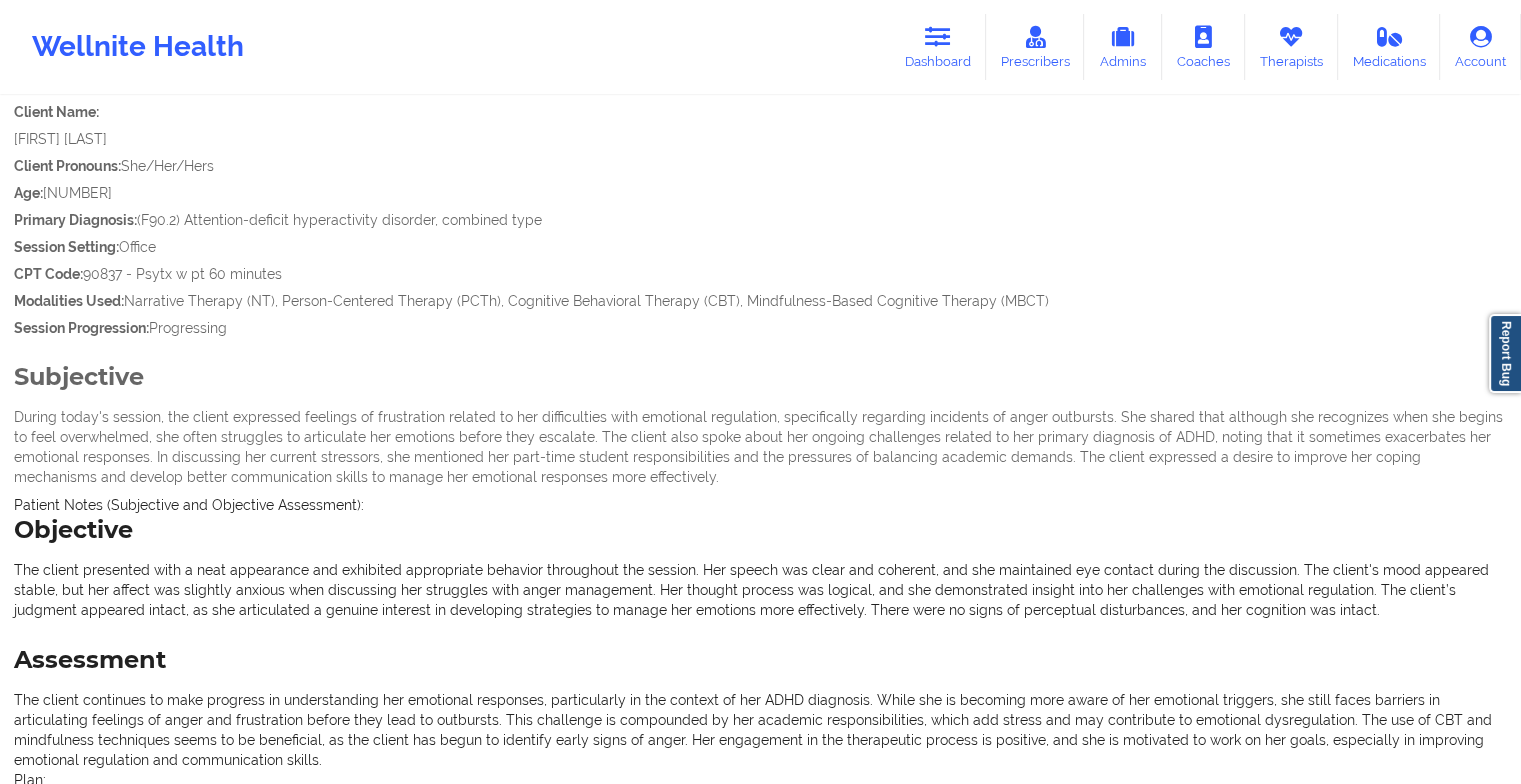 scroll, scrollTop: 0, scrollLeft: 0, axis: both 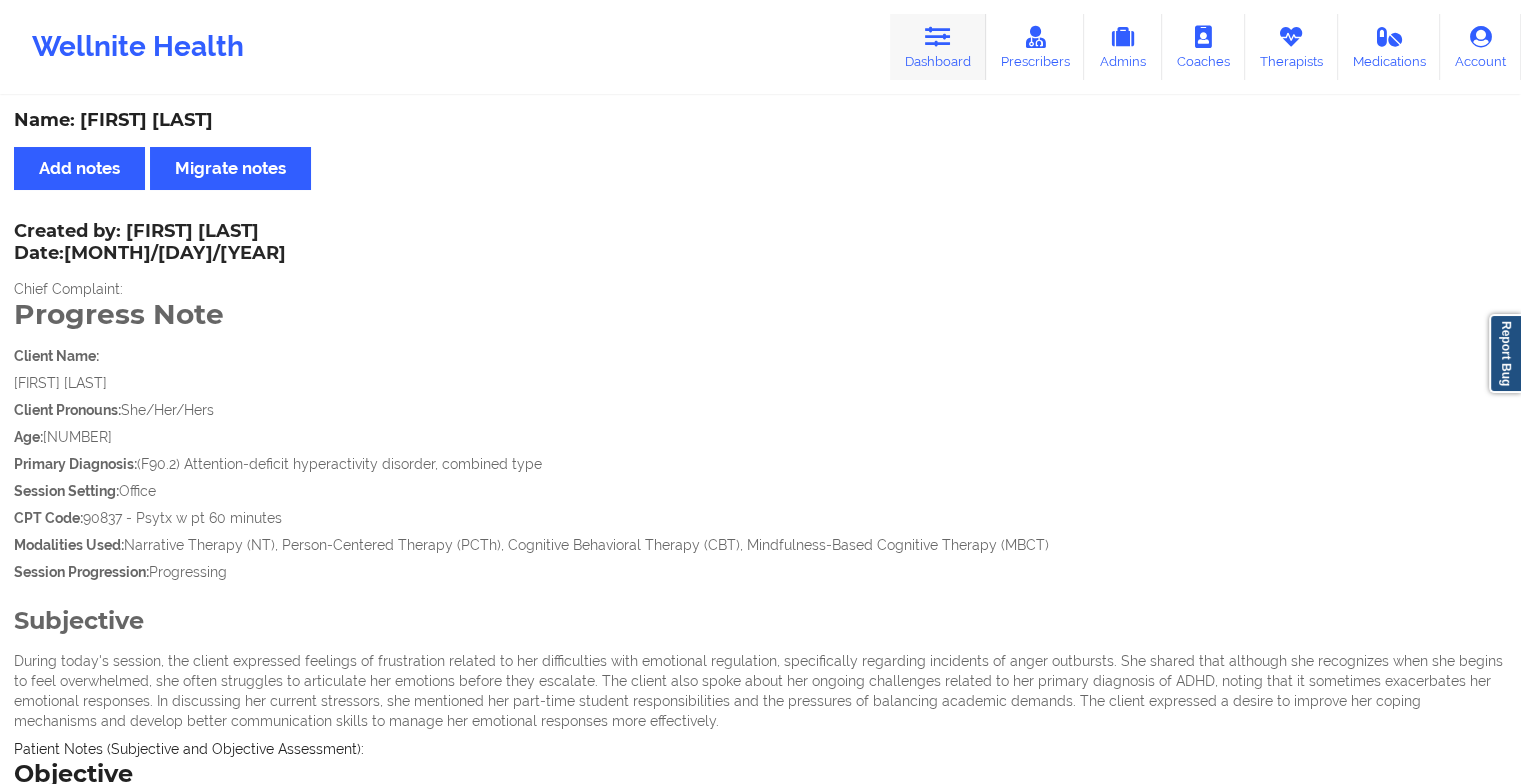 click on "Dashboard" at bounding box center (938, 47) 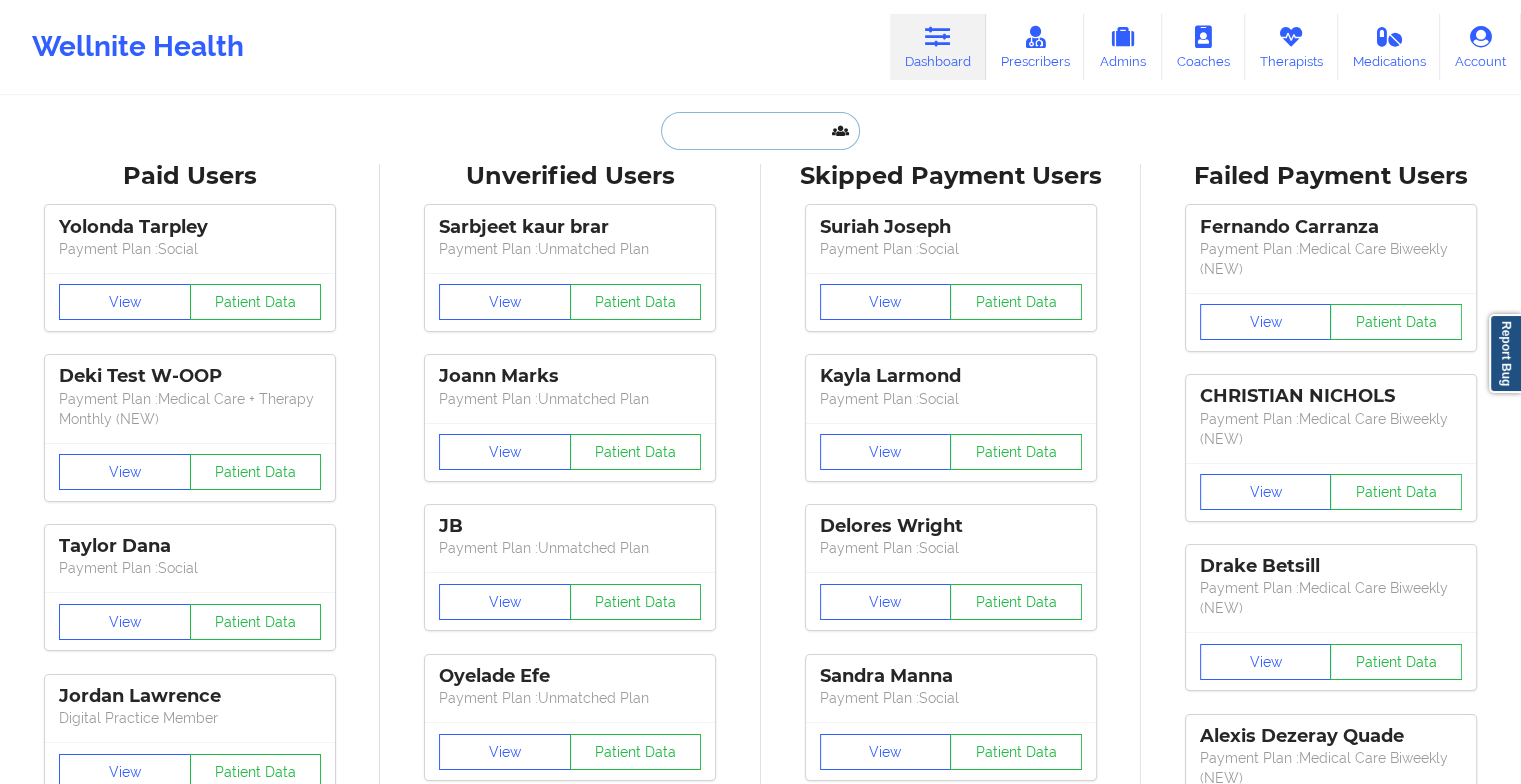 click at bounding box center (760, 131) 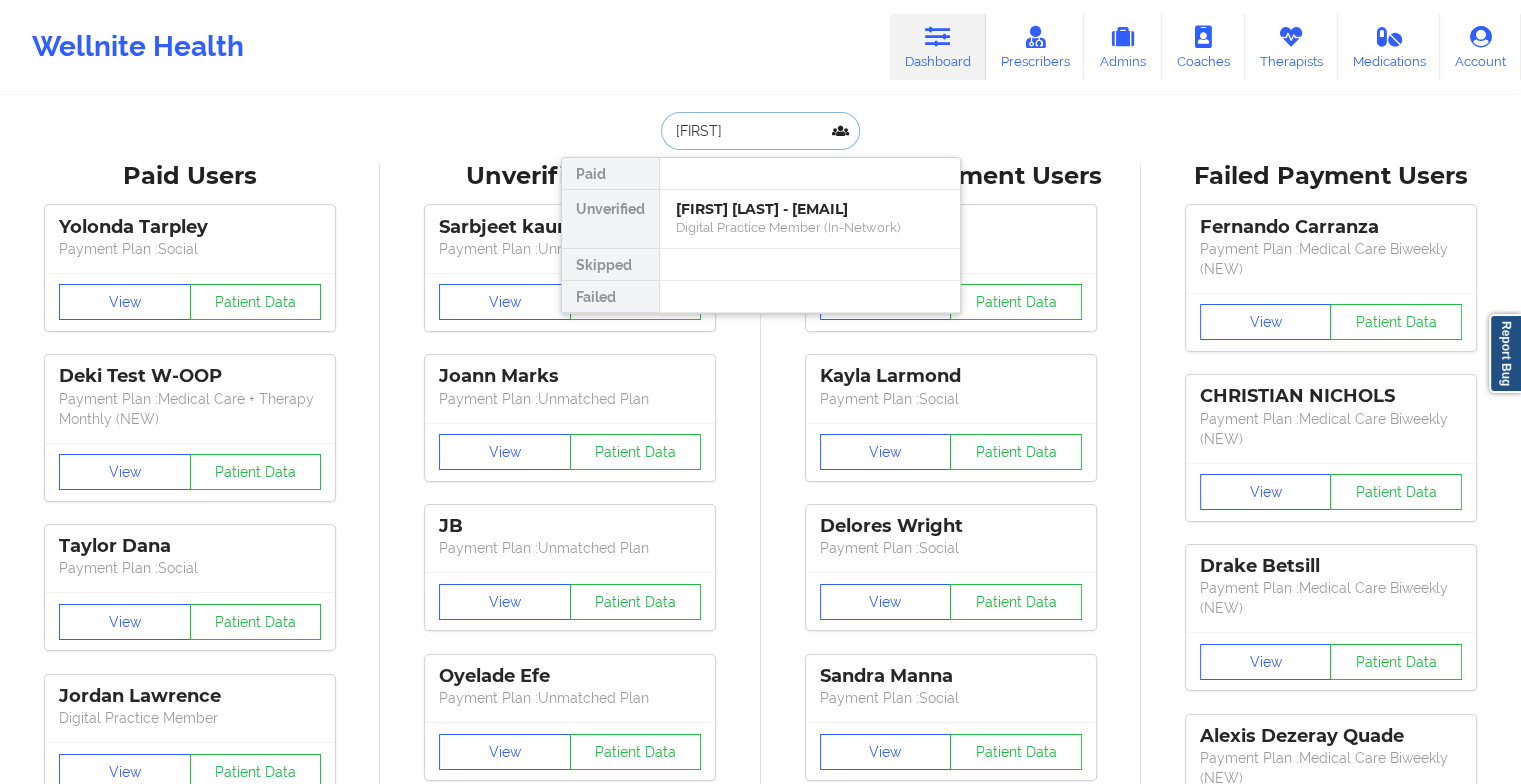 type on "[USERNAME]" 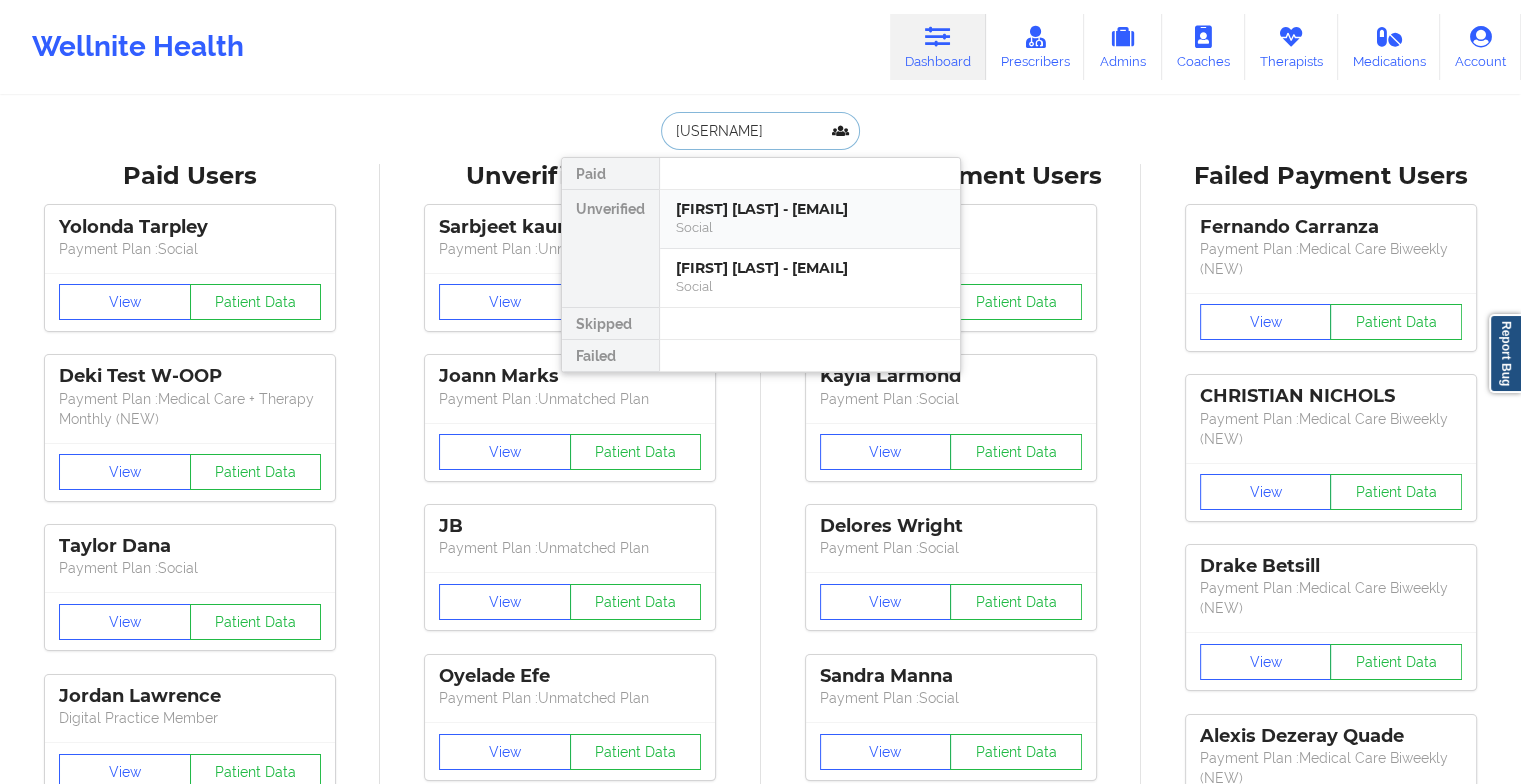 click on "[FIRST] [LAST] - [EMAIL]" at bounding box center [810, 209] 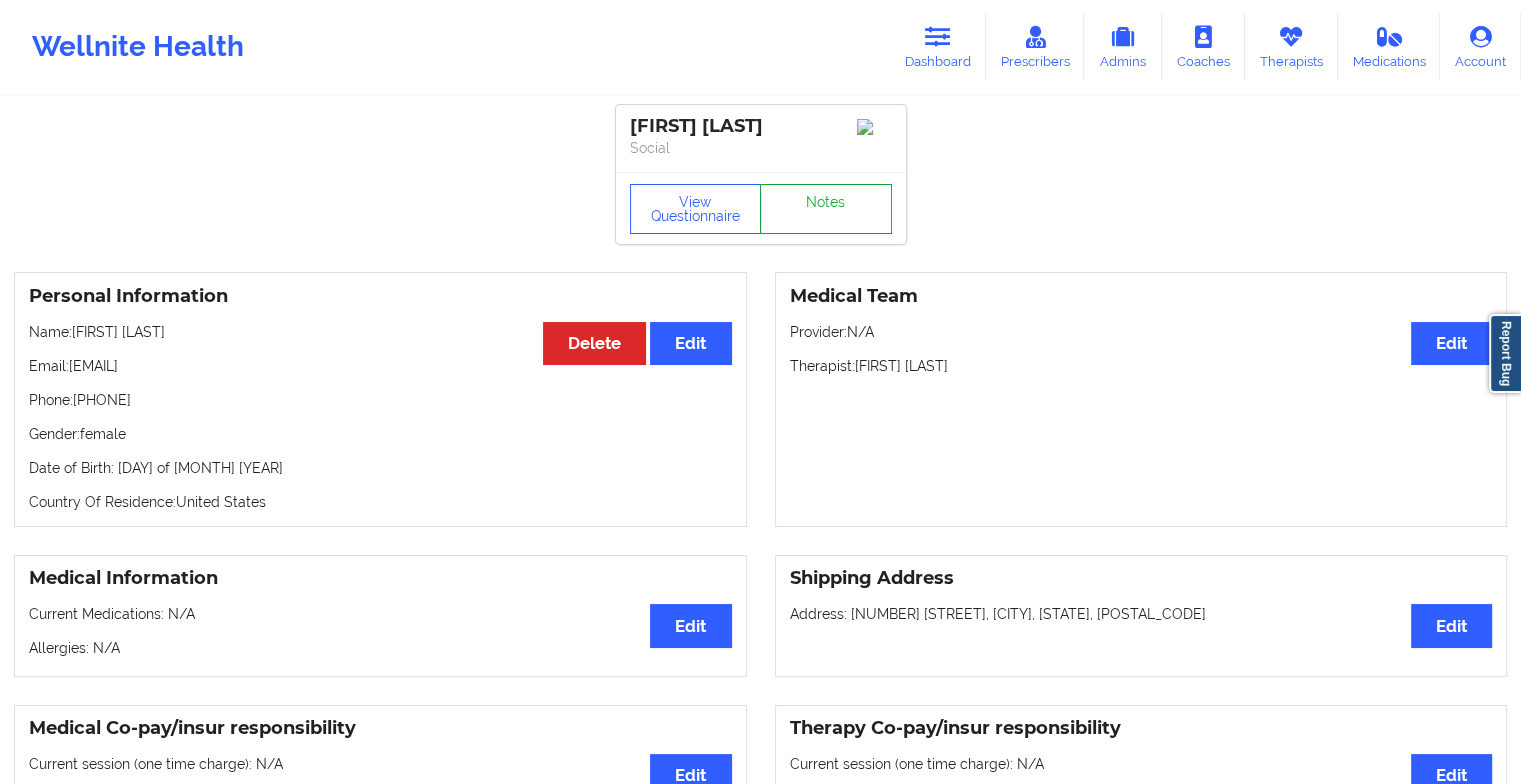 click on "Notes" at bounding box center [826, 209] 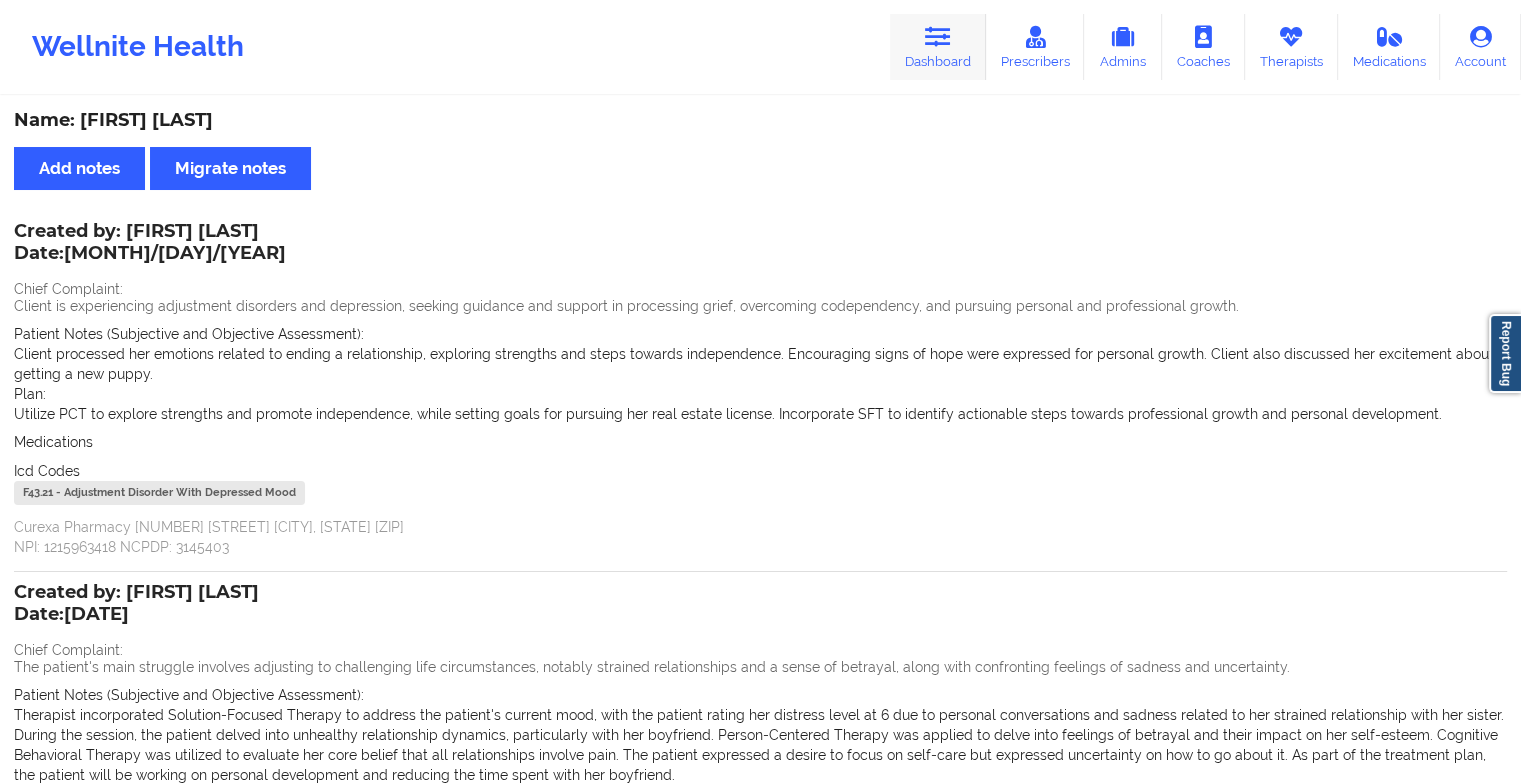 click on "Dashboard" at bounding box center [938, 47] 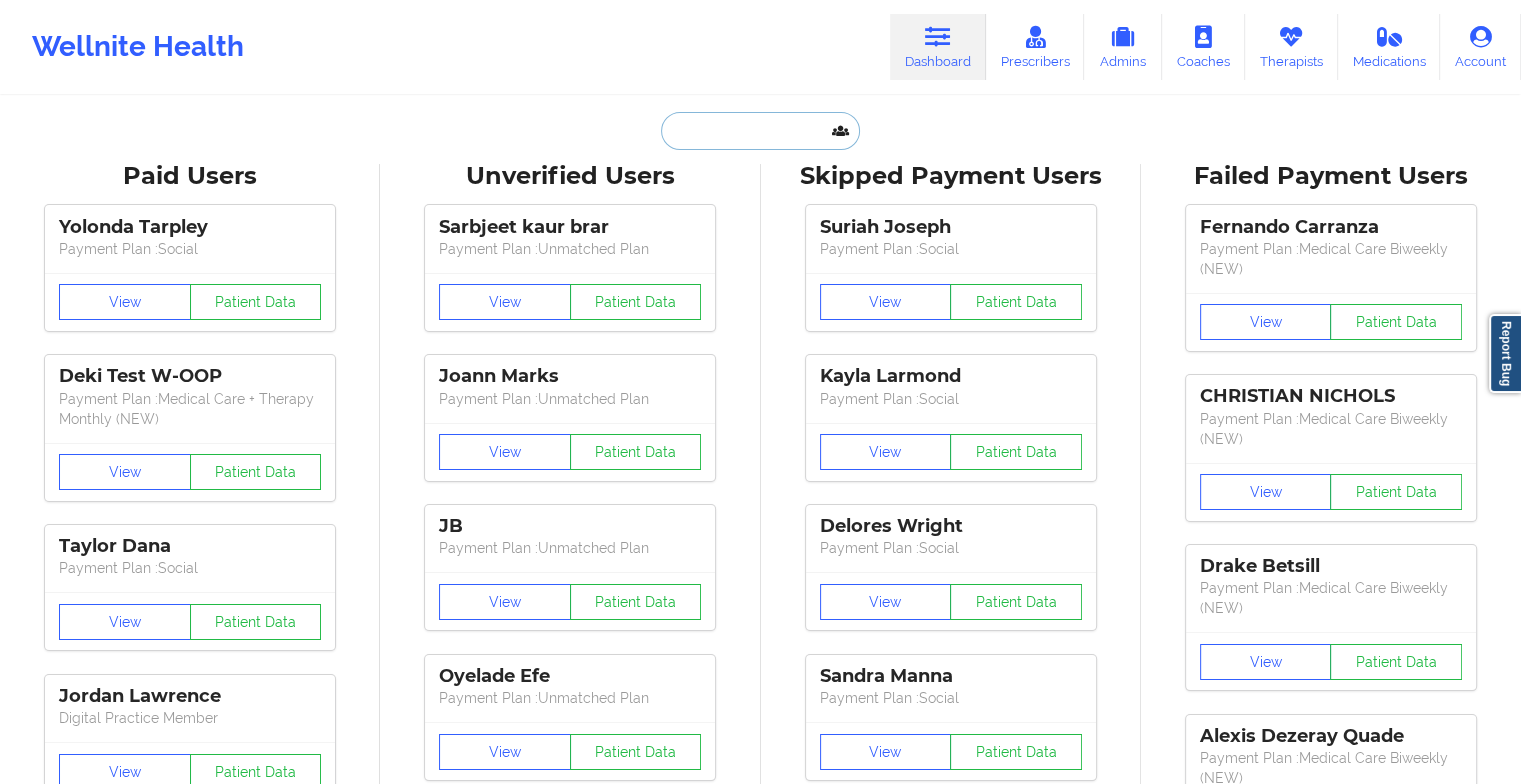 click at bounding box center [760, 131] 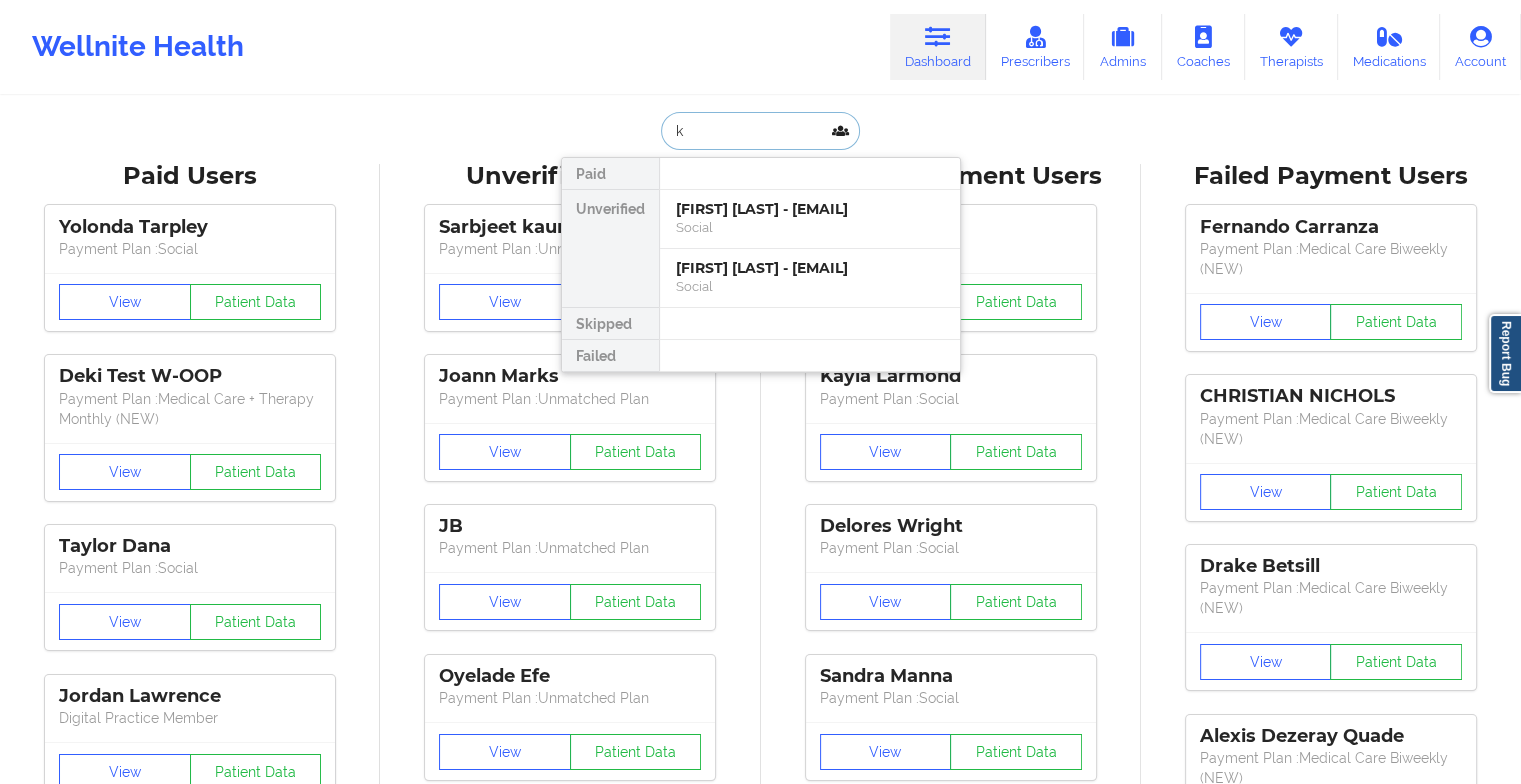 type on "k" 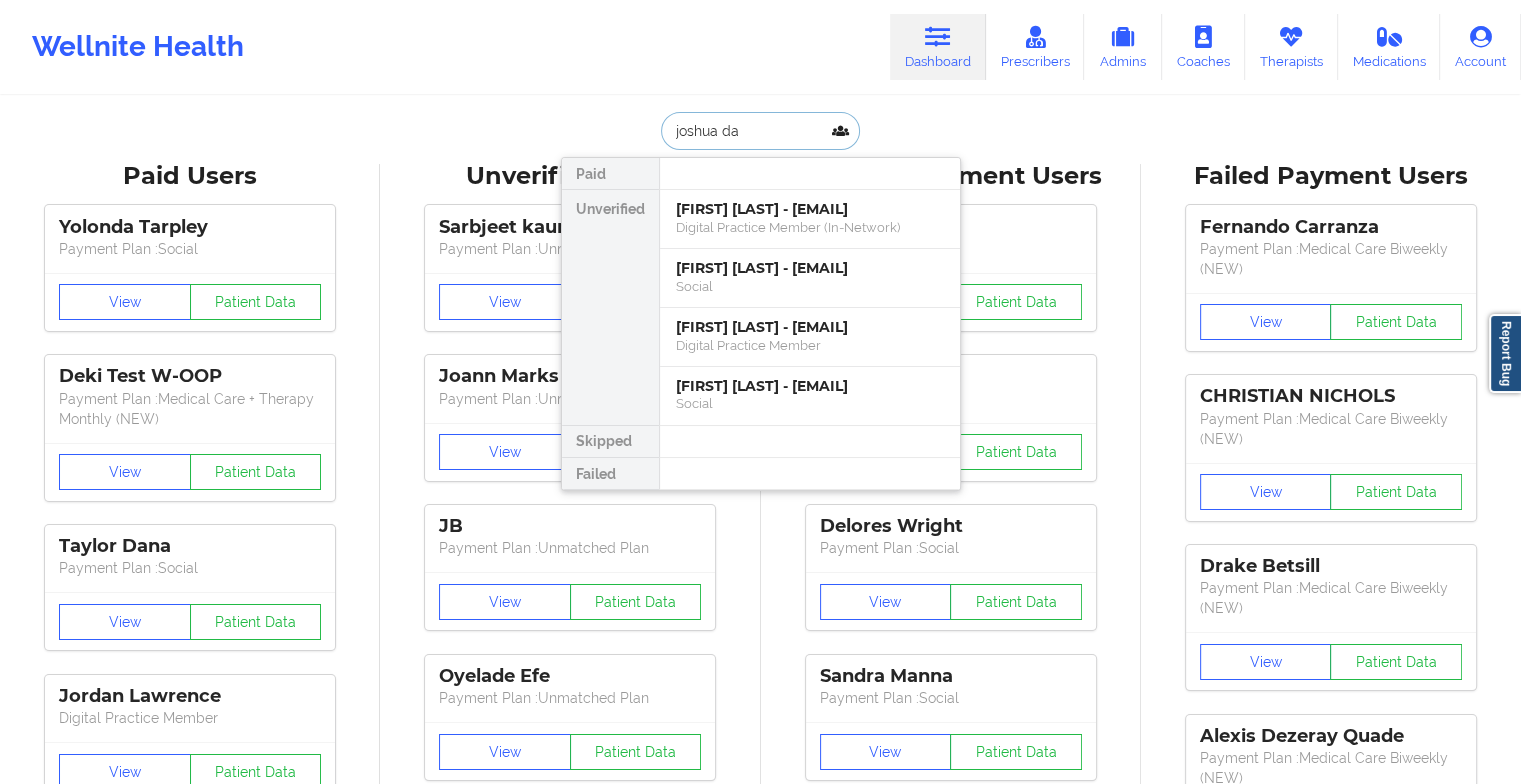 type on "joshua da" 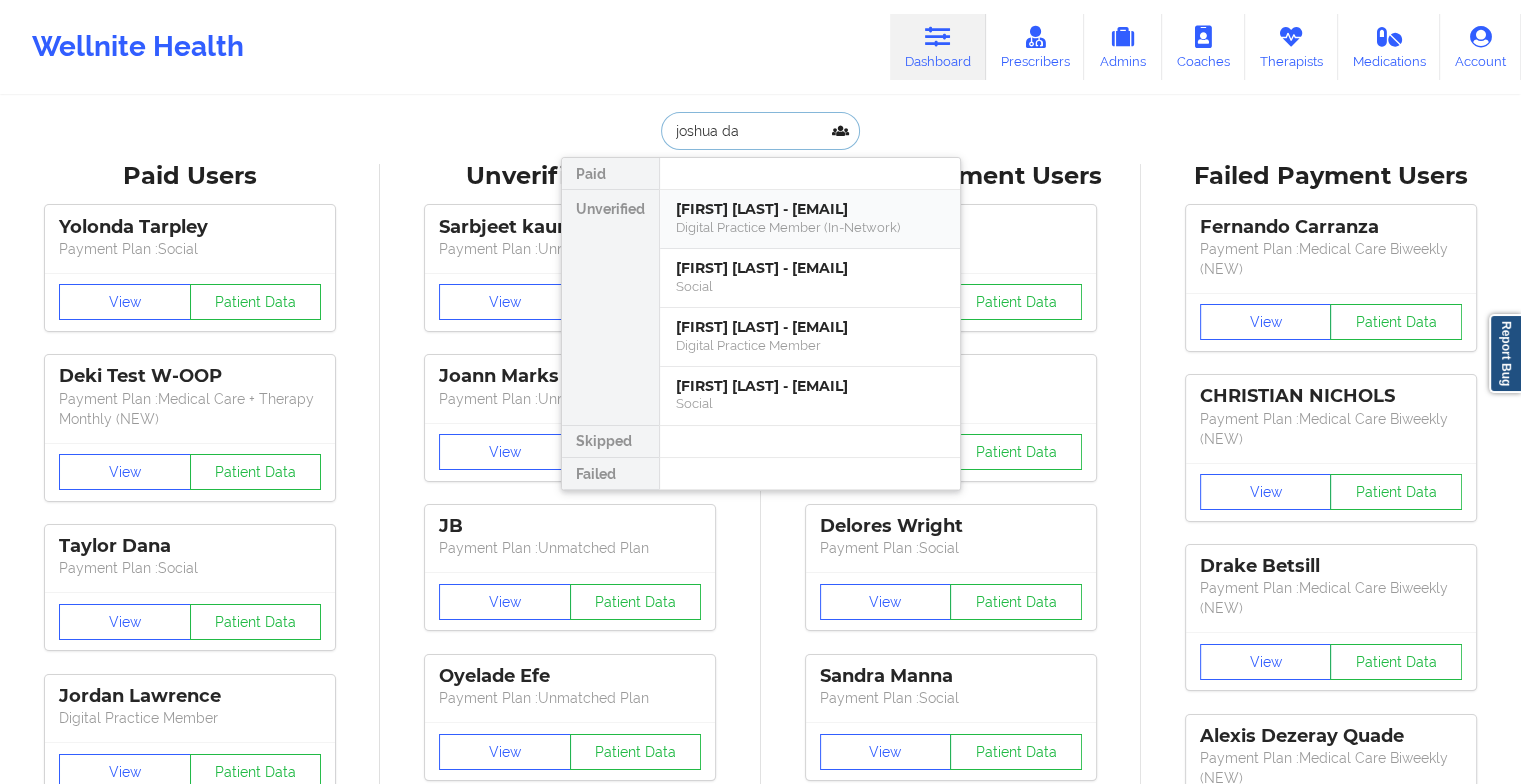 click on "[FIRST] [LAST] - [EMAIL]" at bounding box center (810, 209) 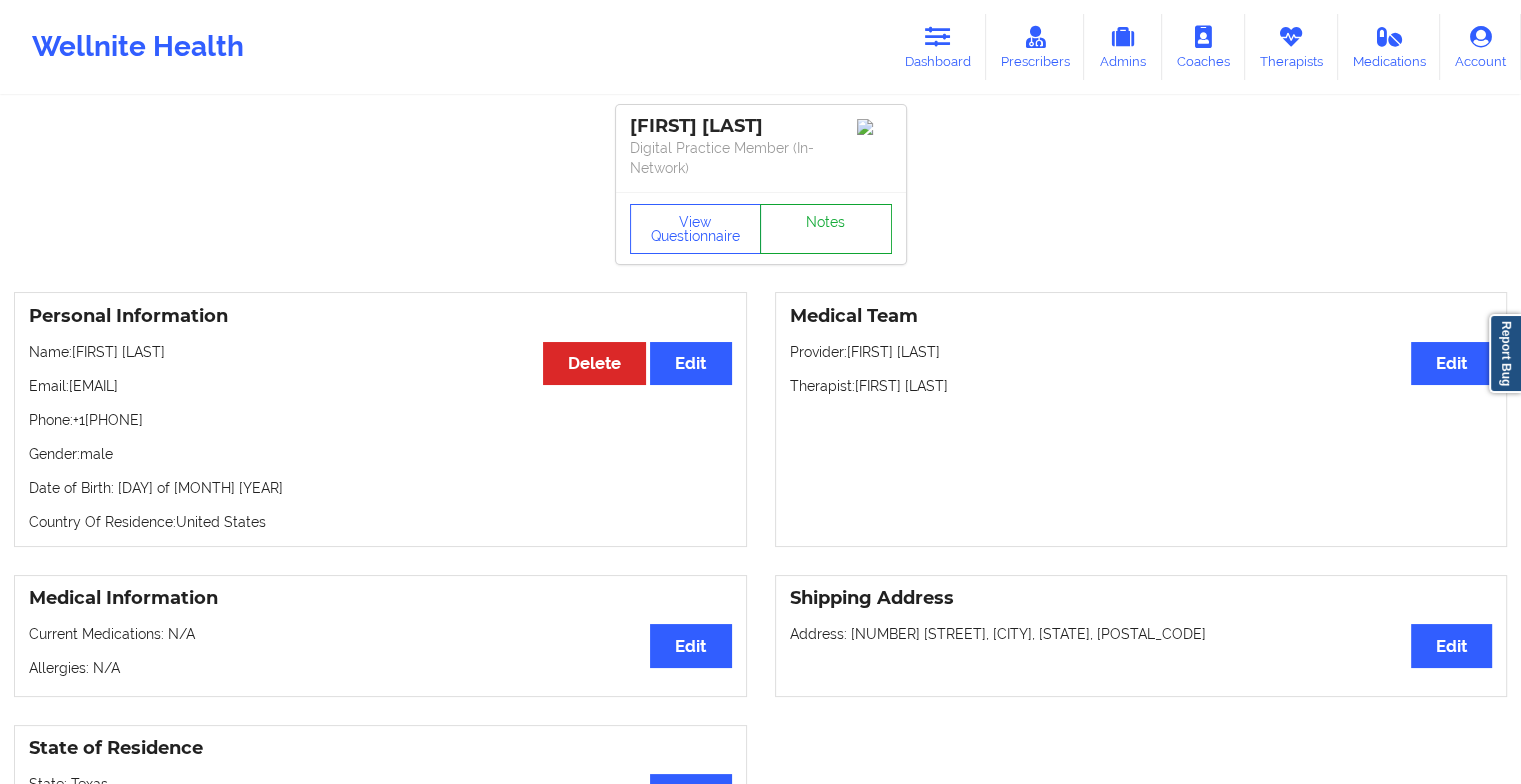 click on "Notes" at bounding box center (826, 229) 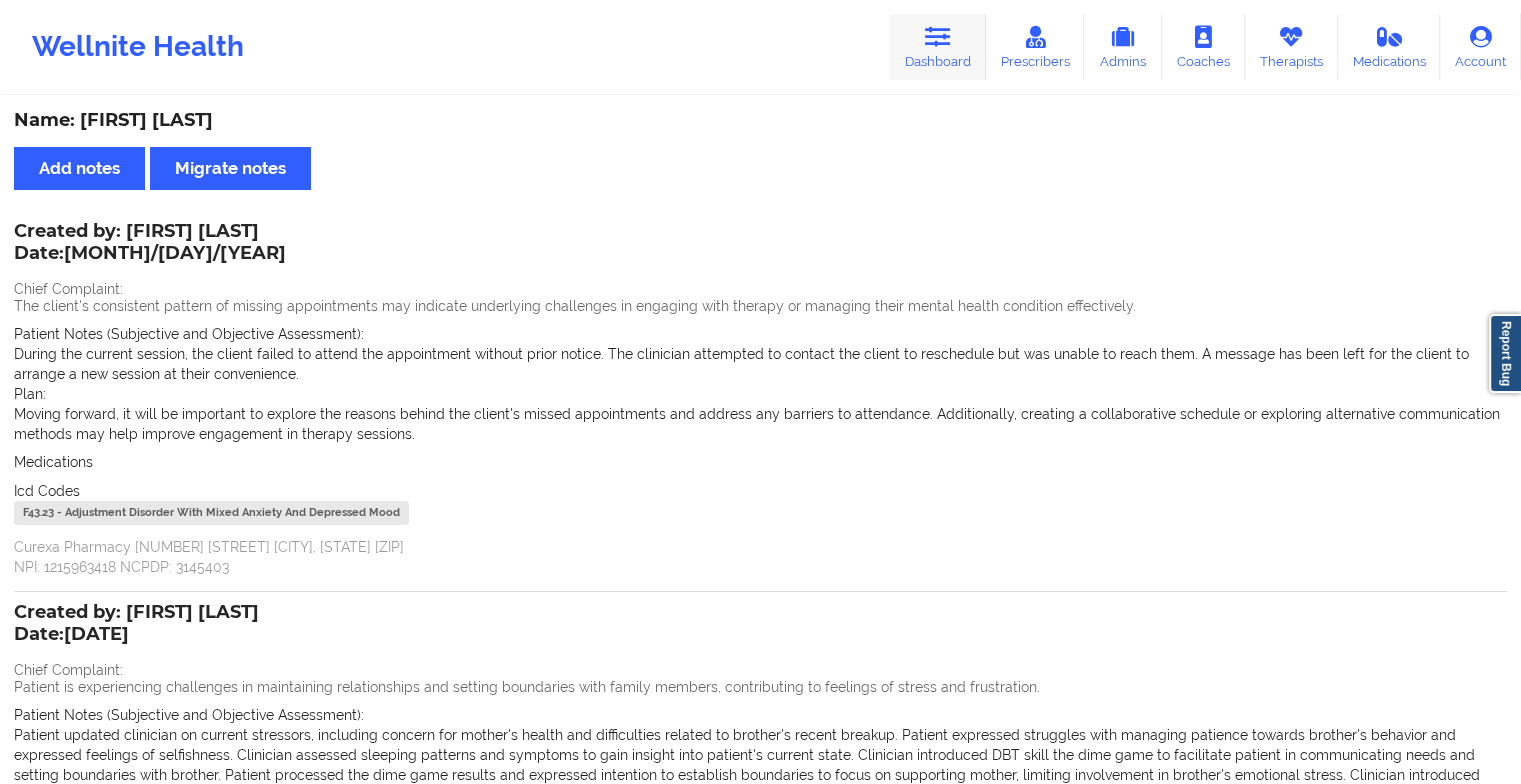 click on "Dashboard" at bounding box center [938, 47] 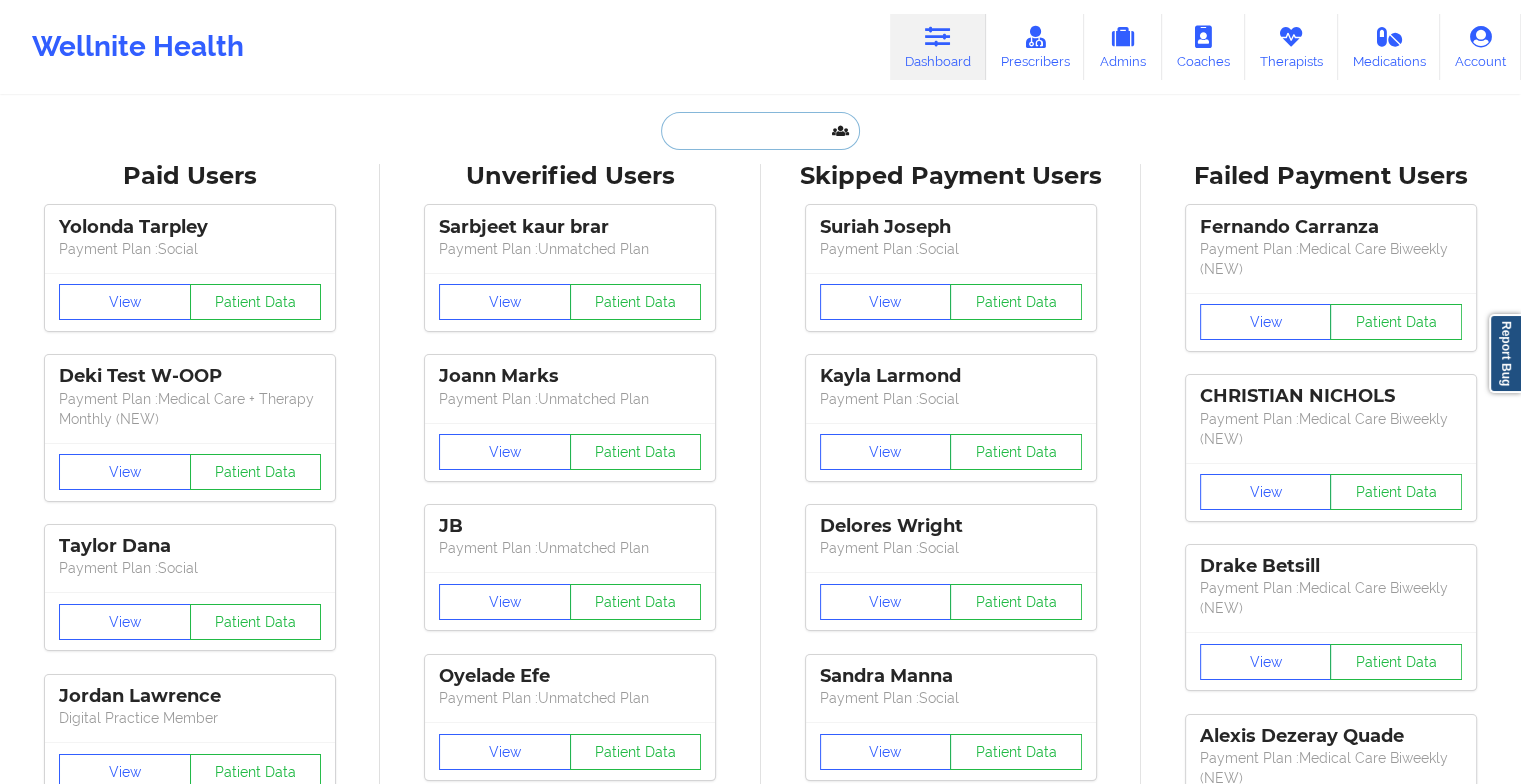 click at bounding box center [760, 131] 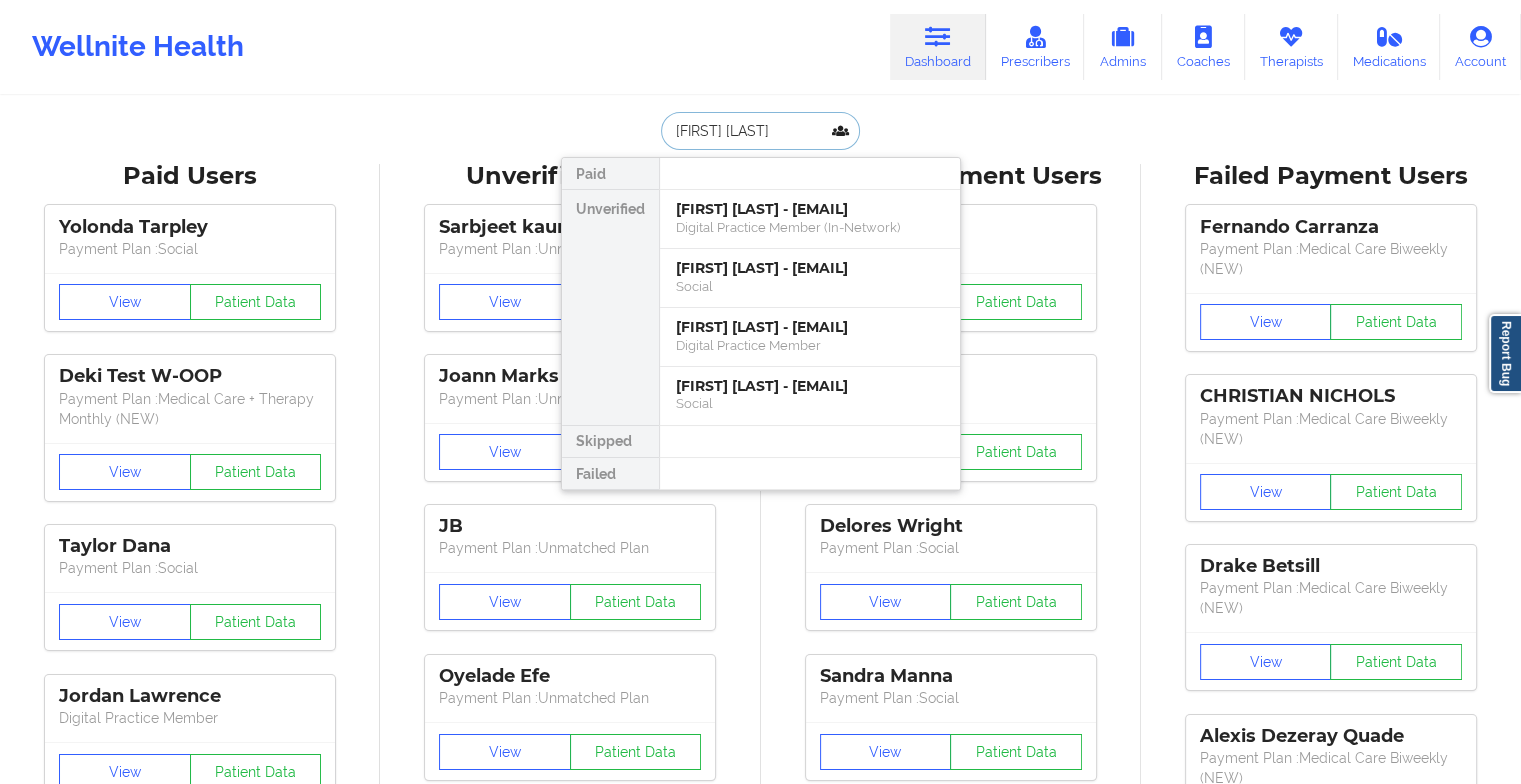 type on "[FIRST] [LAST]" 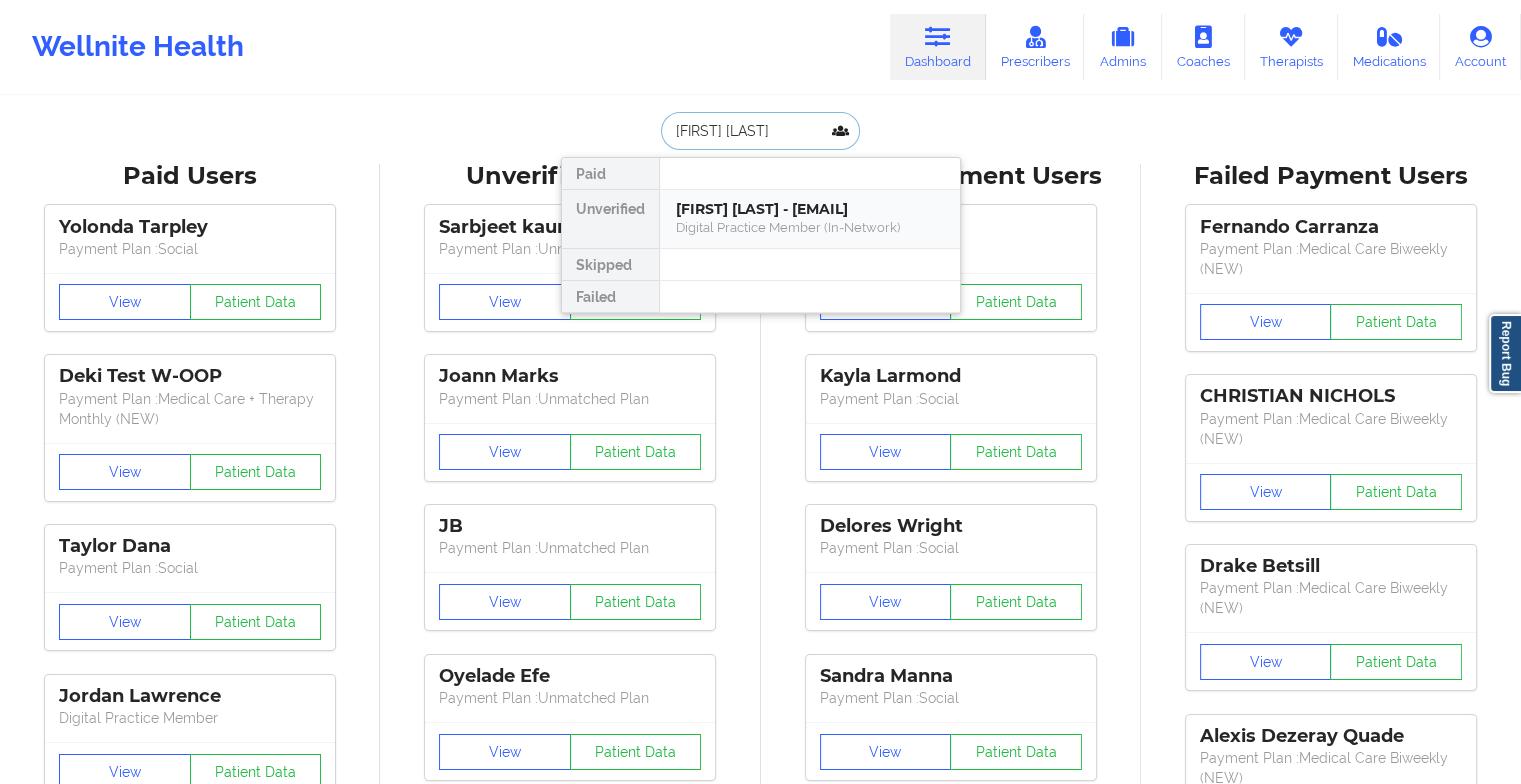 click on "[FIRST] [LAST] - [EMAIL]" at bounding box center [810, 209] 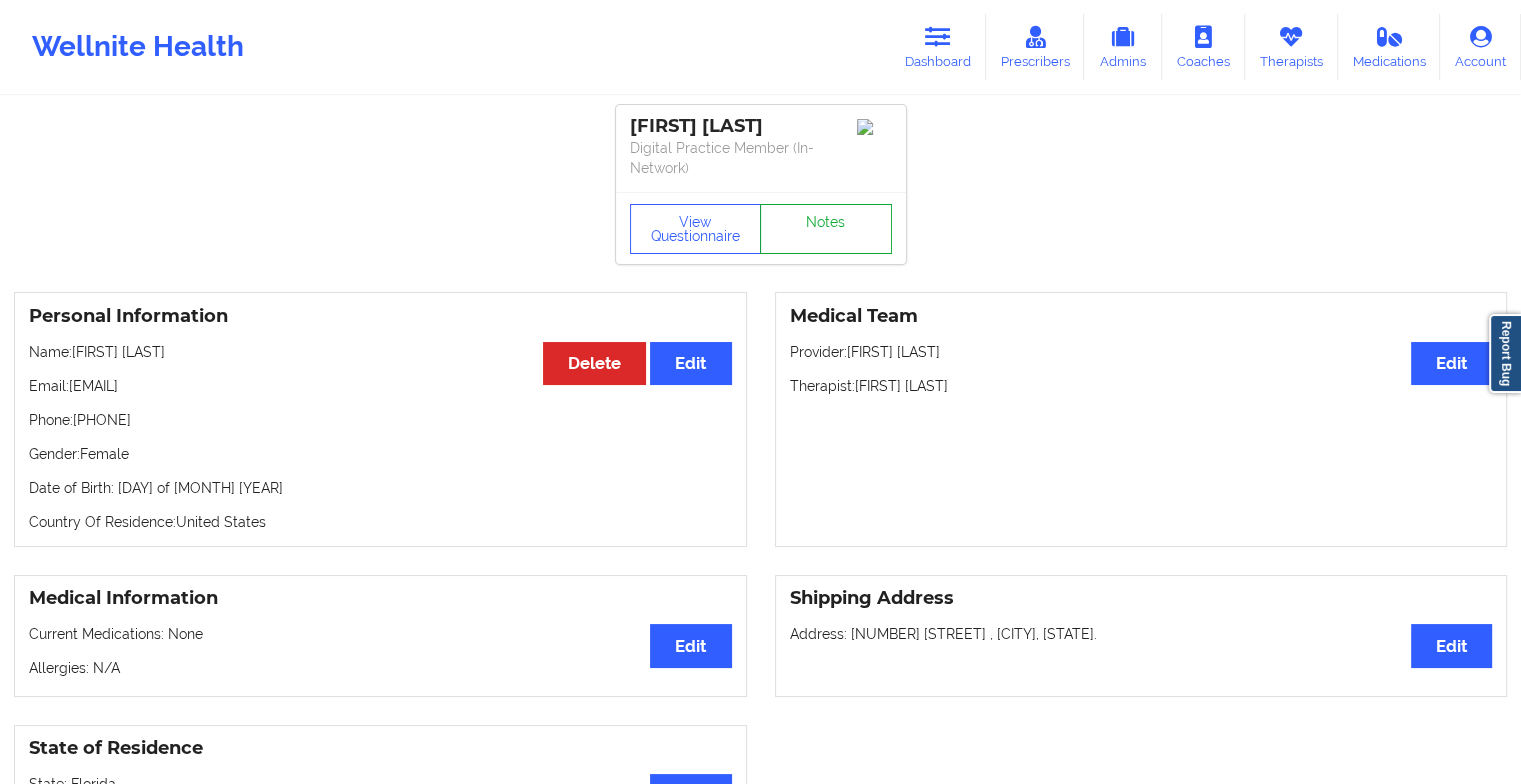 click on "Notes" at bounding box center [826, 229] 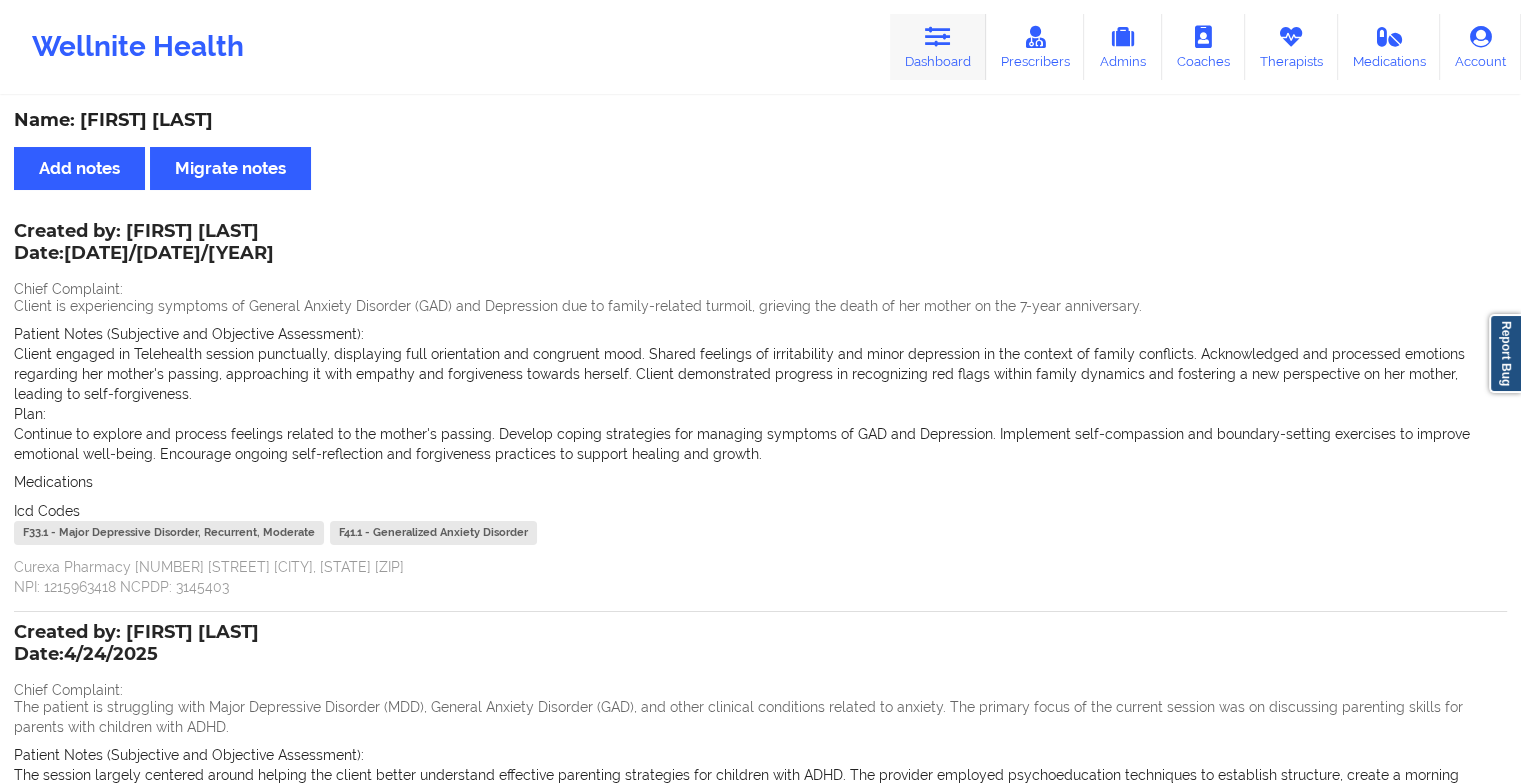 click on "Dashboard" at bounding box center (938, 47) 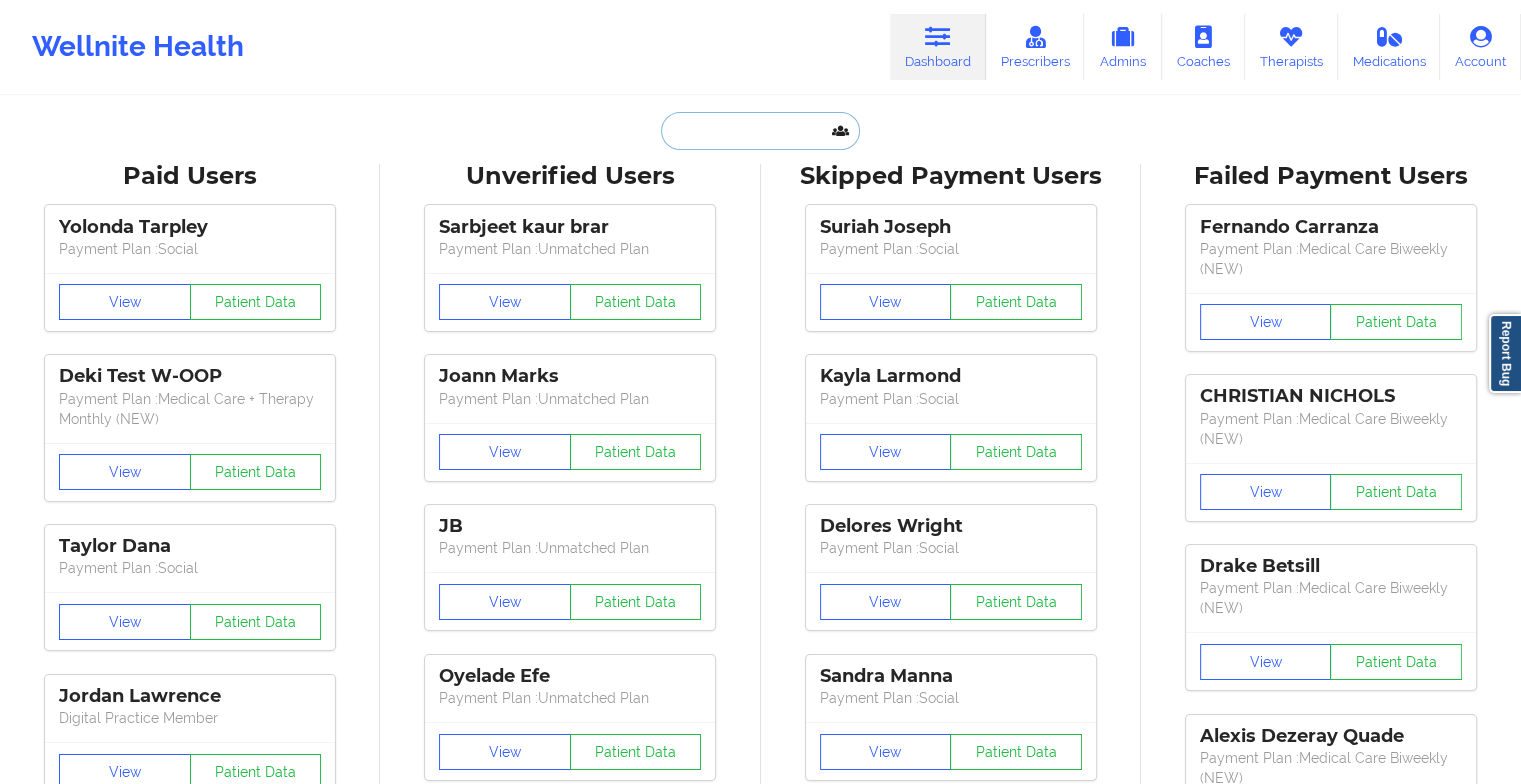 click at bounding box center (760, 131) 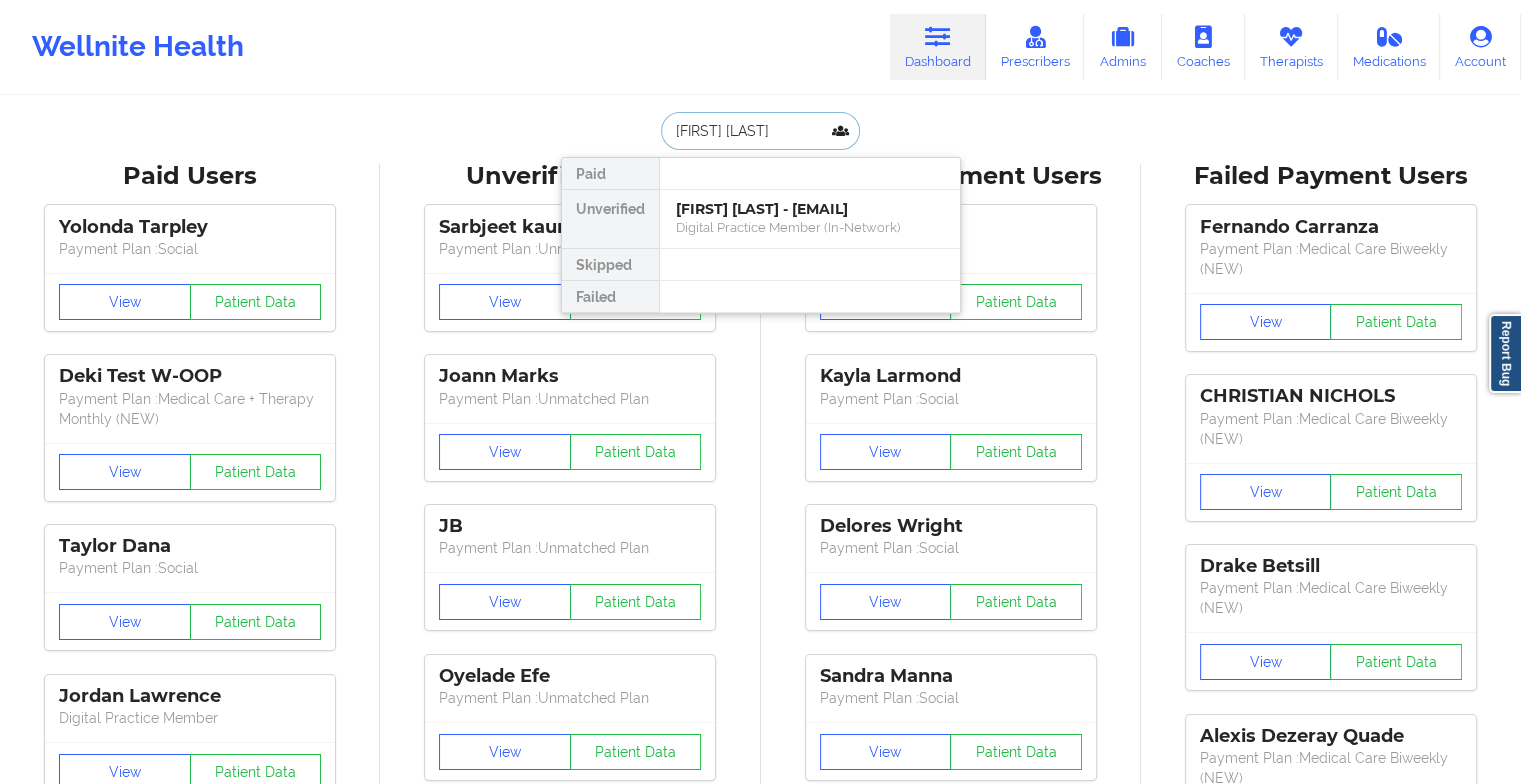 type on "[FIRST] [LAST]" 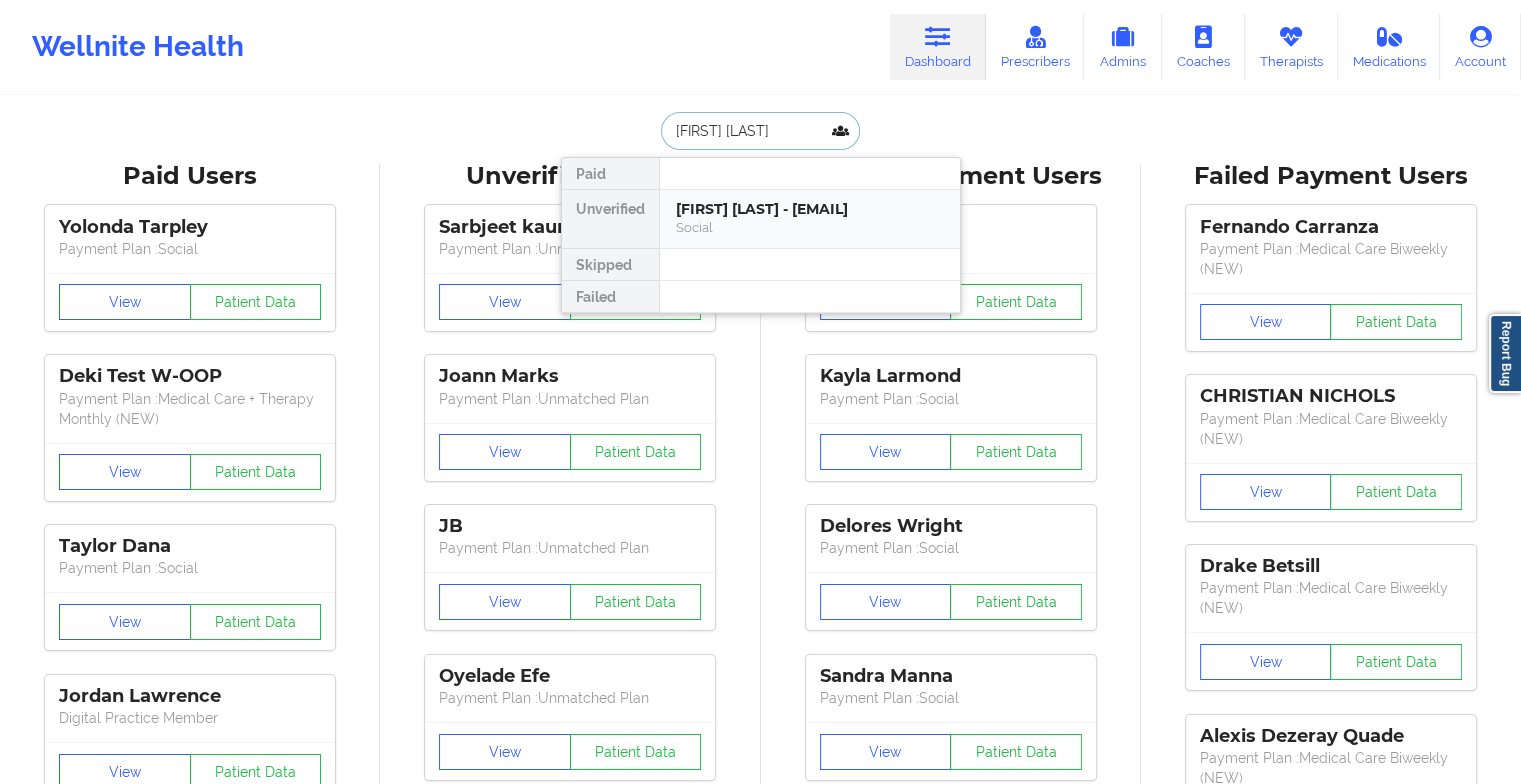 click on "[FIRST] [LAST] - [EMAIL]" at bounding box center (810, 209) 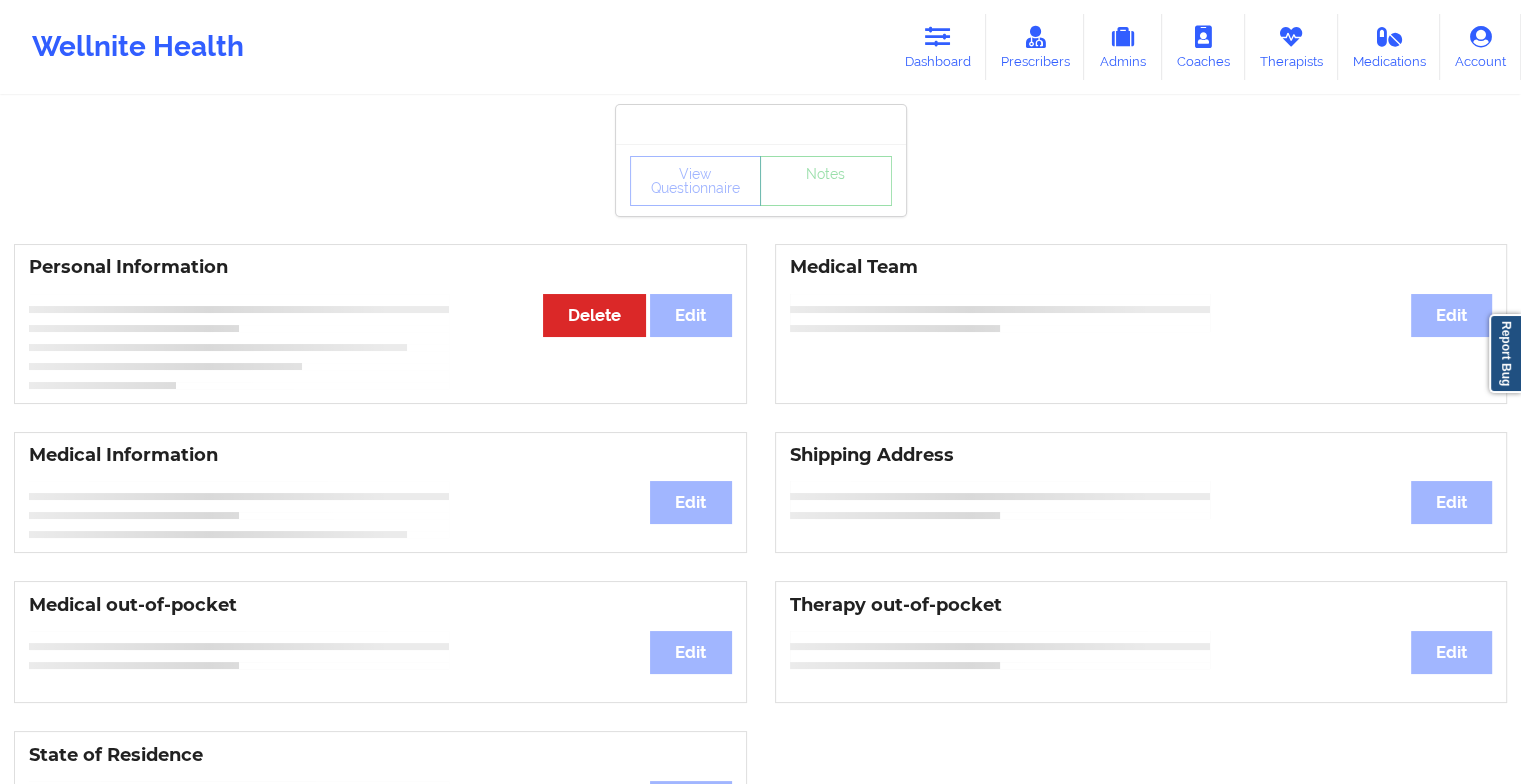 click on "View Questionnaire Notes Personal Information Edit Delete Medical Team Edit Medical Information Edit Shipping Address Edit Medical out-of-pocket Edit Therapy out-of-pocket Edit State of Residence Edit Payment Information Edit Cancel Plan Minor Consent Insurance Information Edit" at bounding box center (760, 835) 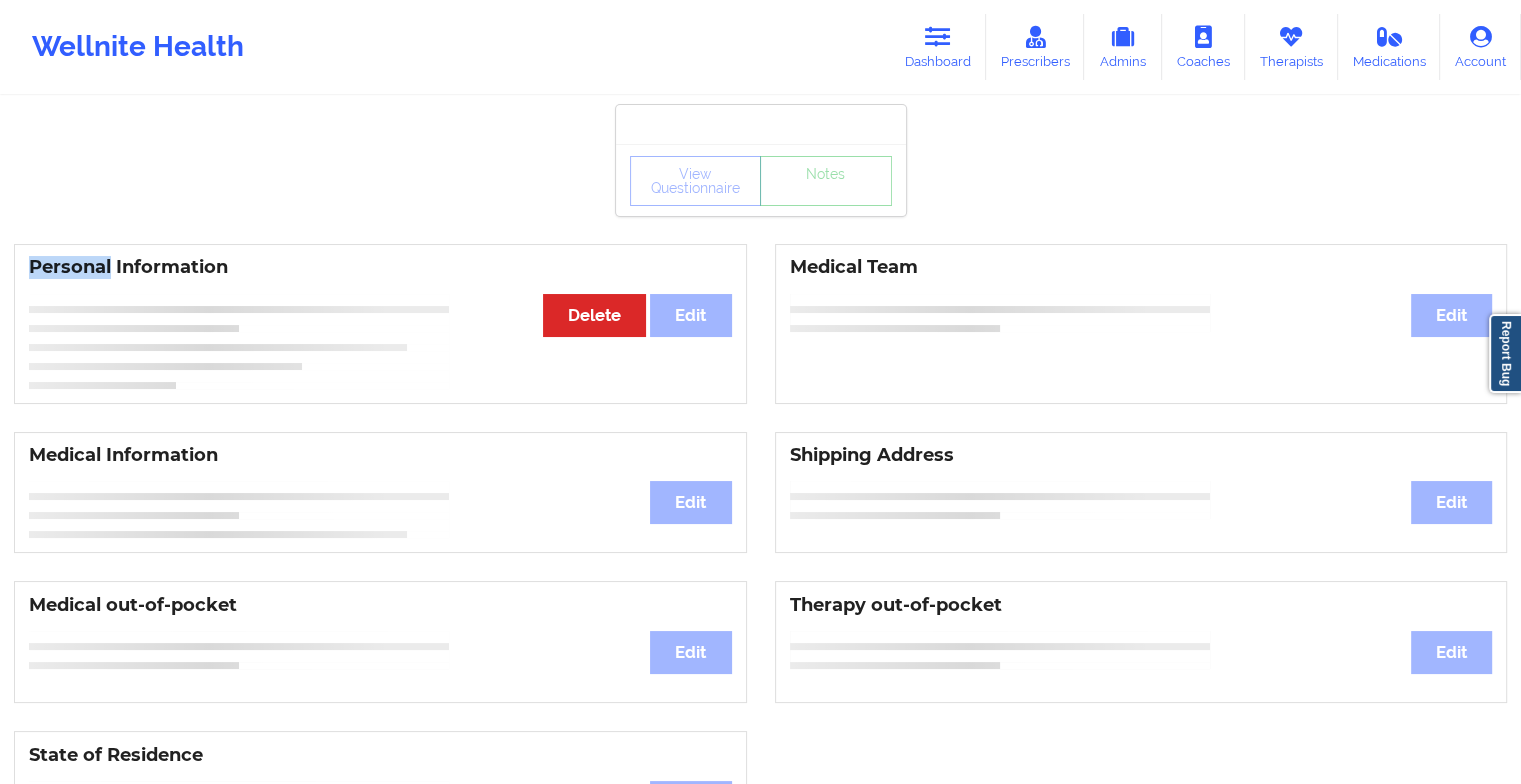 click on "View Questionnaire Notes Personal Information Edit Delete Medical Team Edit Medical Information Edit Shipping Address Edit Medical out-of-pocket Edit Therapy out-of-pocket Edit State of Residence Edit Payment Information Edit Cancel Plan Minor Consent Insurance Information Edit" at bounding box center [760, 835] 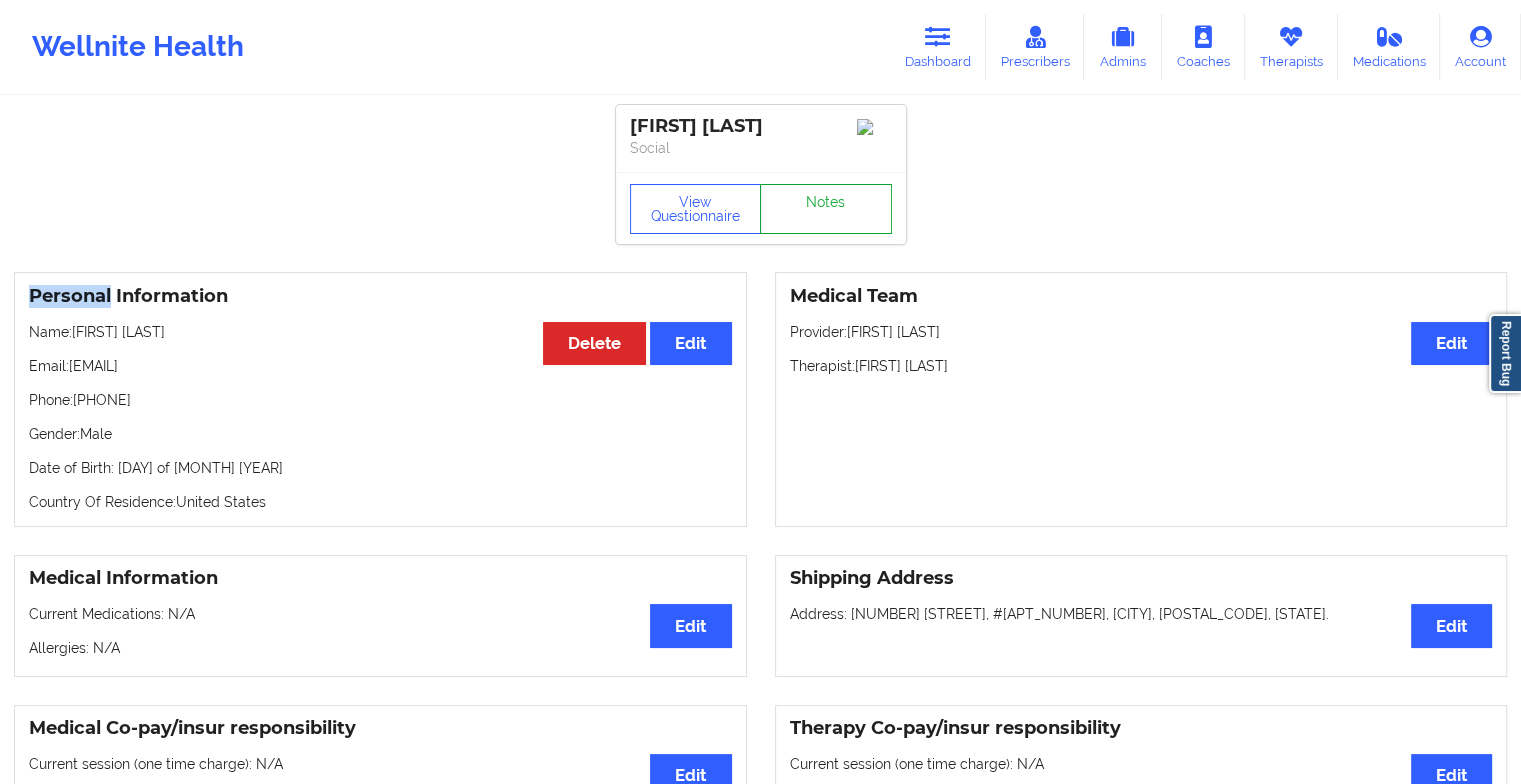 click on "Notes" at bounding box center (826, 209) 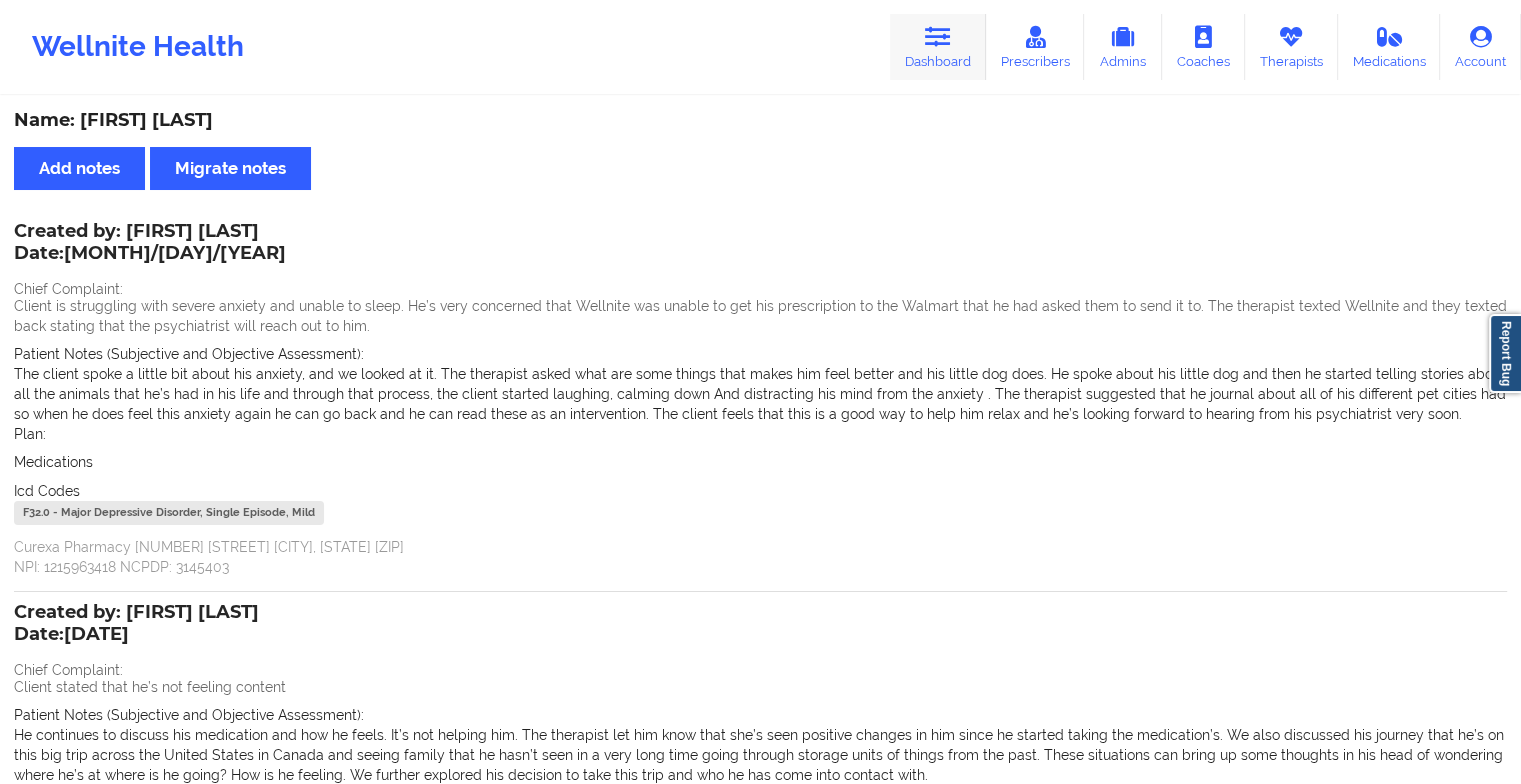 click on "Dashboard" at bounding box center (938, 47) 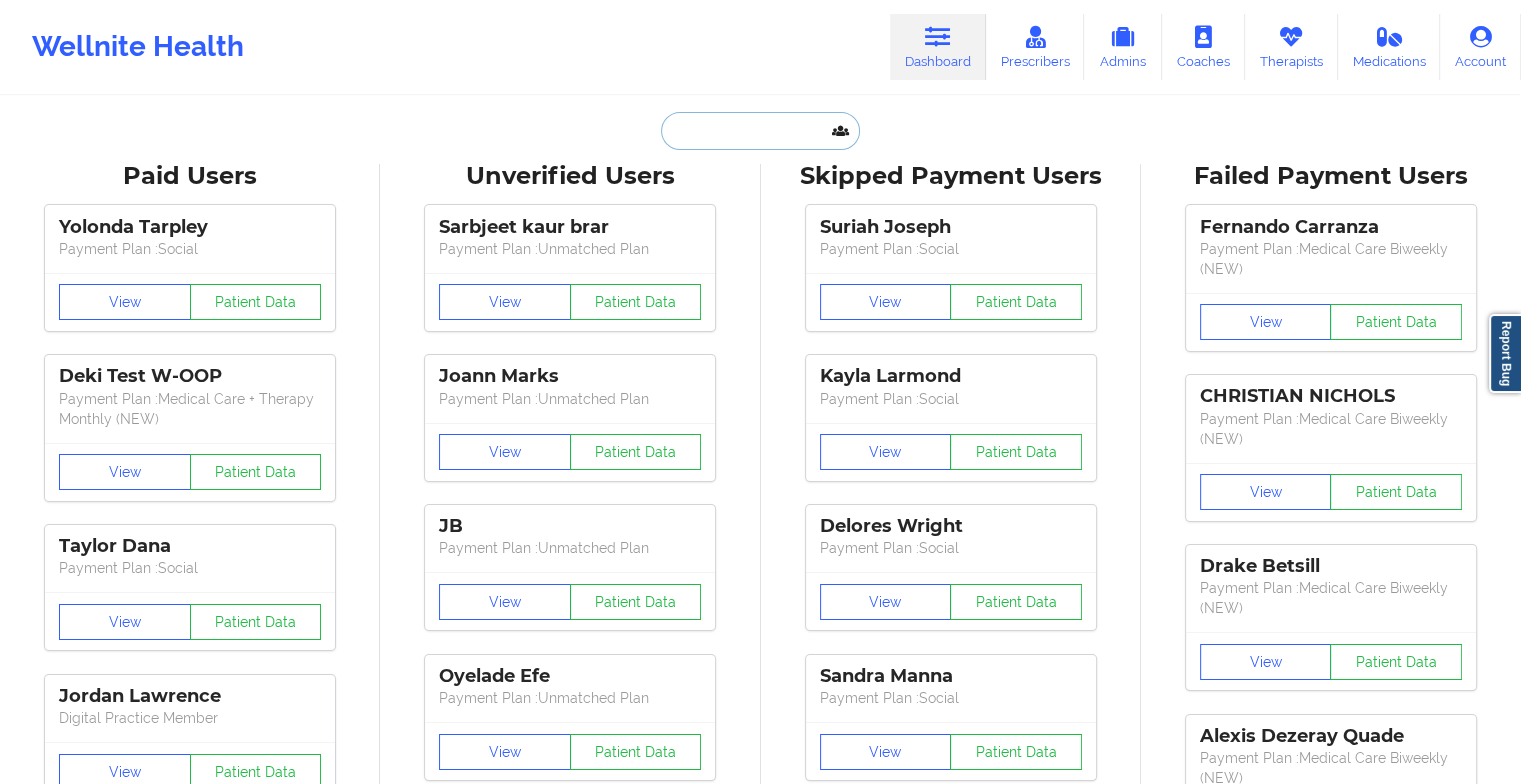 click at bounding box center (760, 131) 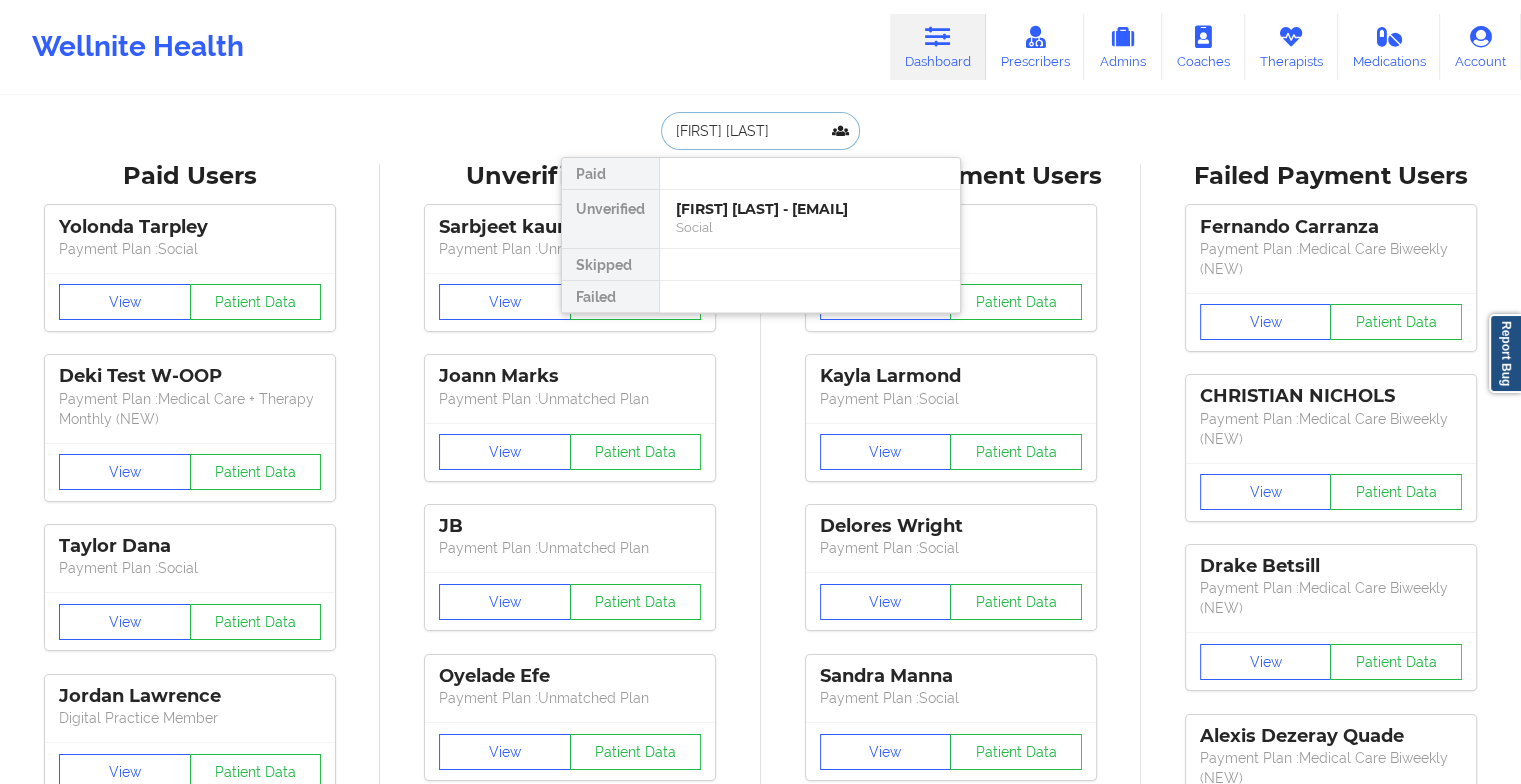 type on "[FIRST] [LAST]" 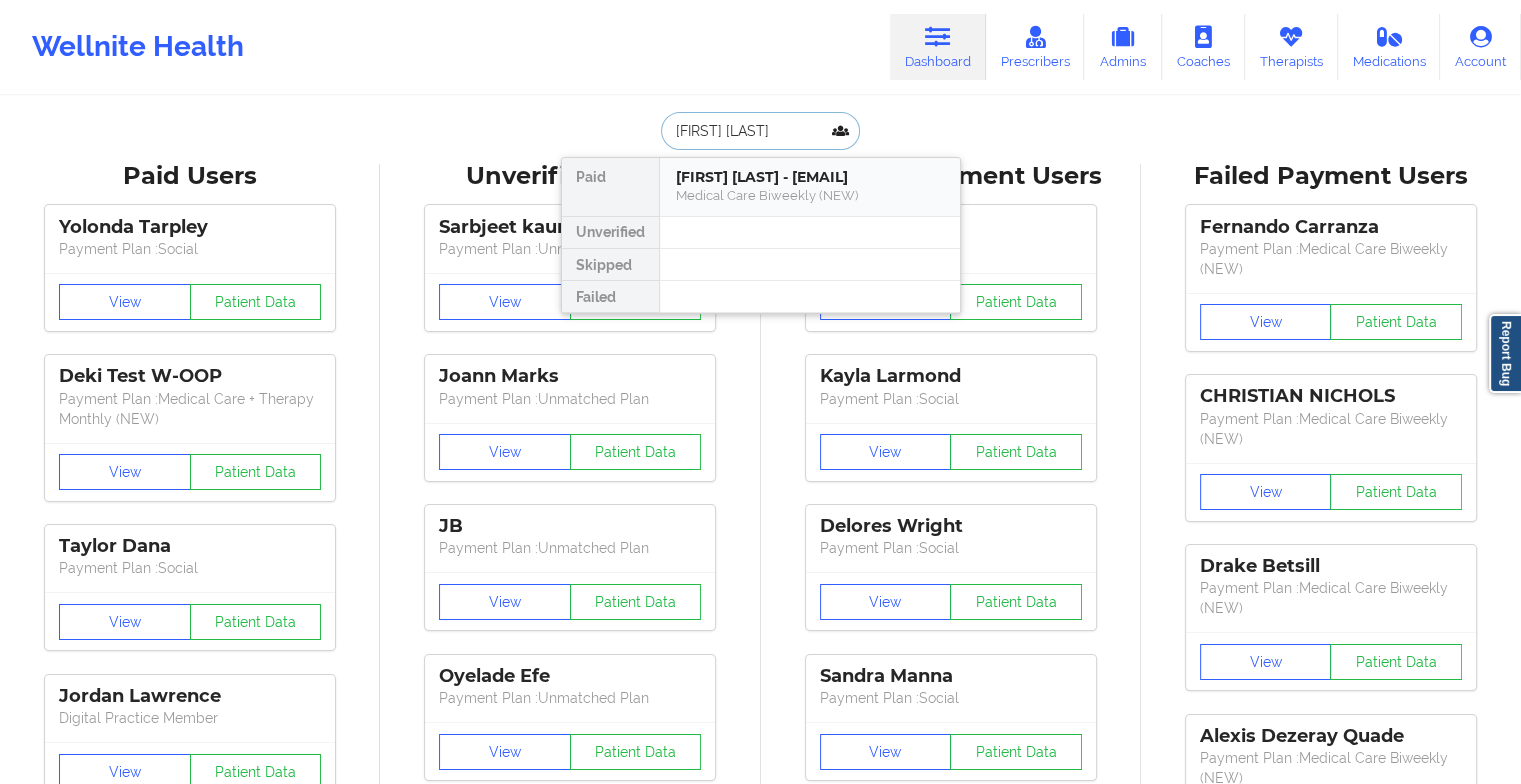 click on "[FIRST] [LAST] - [EMAIL] Medical Care Biweekly (NEW)" at bounding box center [810, 187] 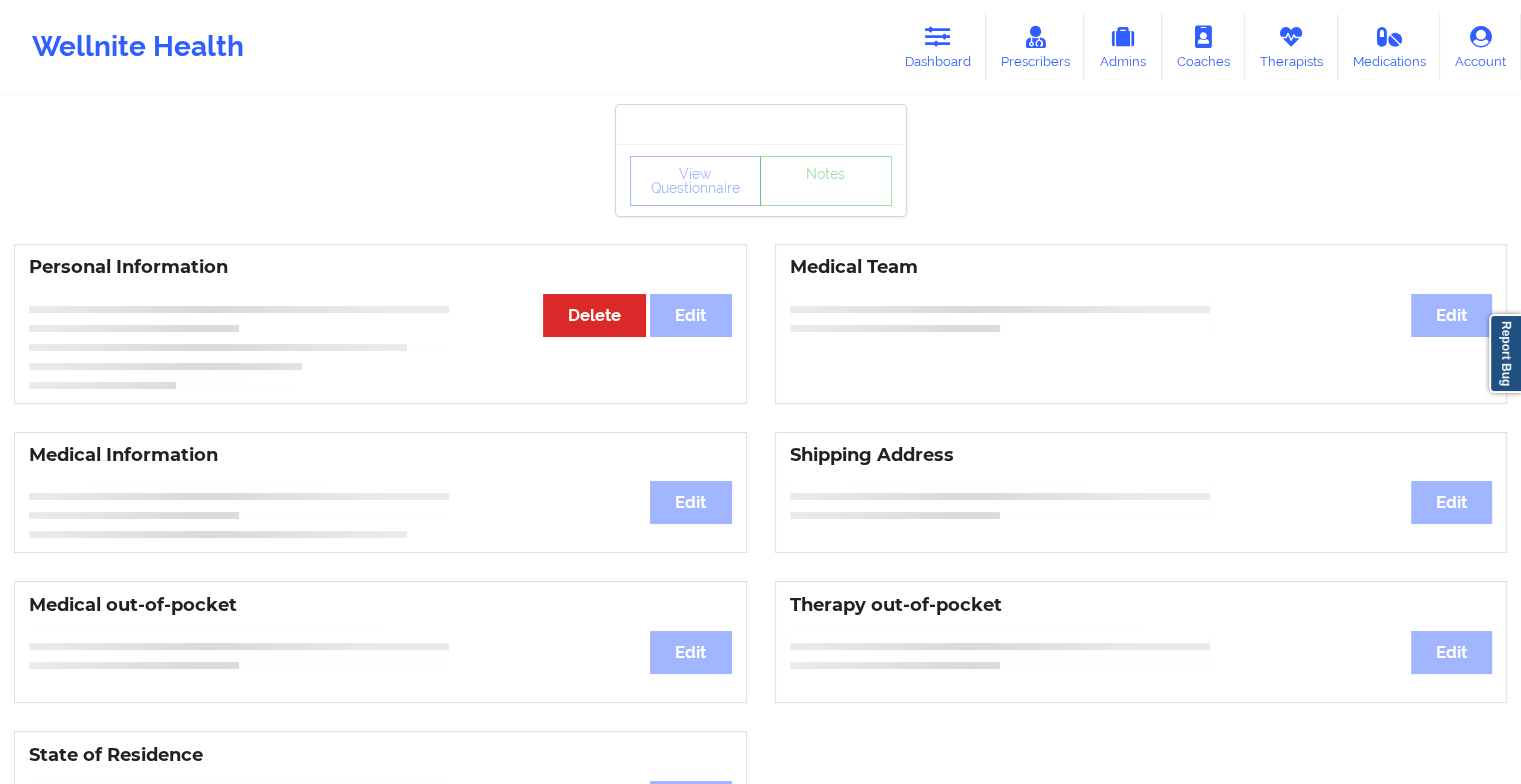 click on "View Questionnaire Notes" at bounding box center (761, 180) 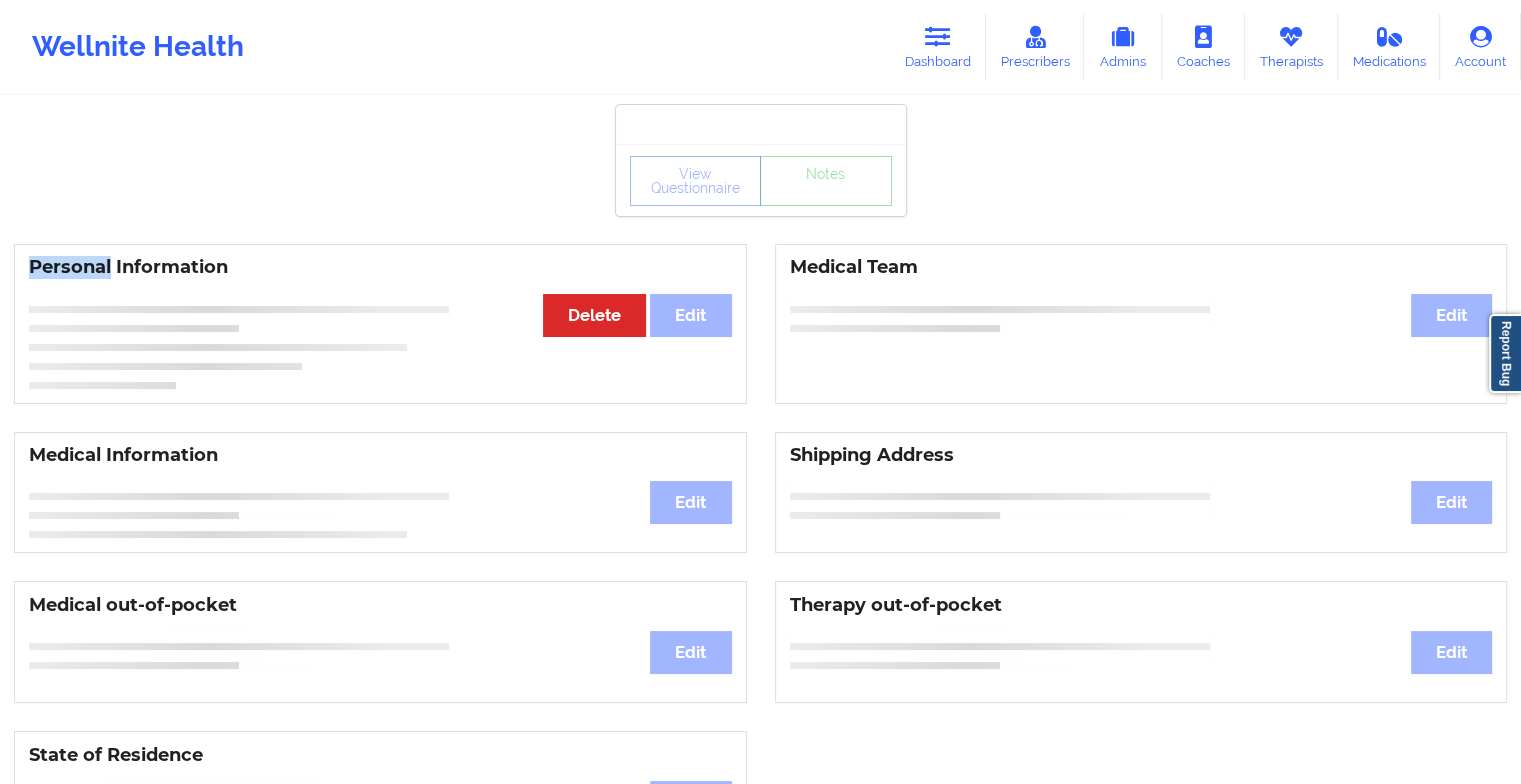 click on "View Questionnaire Notes" at bounding box center (761, 180) 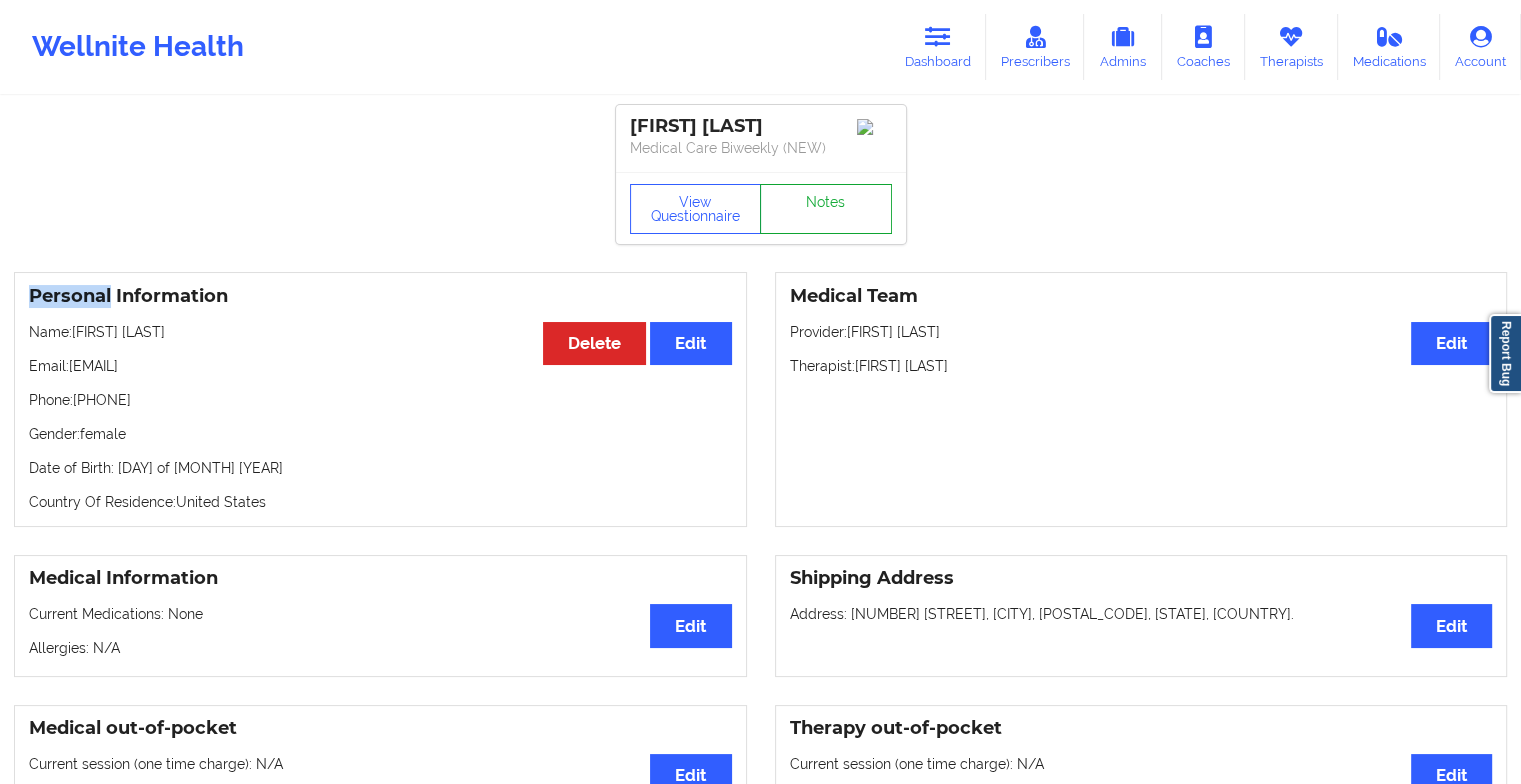 click on "Notes" at bounding box center [826, 209] 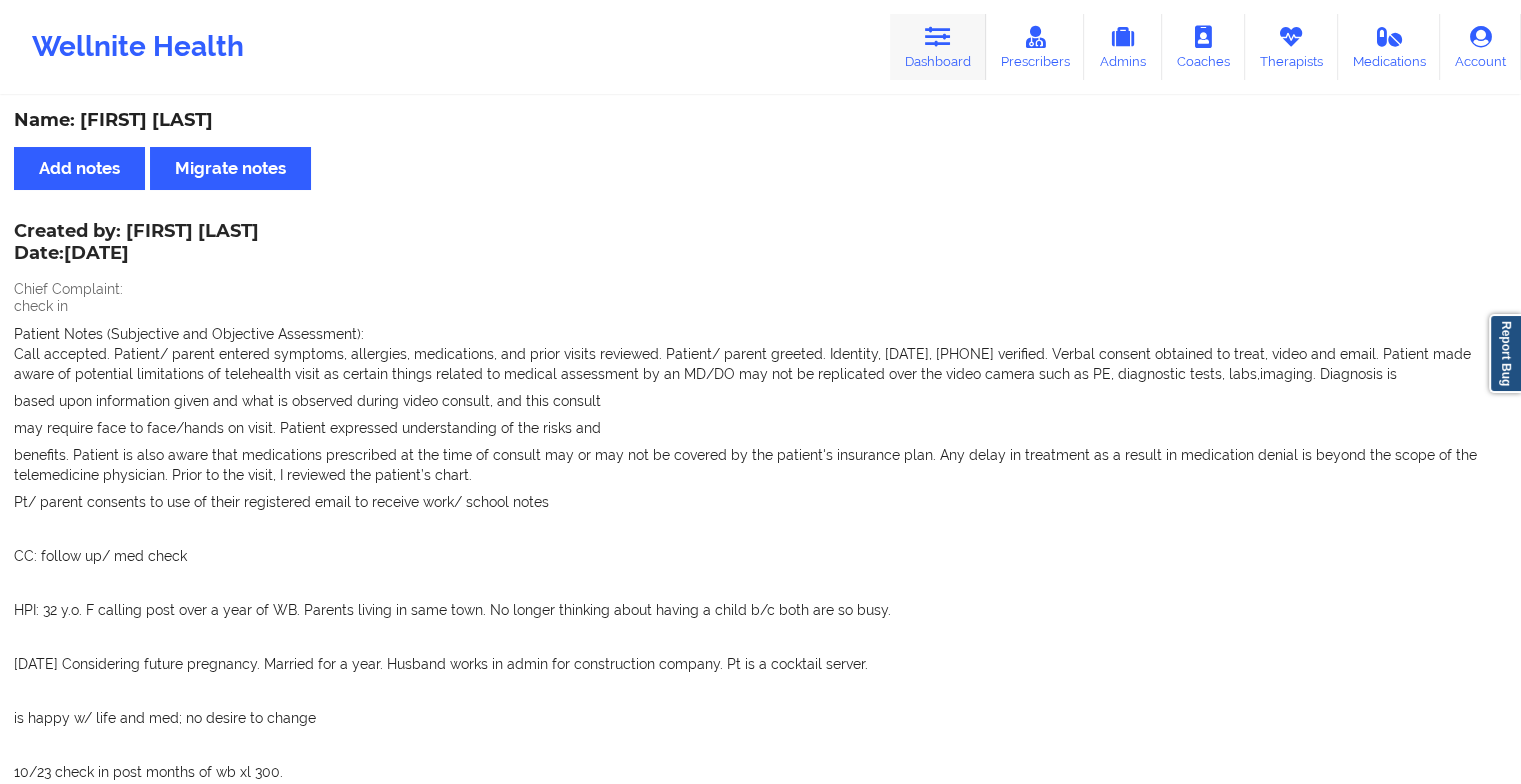 click on "Dashboard" at bounding box center [938, 47] 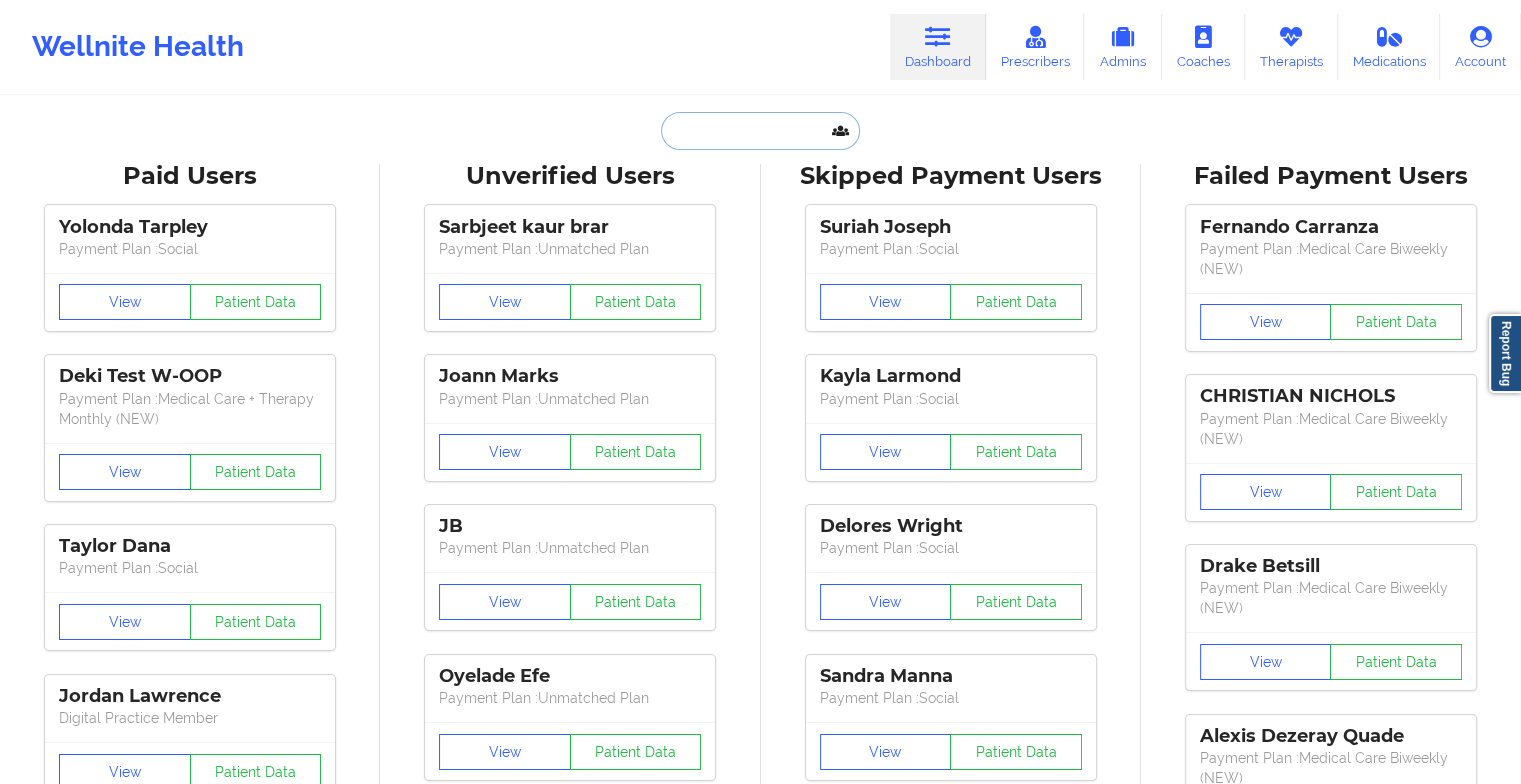 click at bounding box center [760, 131] 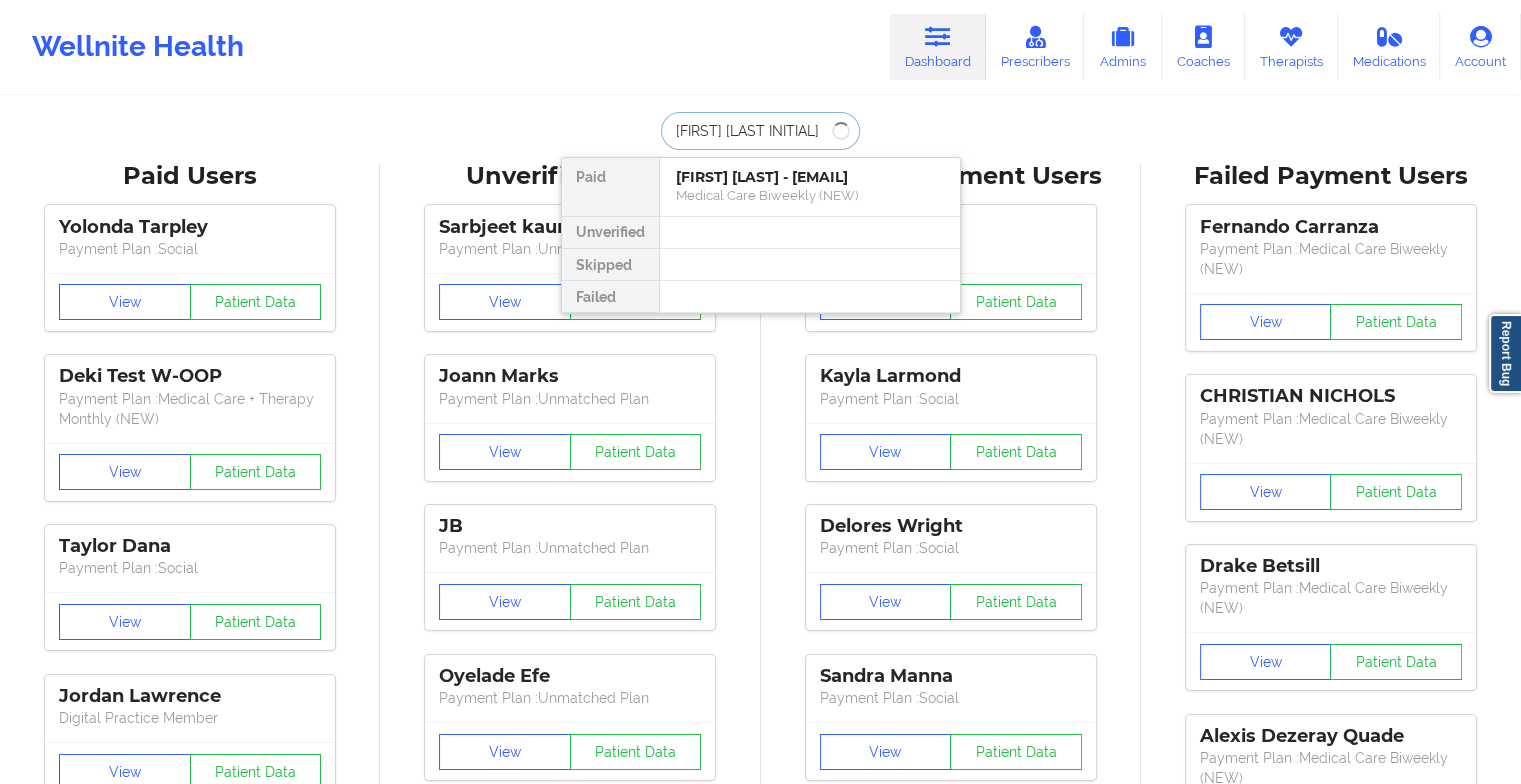 type on "[FIRST] [LAST INITIAL]" 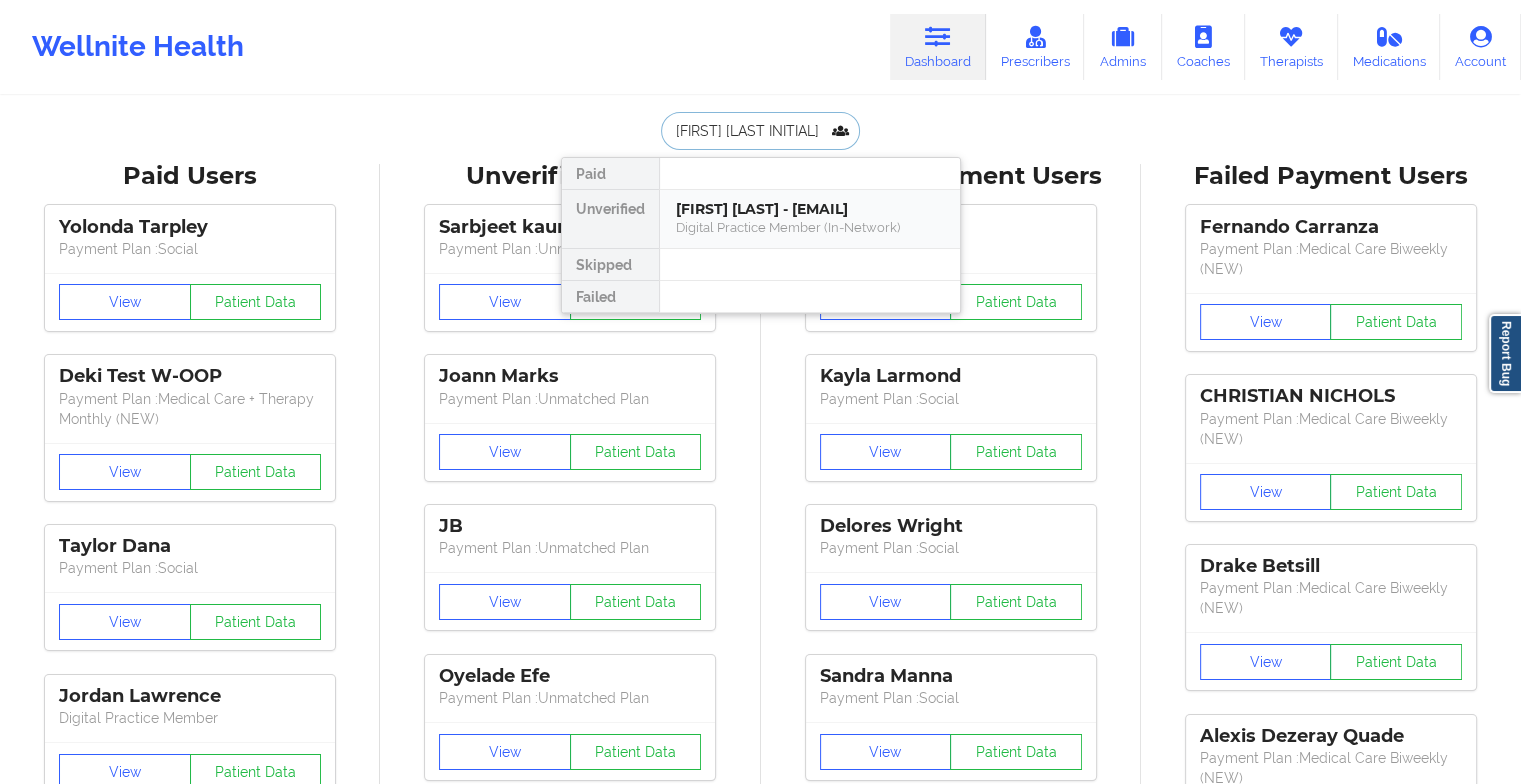click on "[FIRST] [LAST] - [EMAIL]" at bounding box center (810, 209) 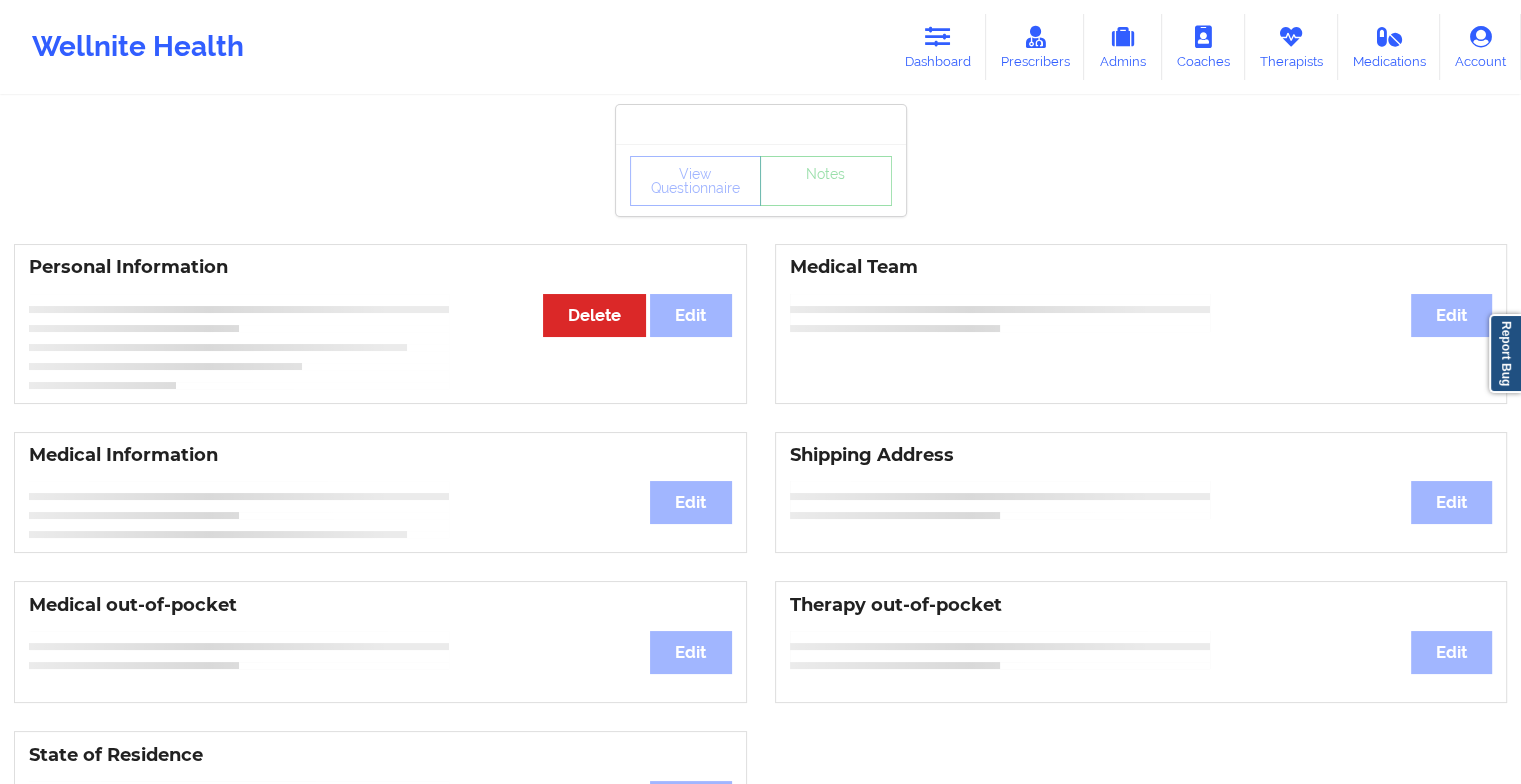 click on "View Questionnaire Notes" at bounding box center (761, 180) 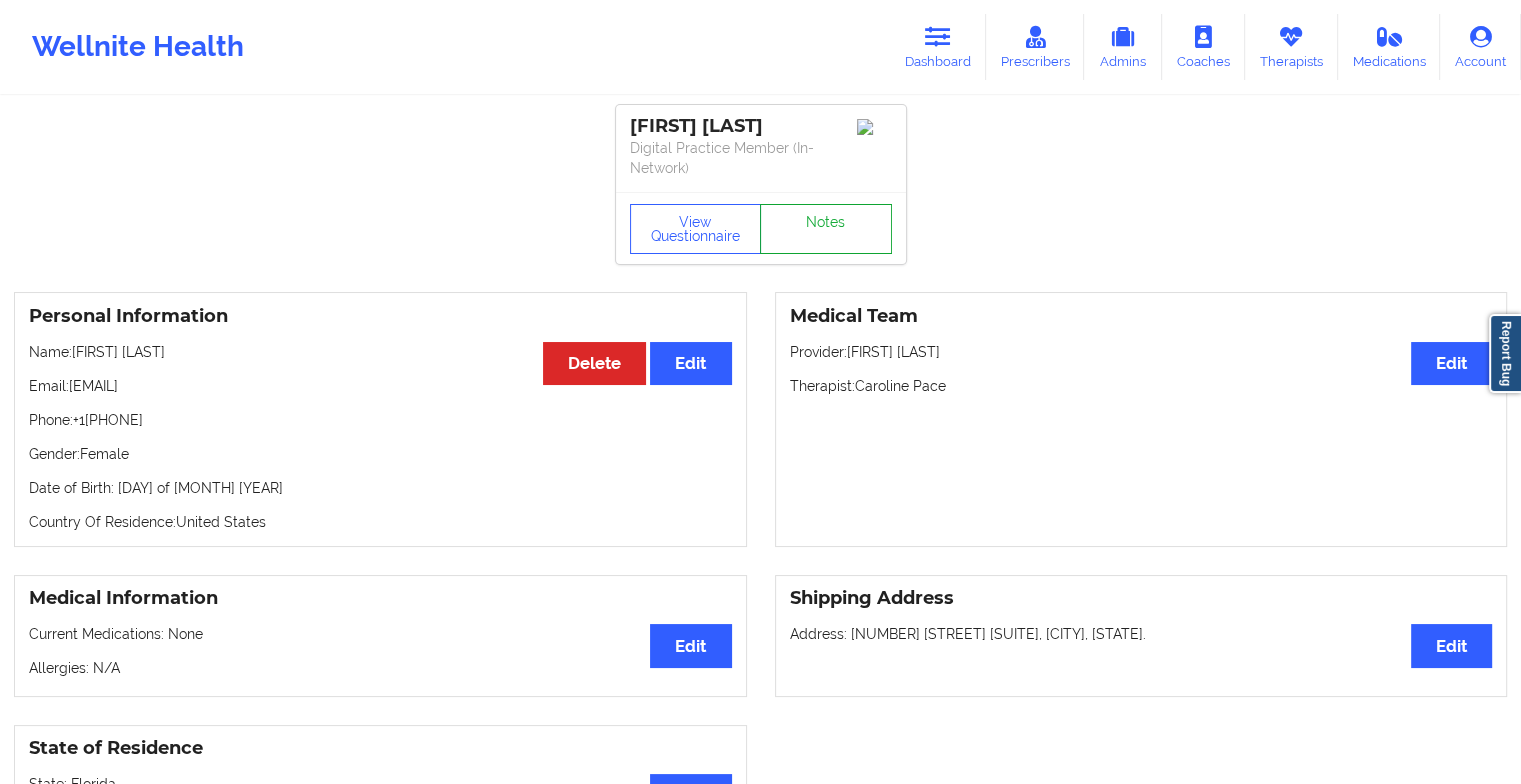 click on "Notes" at bounding box center (826, 229) 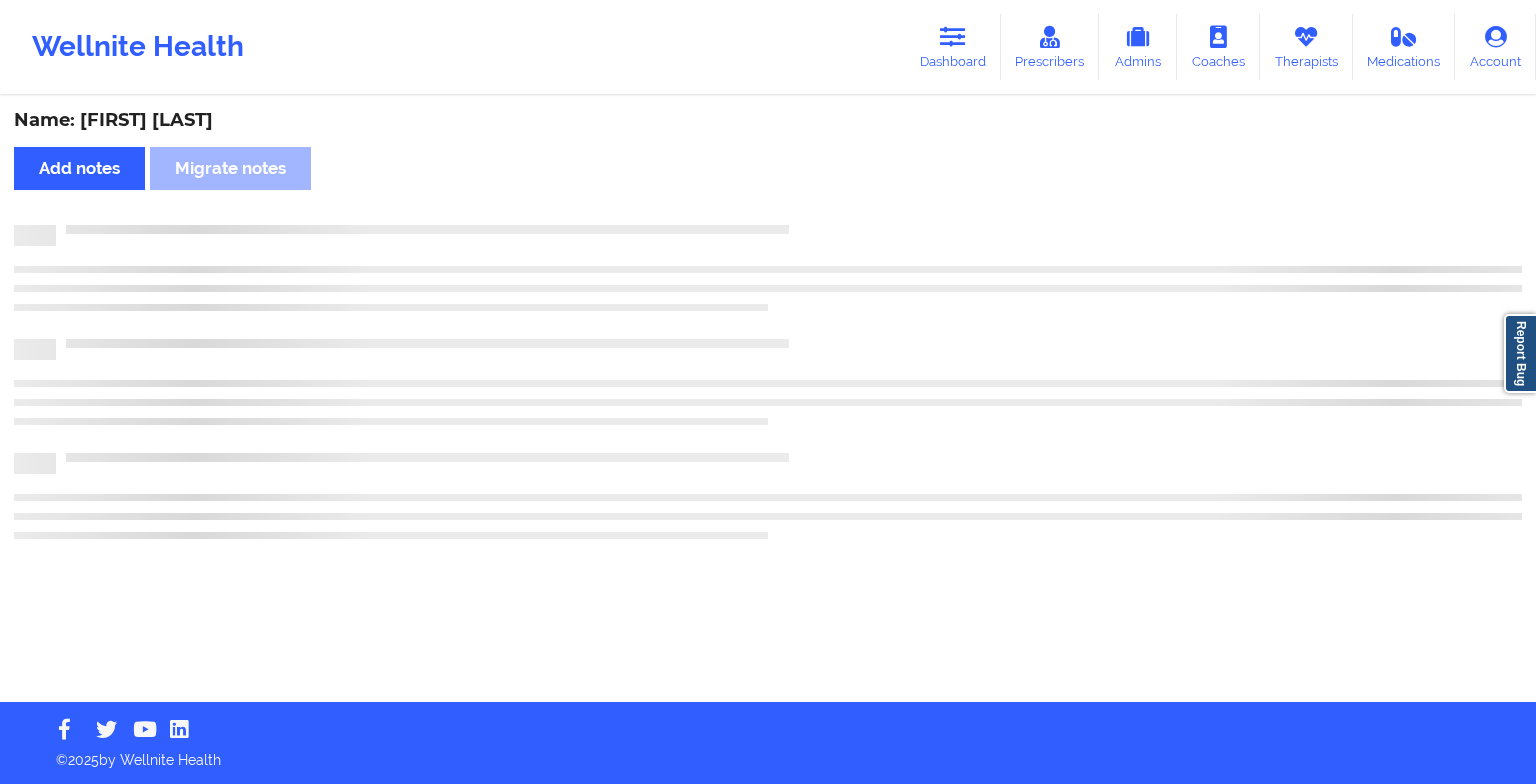 click on "Name: [FIRST] [LAST] Add notes Migrate notes" at bounding box center [768, 400] 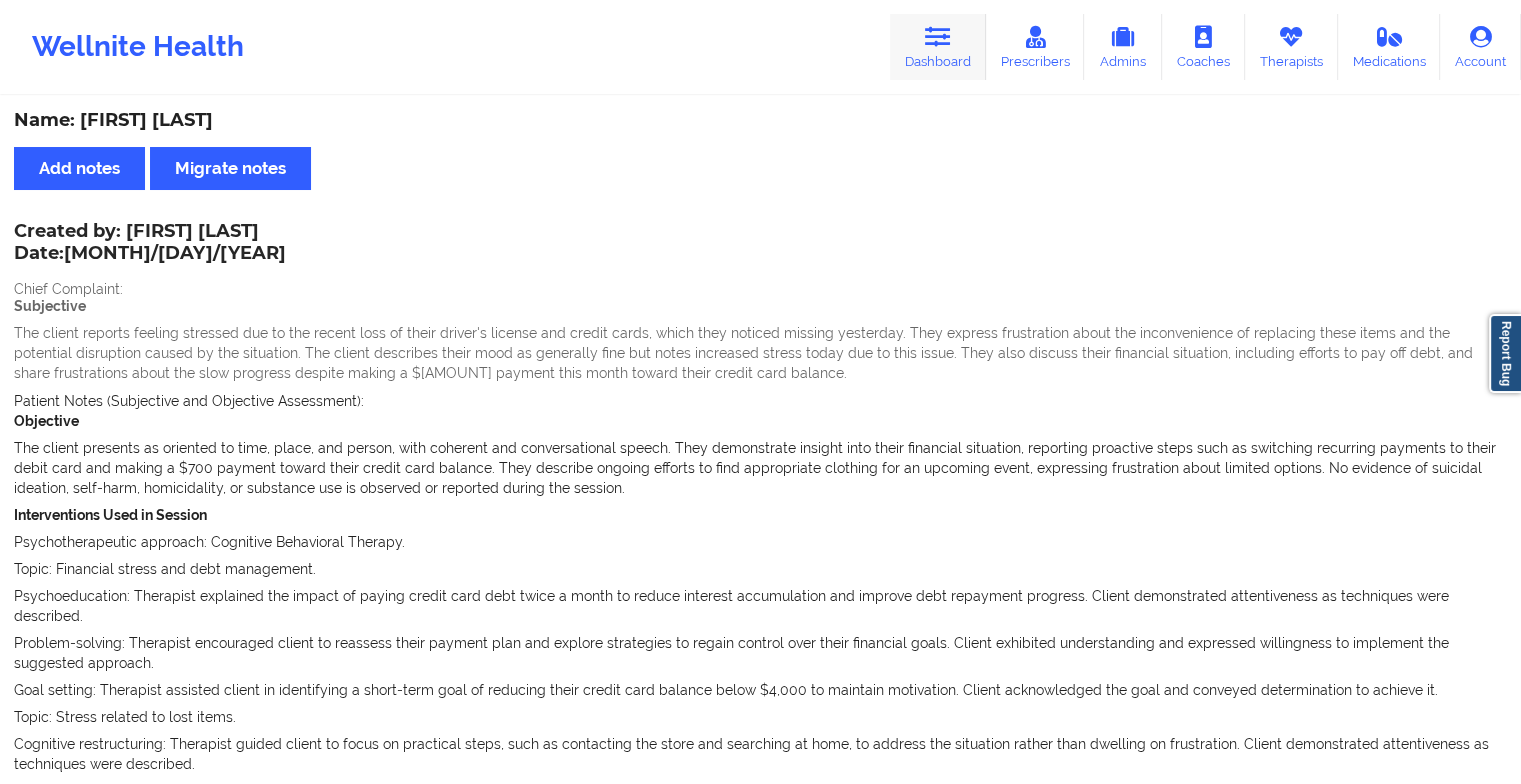click at bounding box center (938, 37) 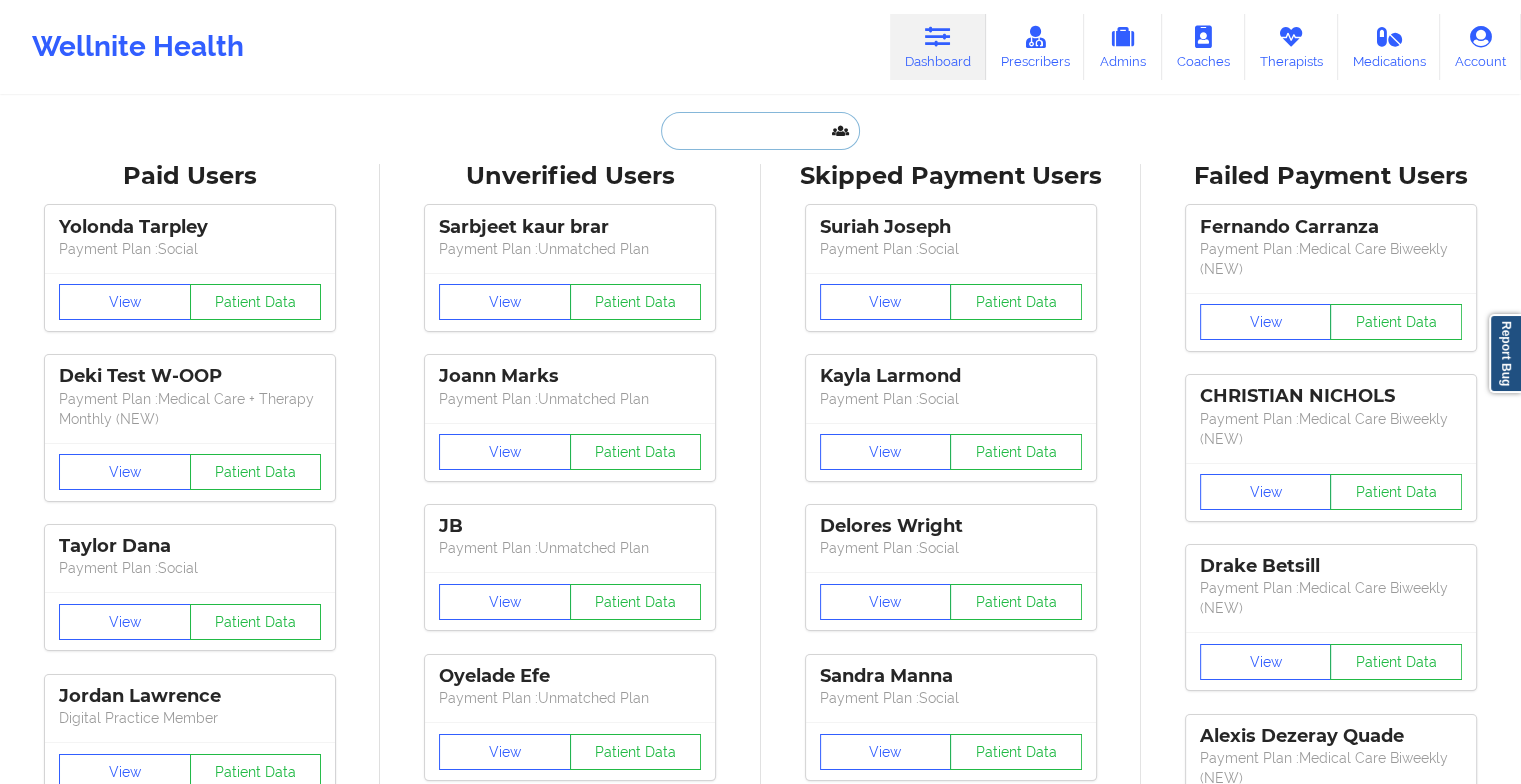 click at bounding box center (760, 131) 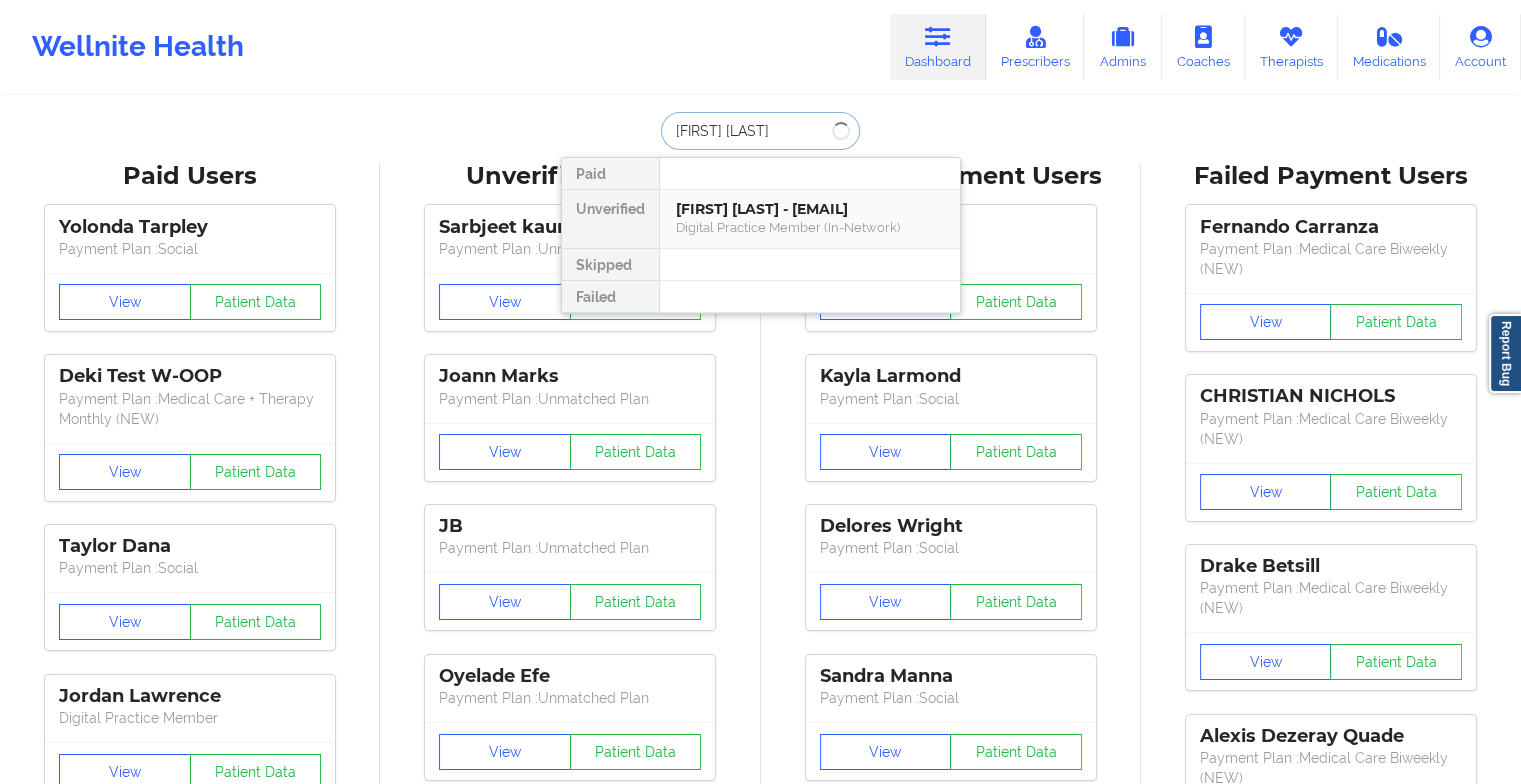 type on "audrey barr" 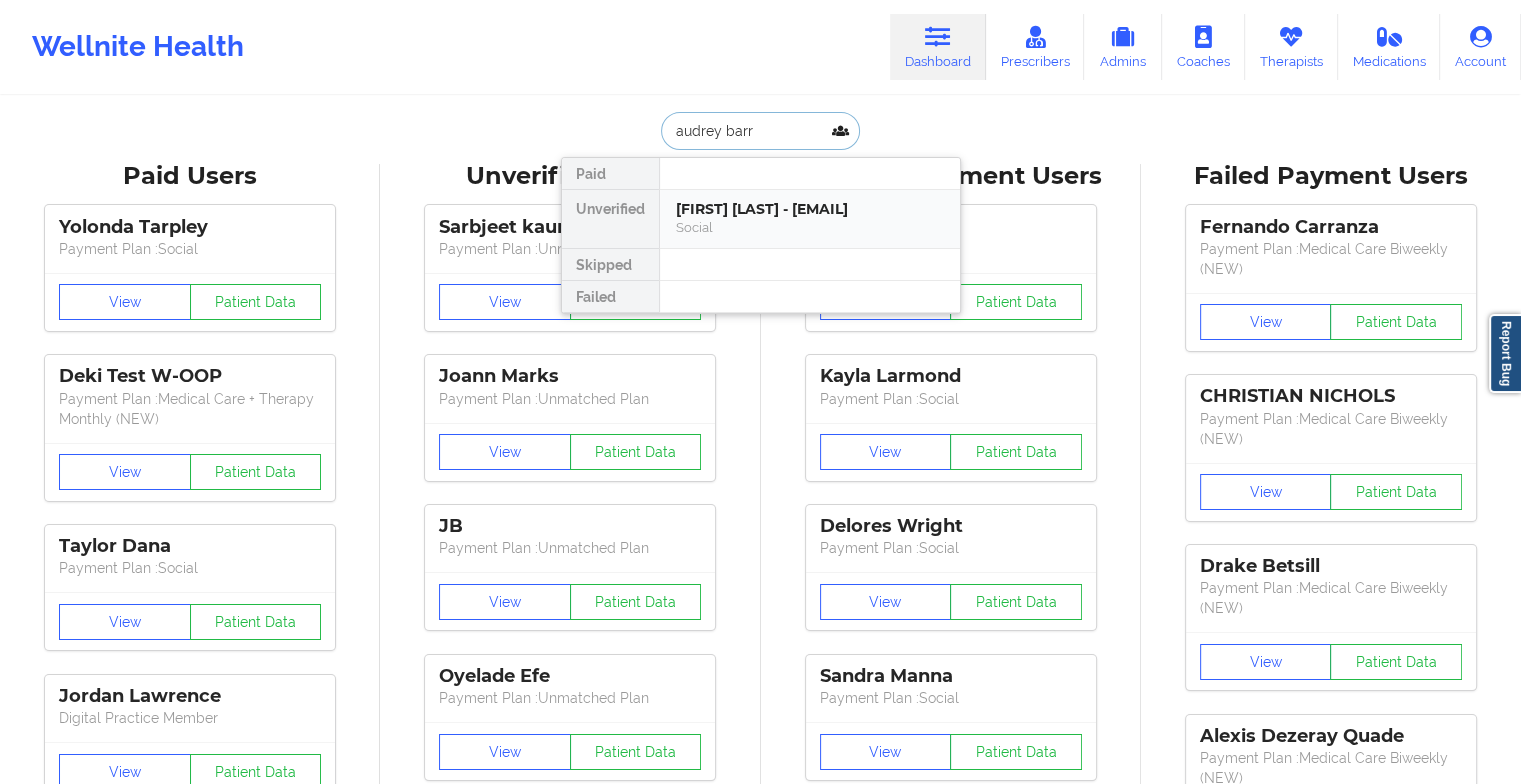 click on "[FIRST] [LAST] - [EMAIL]" at bounding box center [810, 209] 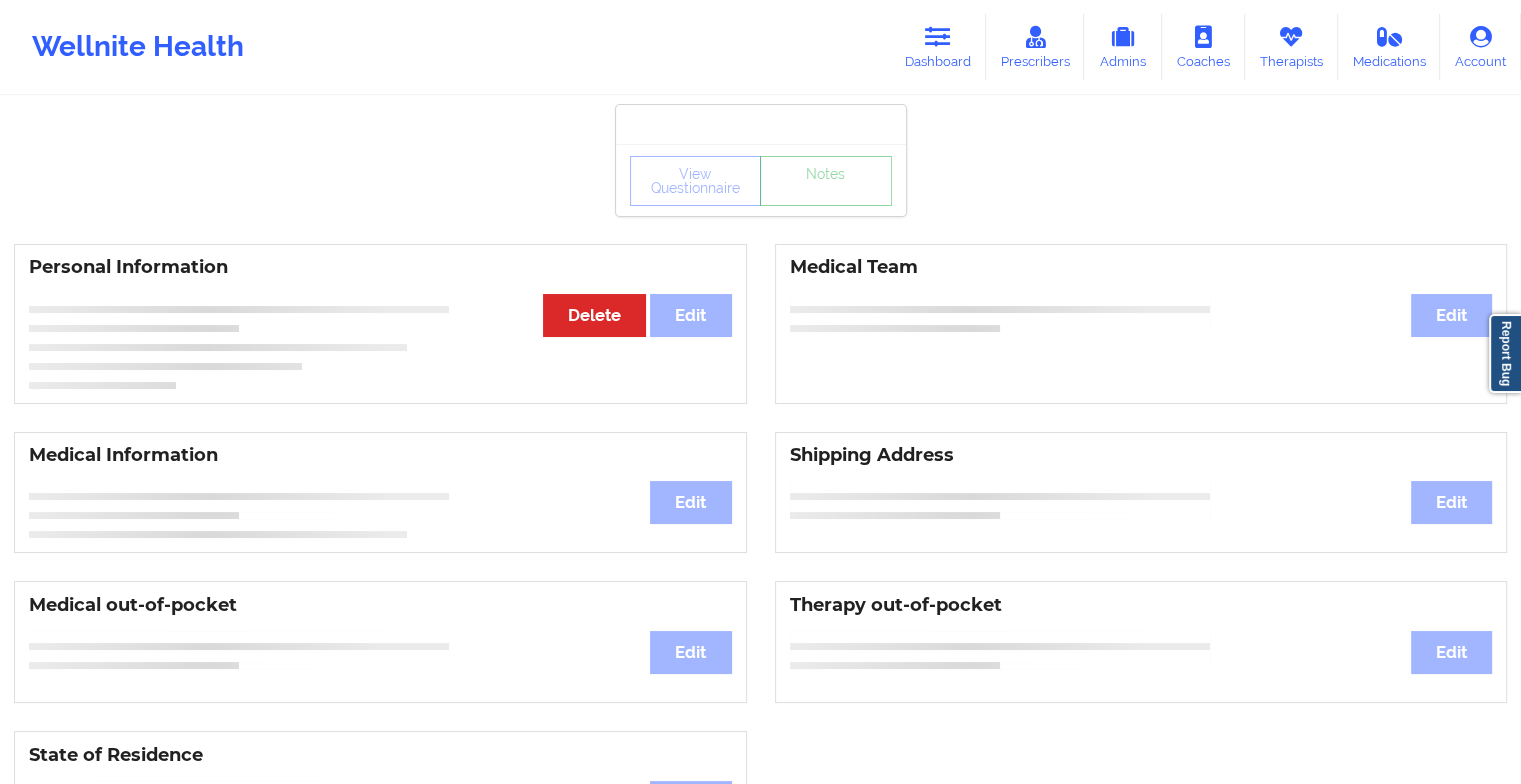 click on "Notes" at bounding box center [826, 181] 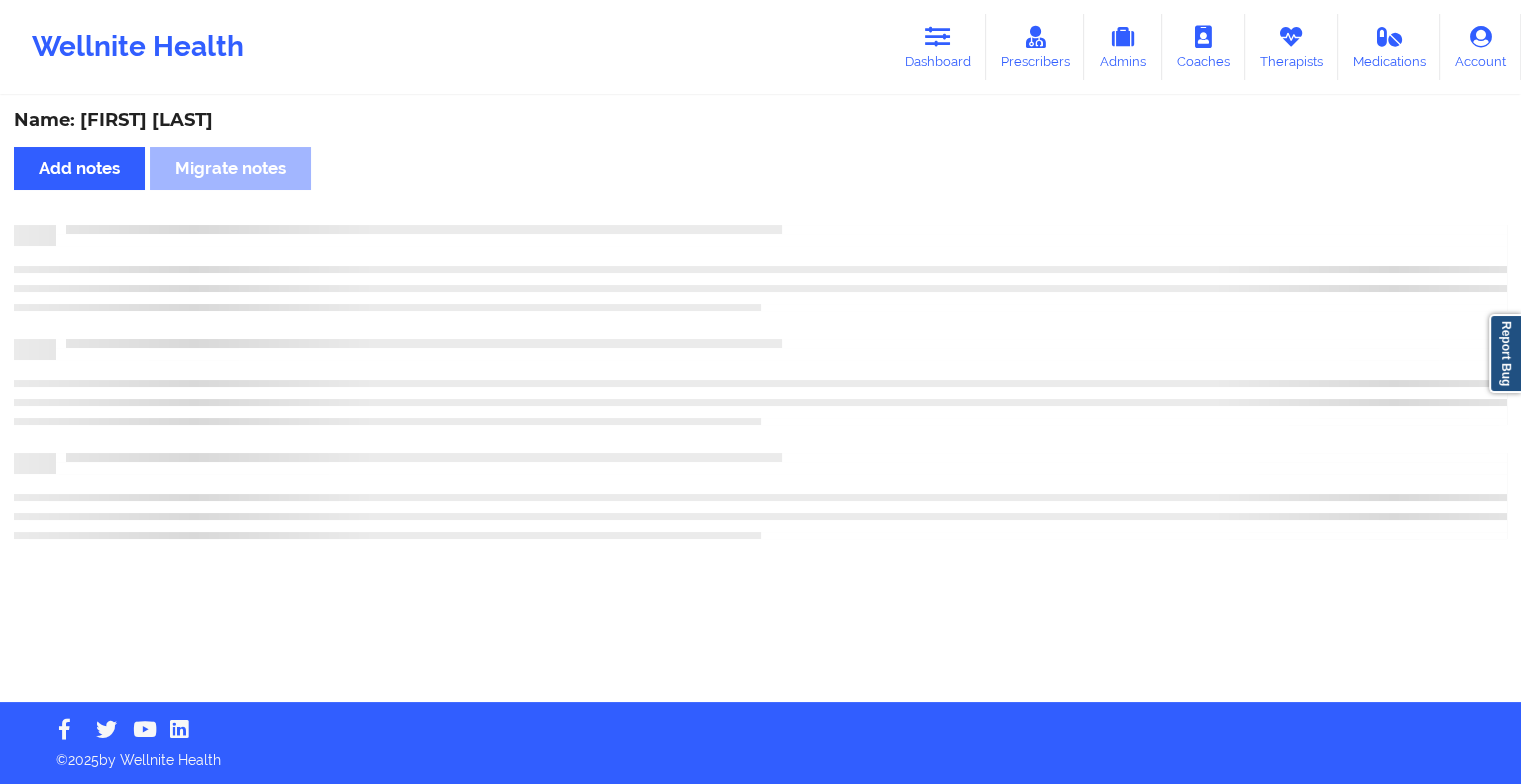 click on "Name: [FIRST] [LAST] Add notes Migrate notes" at bounding box center [760, 400] 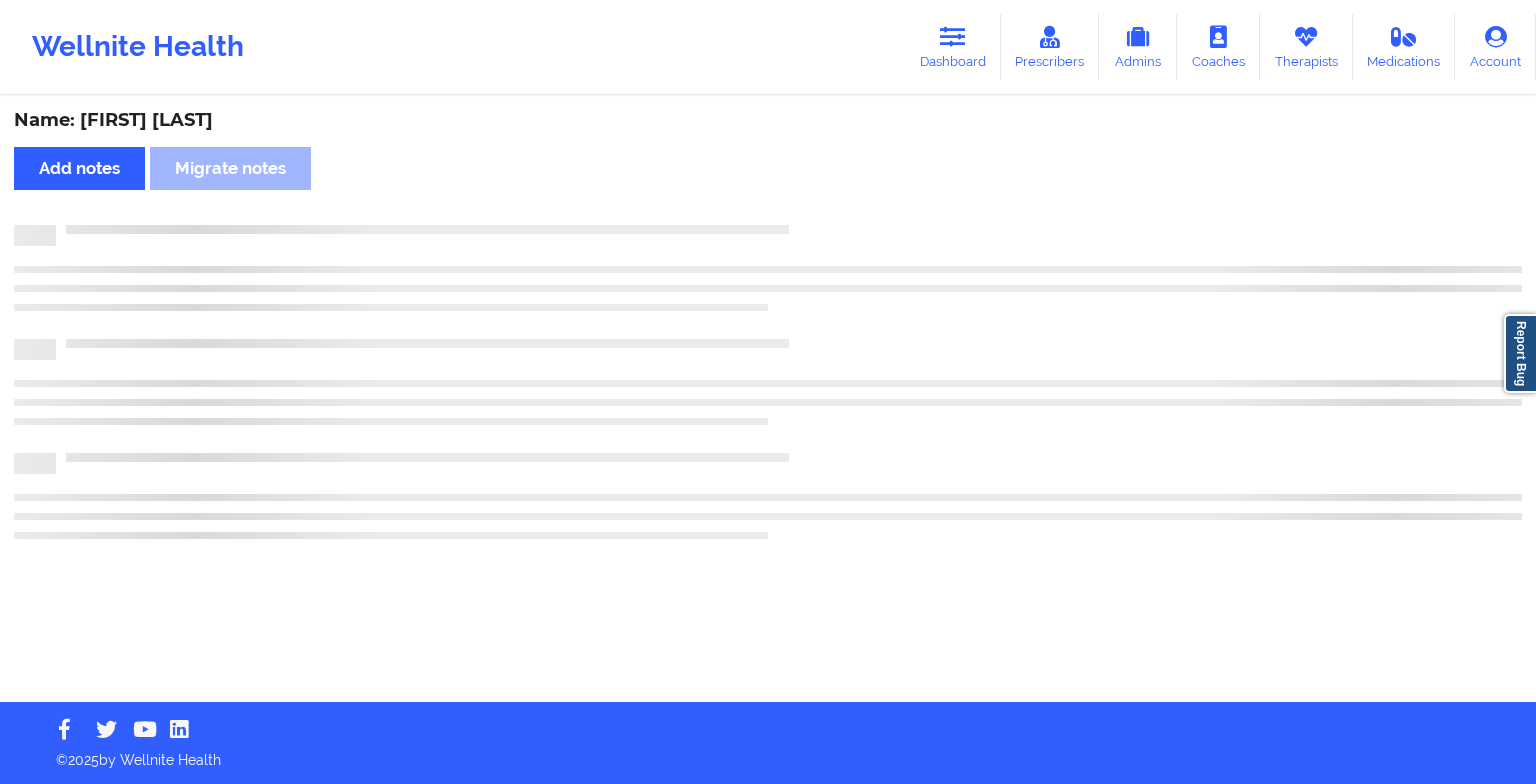 click on "Name: [FIRST] [LAST] Add notes Migrate notes" at bounding box center (768, 400) 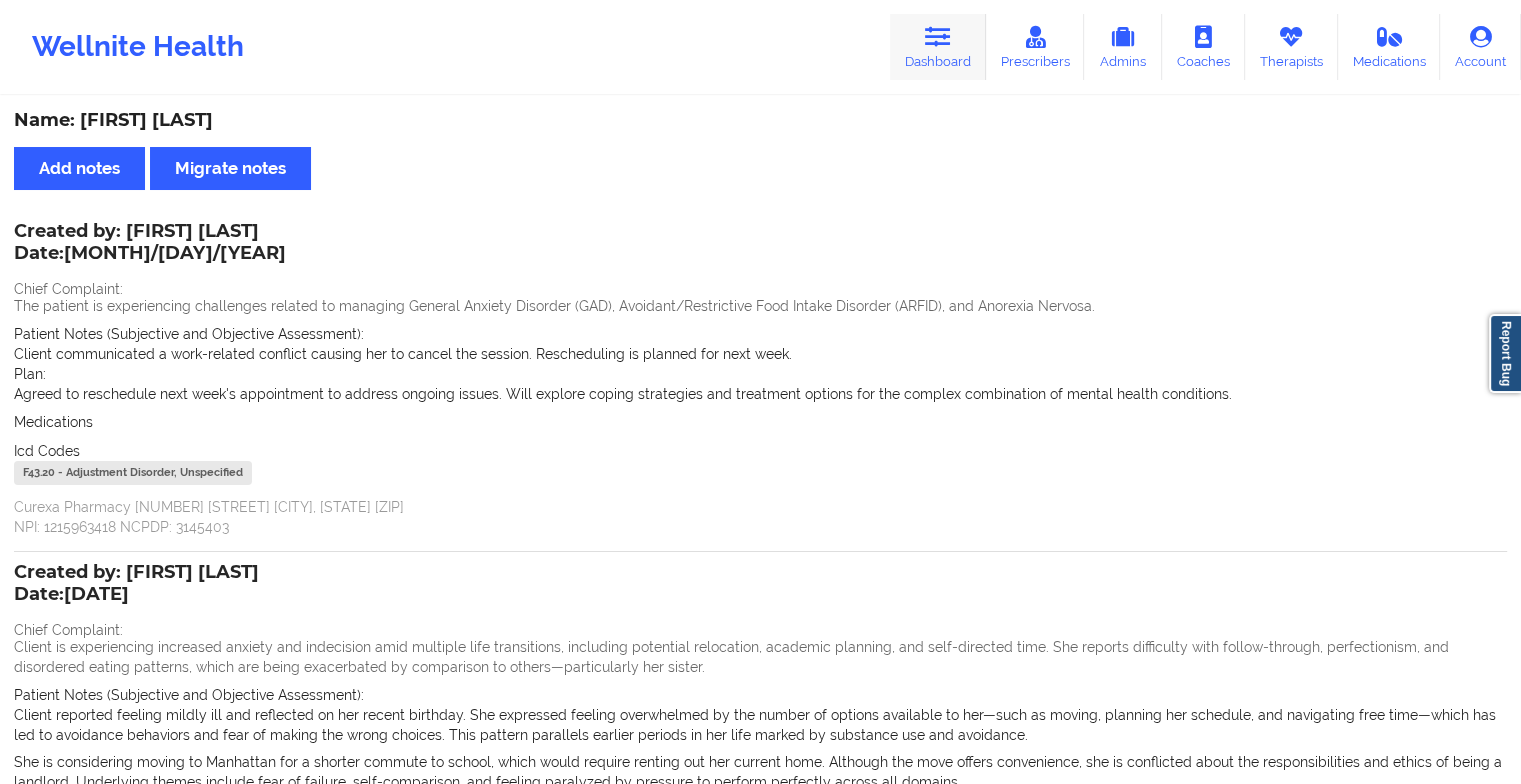 click on "Dashboard" at bounding box center (938, 47) 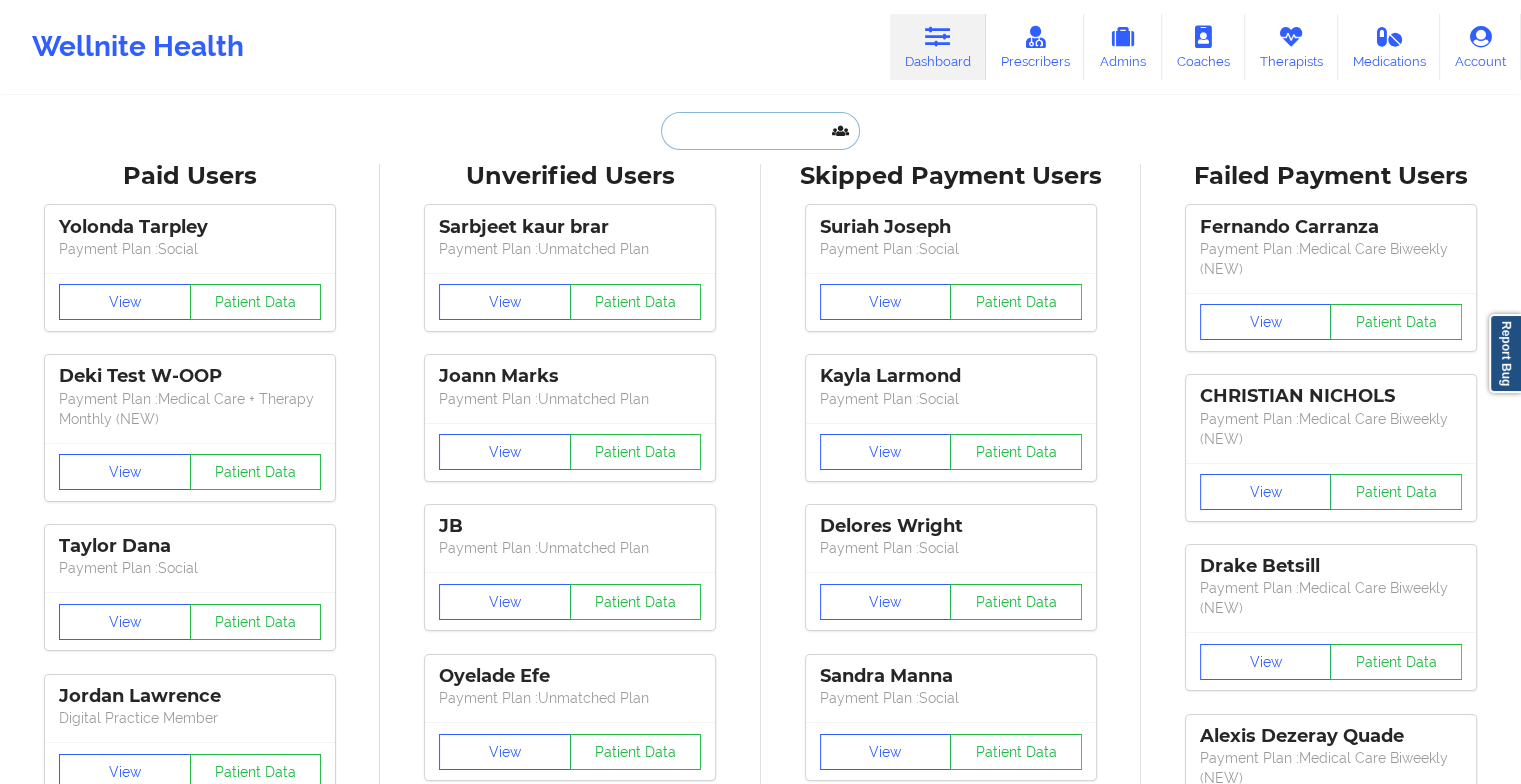 click at bounding box center (760, 131) 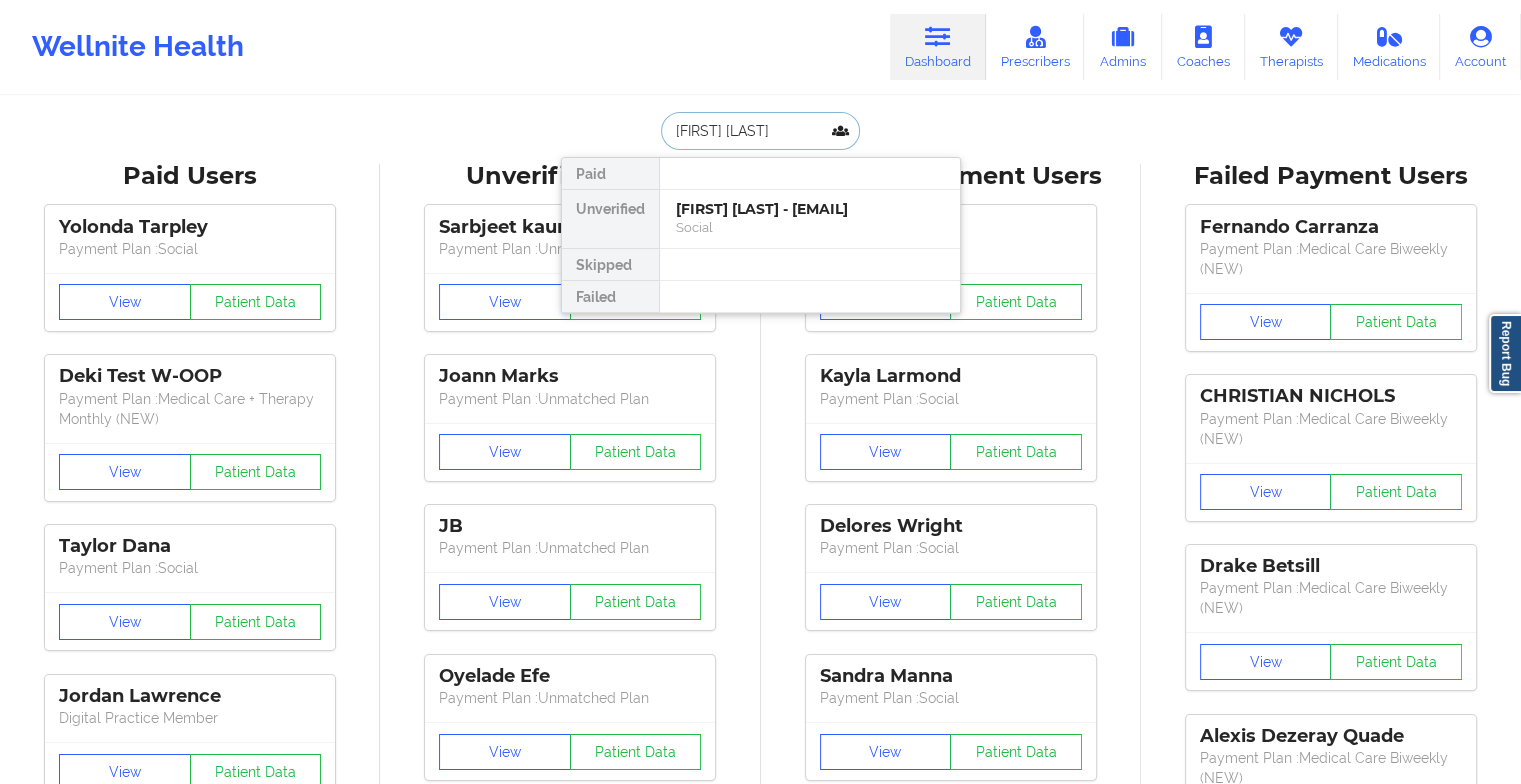 type on "[FIRST] [LAST]" 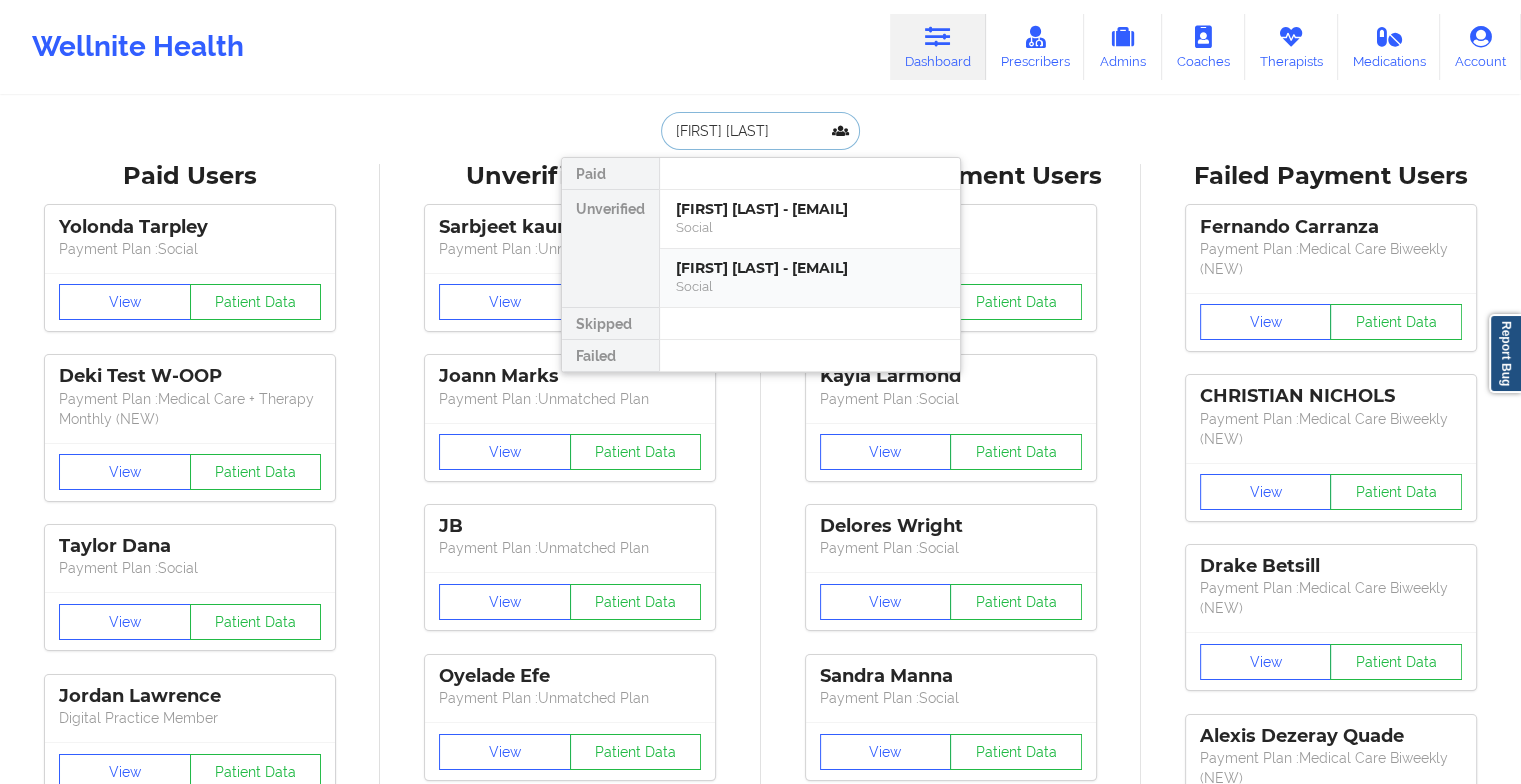 click on "[FIRST] [LAST] - [EMAIL]" at bounding box center (810, 268) 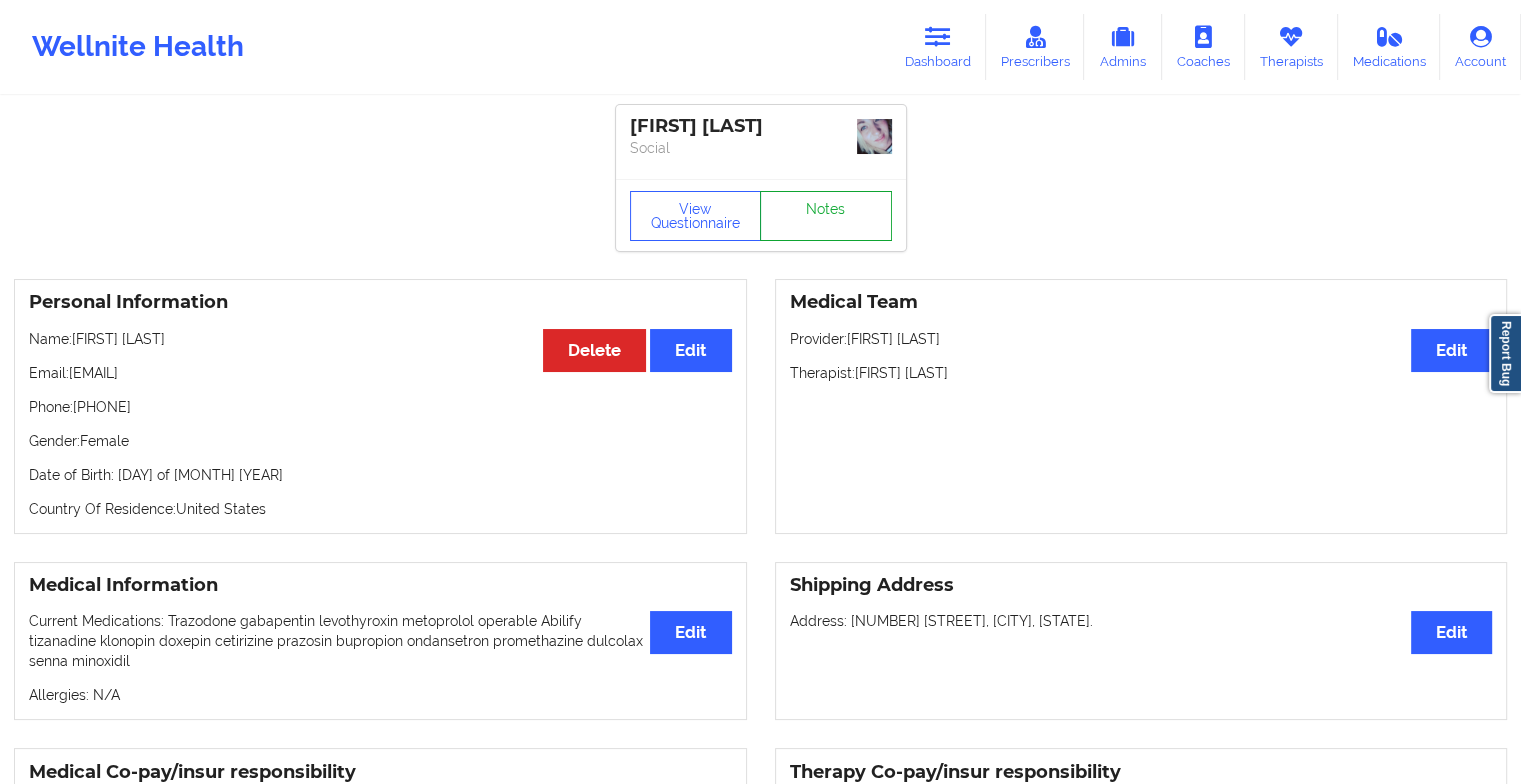 click on "Notes" at bounding box center (826, 216) 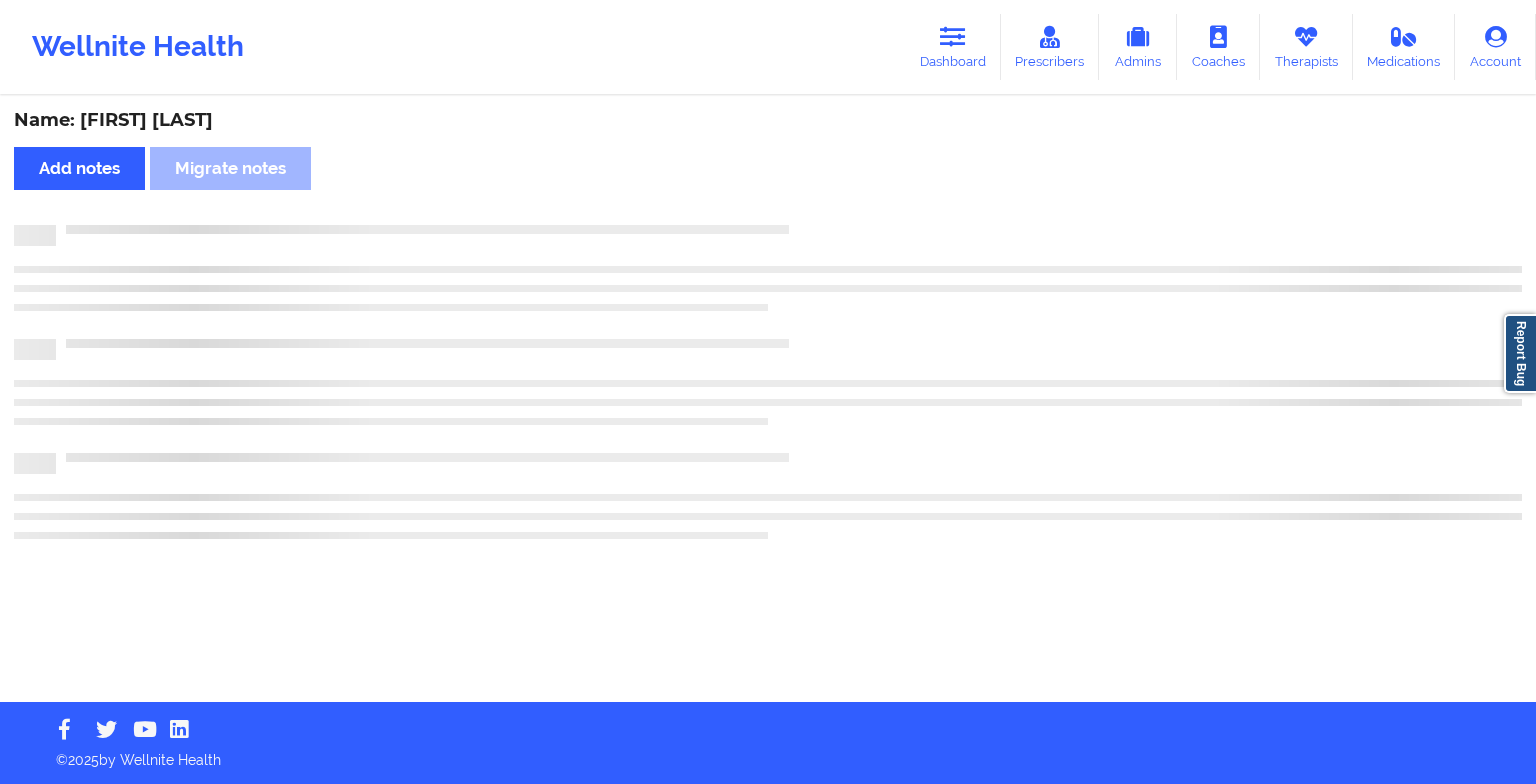 click on "Name: [FIRST] [LAST] Add notes Migrate notes" at bounding box center (768, 400) 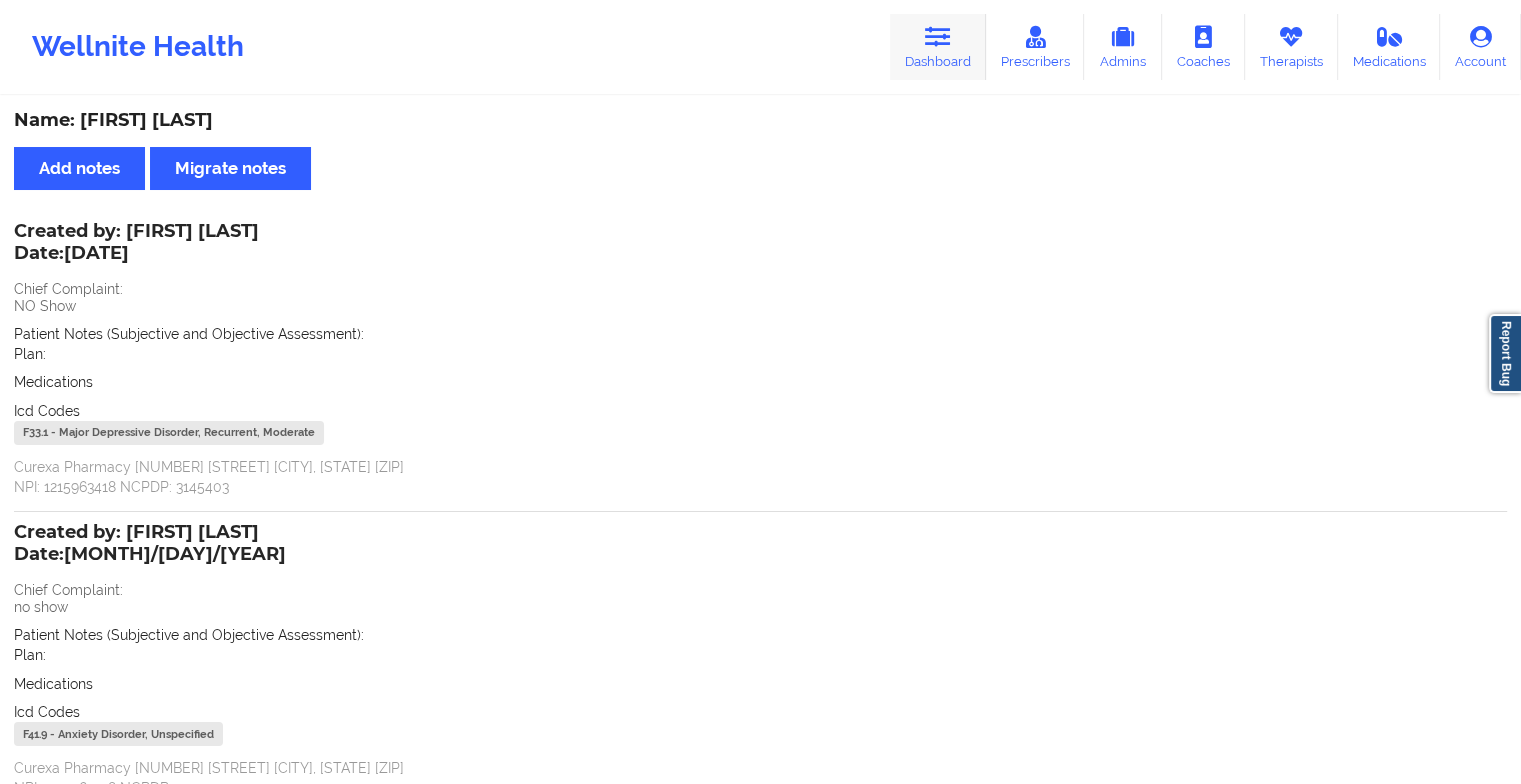 click at bounding box center (938, 37) 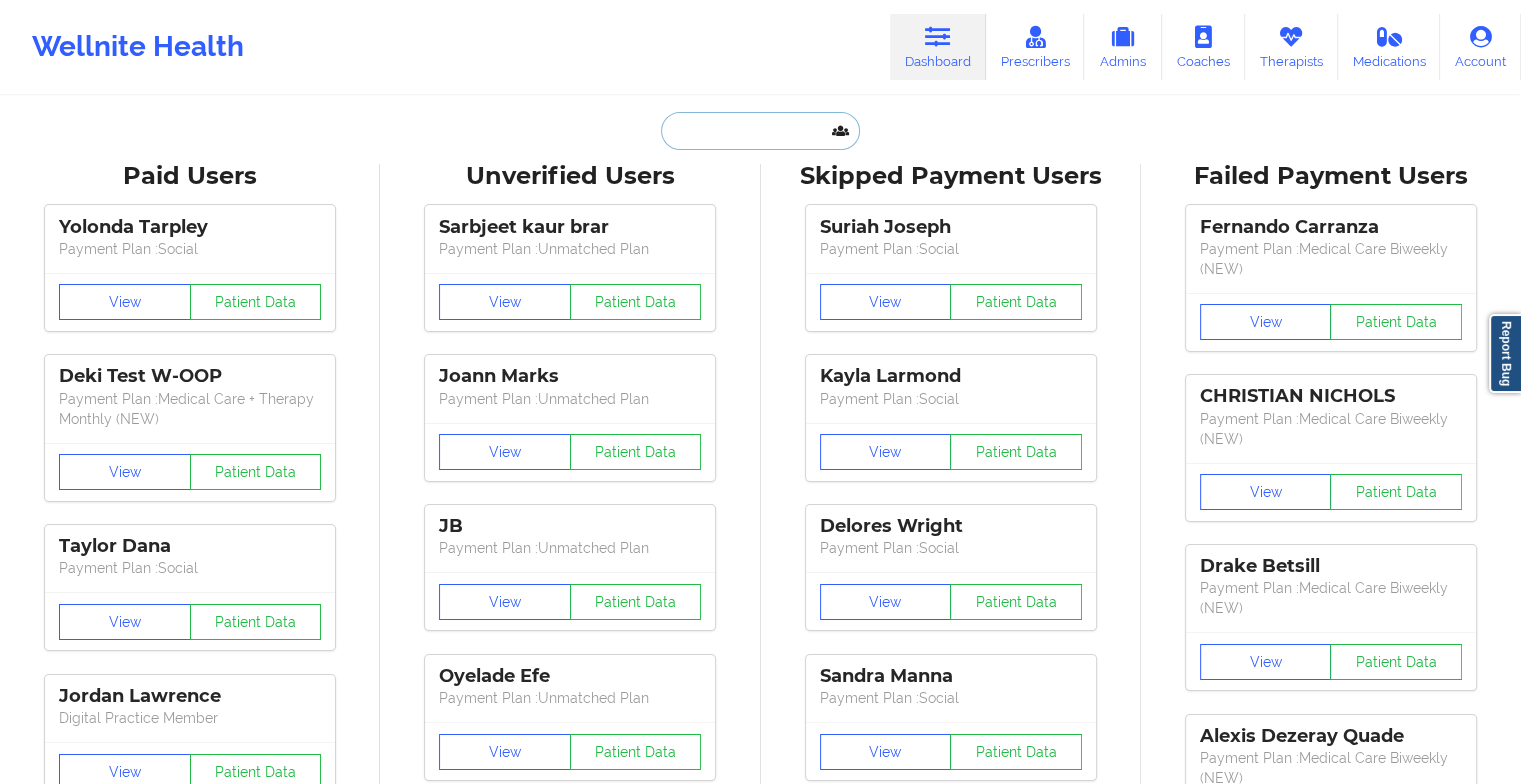 click at bounding box center (760, 131) 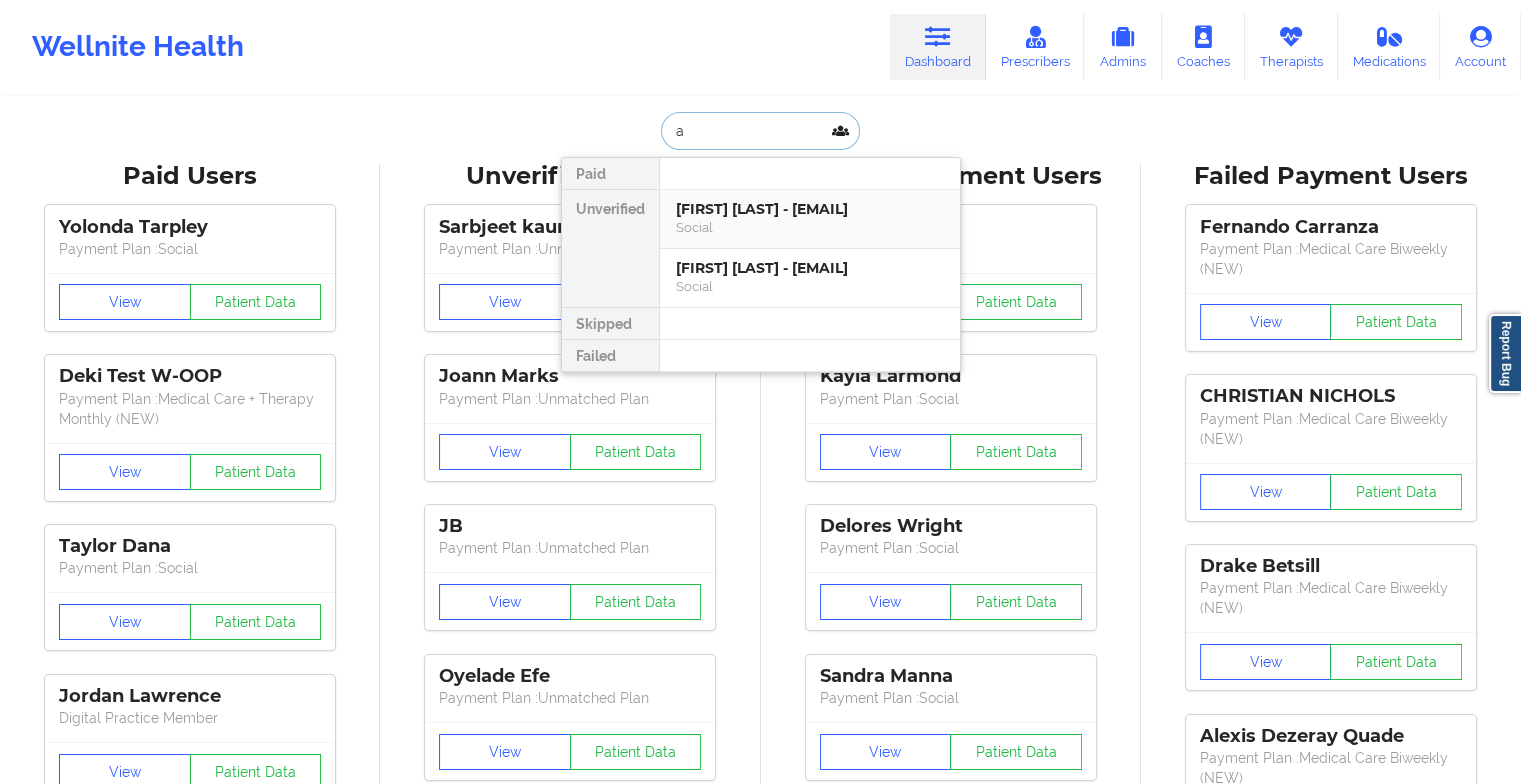 click on "[FIRST] [LAST] - [EMAIL] Social" at bounding box center [810, 219] 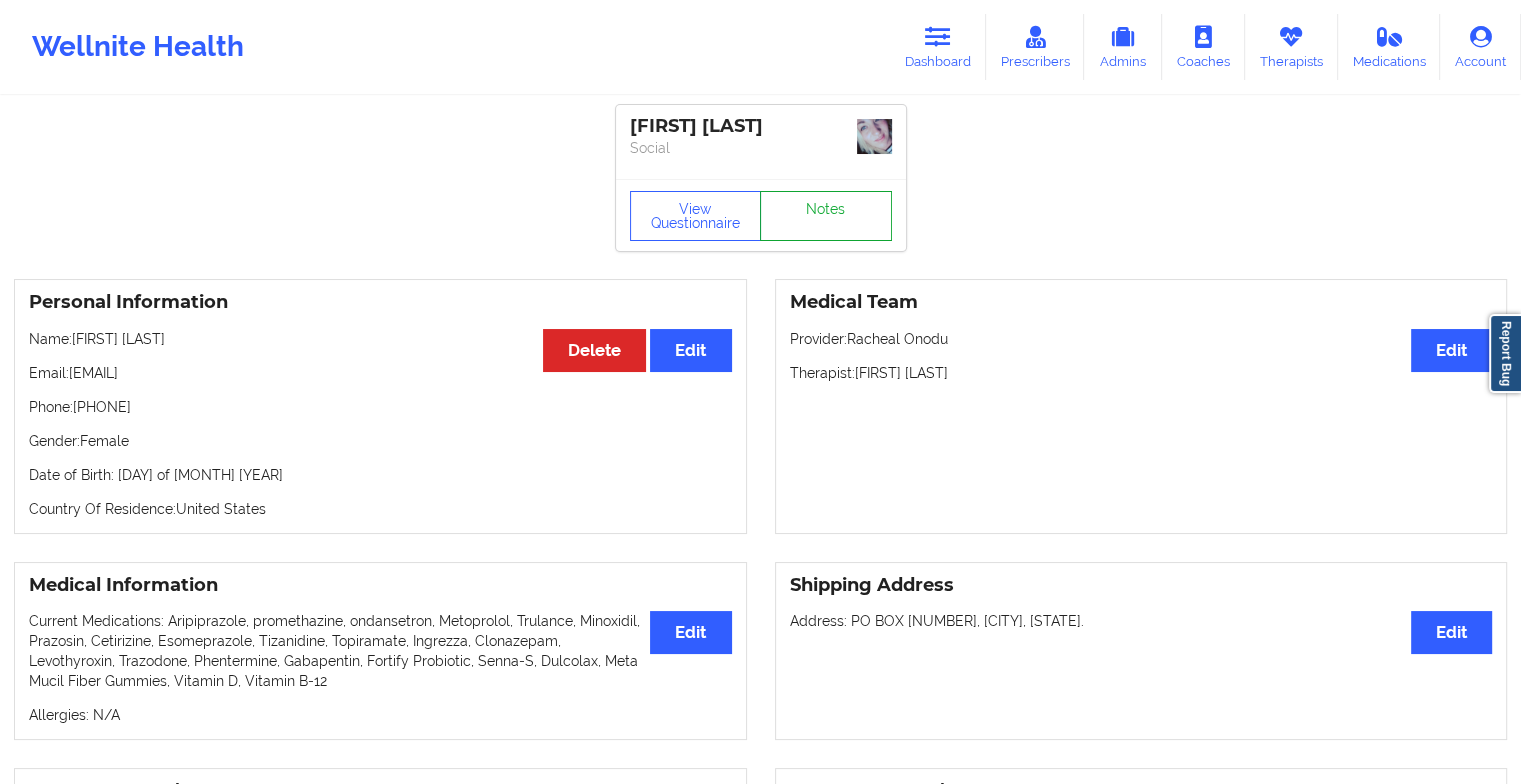 click on "Notes" at bounding box center [826, 216] 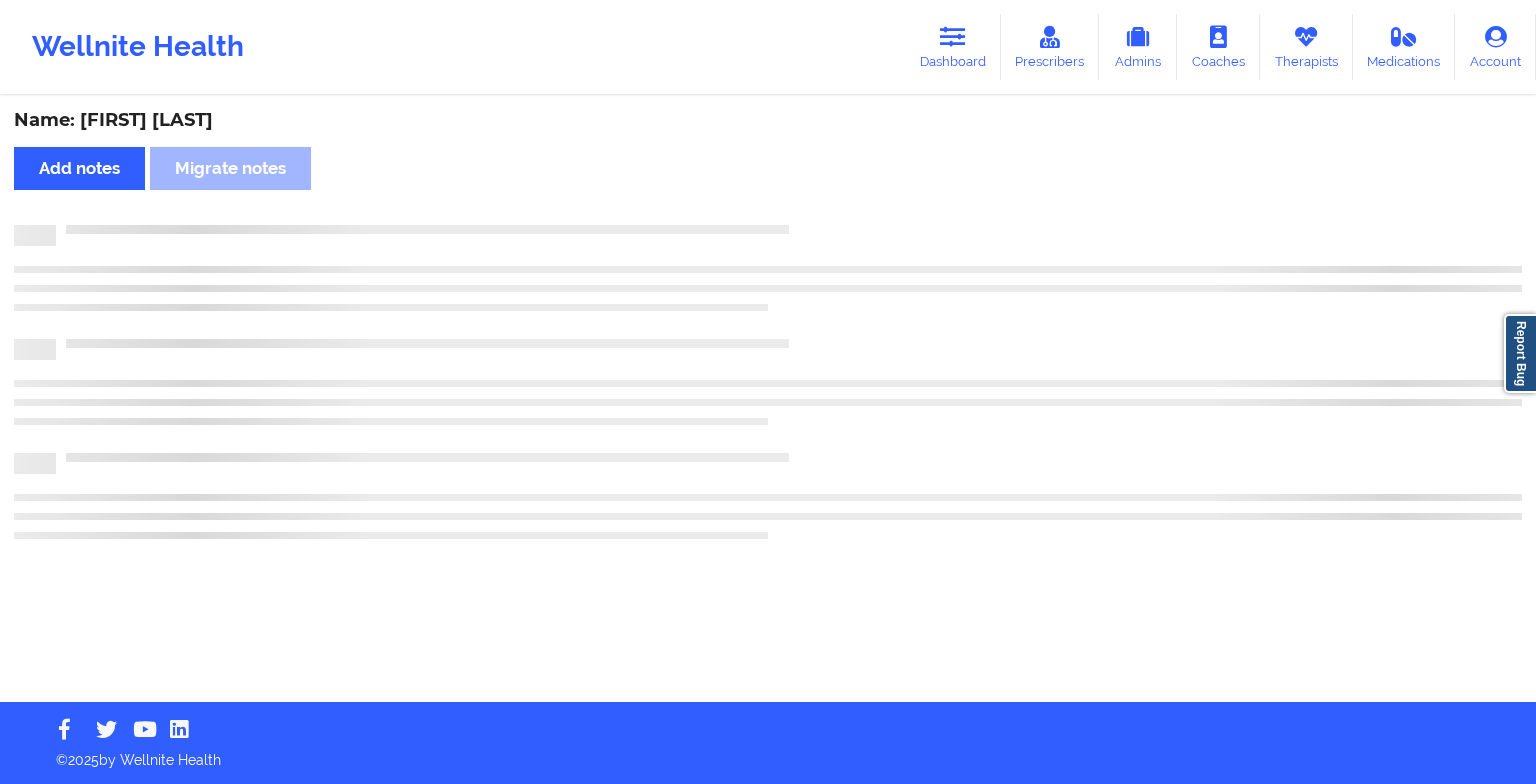 click on "Name: [FIRST] [LAST] Add notes Migrate notes" at bounding box center (768, 400) 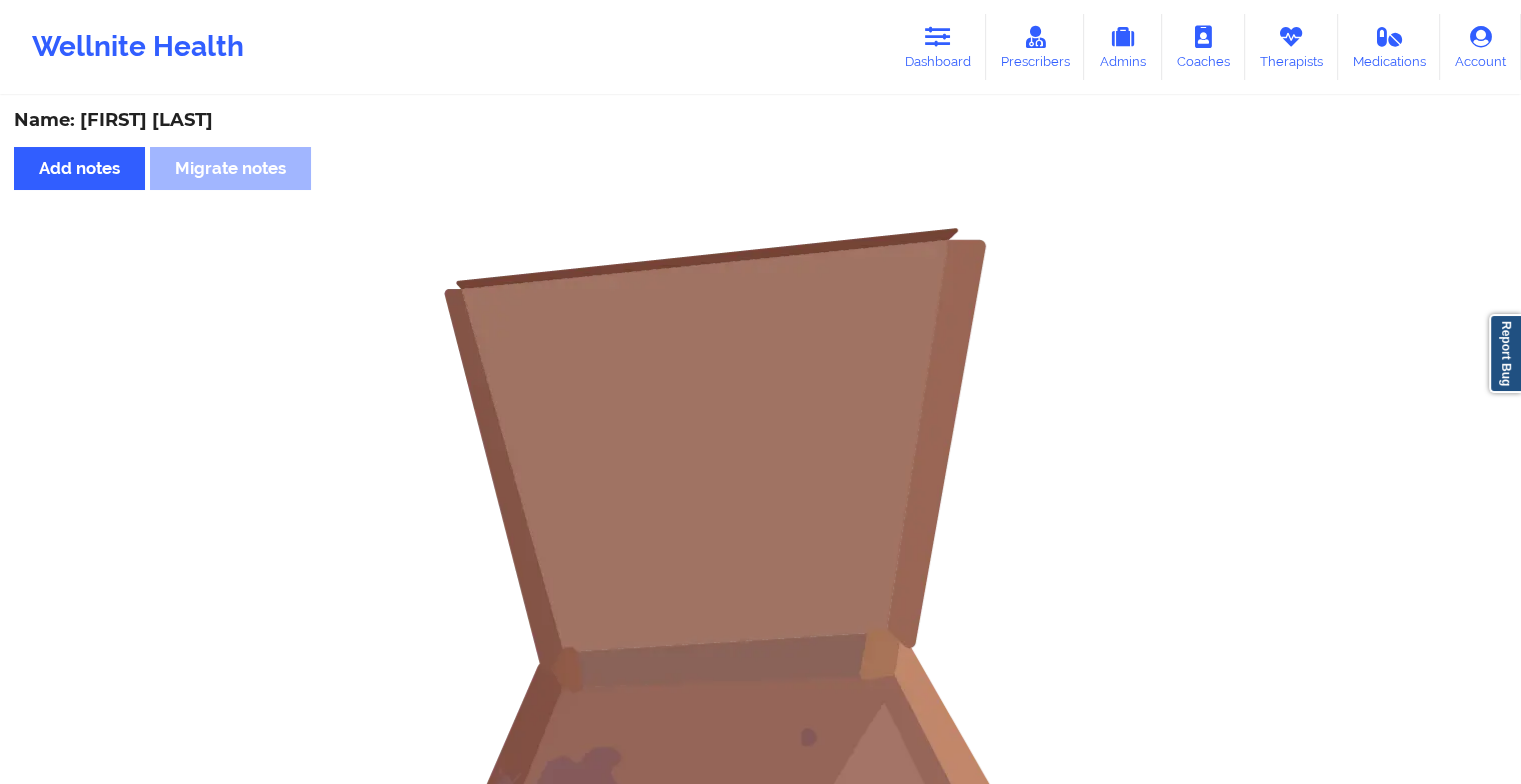 click on "Wellnite Health Dashboard Prescribers Admins Coaches Therapists Medications Account" at bounding box center [760, 47] 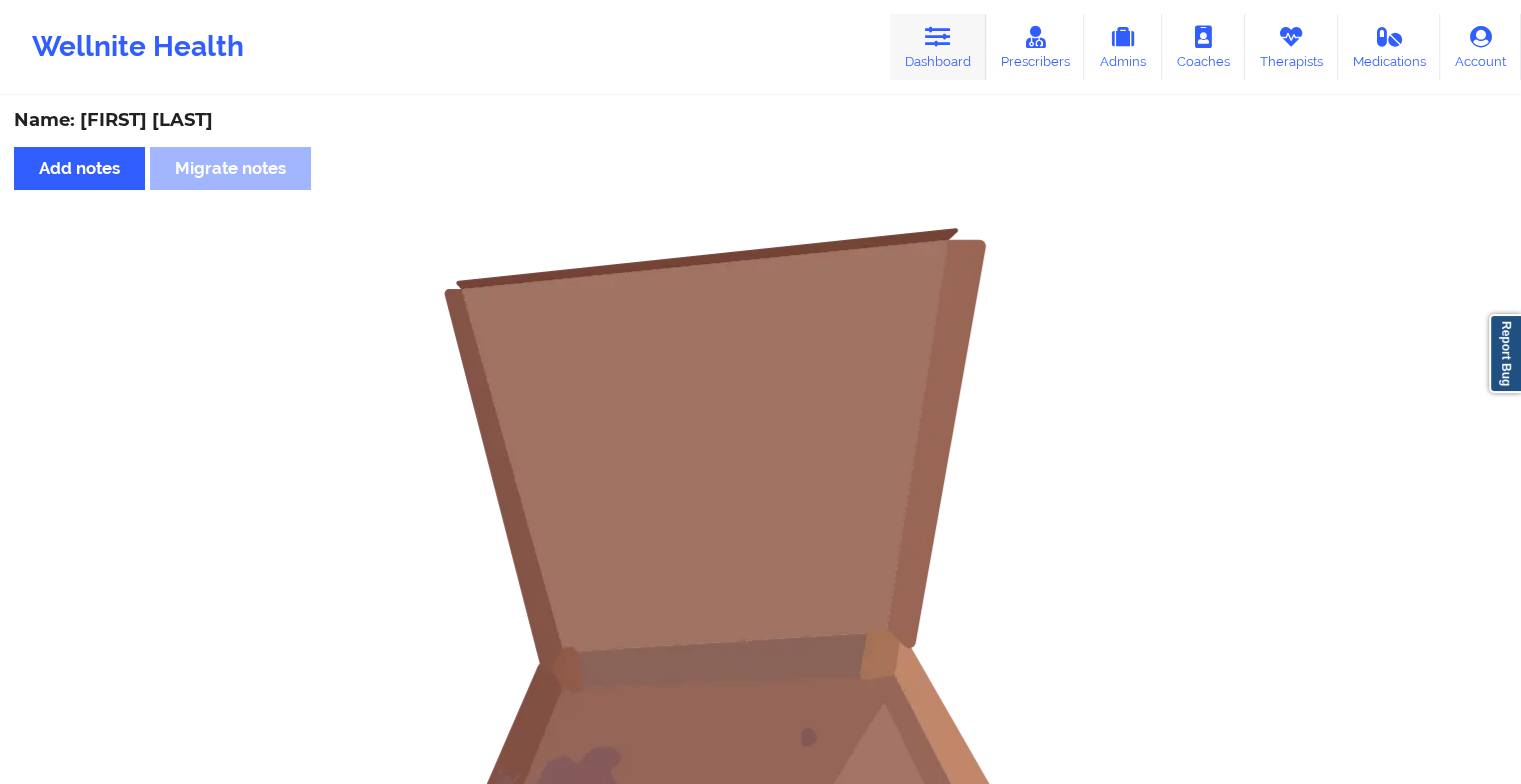click at bounding box center (938, 37) 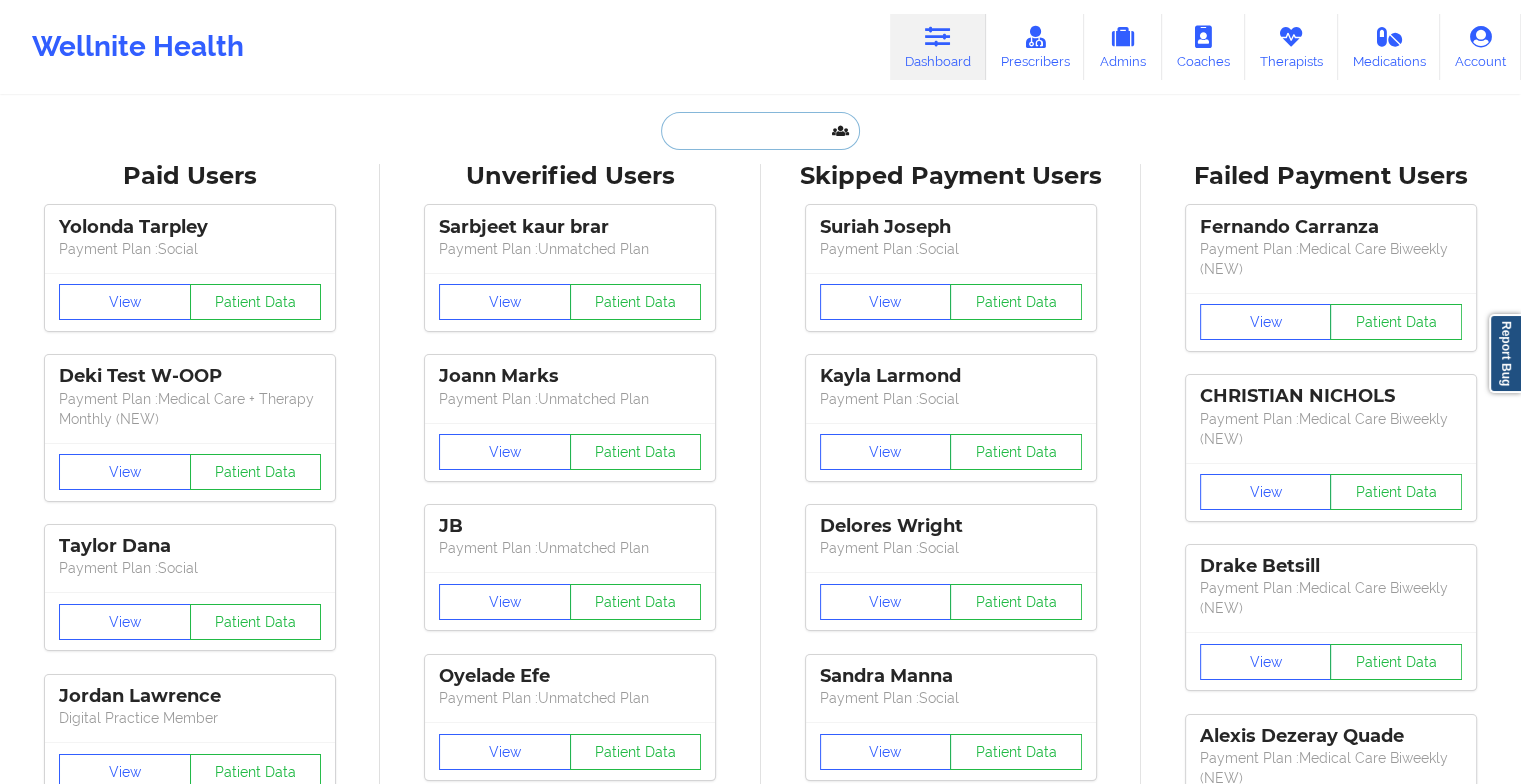 click at bounding box center (760, 131) 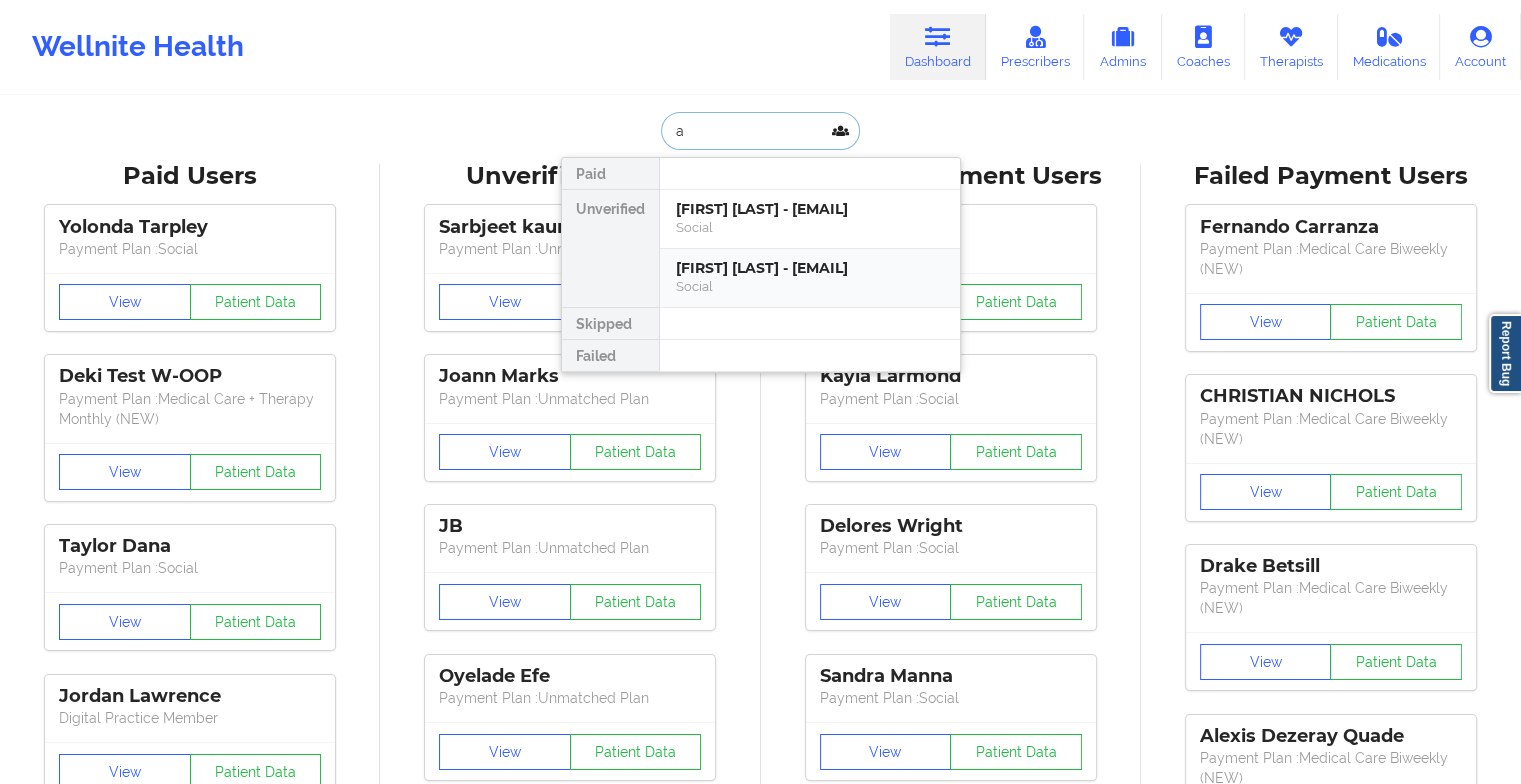 click on "Social" at bounding box center [810, 286] 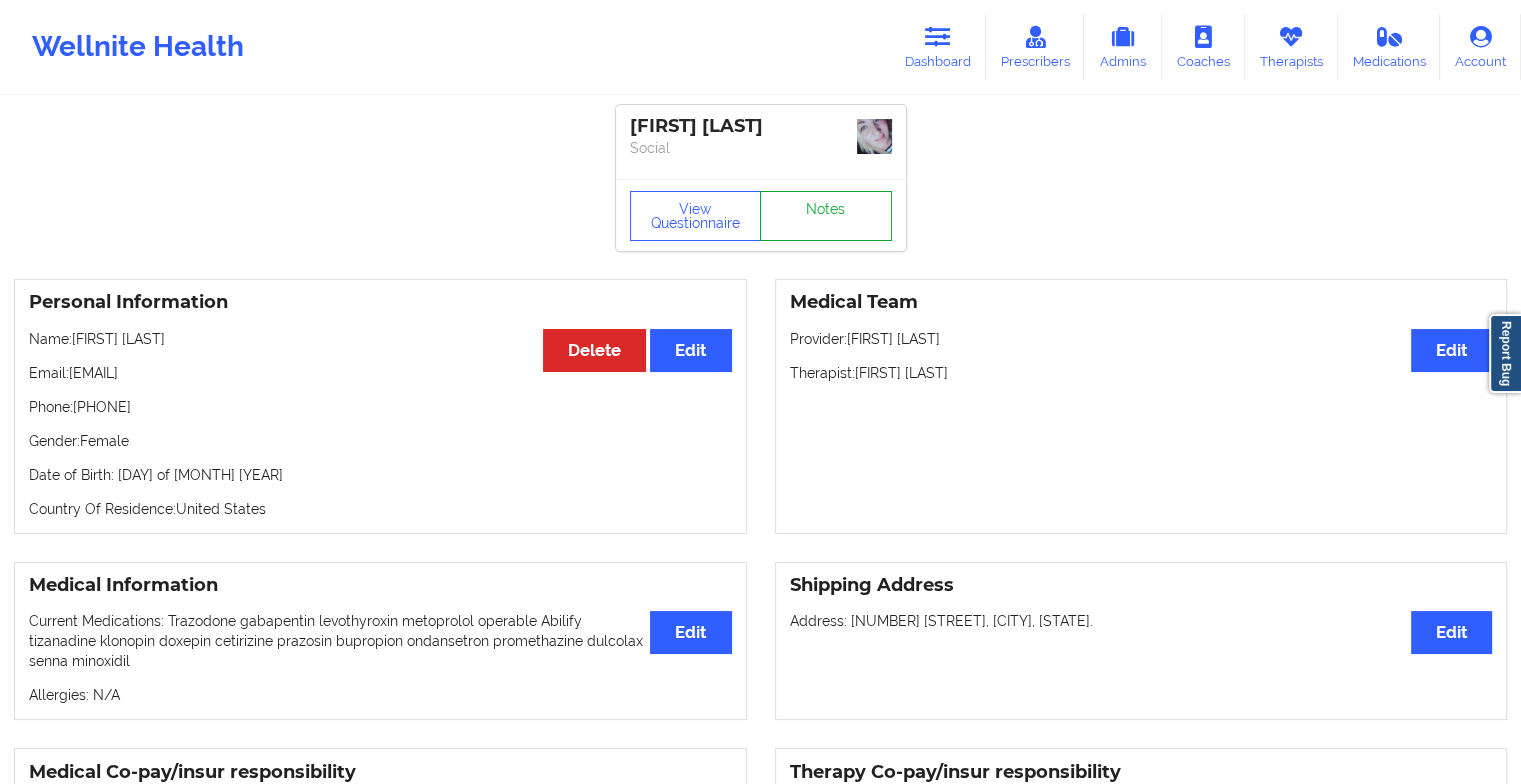 click on "Notes" at bounding box center (826, 216) 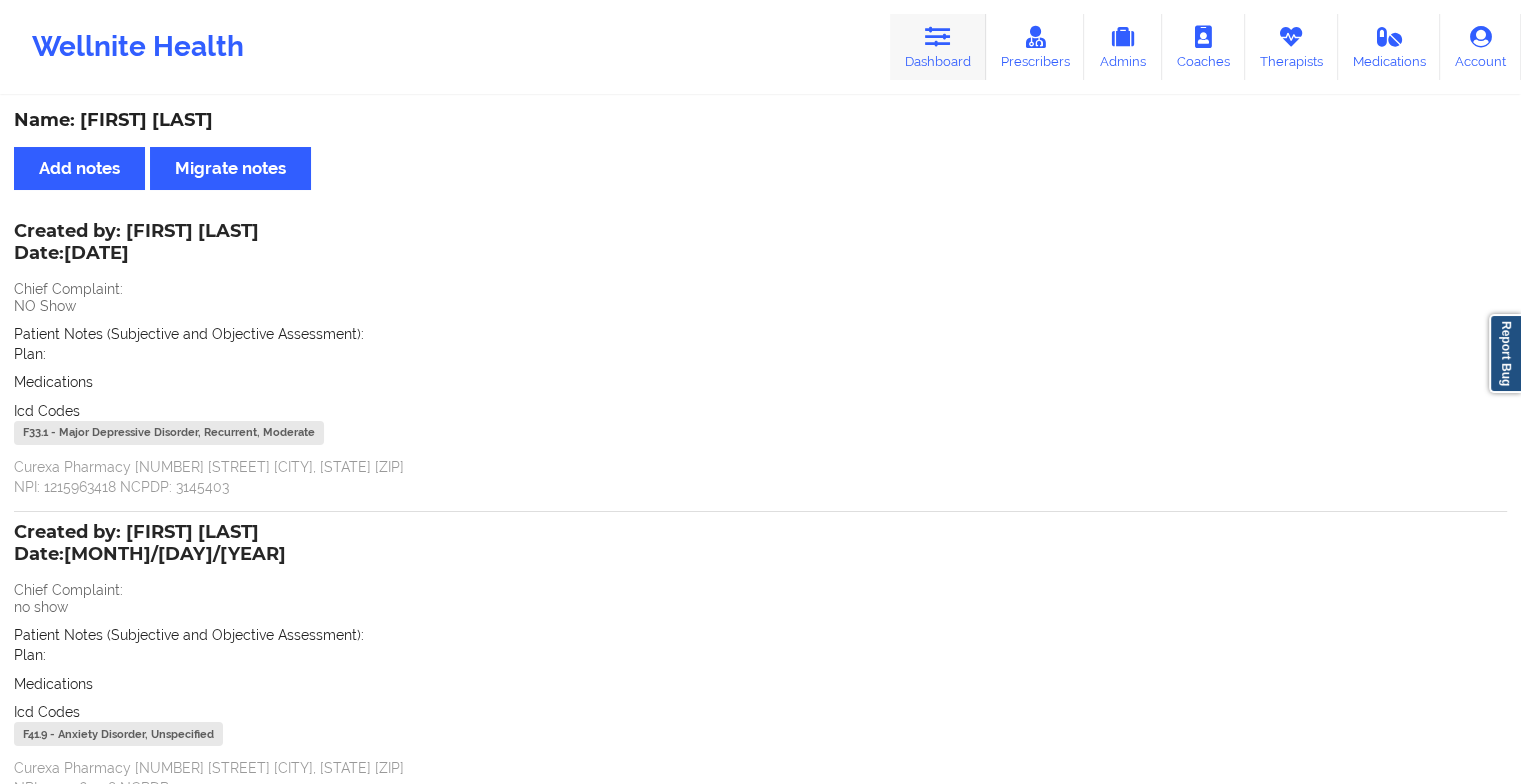 click on "Dashboard" at bounding box center (938, 47) 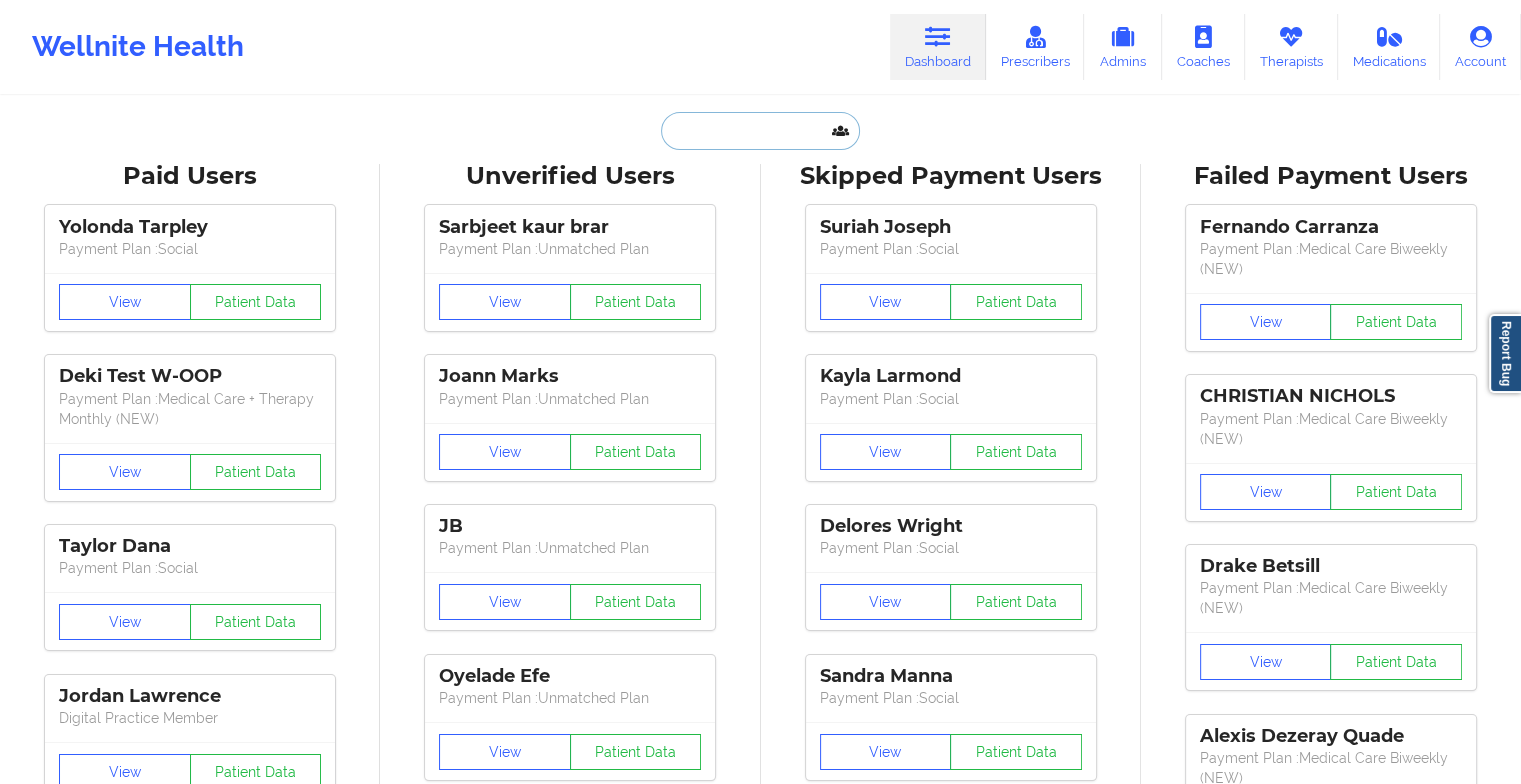 click at bounding box center (760, 131) 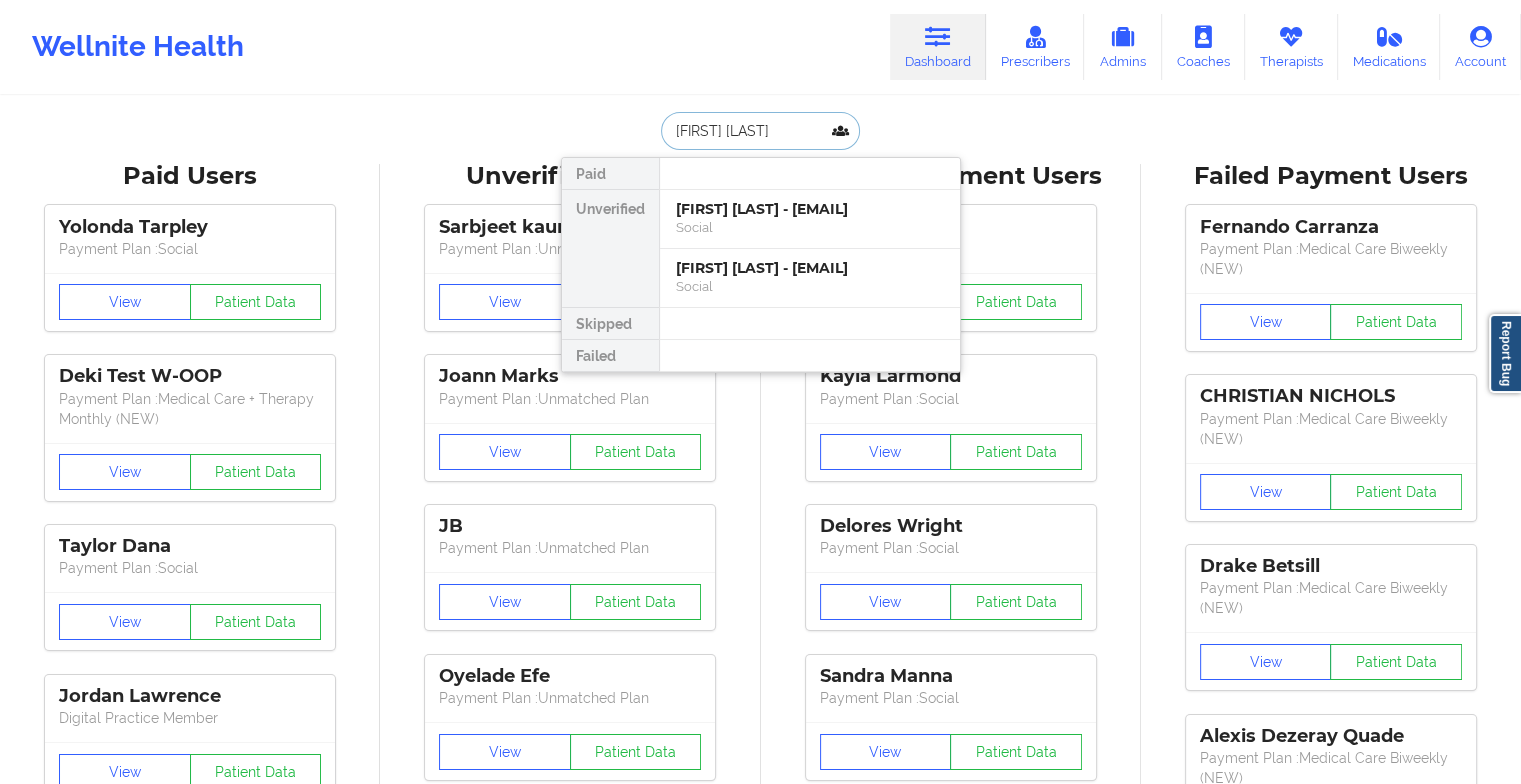 type on "[FIRST] [LAST]" 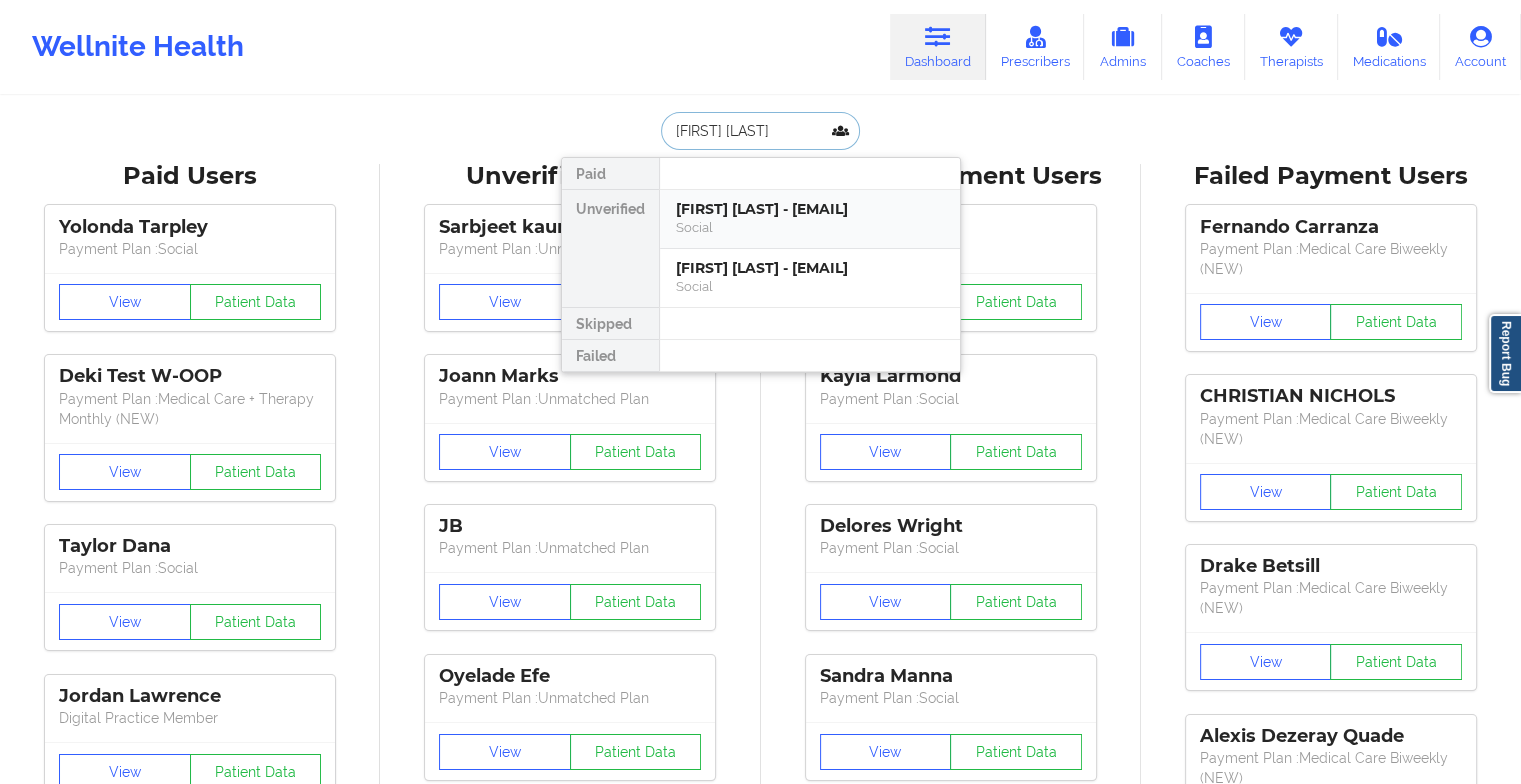 click on "[FIRST] [LAST]  - [EMAIL]" at bounding box center [810, 209] 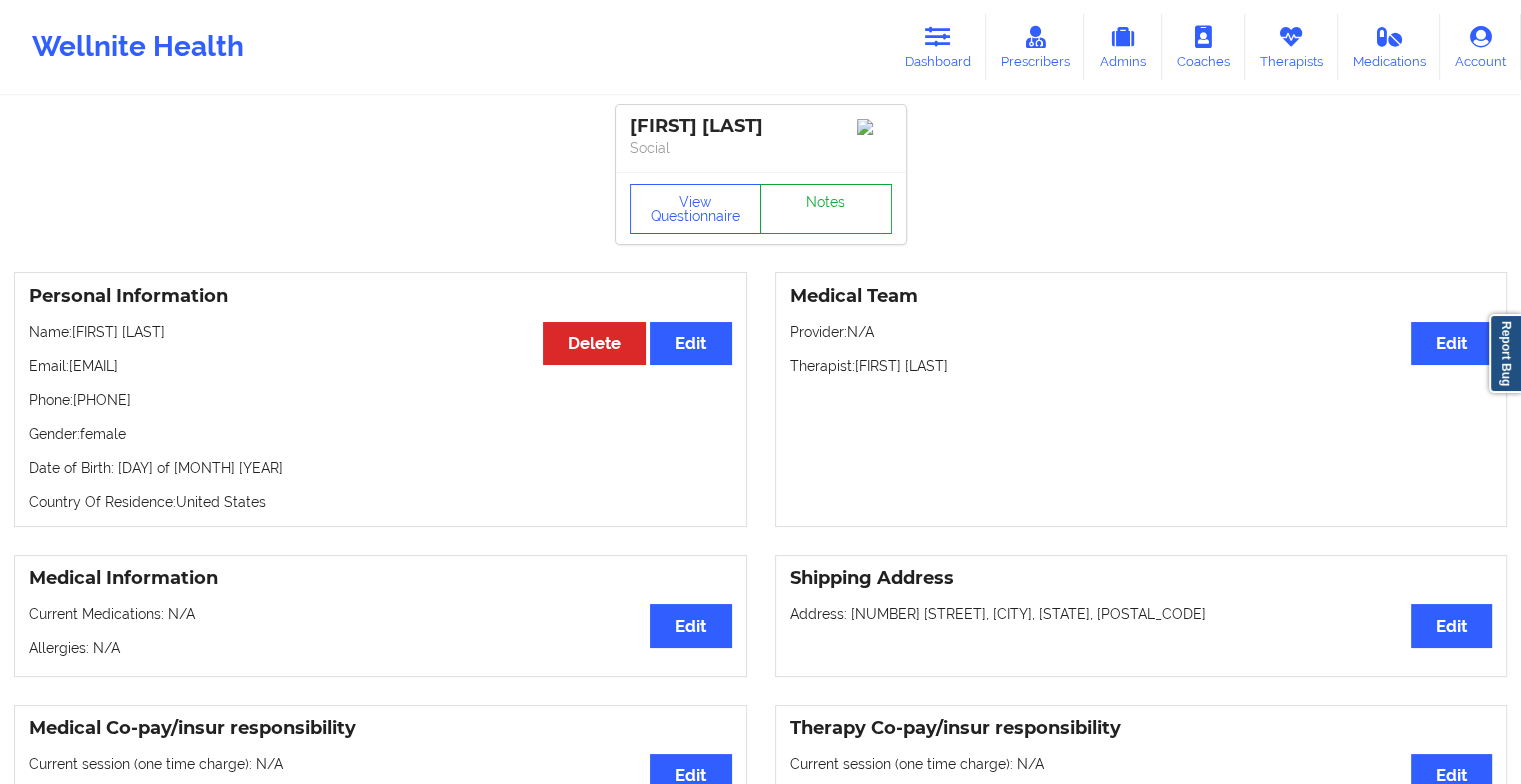 click on "Notes" at bounding box center (826, 209) 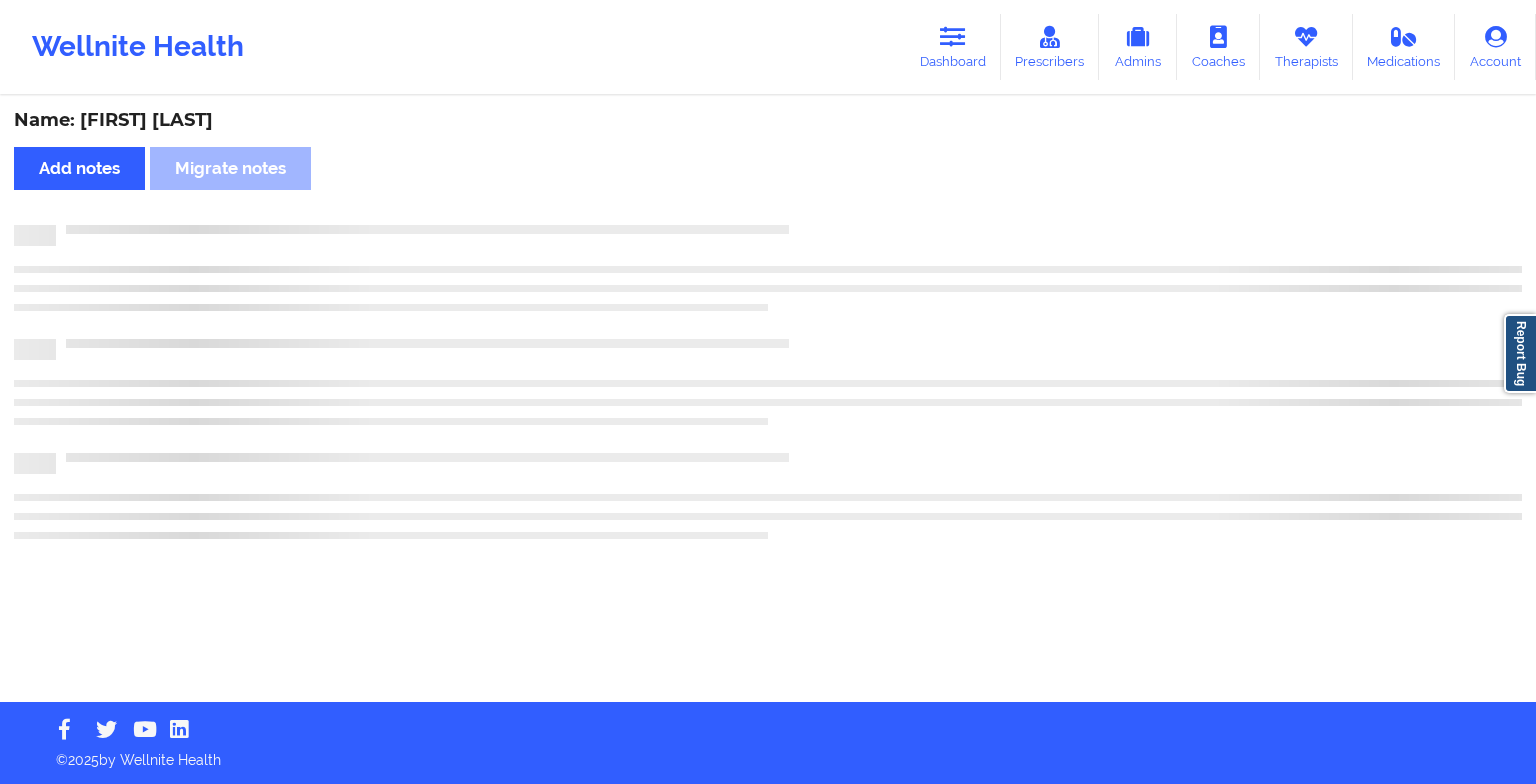 click on "Name: [FIRST] [LAST]  Add notes Migrate notes" at bounding box center (768, 400) 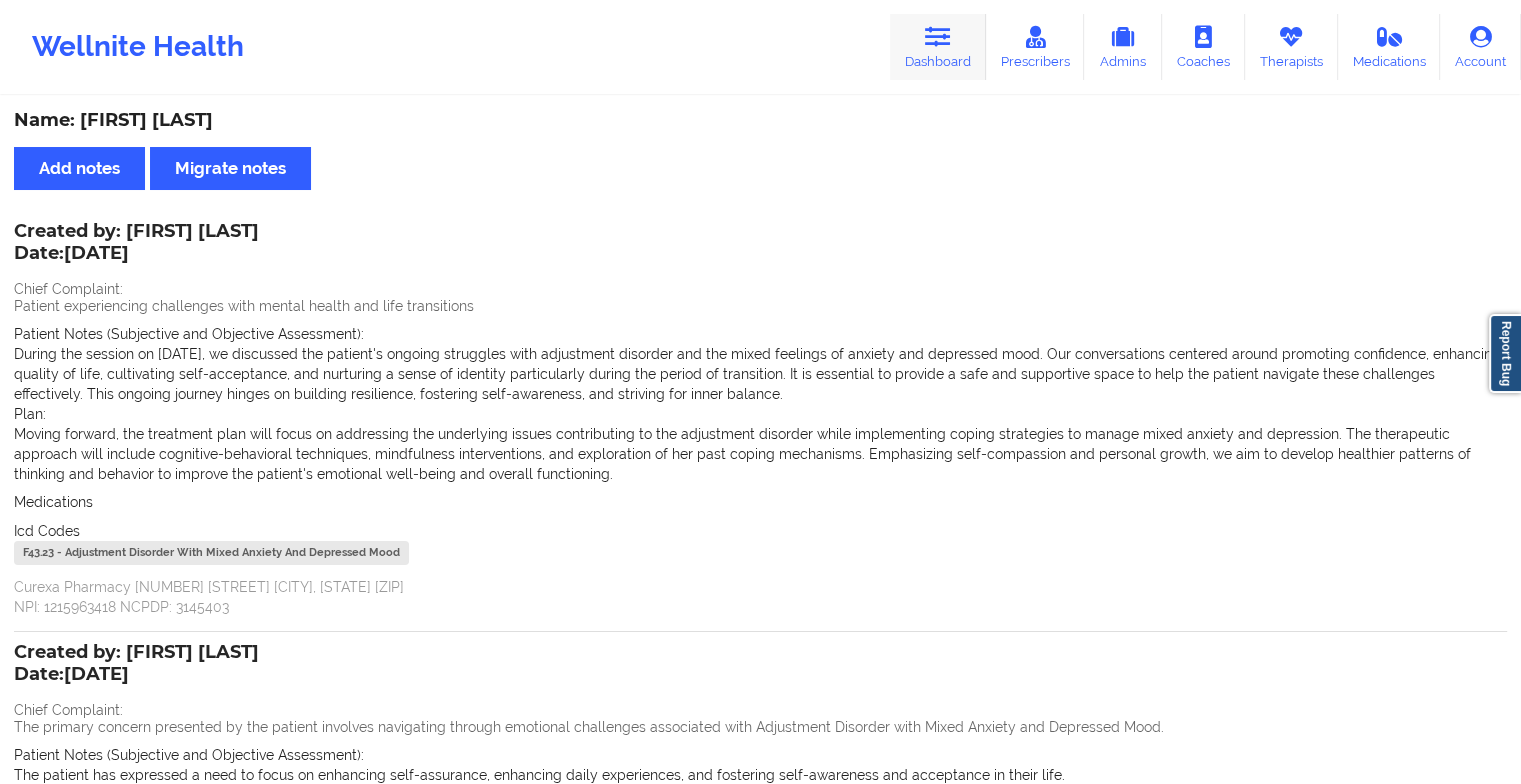 click on "Dashboard" at bounding box center (938, 47) 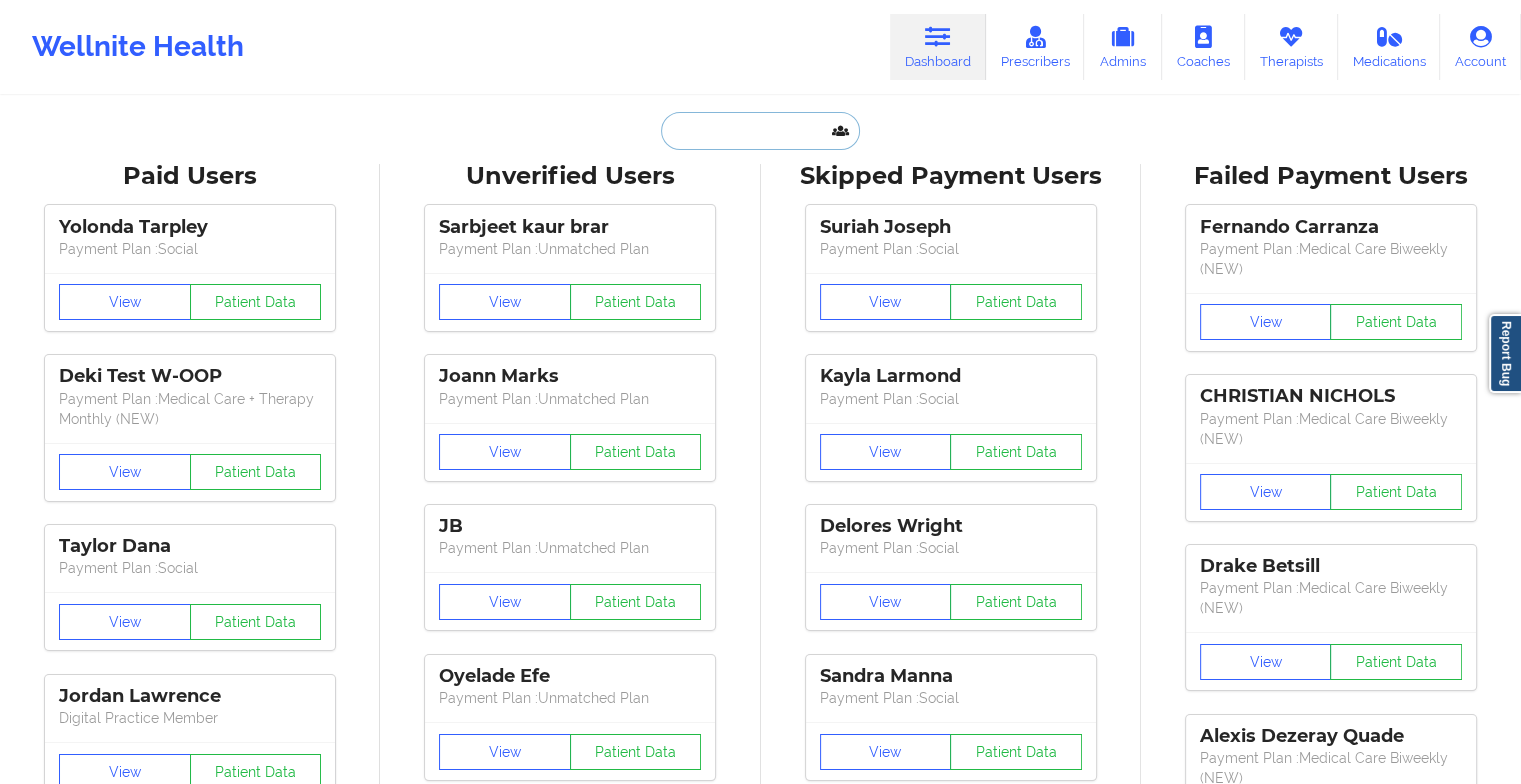 click at bounding box center (760, 131) 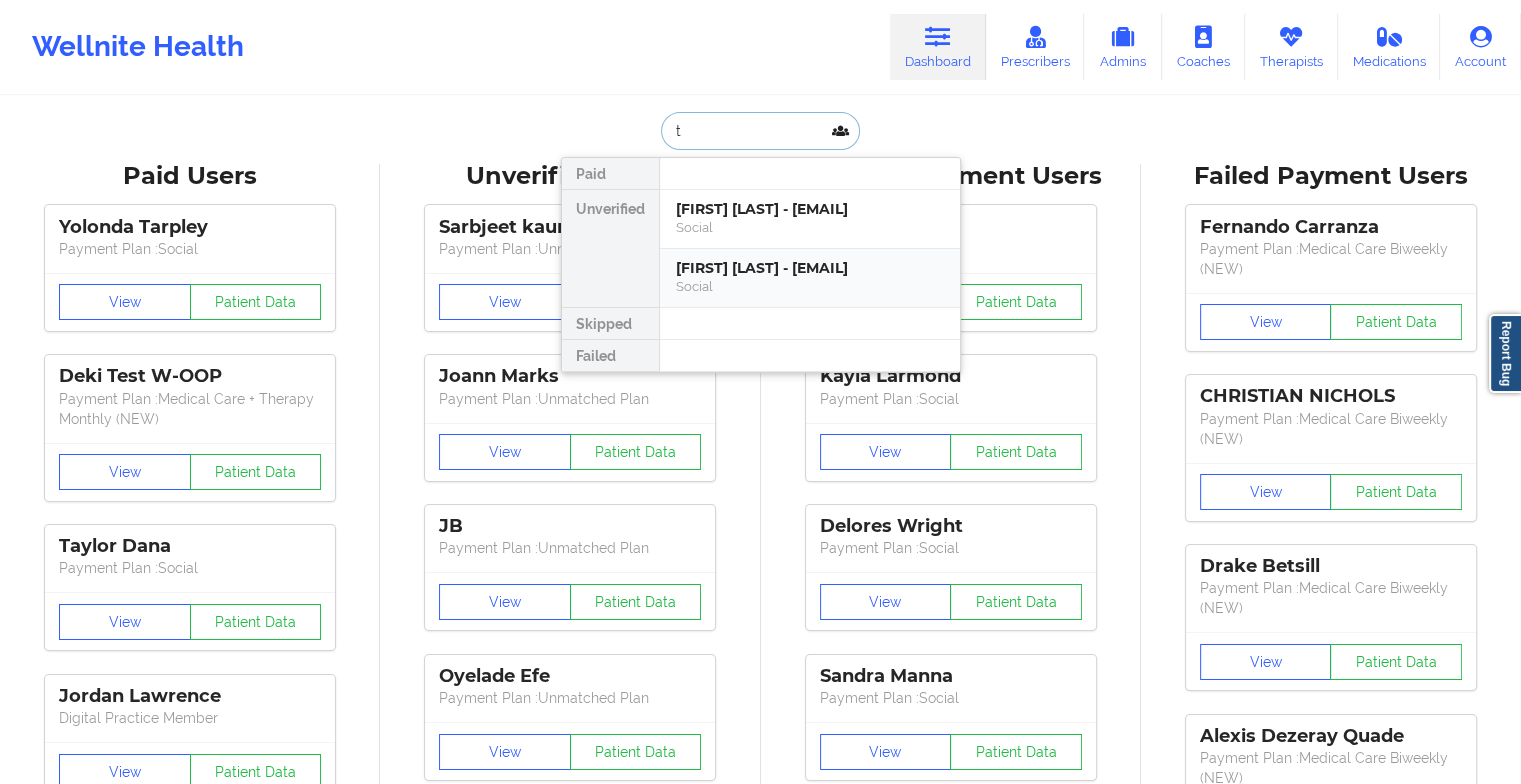 click on "[FIRST] [LAST]  - [EMAIL] Social" at bounding box center (810, 278) 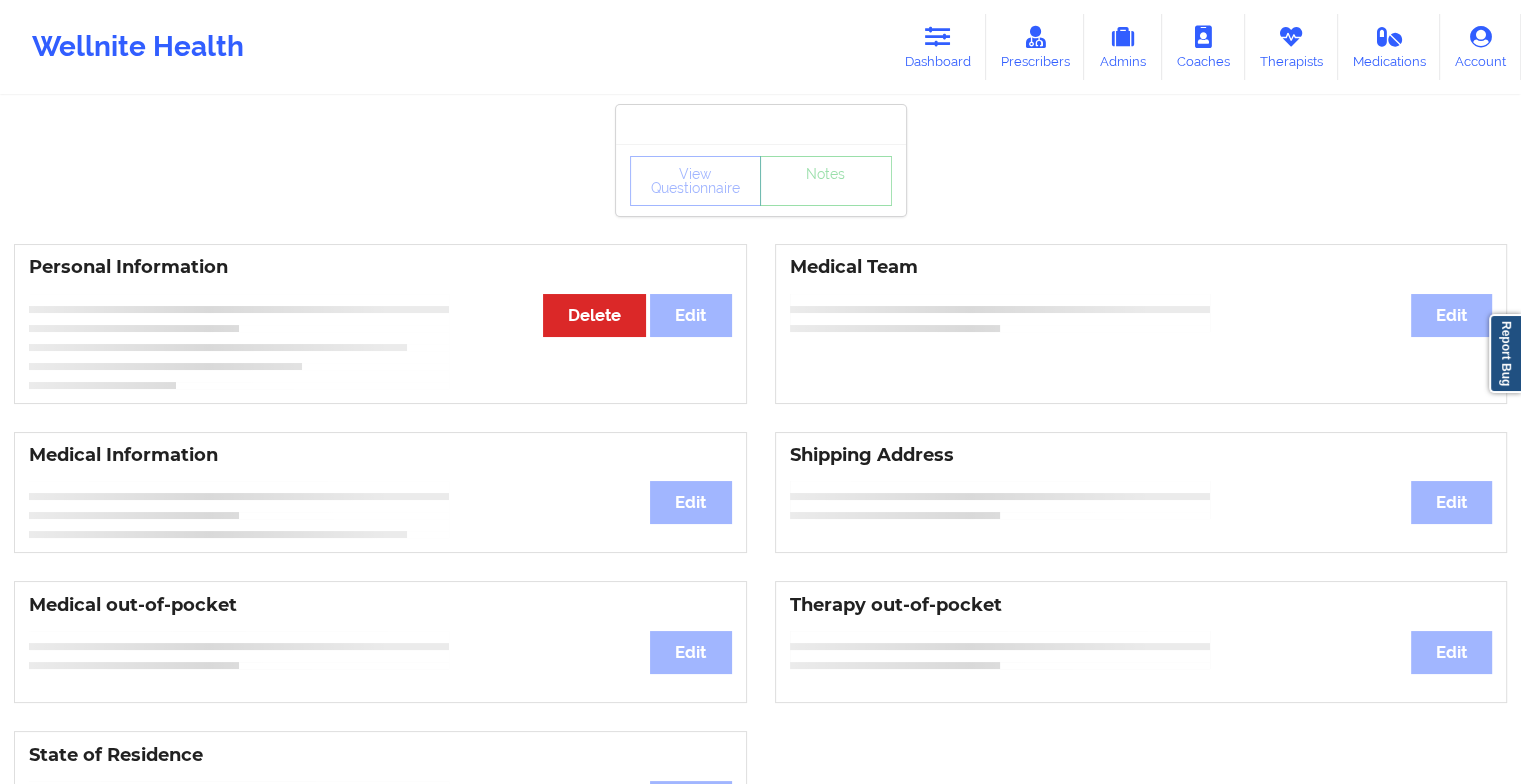click on "View Questionnaire Notes" at bounding box center [761, 181] 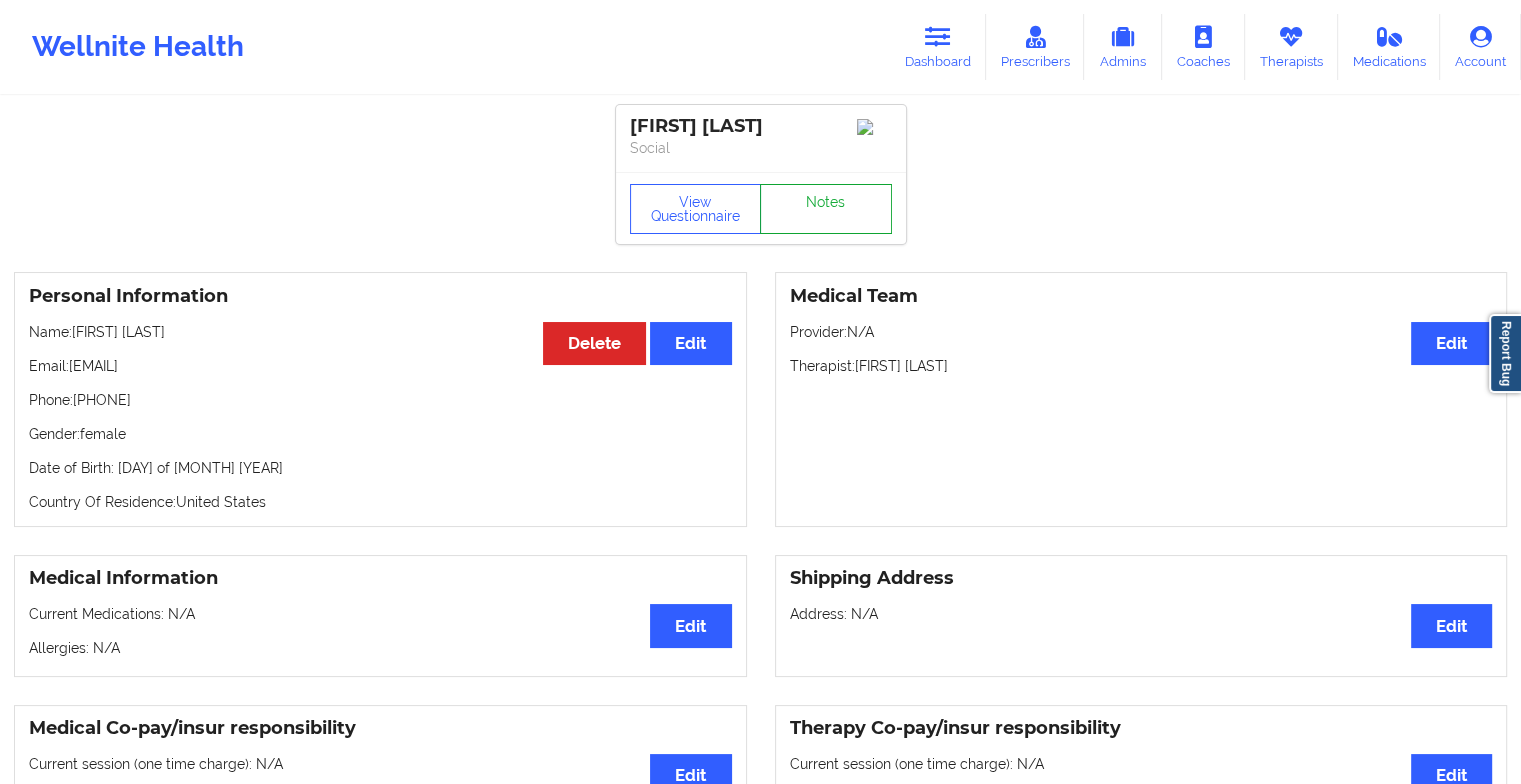 click on "Notes" at bounding box center [826, 209] 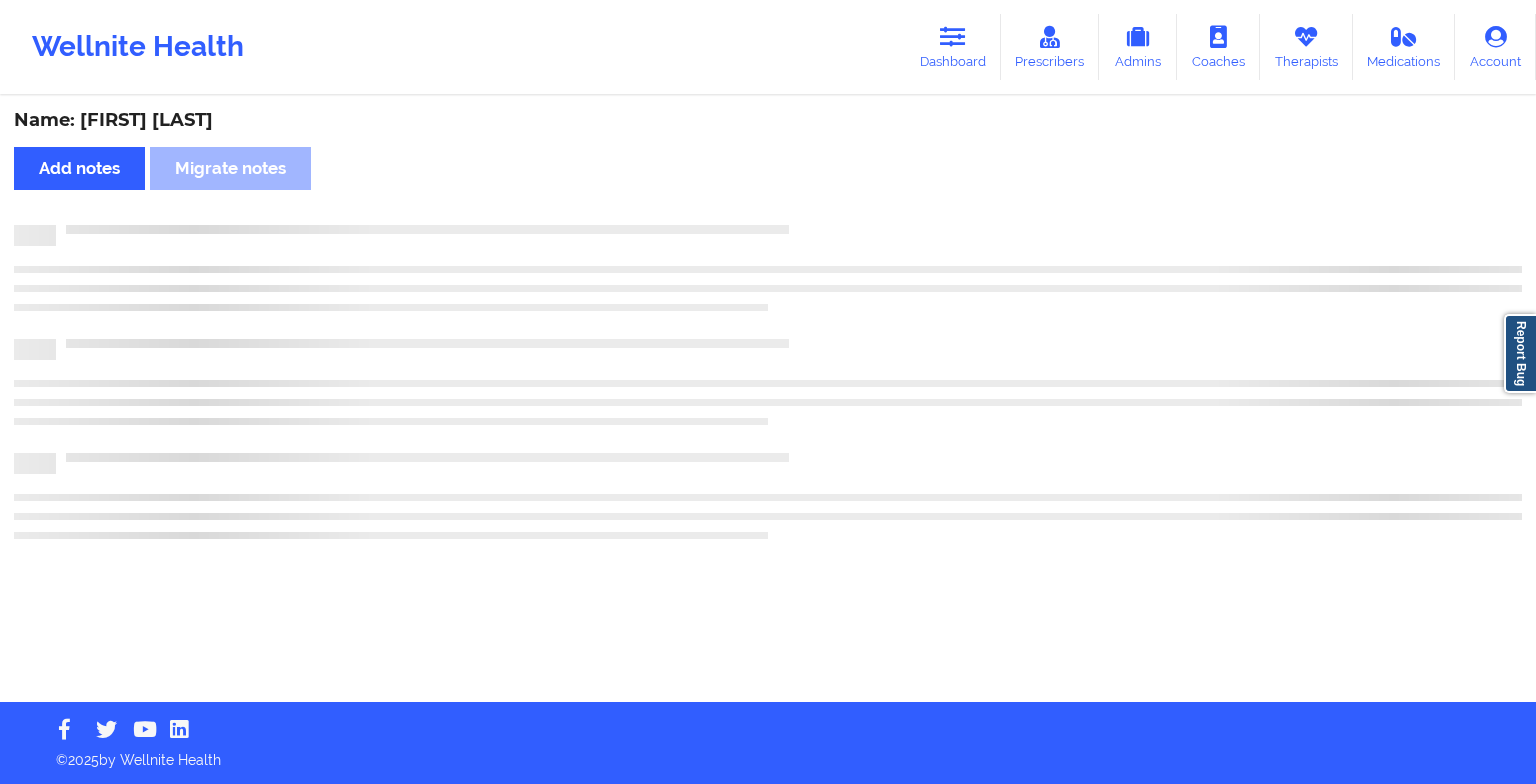 click on "Name: [FIRST] [LAST]  Add notes Migrate notes" at bounding box center [768, 400] 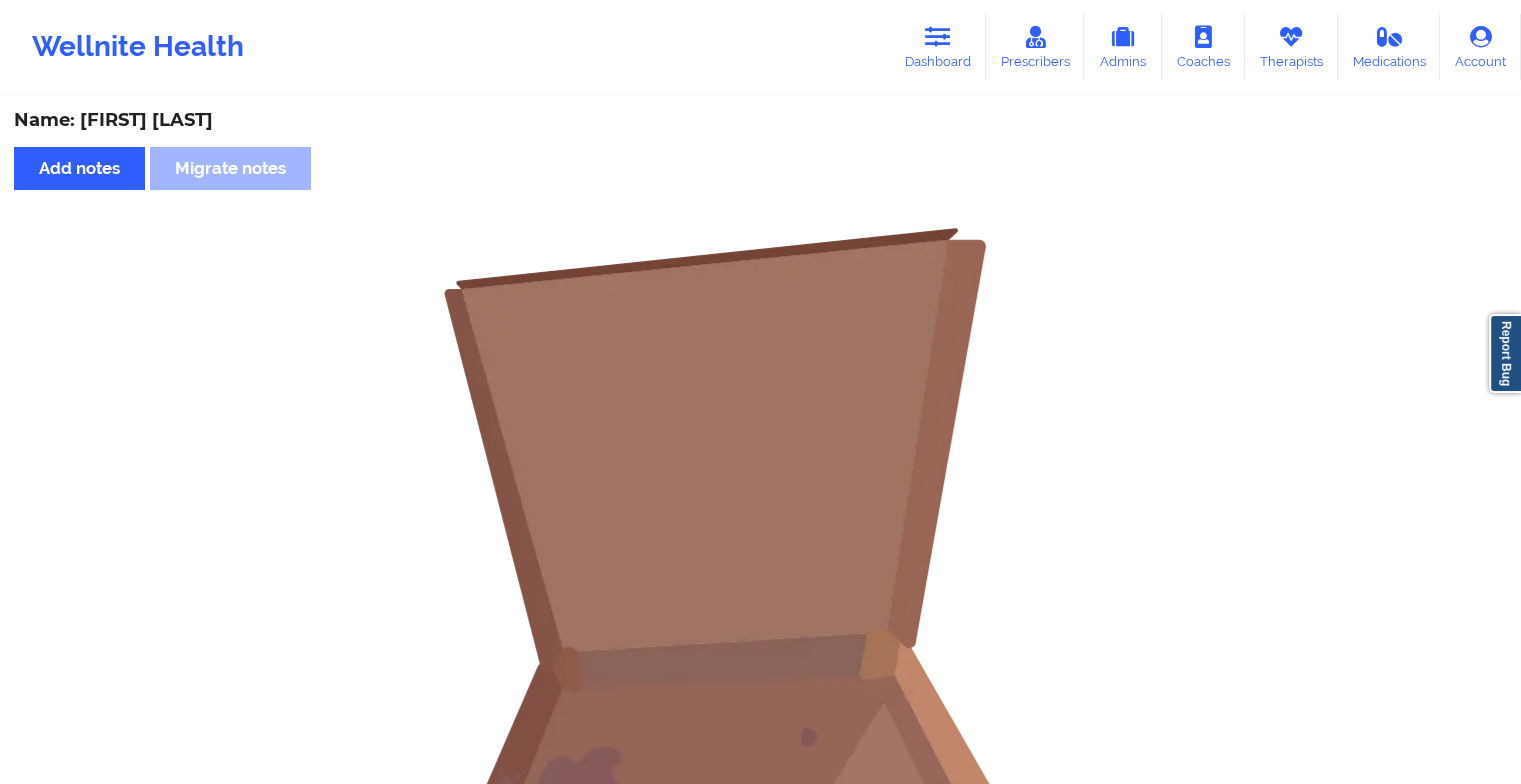 click at bounding box center (761, 625) 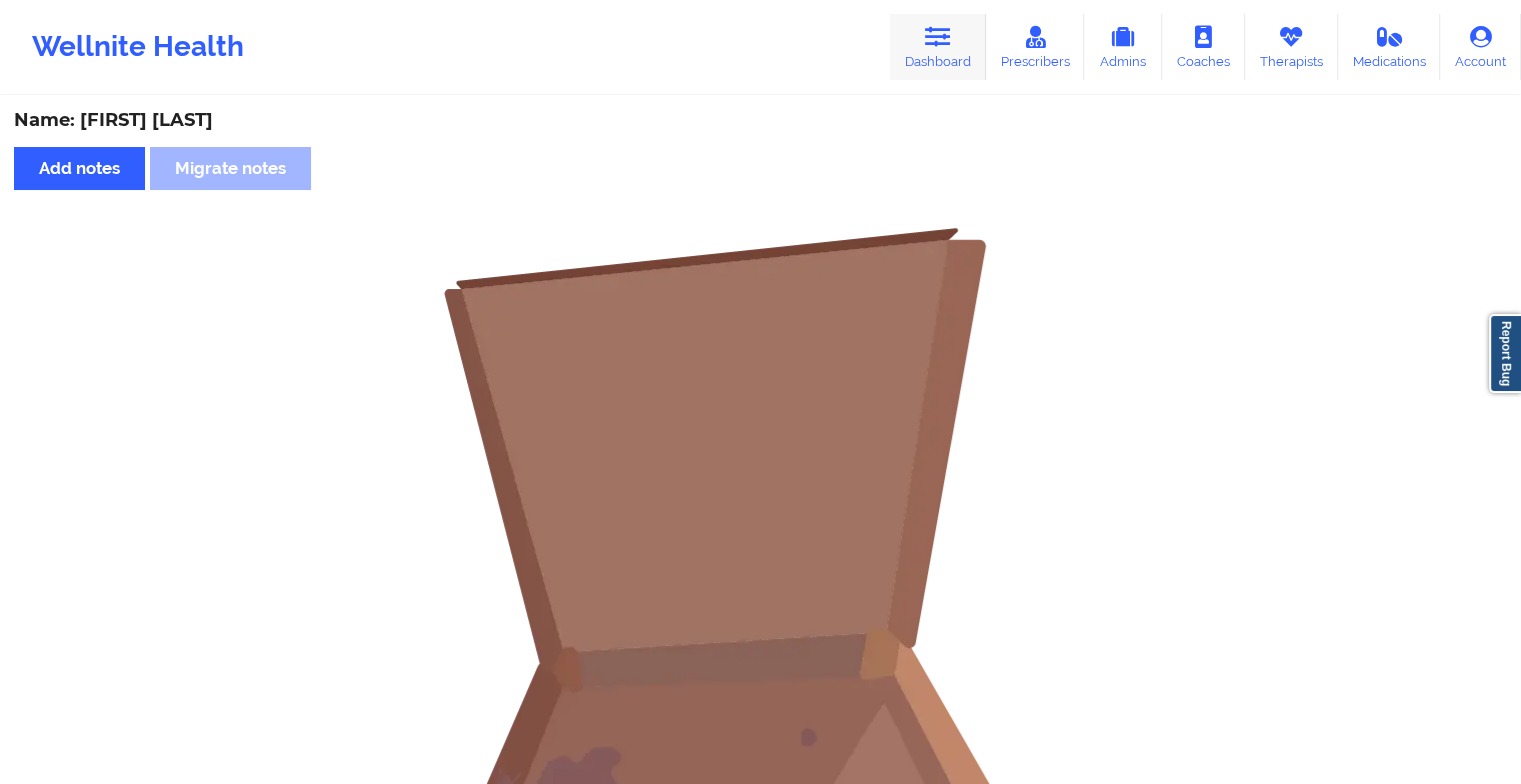 click on "Dashboard" at bounding box center (938, 47) 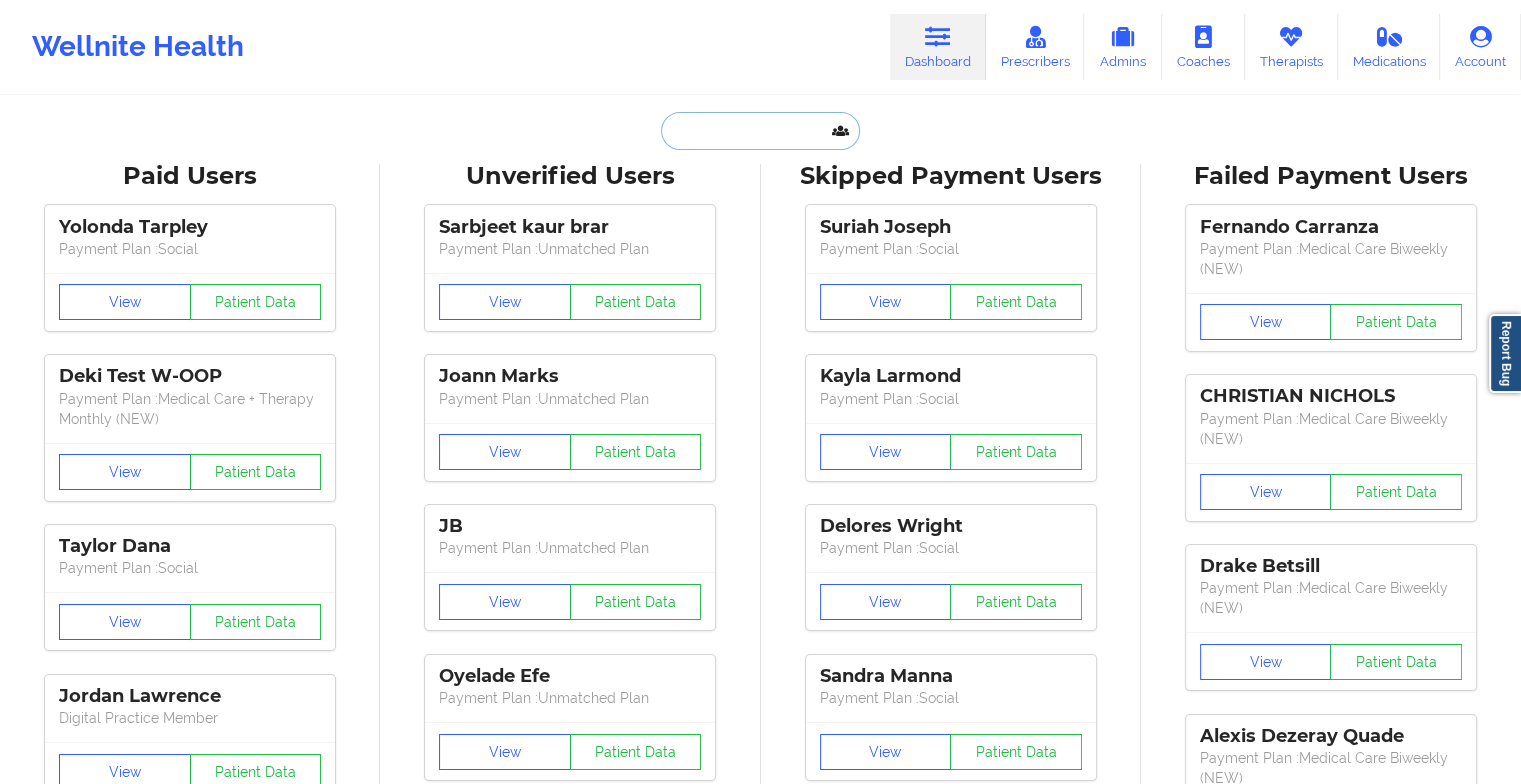 click at bounding box center (760, 131) 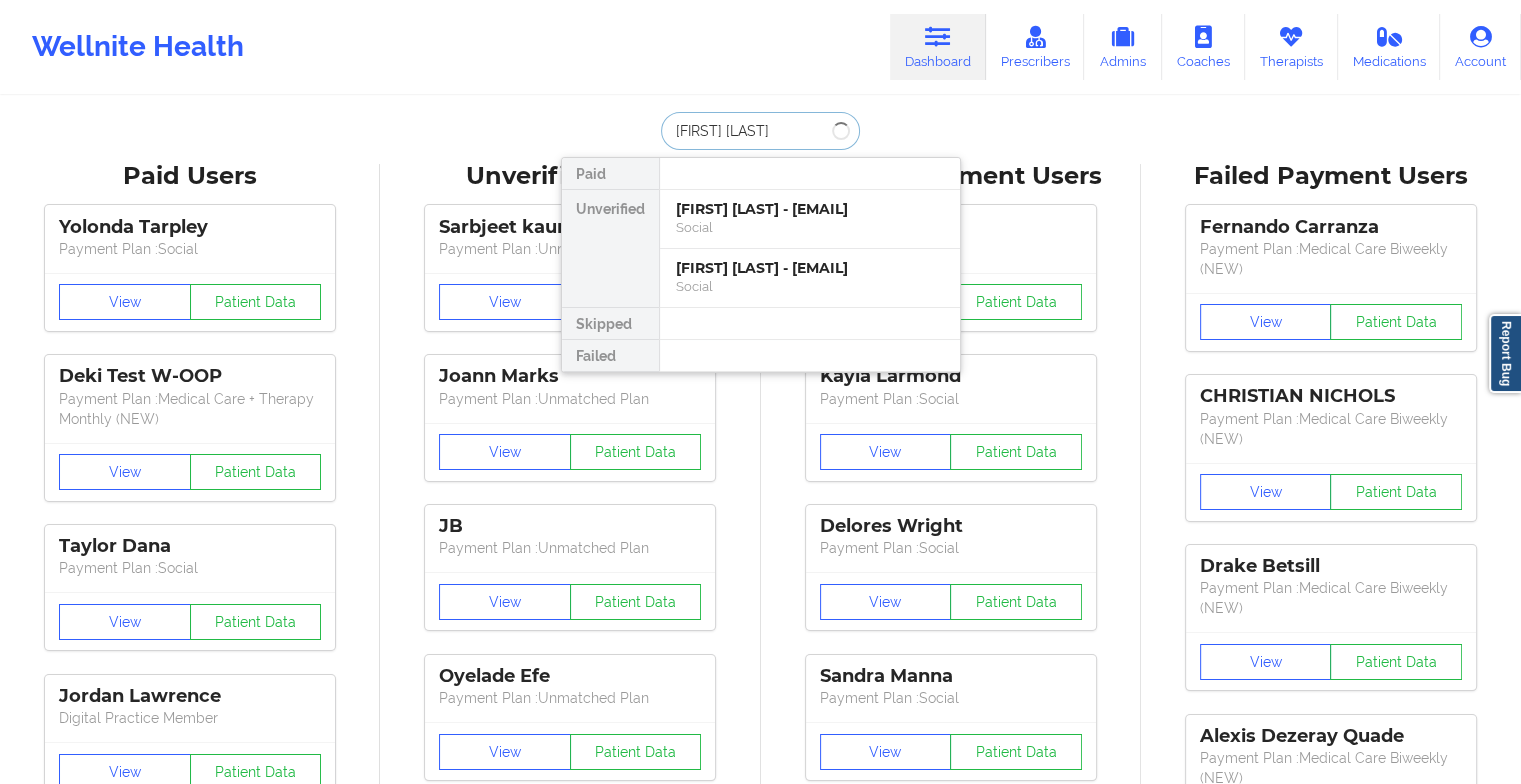 type on "barbara pe" 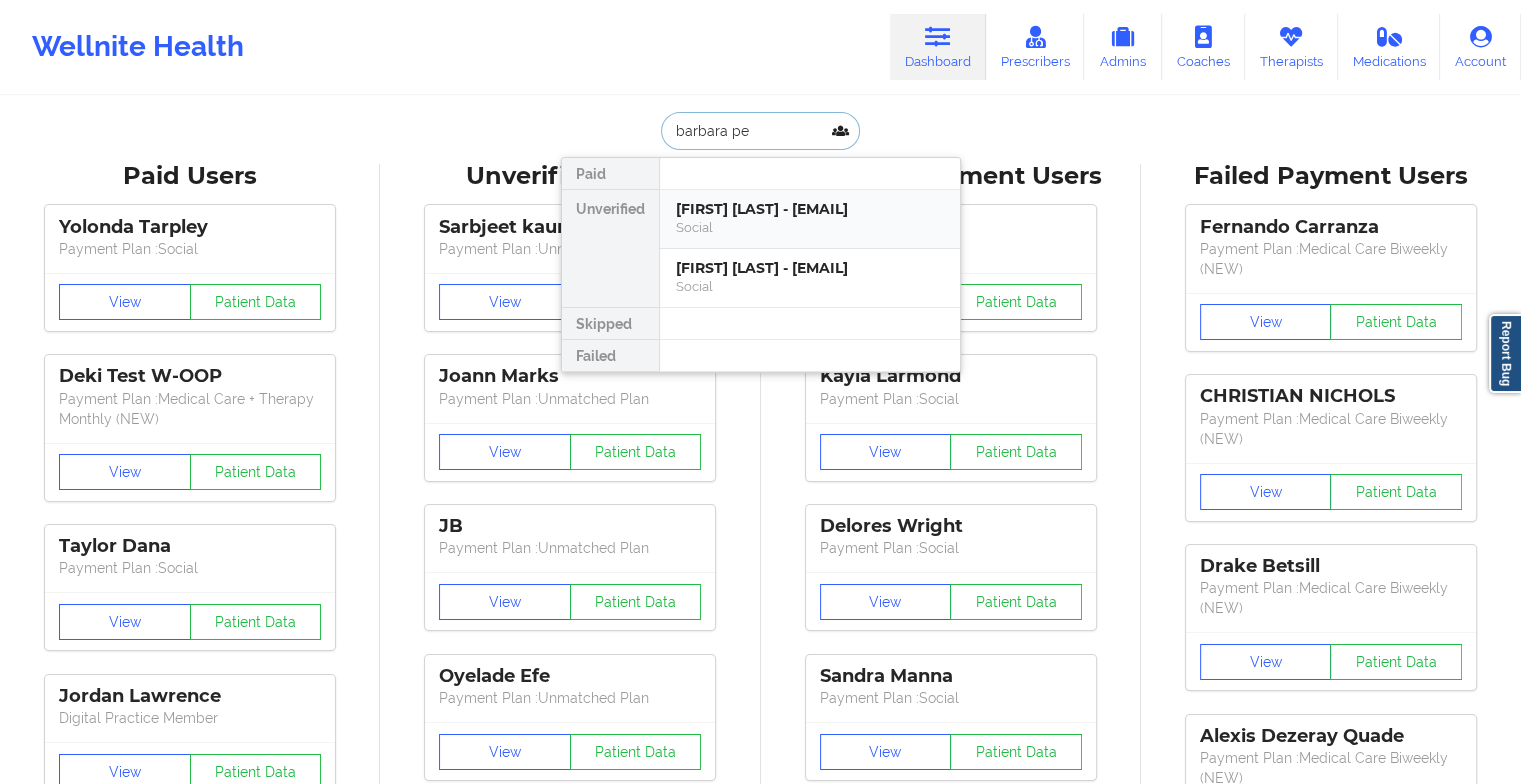 click on "Social" at bounding box center [810, 227] 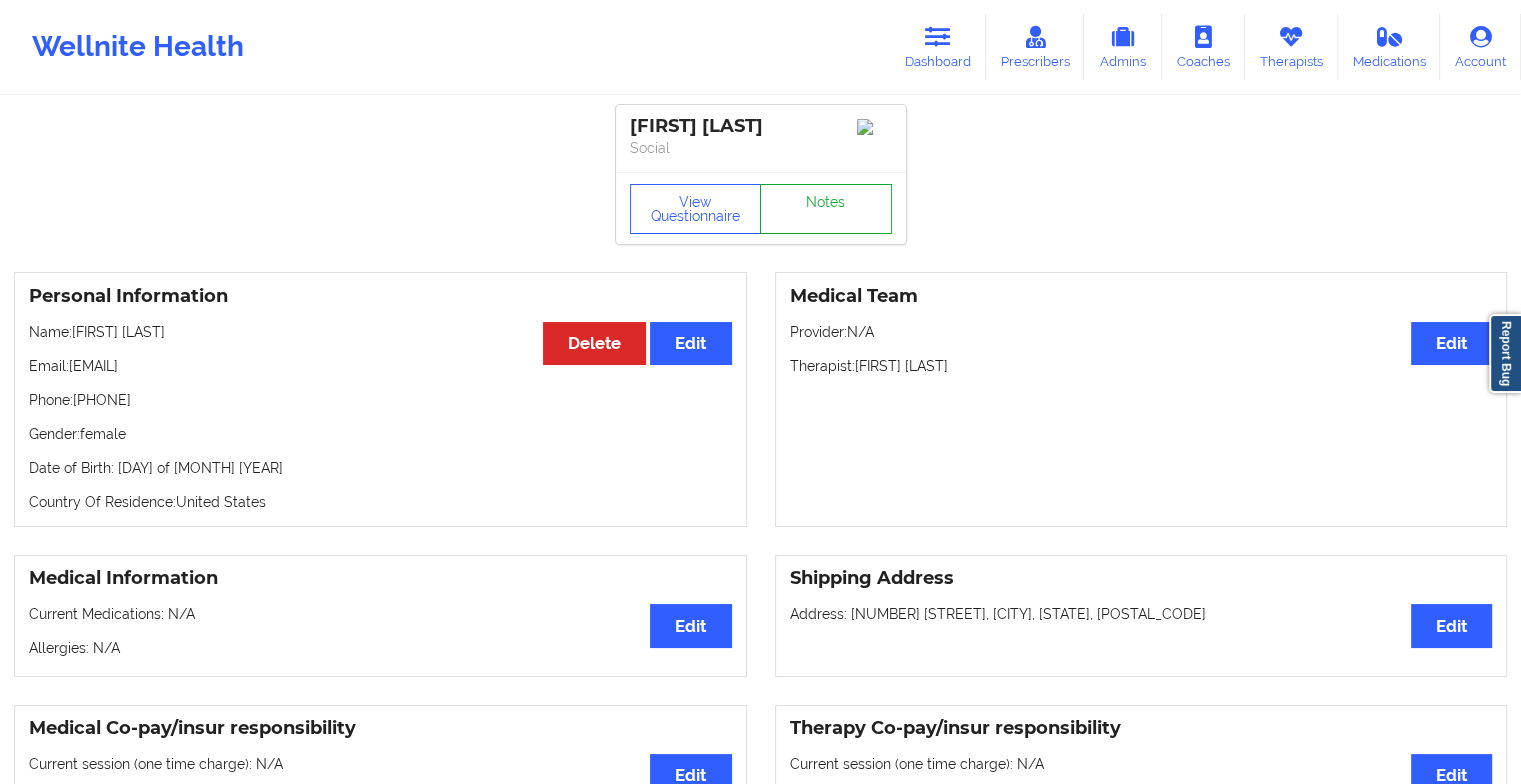 click on "Notes" at bounding box center (826, 209) 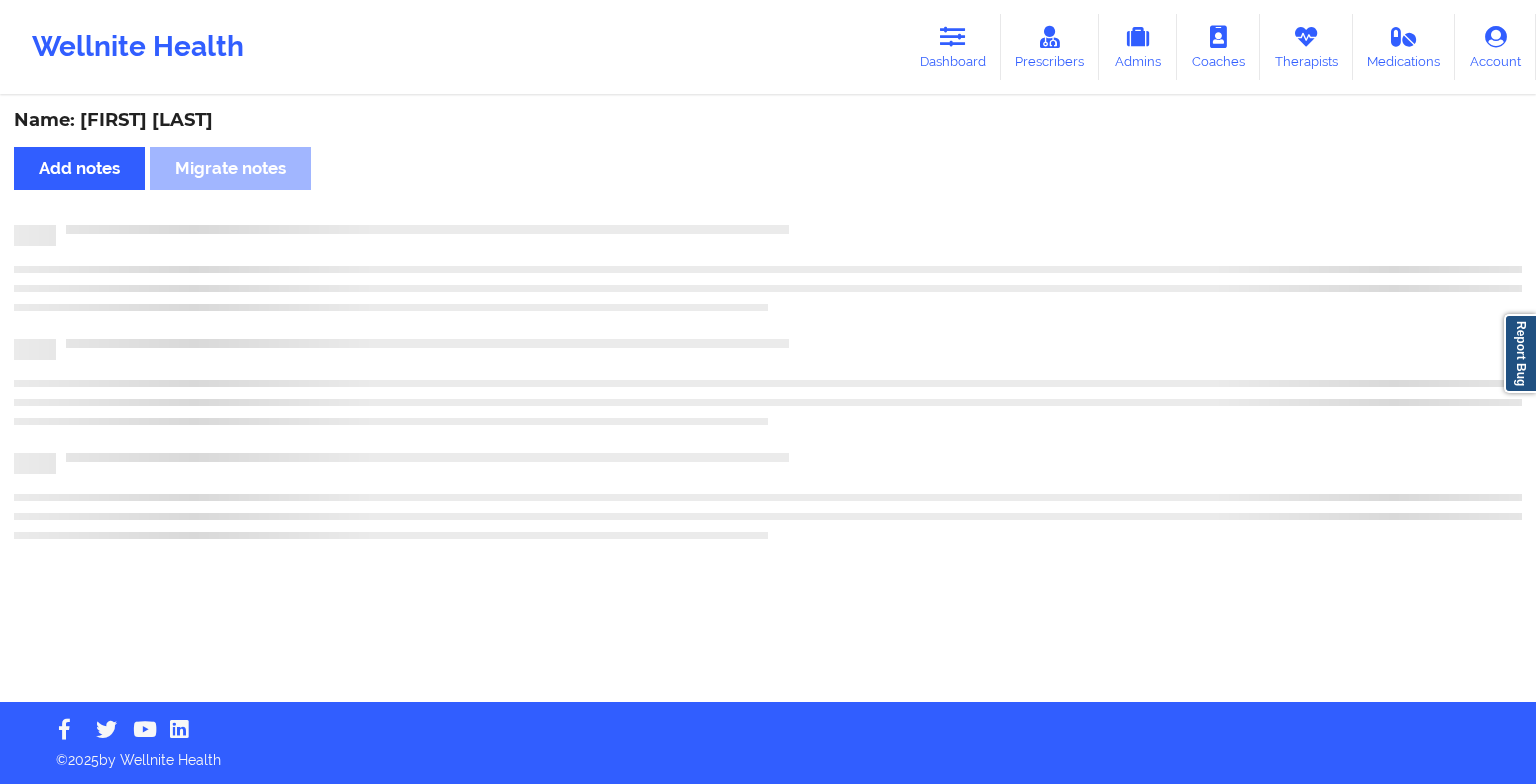 click on "Name: [FIRST] [LAST] Add notes Migrate notes" at bounding box center (768, 400) 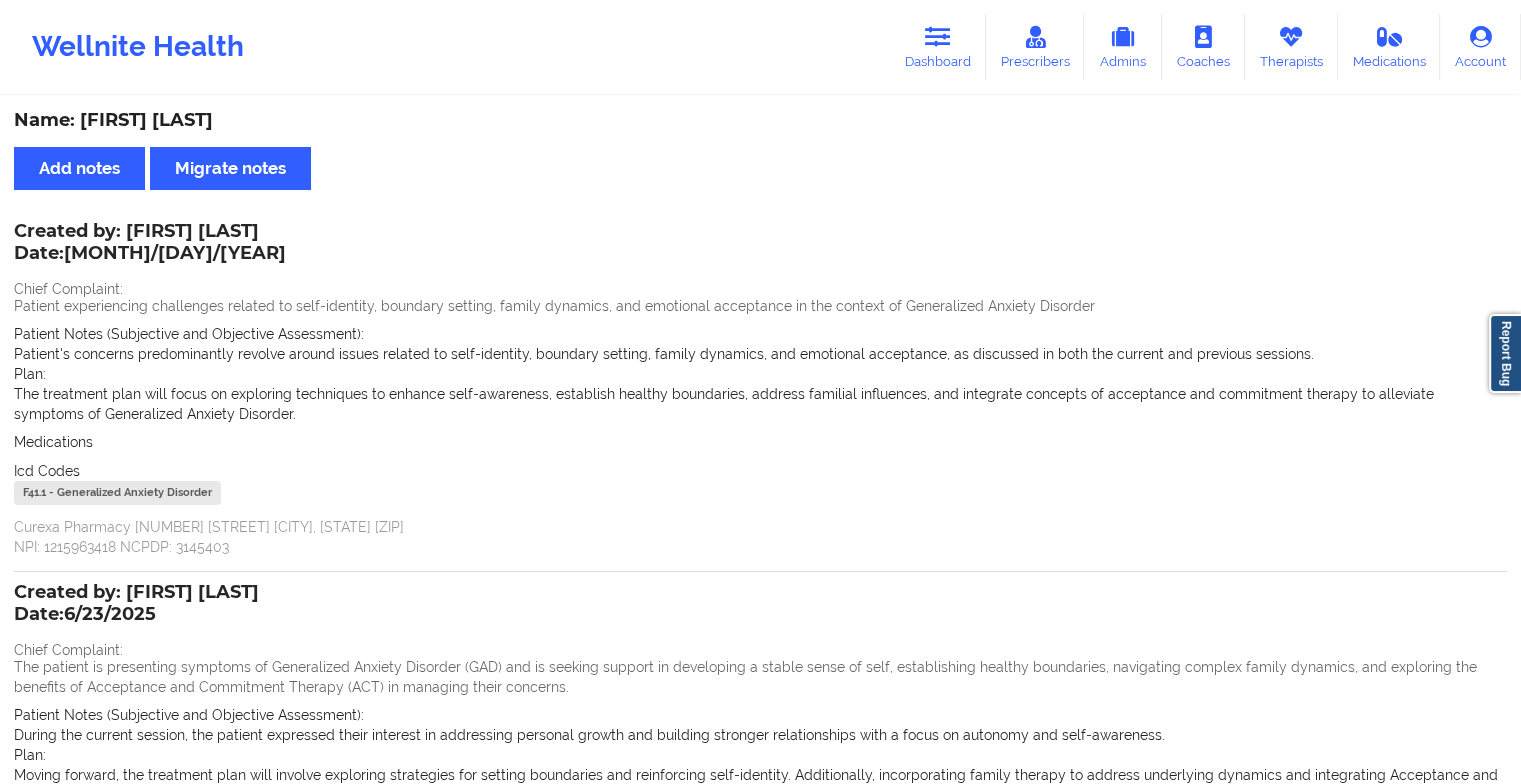 click on "Wellnite Health Dashboard Prescribers Admins Coaches Therapists Medications Account" at bounding box center (760, 47) 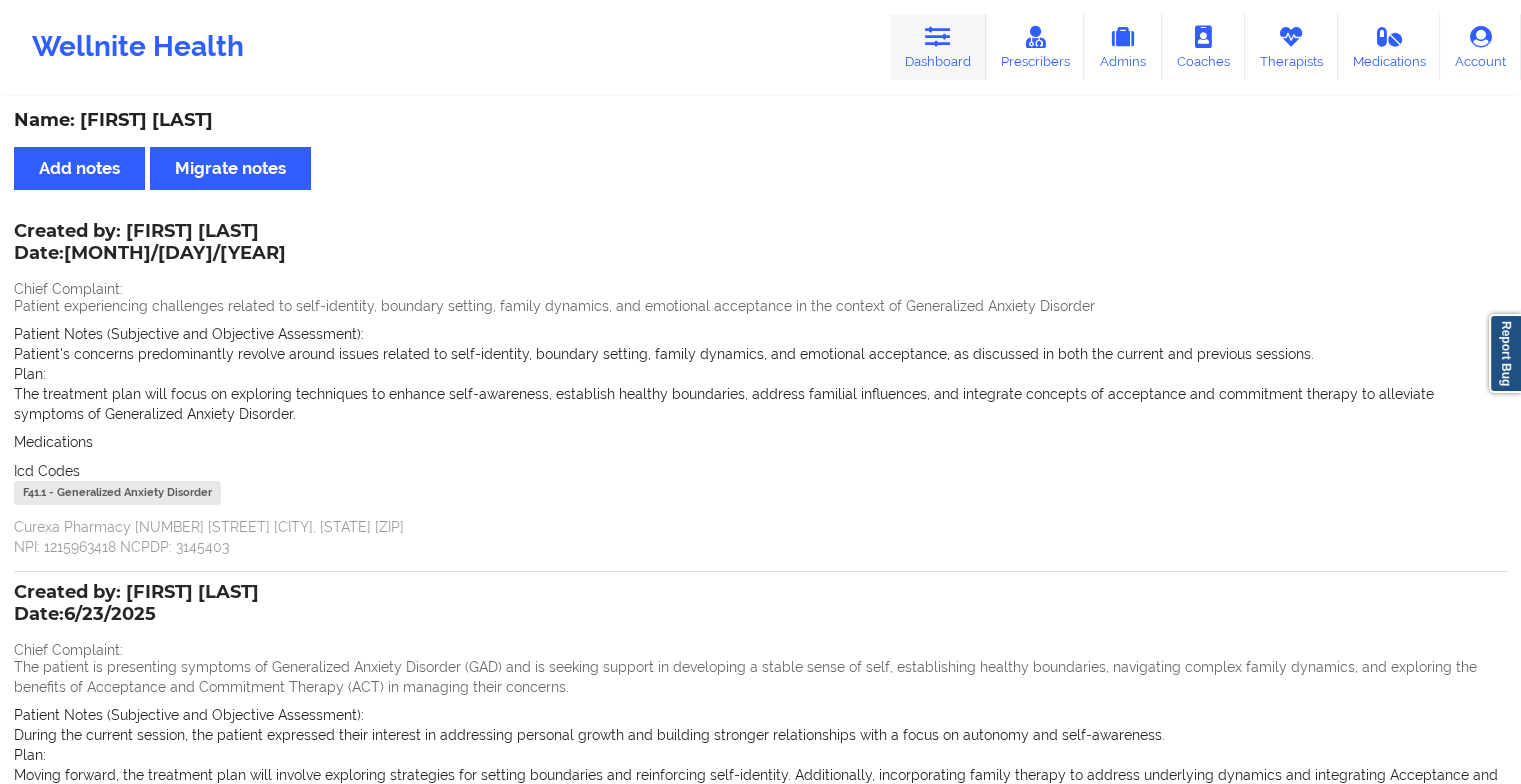 click on "Dashboard" at bounding box center [938, 47] 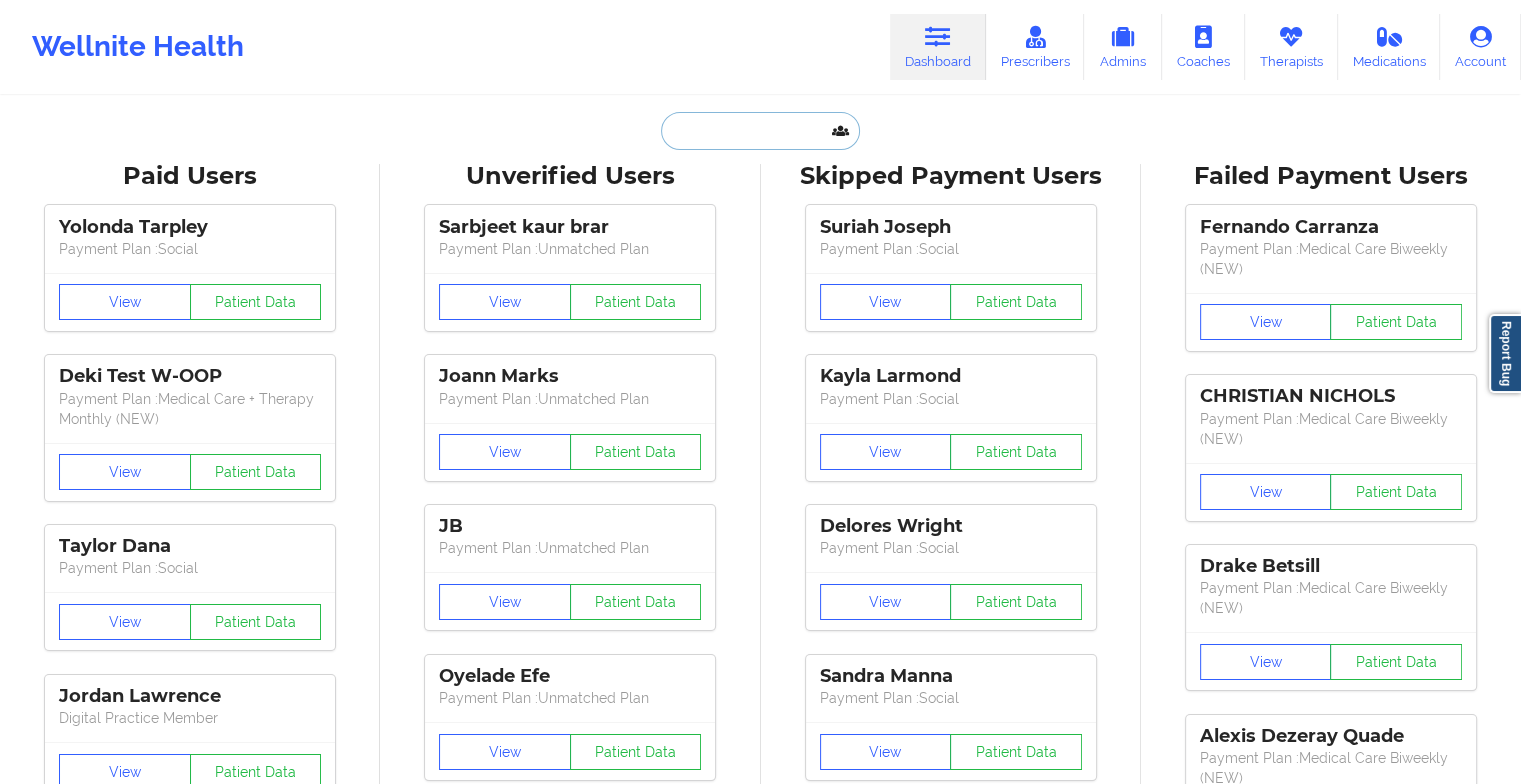 click at bounding box center (760, 131) 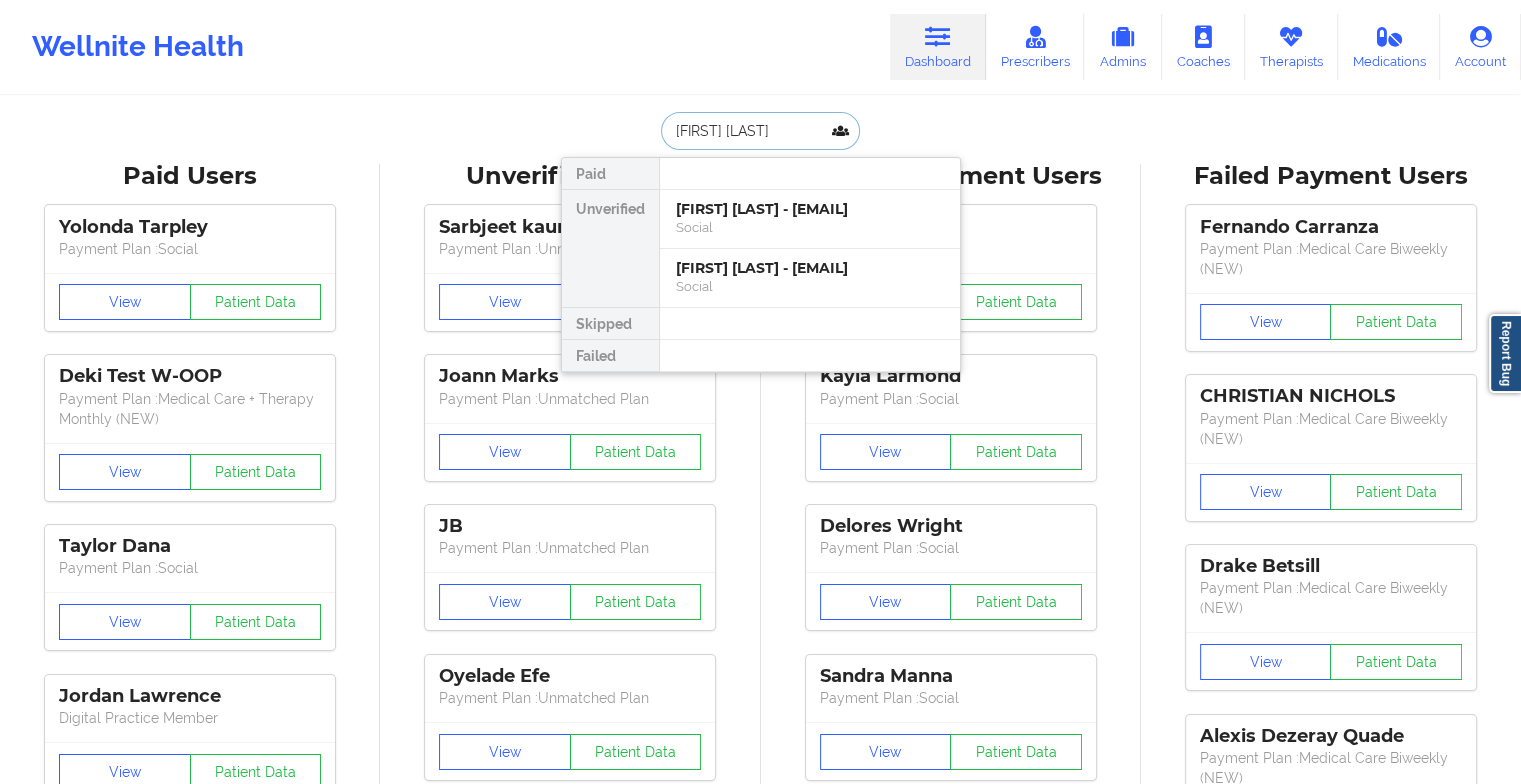 type on "anna rose" 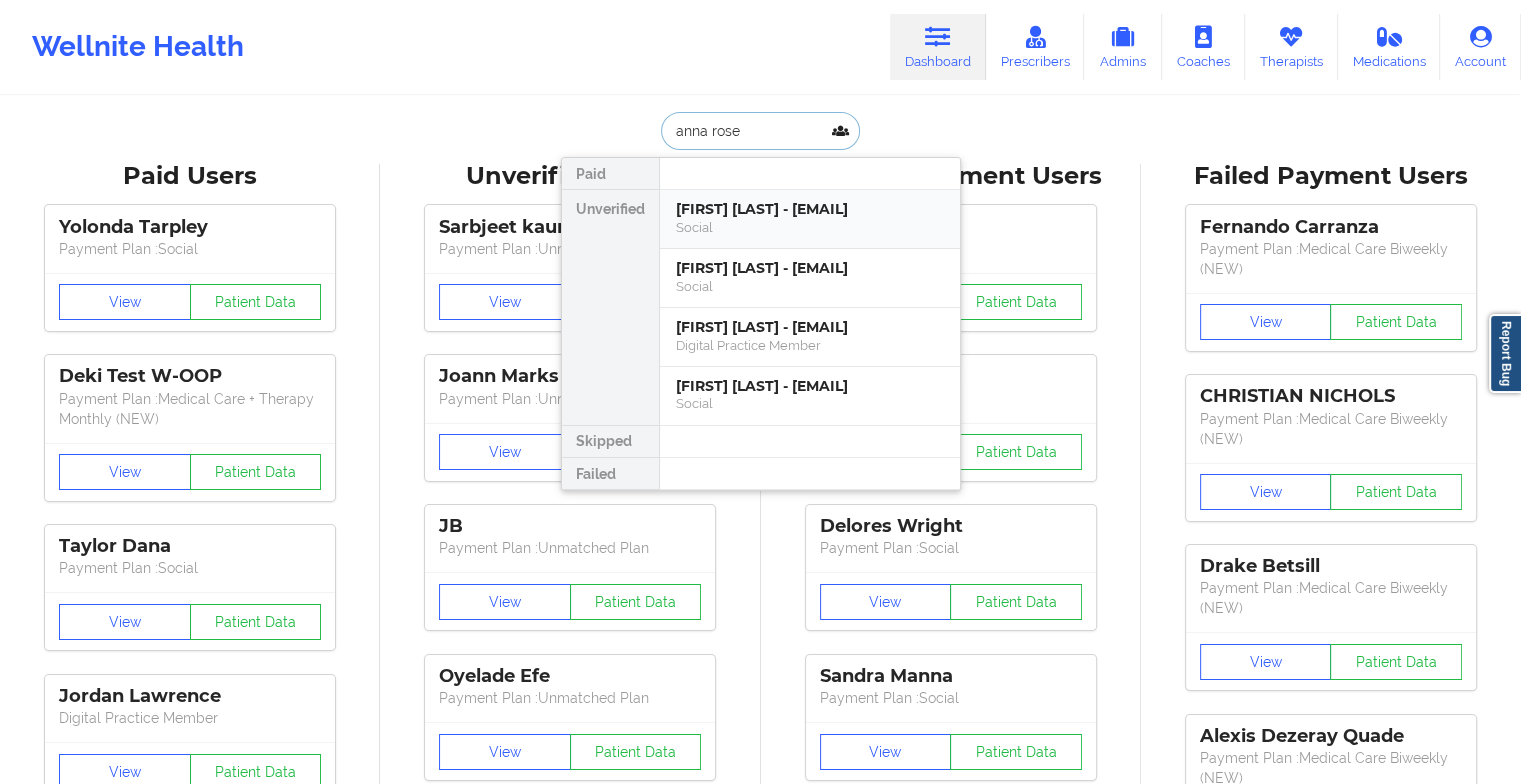 click on "[FIRST] [LAST] - [EMAIL]" at bounding box center (810, 209) 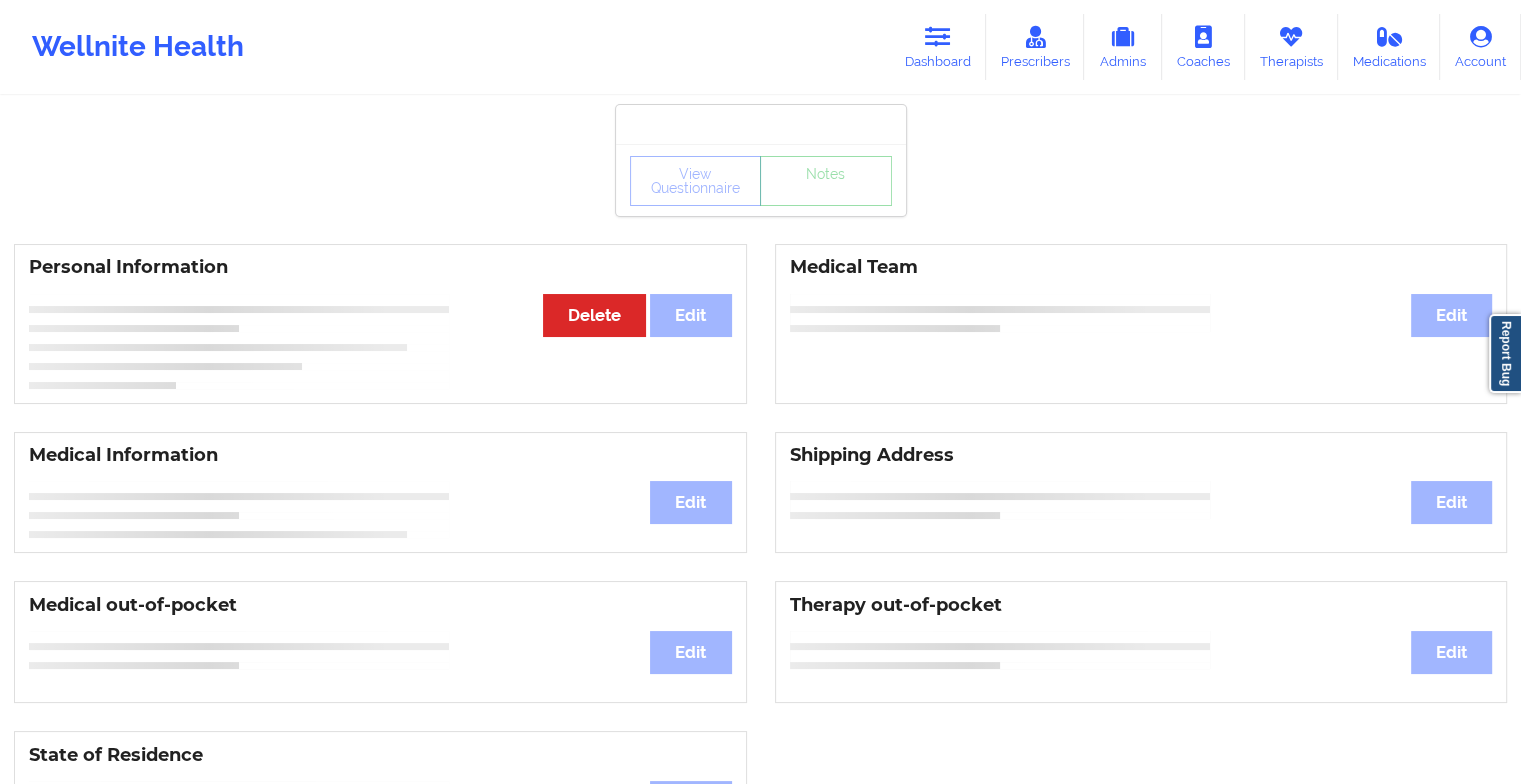click on "View Questionnaire Notes" at bounding box center [761, 180] 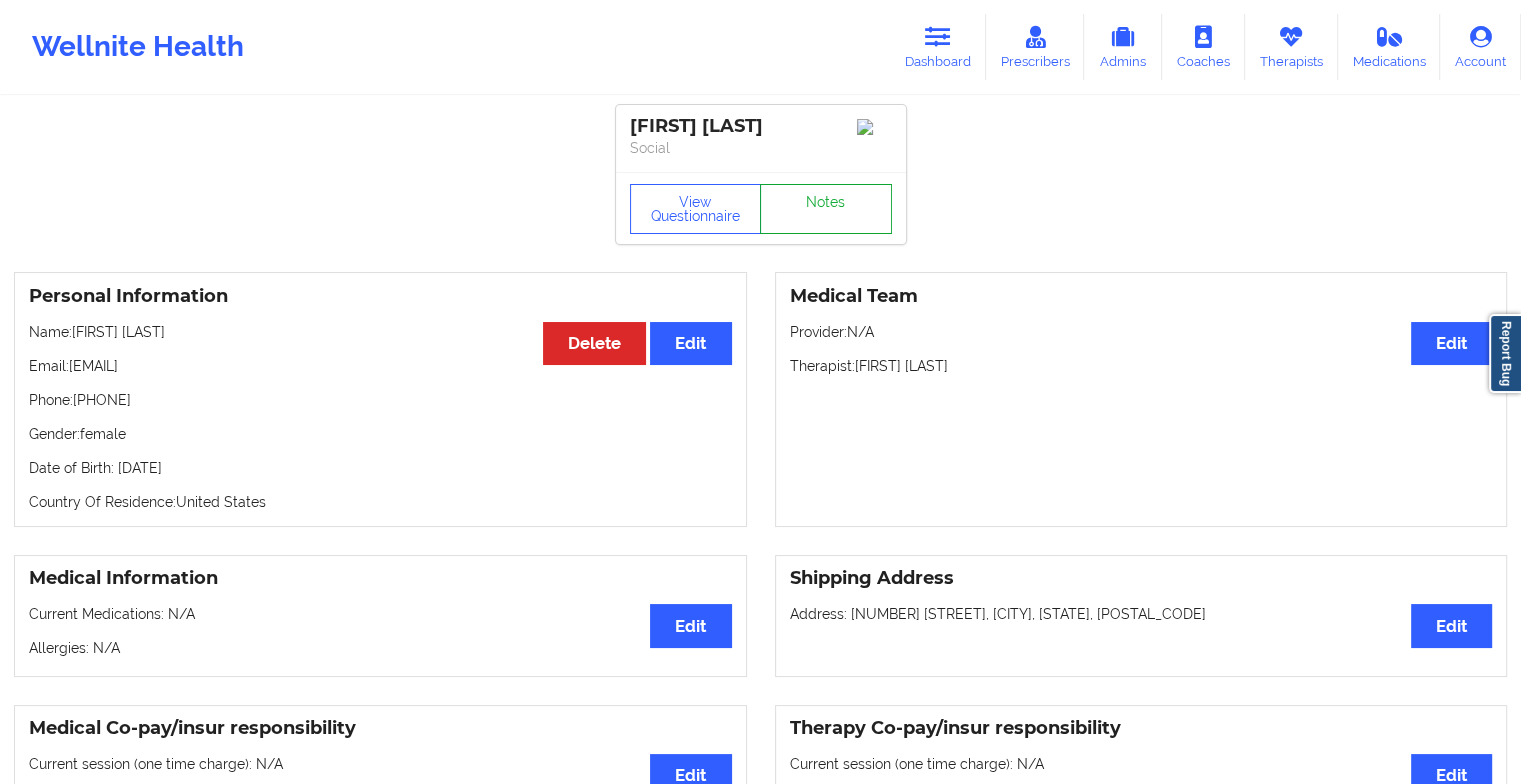 click on "Notes" at bounding box center [826, 209] 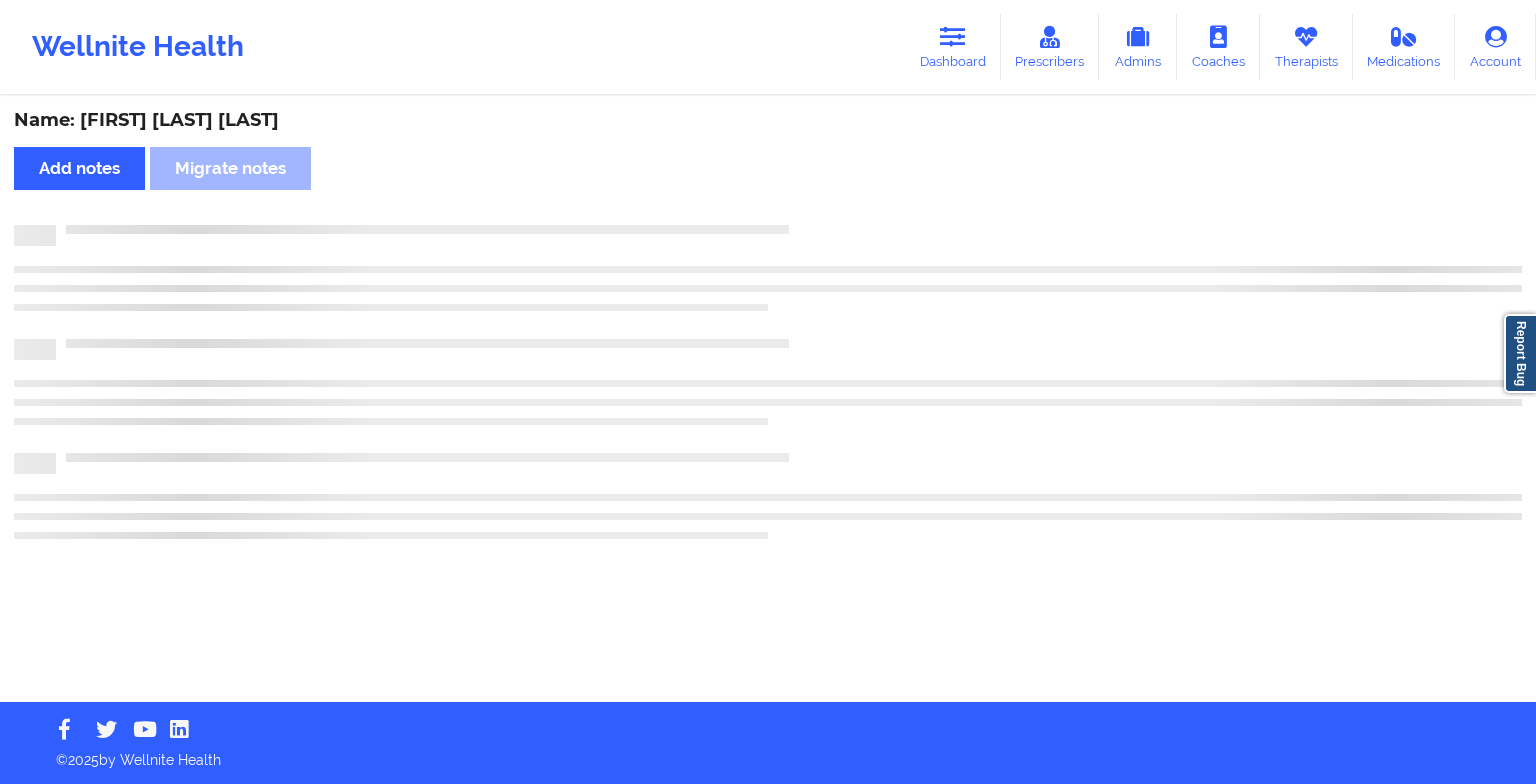 click on "Name: [FIRST] [LAST] Add notes Migrate notes" at bounding box center (768, 400) 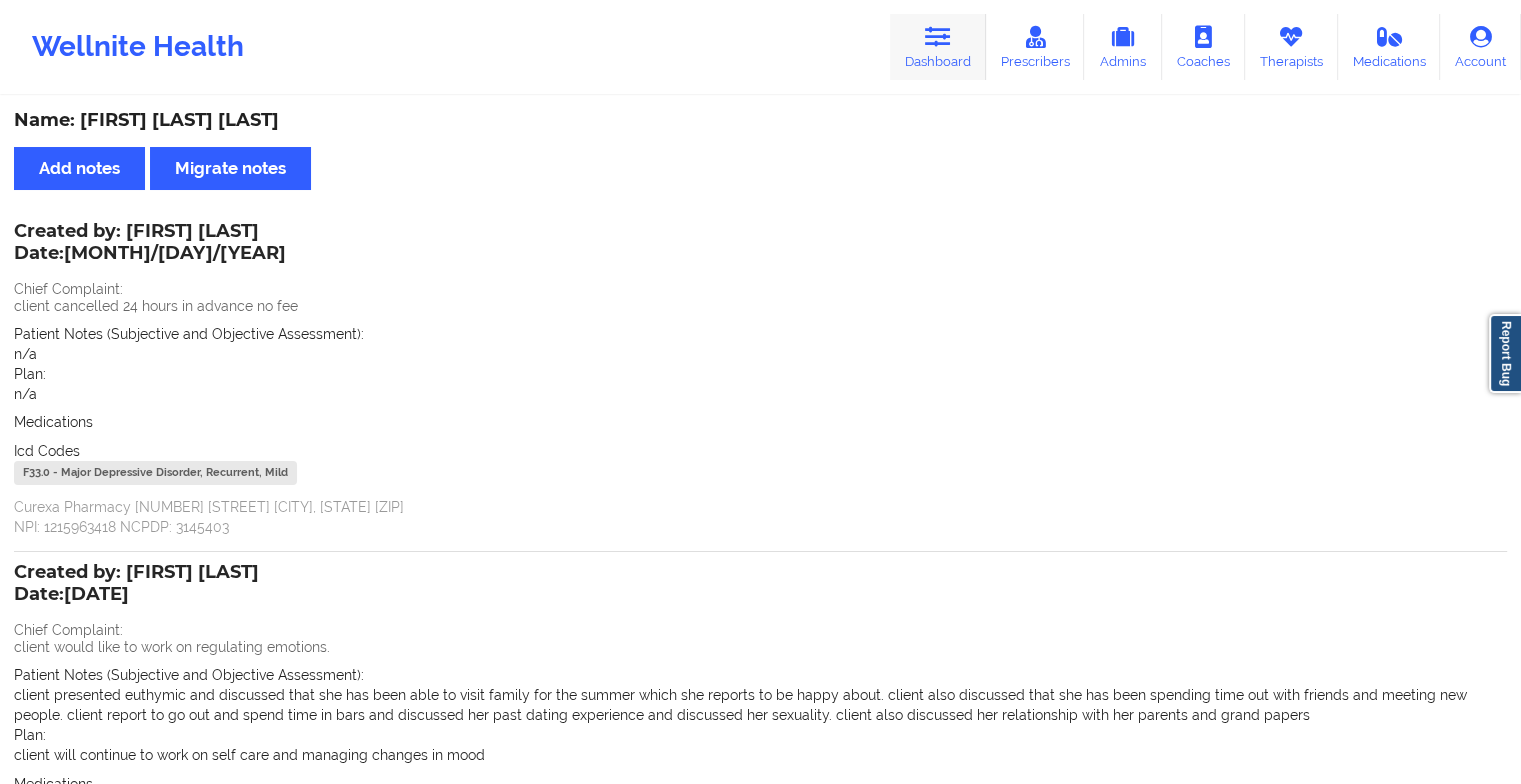 click on "Dashboard" at bounding box center (938, 47) 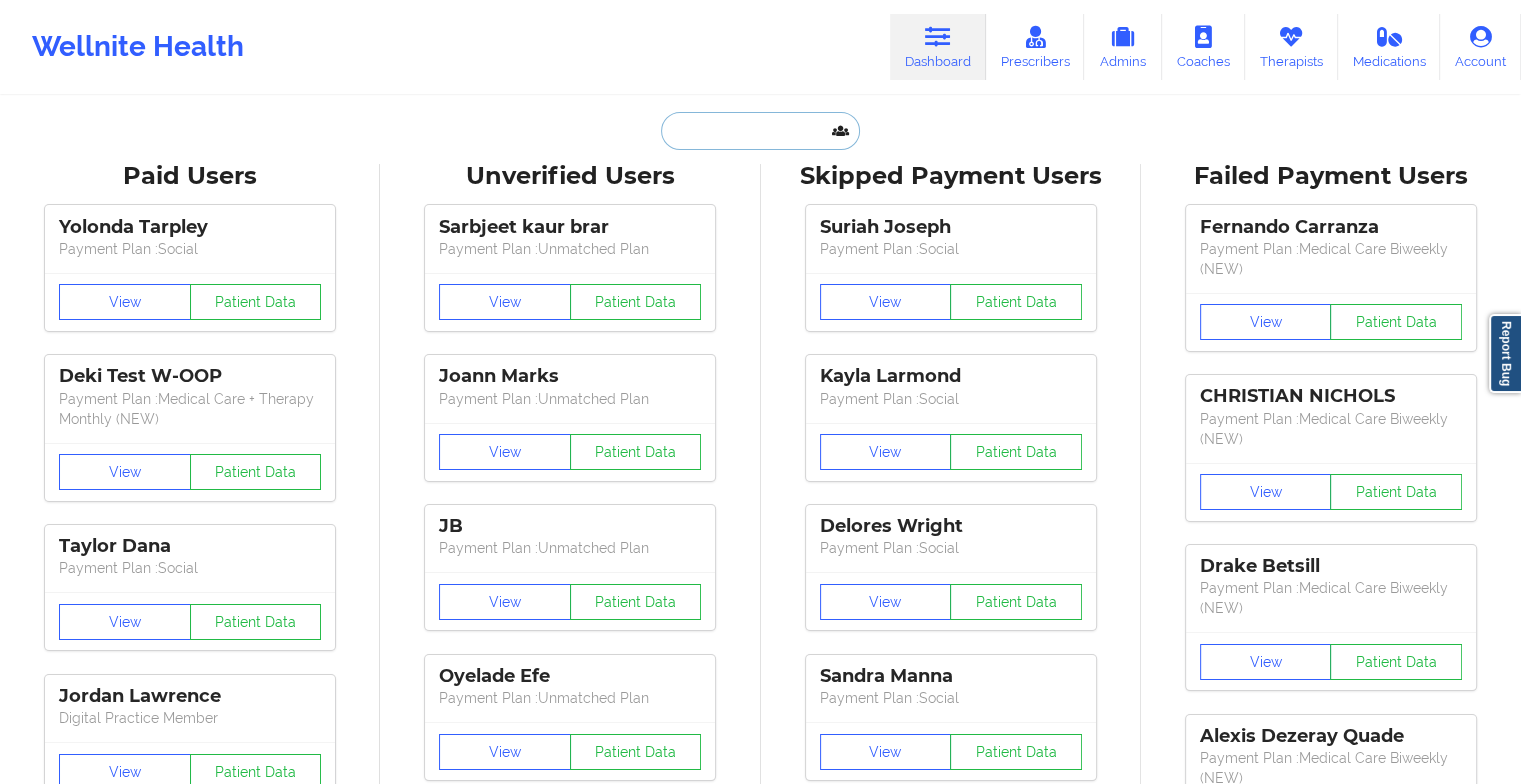 click at bounding box center [760, 131] 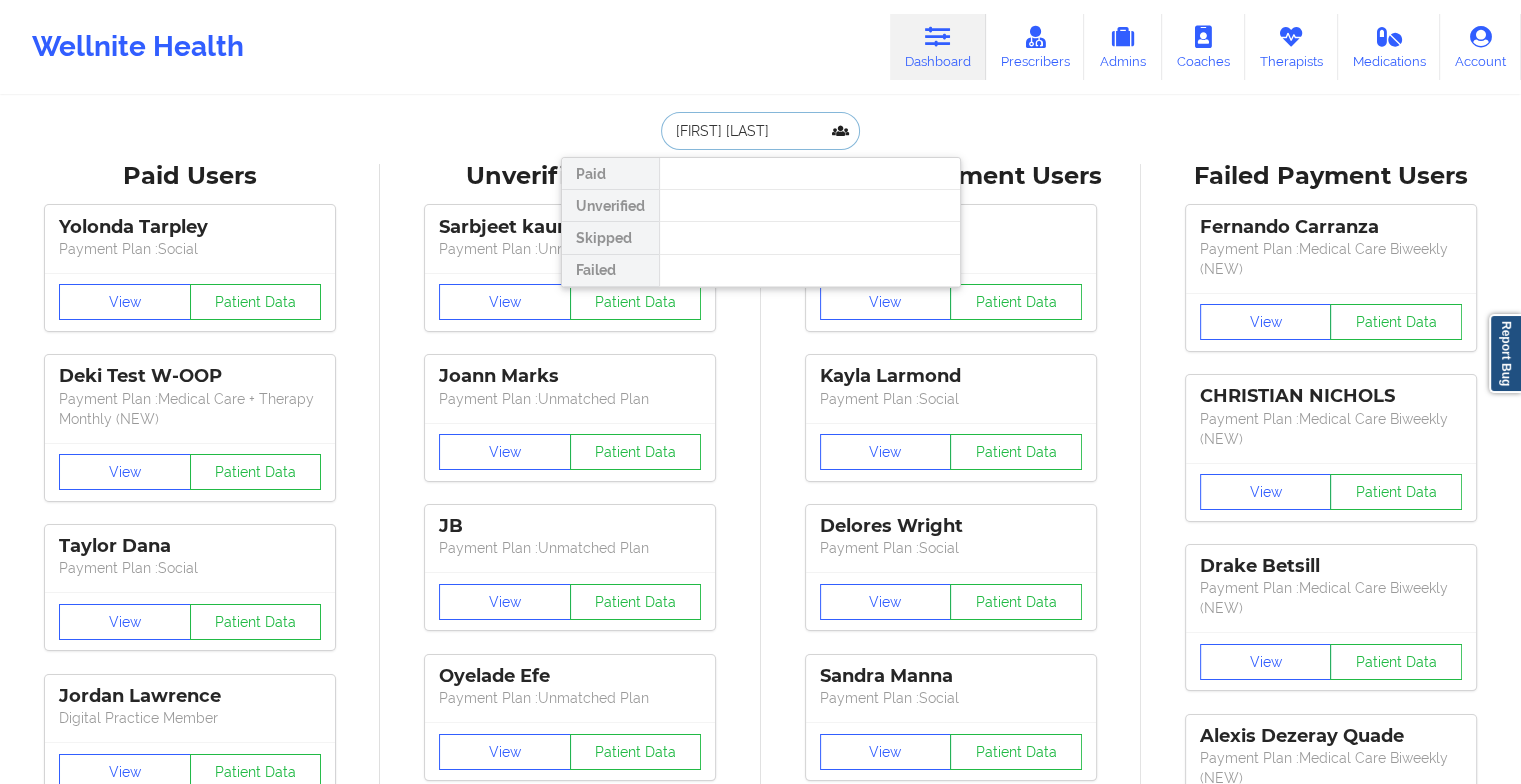 type on "madison raff" 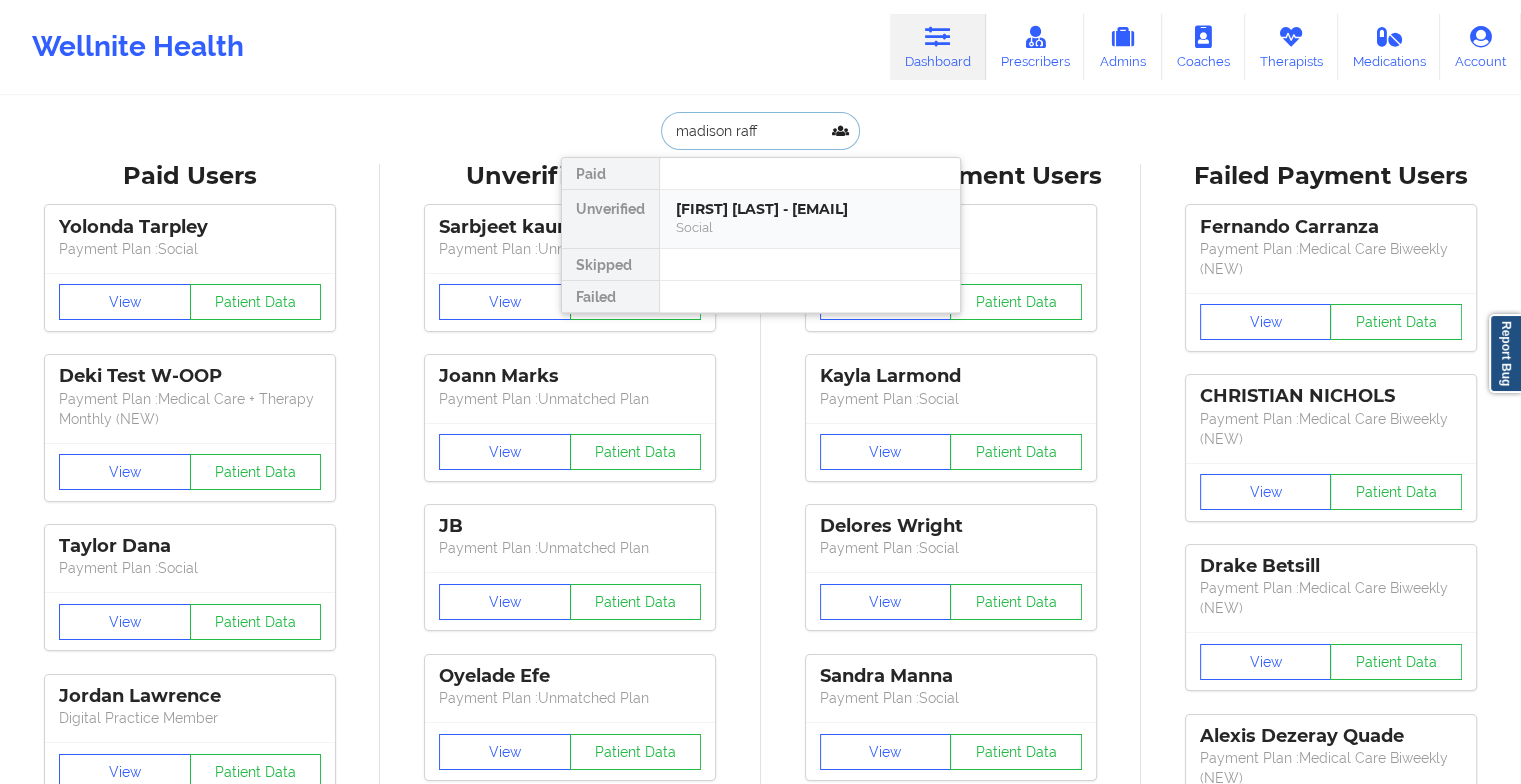 click on "[FIRST] [LAST] - [EMAIL]" at bounding box center [810, 209] 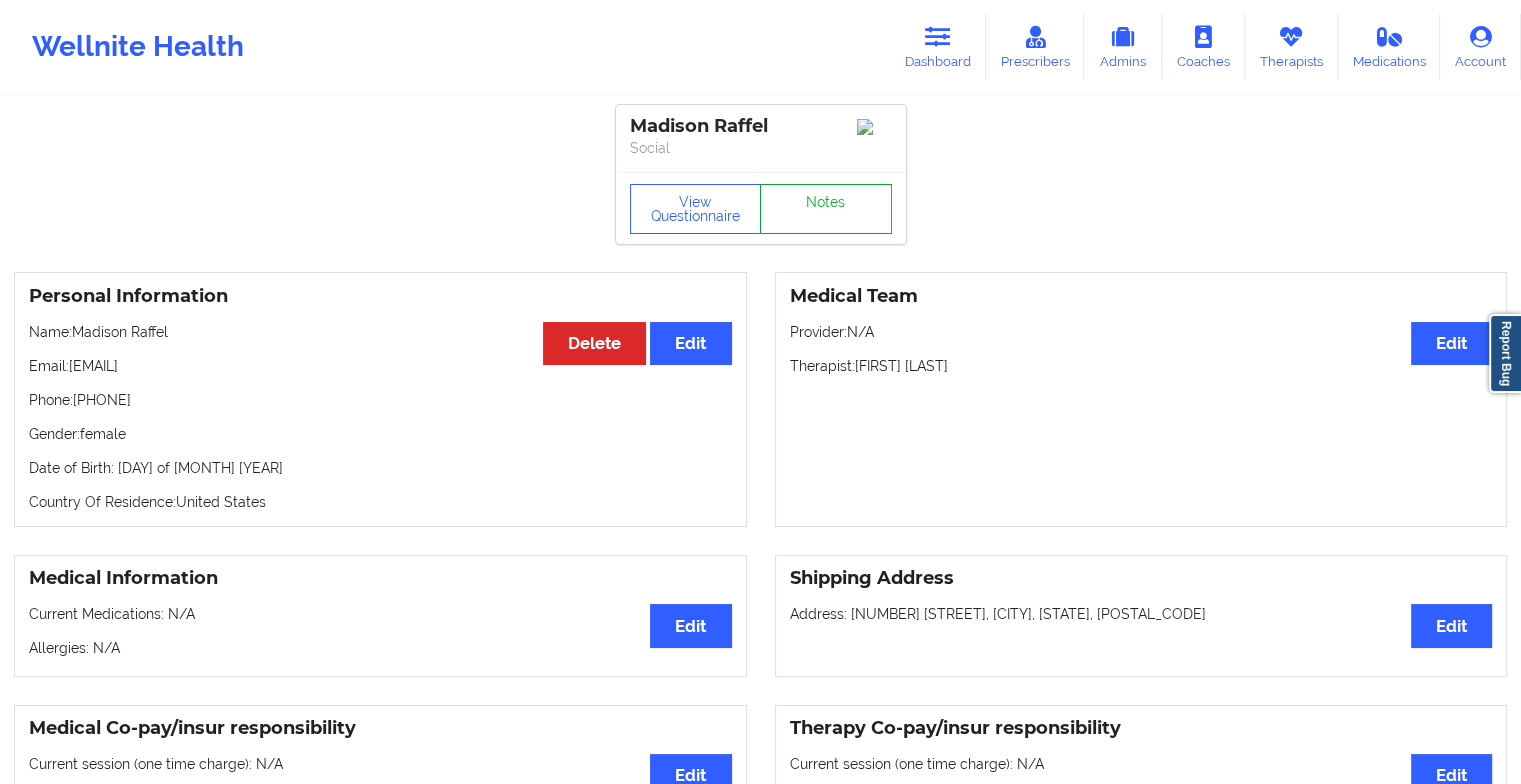 click on "Notes" at bounding box center [826, 209] 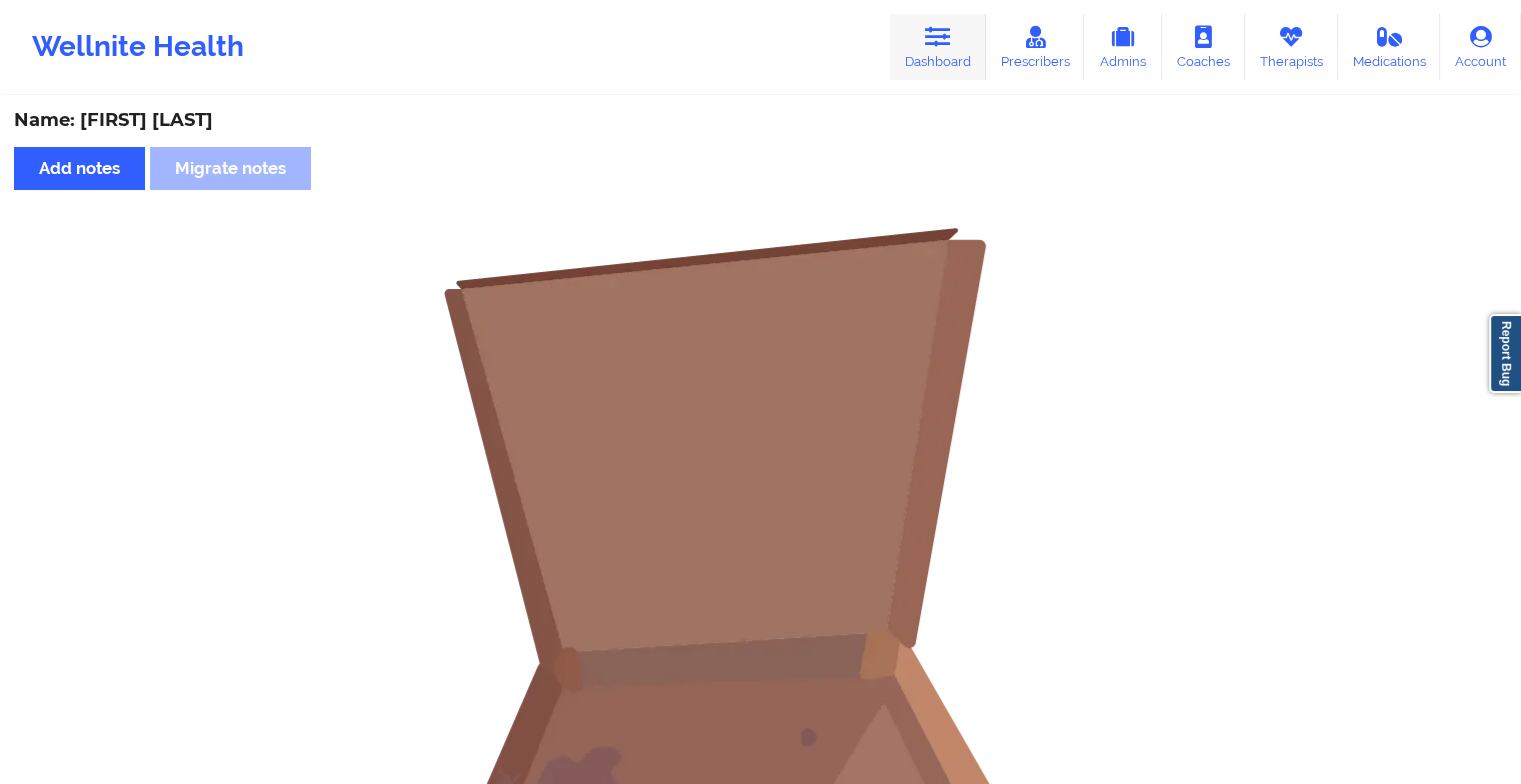 click on "Dashboard" at bounding box center (938, 47) 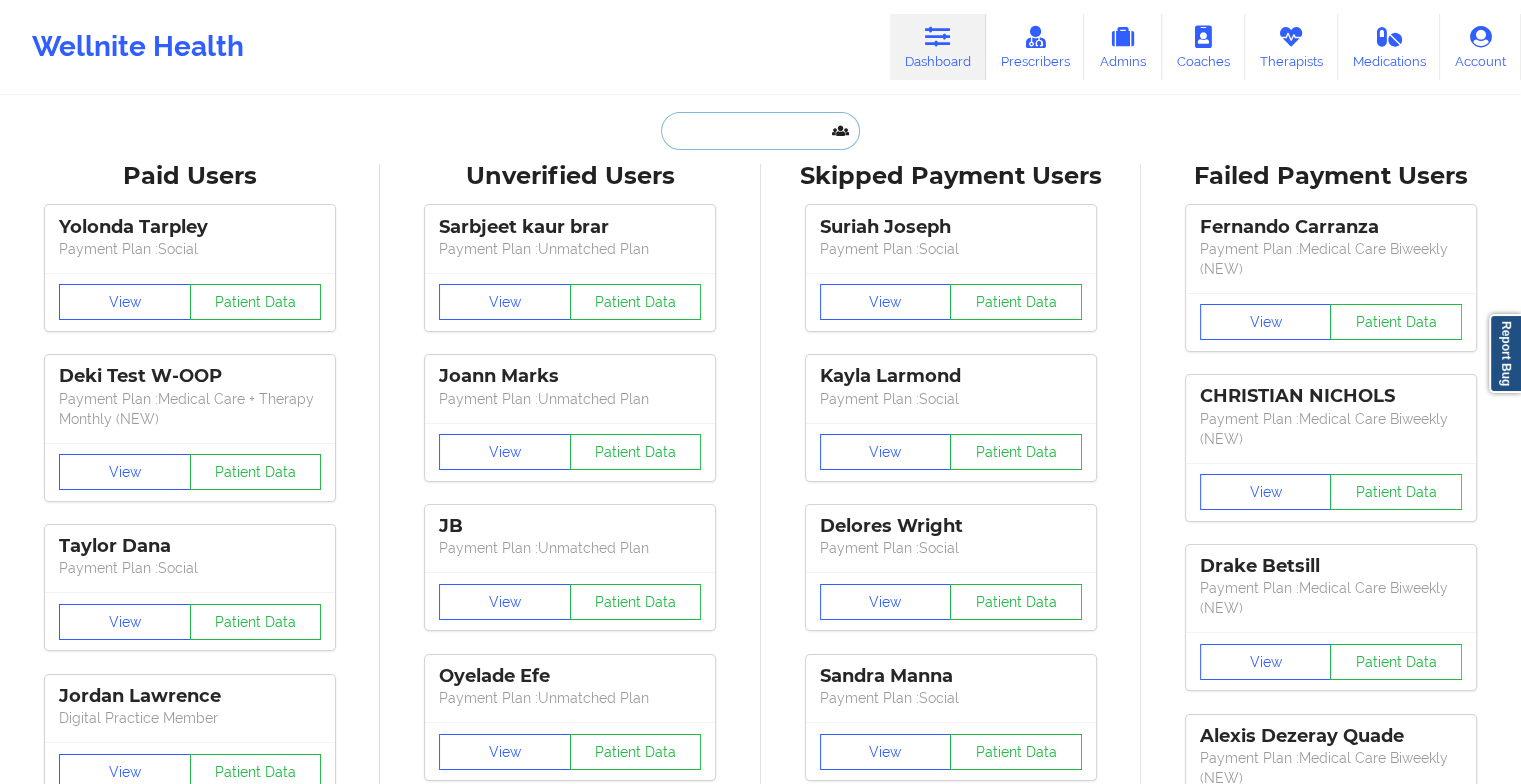 click at bounding box center [760, 131] 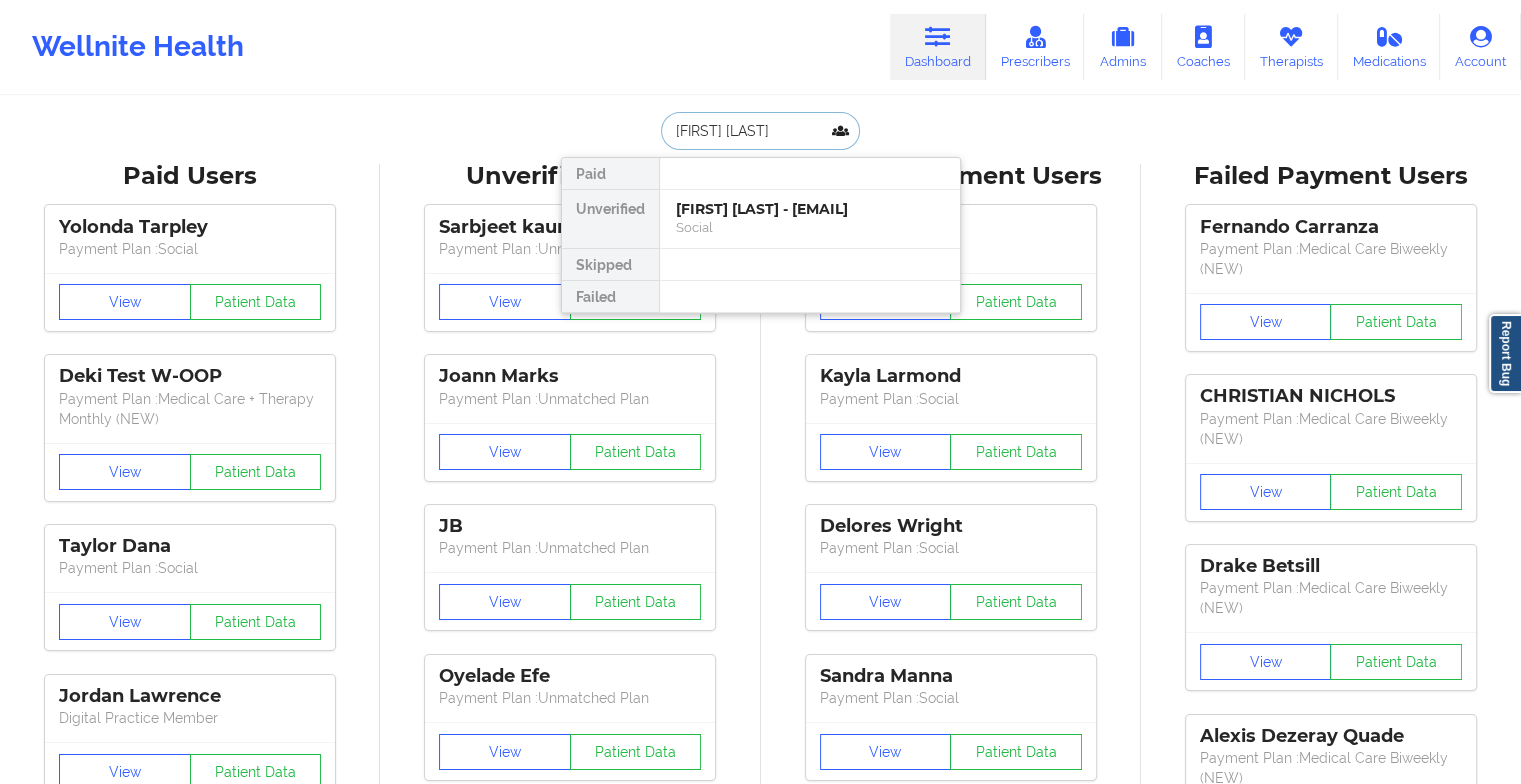 type on "[FIRST] [LAST]" 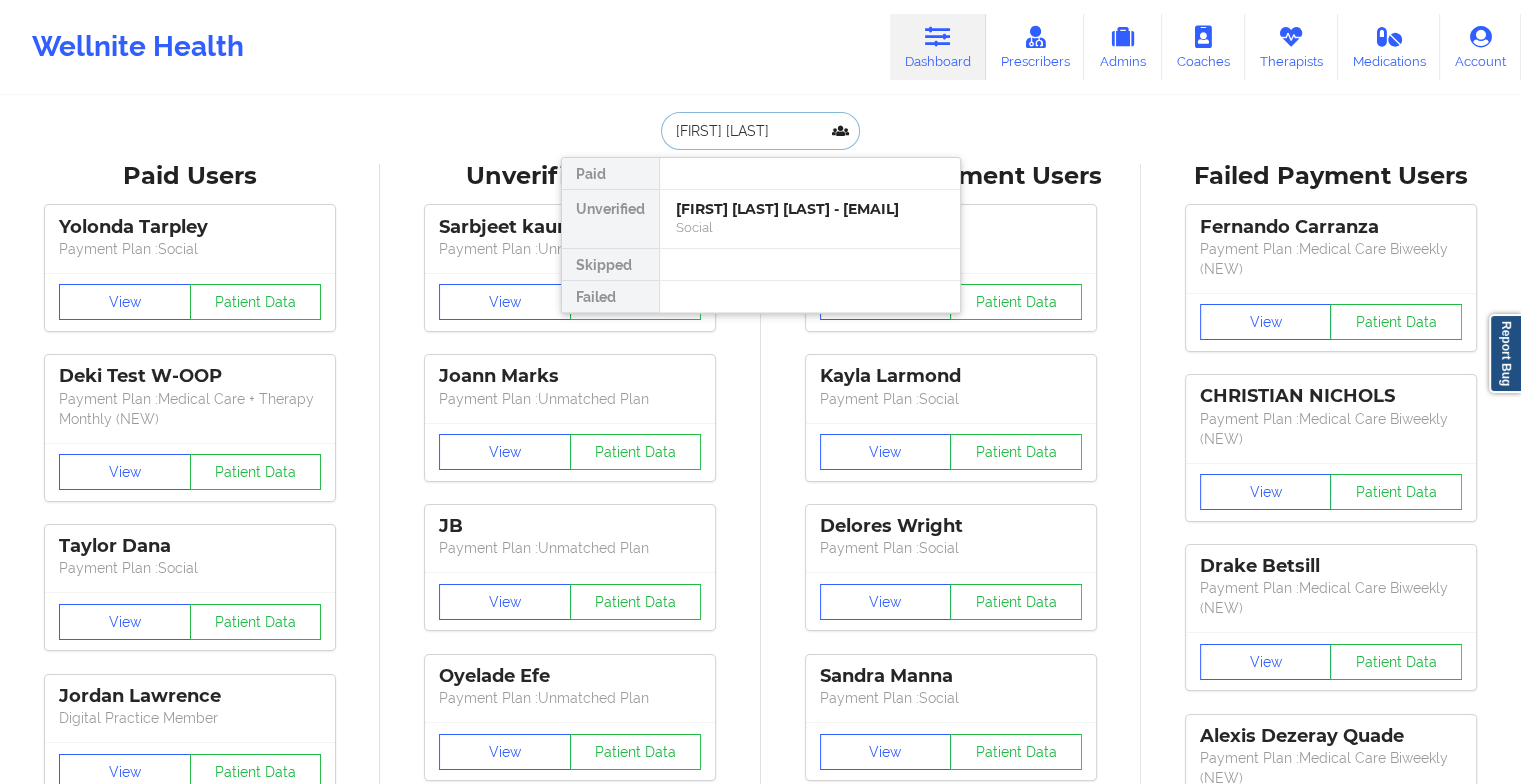 click on "[FIRST] [LAST] [LAST] - [EMAIL]" at bounding box center [810, 209] 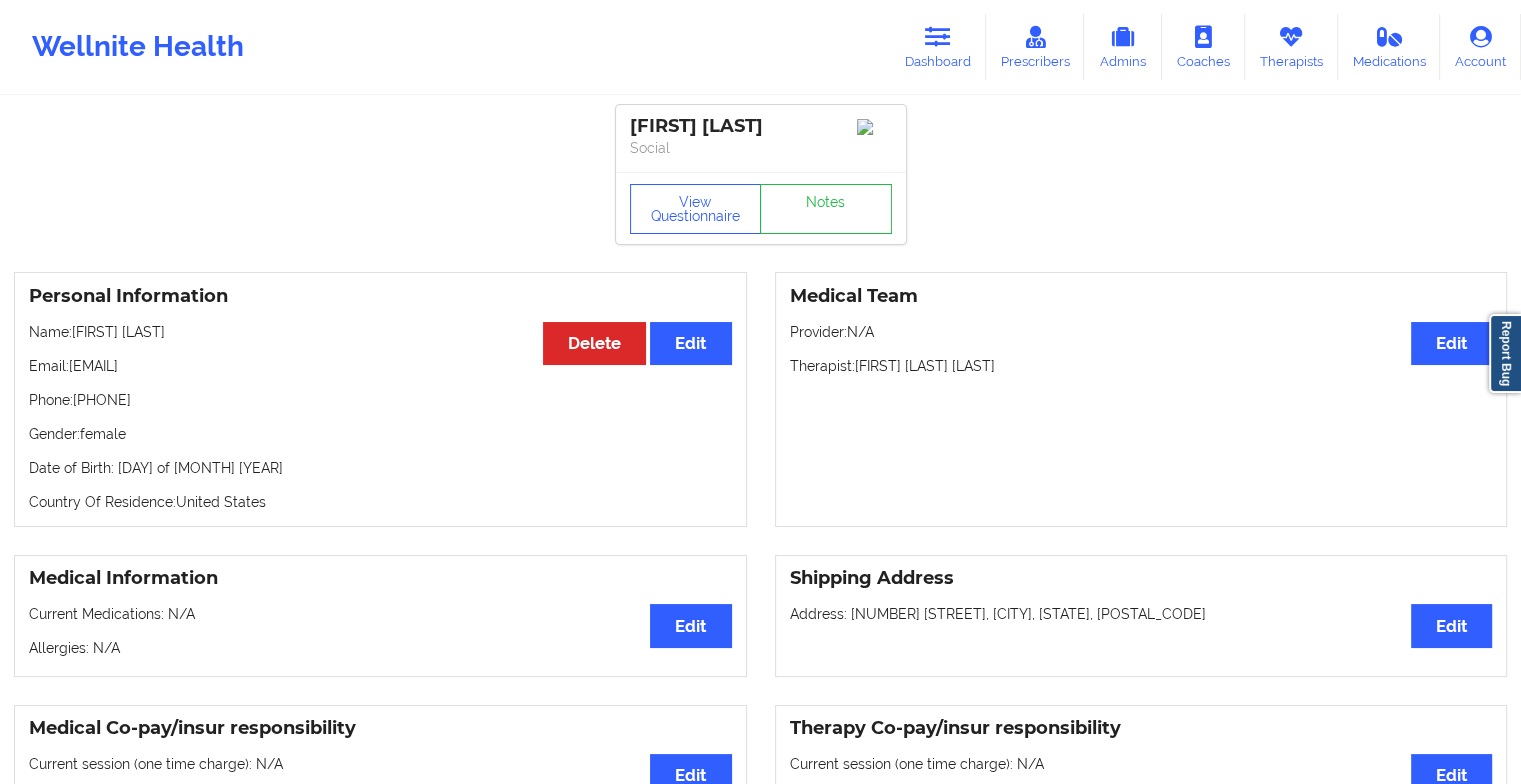 click on "[FIRST] [LAST] Social" at bounding box center [761, 138] 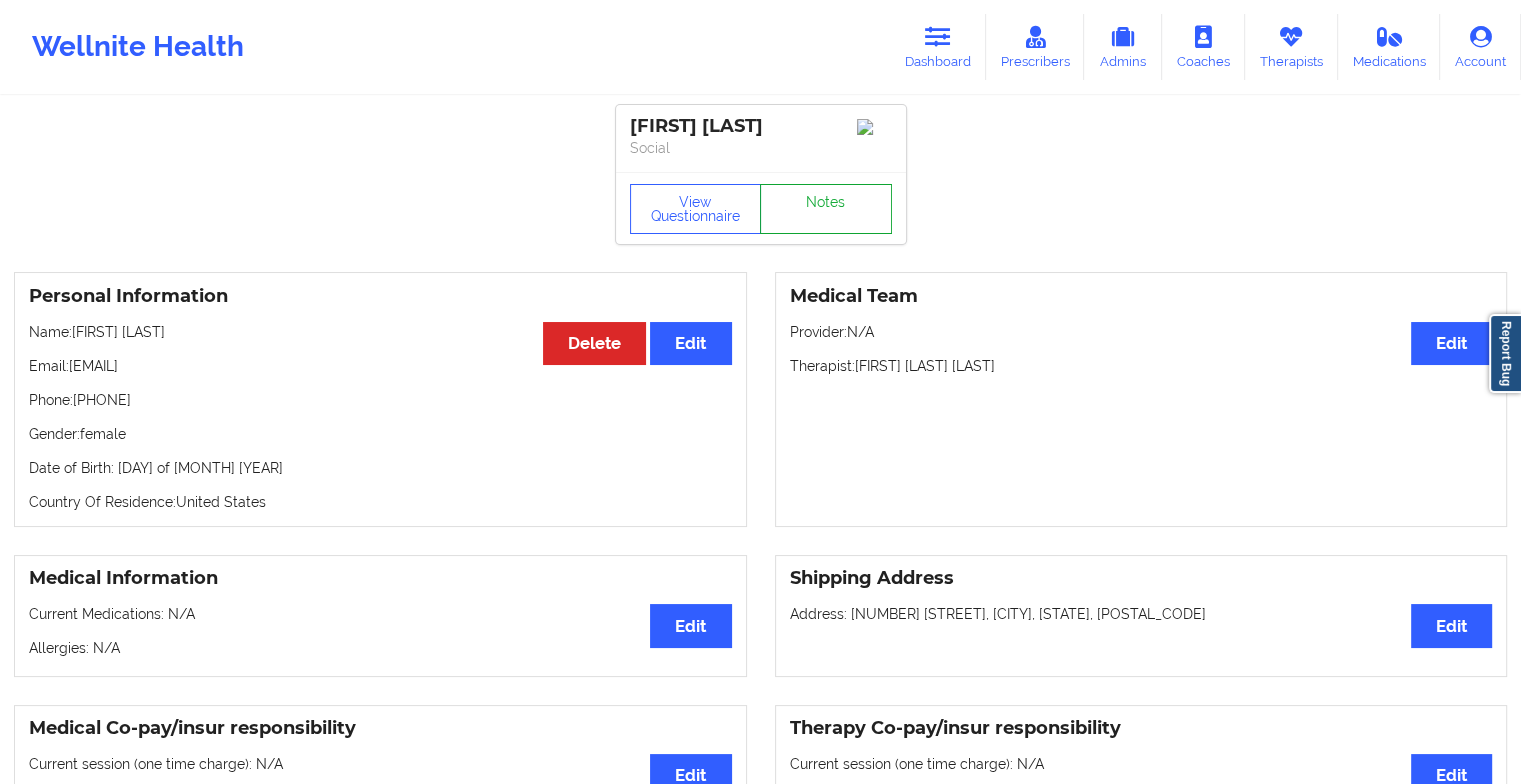 click on "Notes" at bounding box center (826, 209) 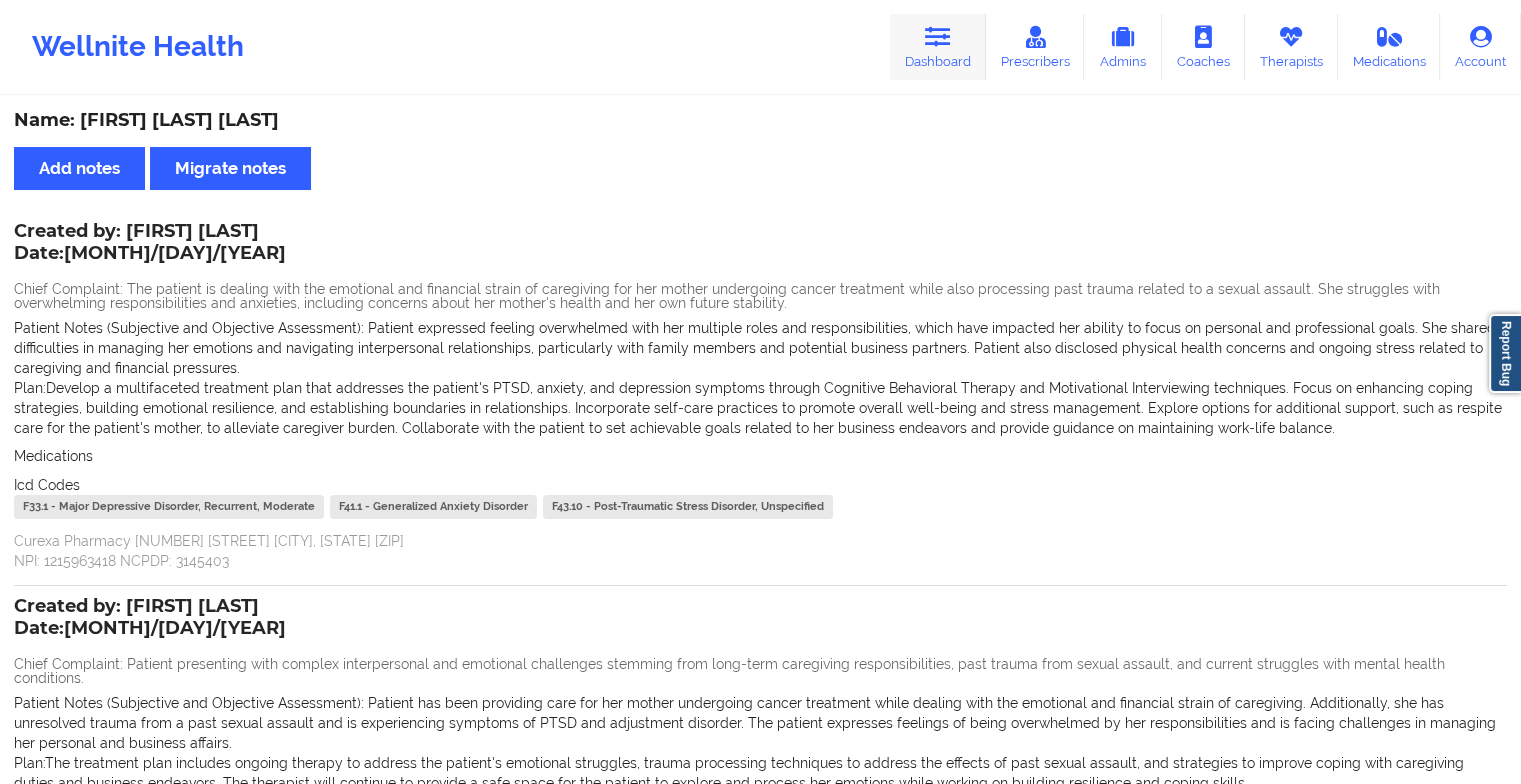 click on "Dashboard" at bounding box center (938, 47) 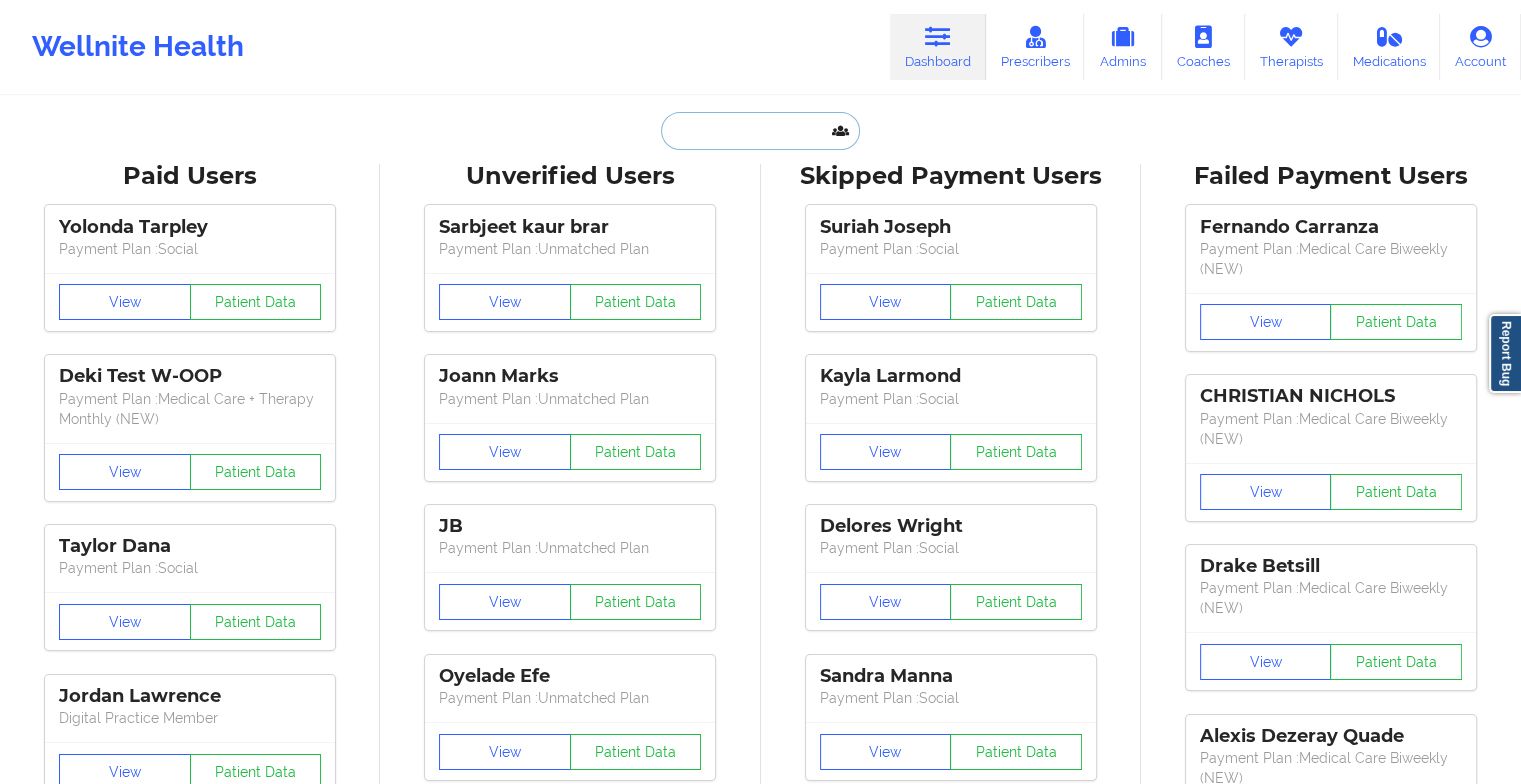 click at bounding box center [760, 131] 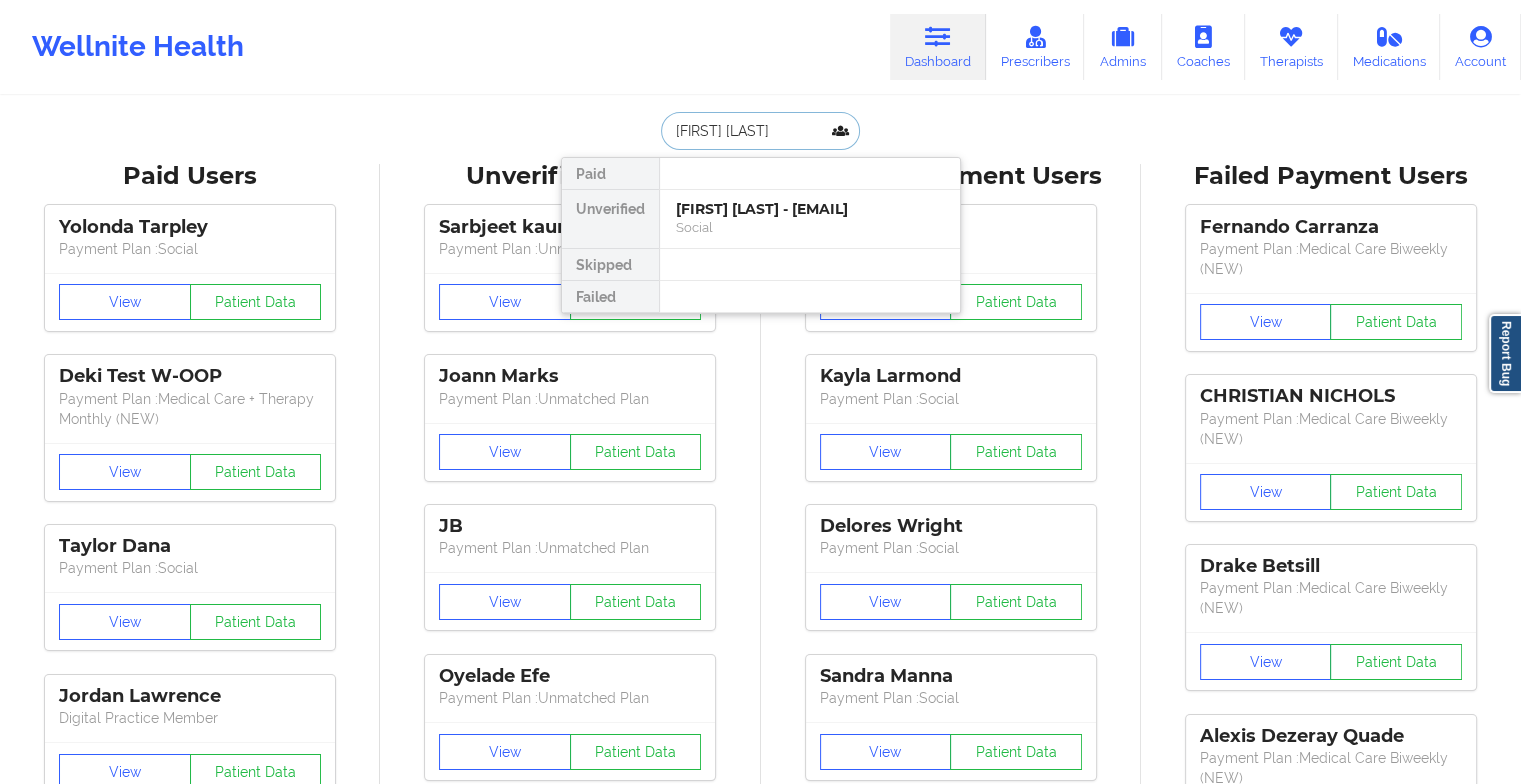 type on "[FIRST] [LAST]" 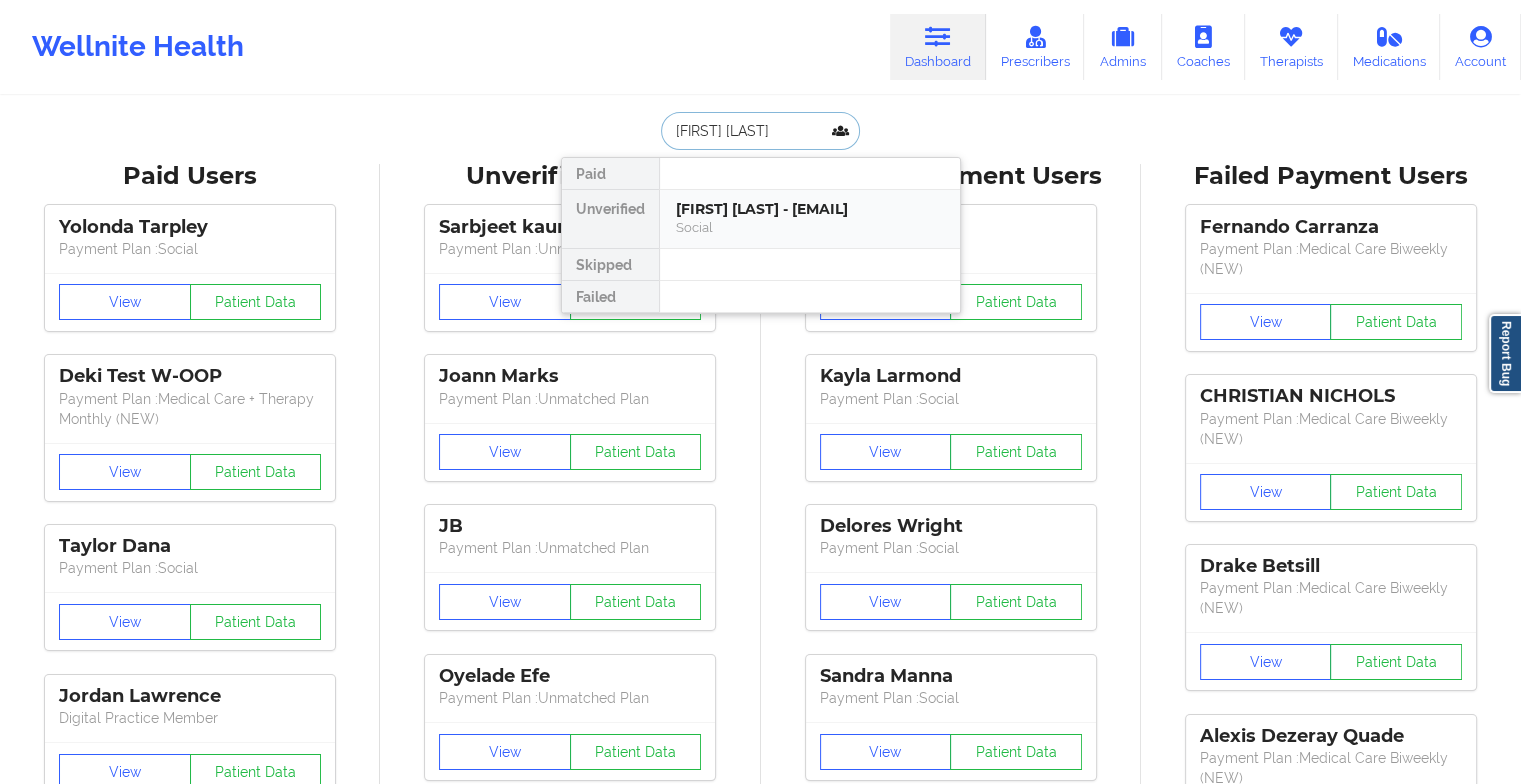 click on "Social" at bounding box center (810, 227) 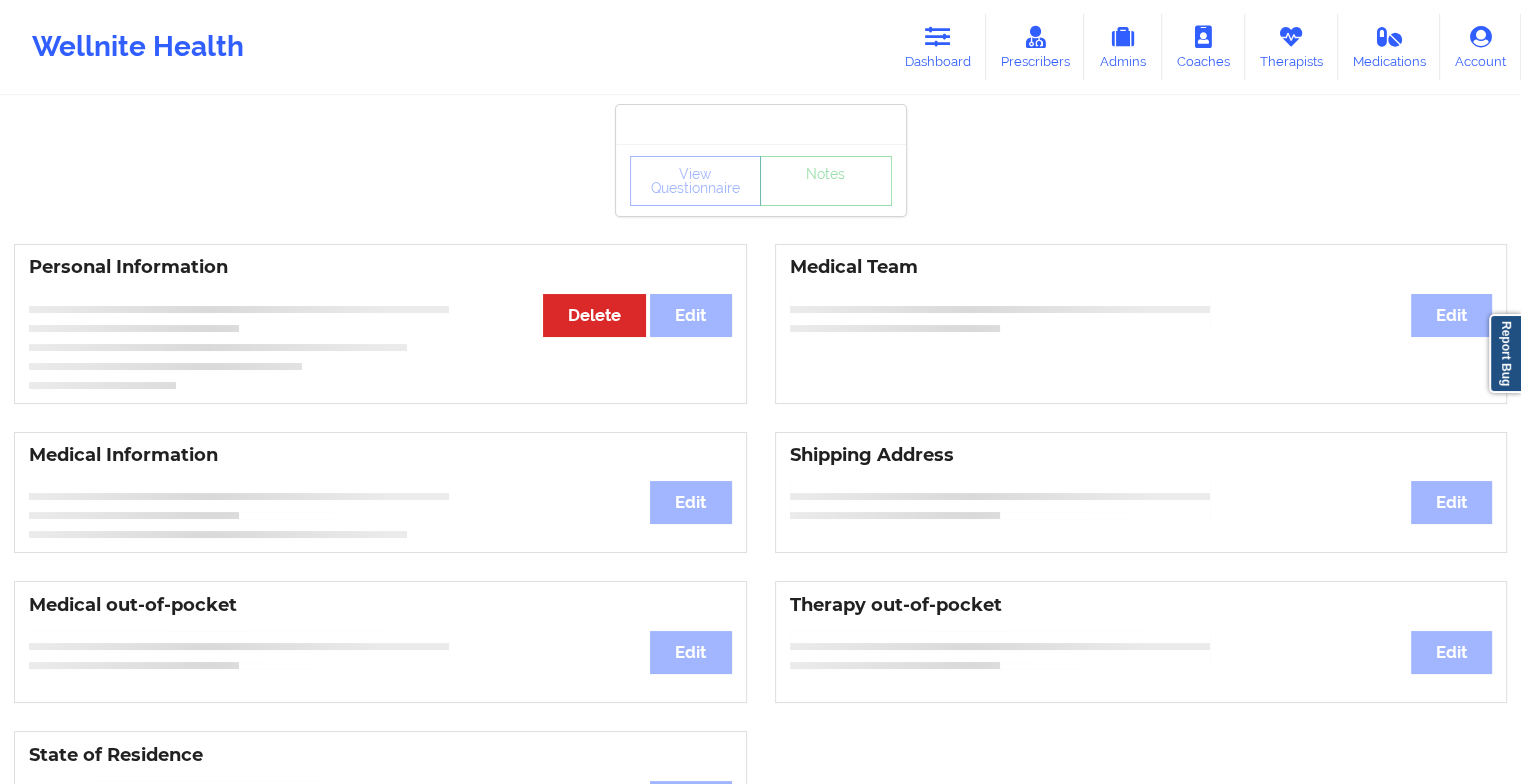click on "View Questionnaire Notes" at bounding box center [761, 181] 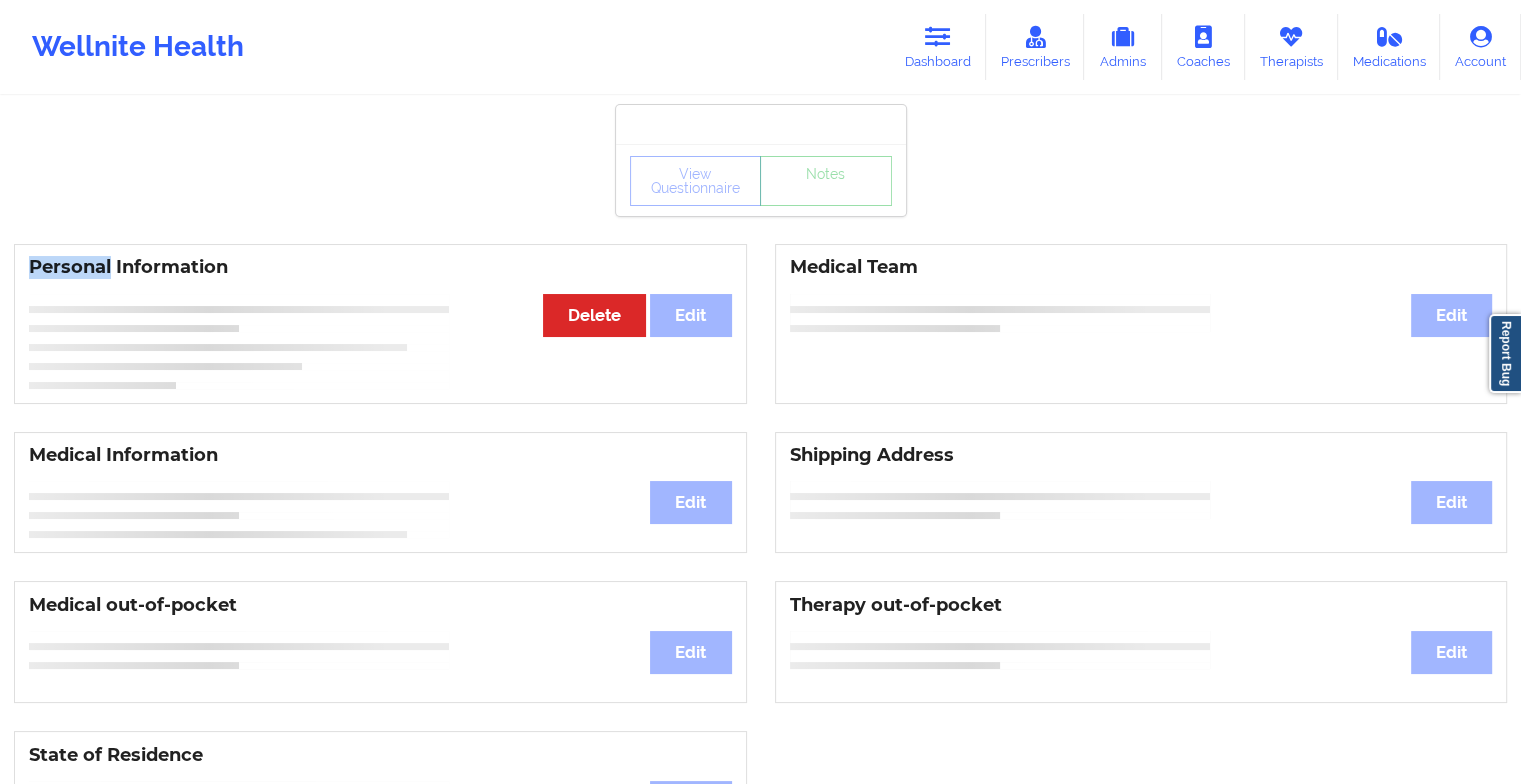 click on "View Questionnaire Notes" at bounding box center (761, 181) 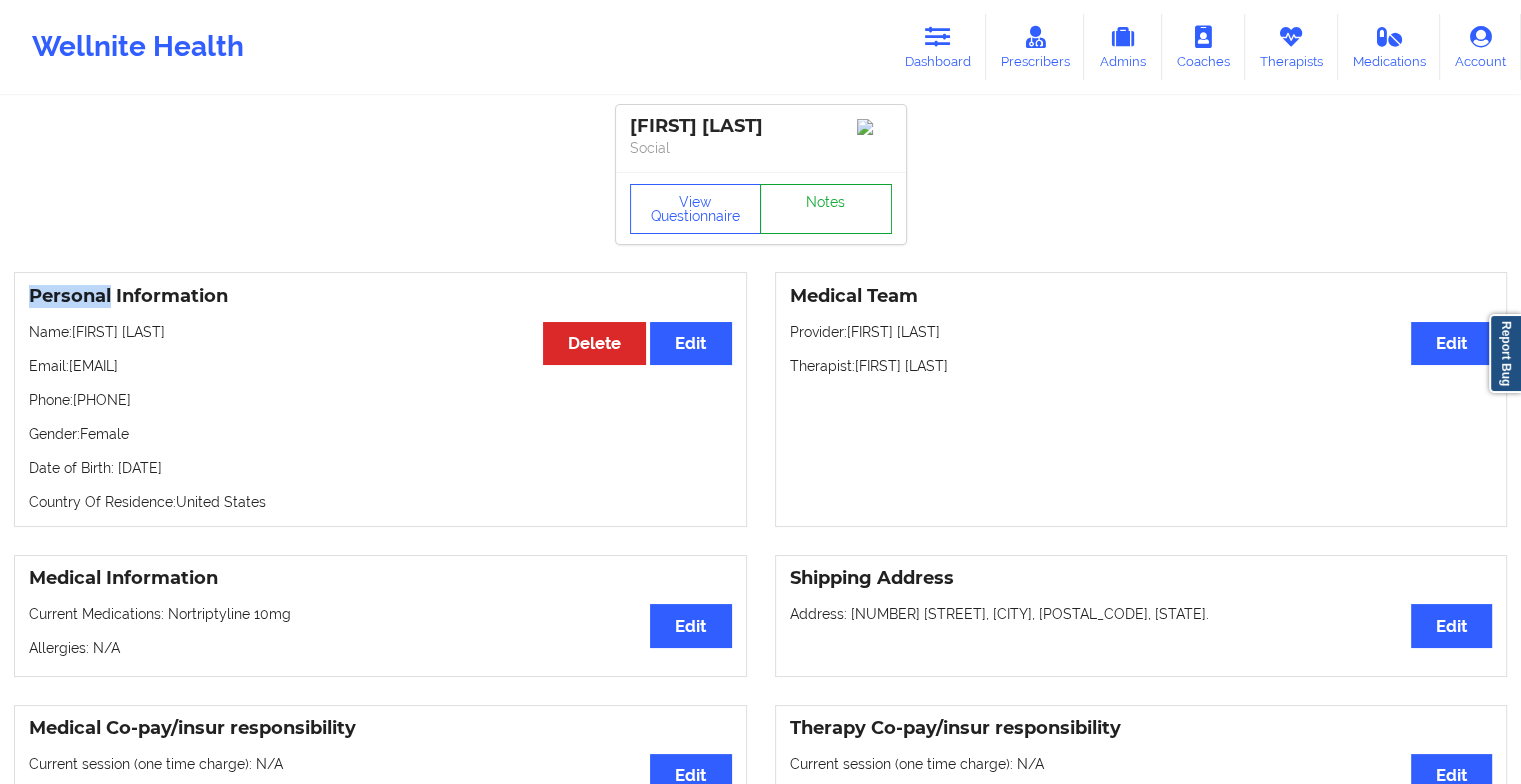 drag, startPoint x: 840, startPoint y: 193, endPoint x: 836, endPoint y: 205, distance: 12.649111 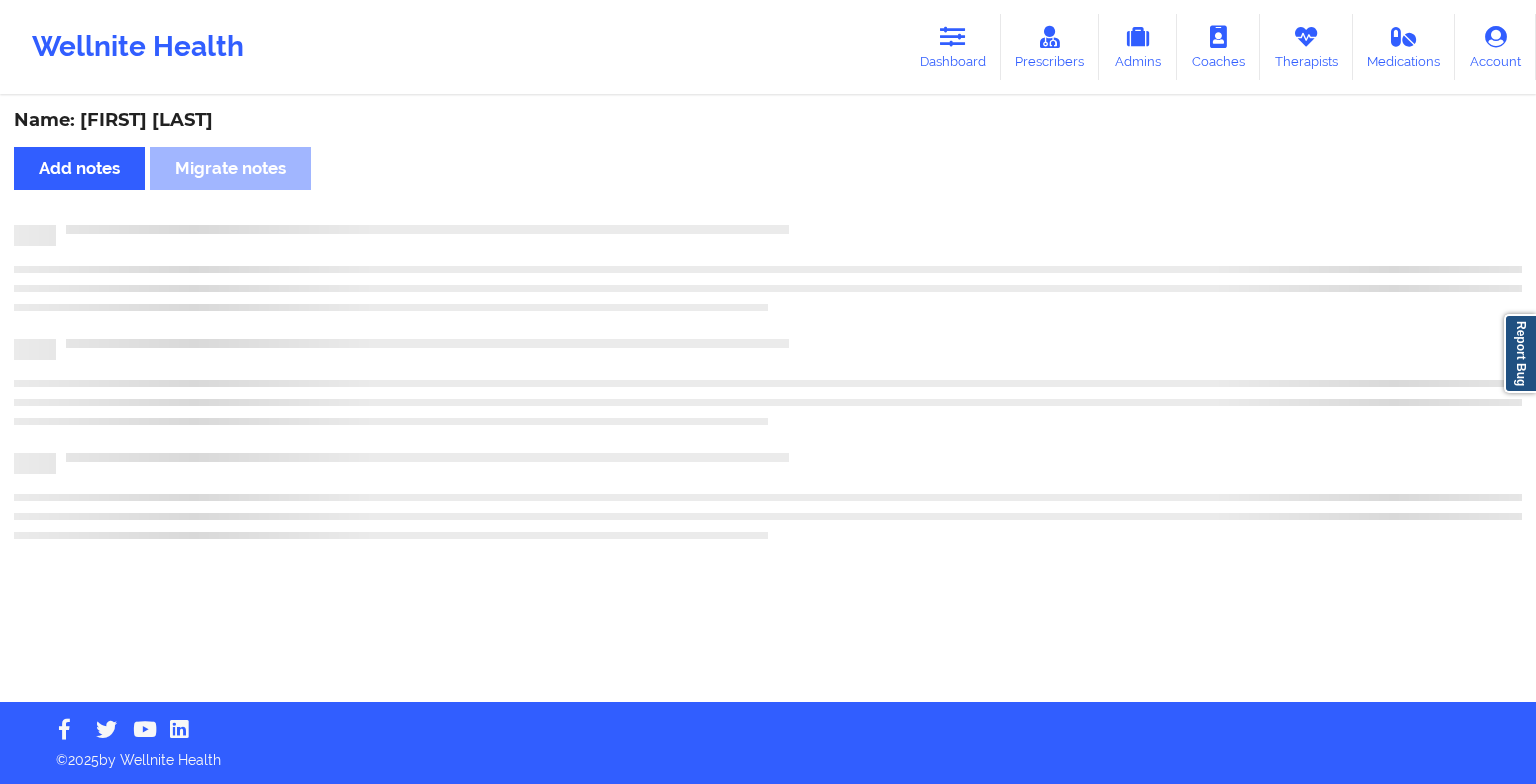 click on "Name: [FIRST] [LAST] Add notes Migrate notes" at bounding box center (768, 400) 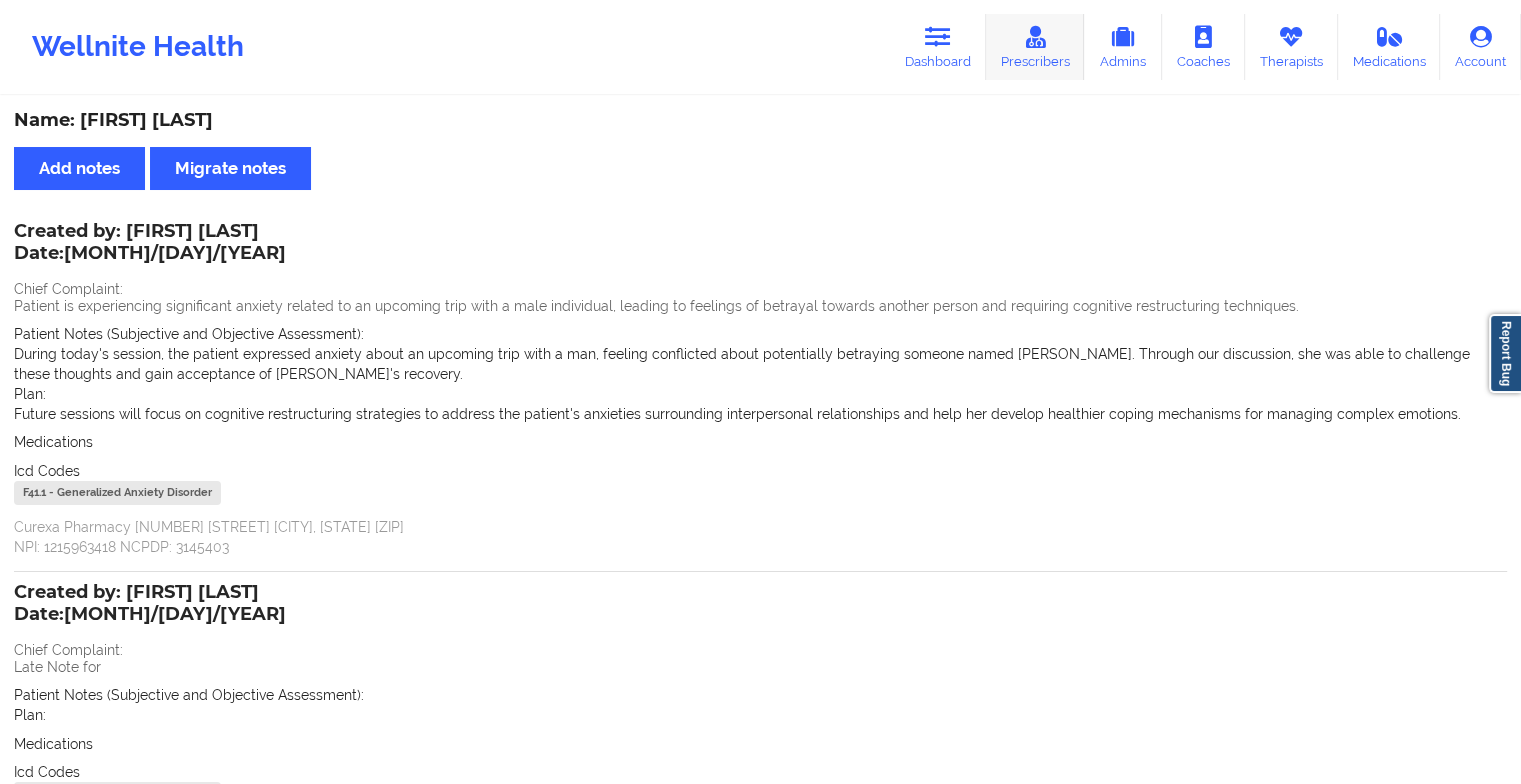 click on "Prescribers" at bounding box center [1035, 47] 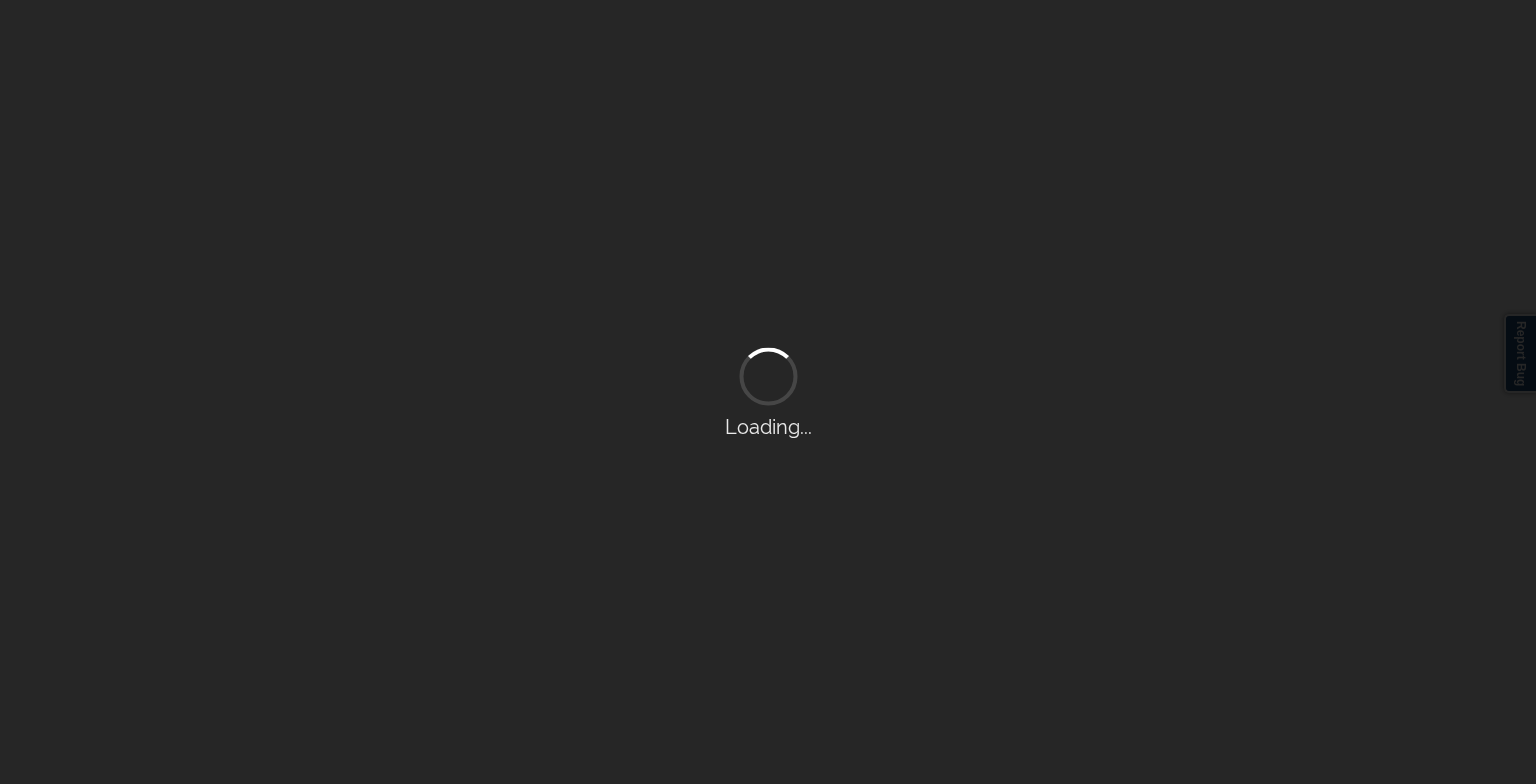 click on "Loading..." at bounding box center (768, 392) 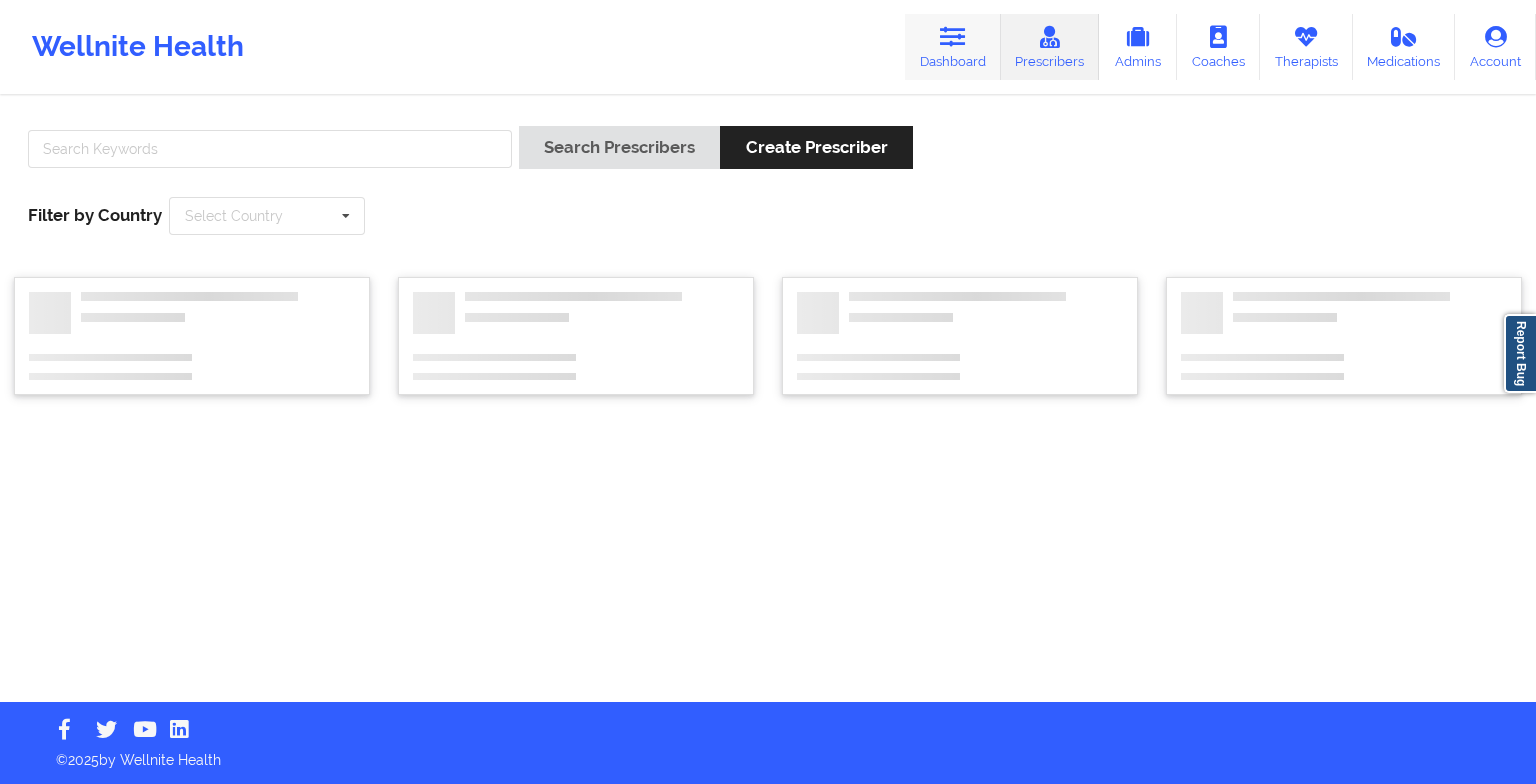 click on "Dashboard" at bounding box center (953, 47) 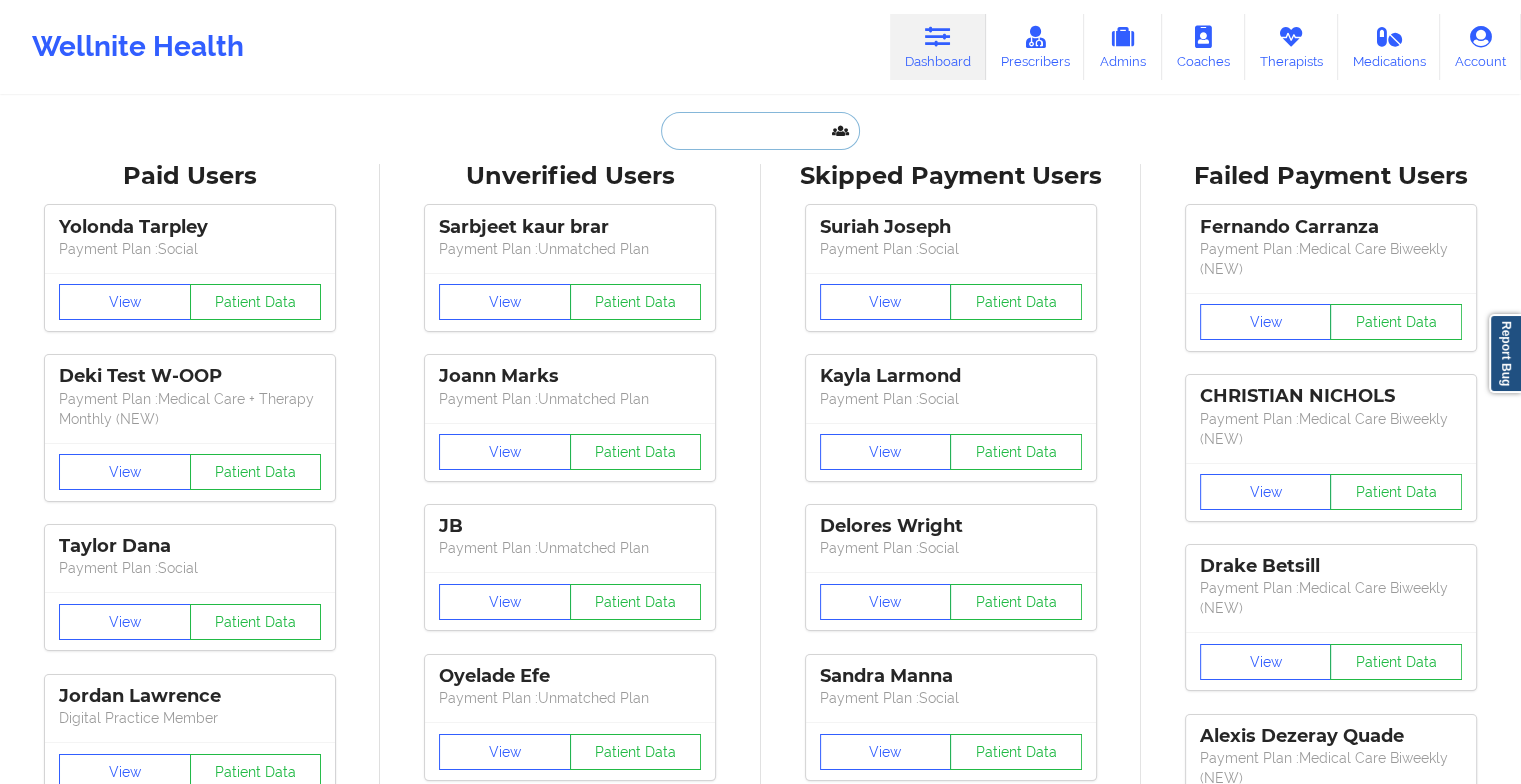 click at bounding box center (760, 131) 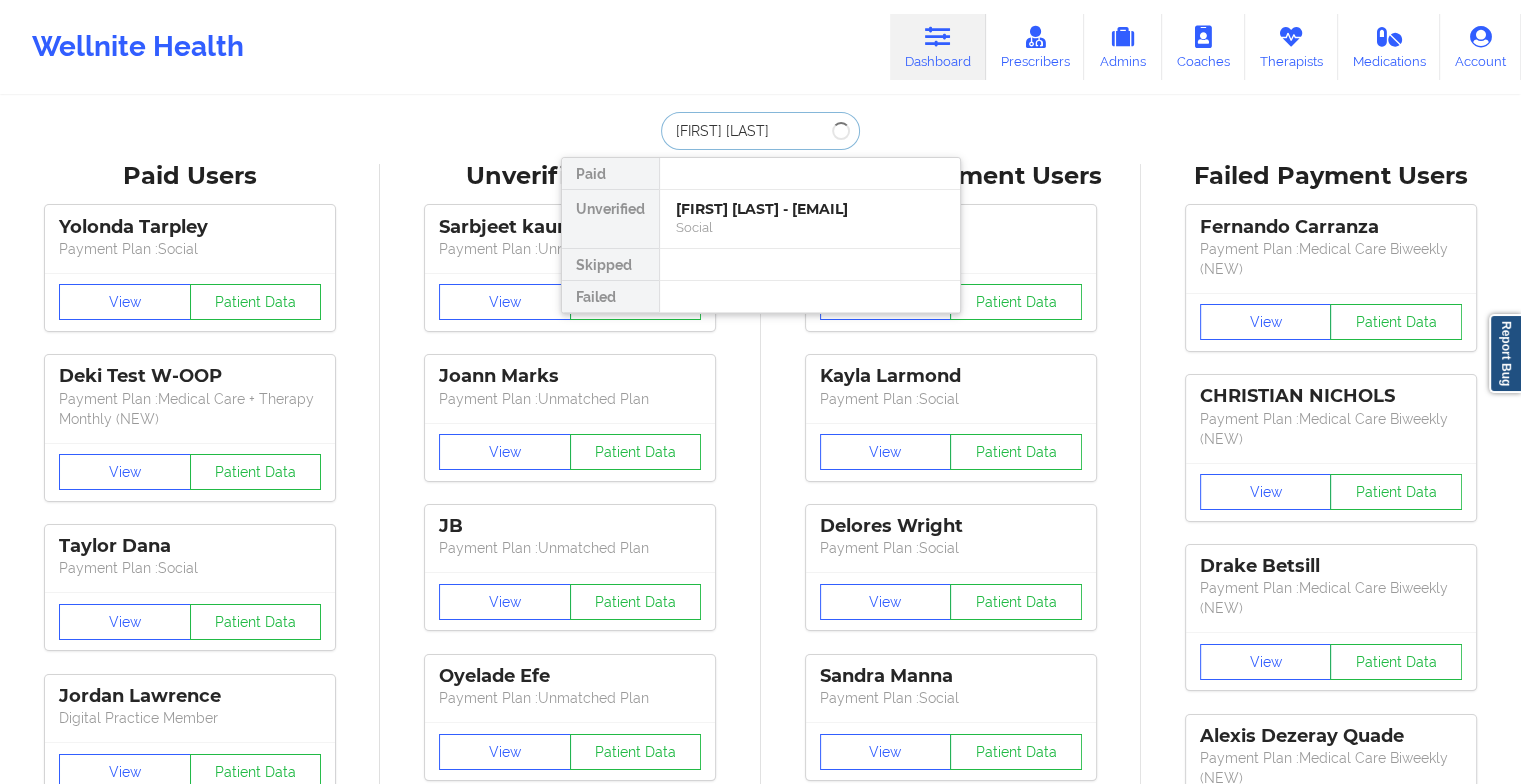type on "[FIRST] [LAST]" 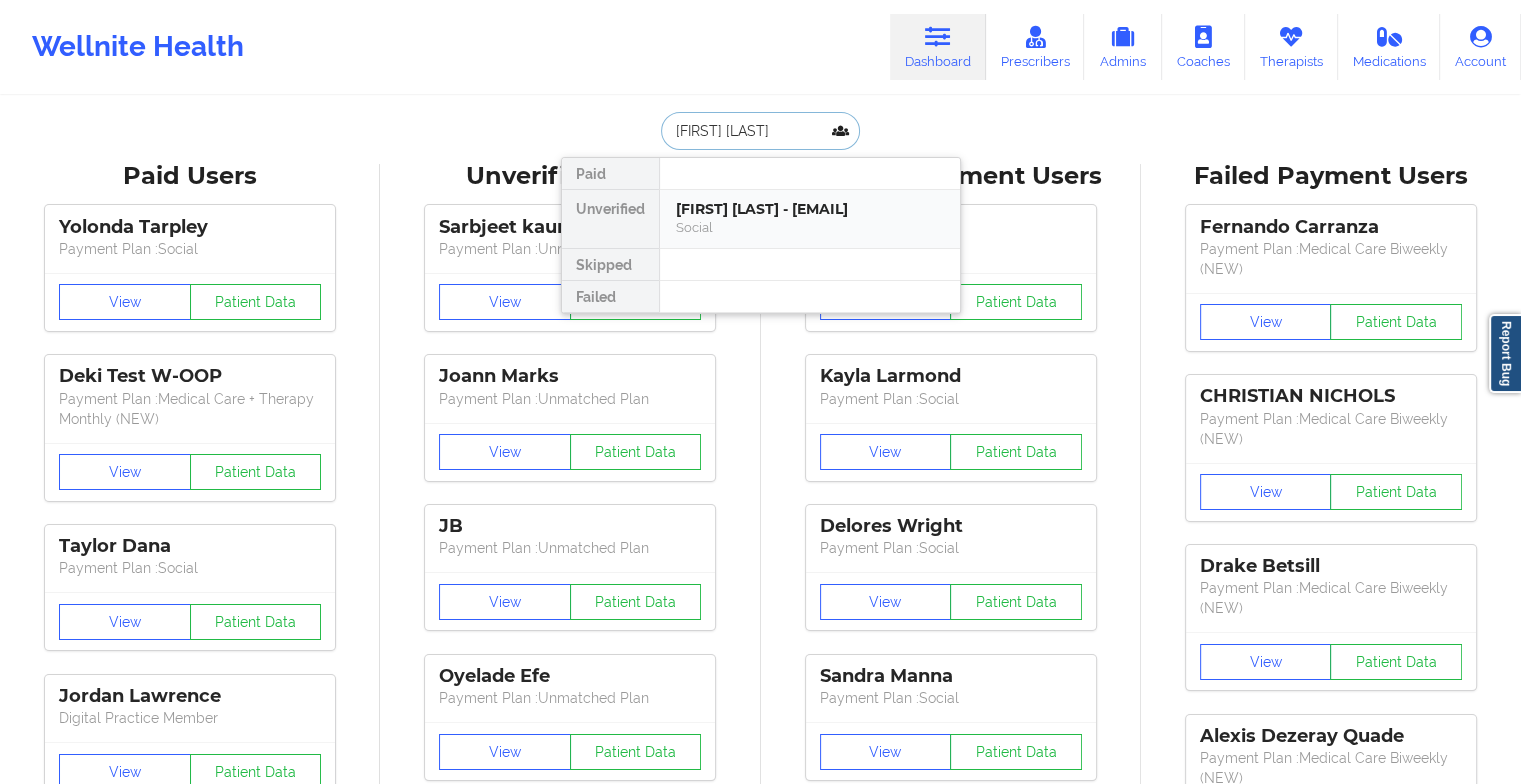 click on "[FIRST] [LAST] - [EMAIL] Social" at bounding box center (810, 219) 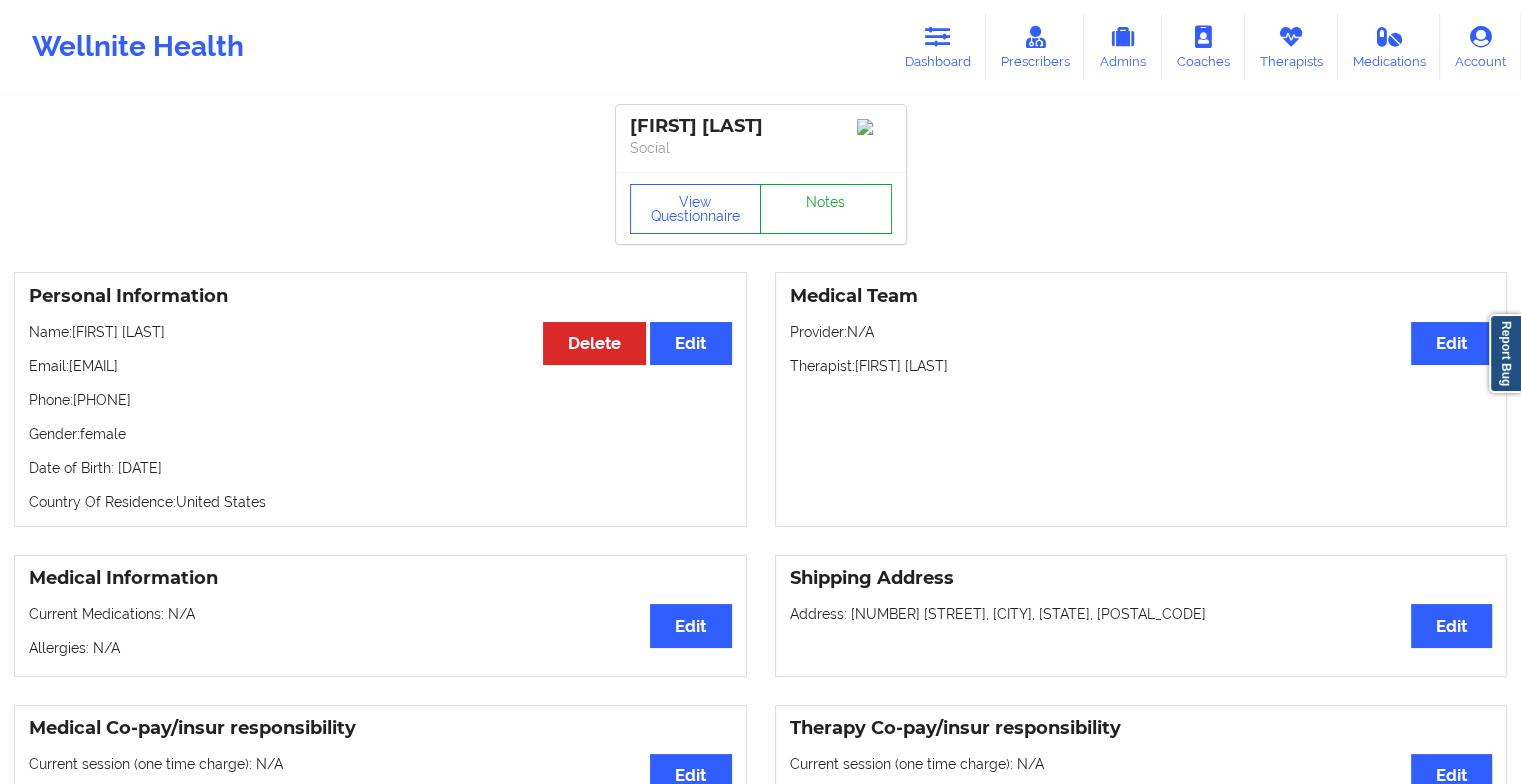 click on "Notes" at bounding box center [826, 209] 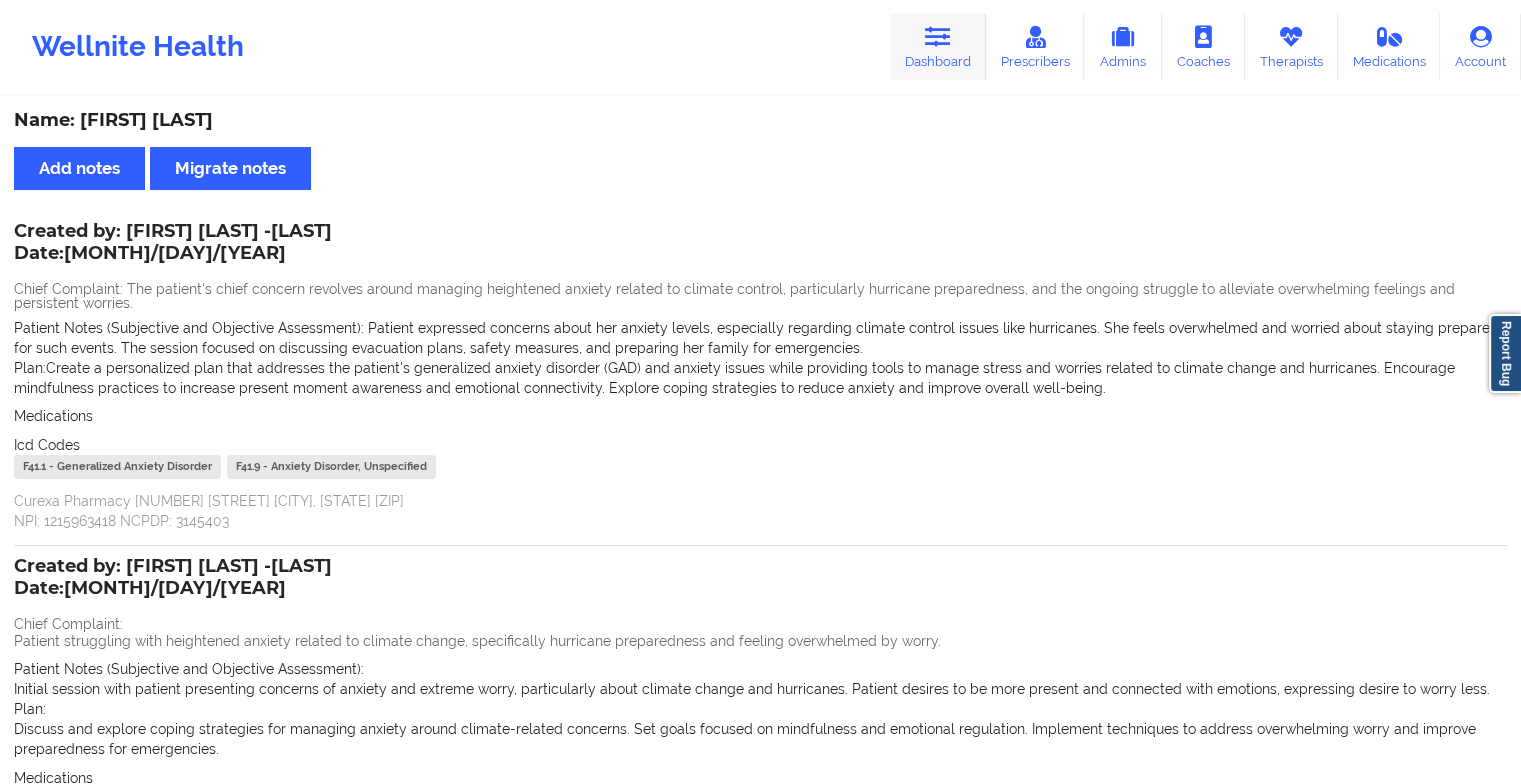 click at bounding box center [938, 37] 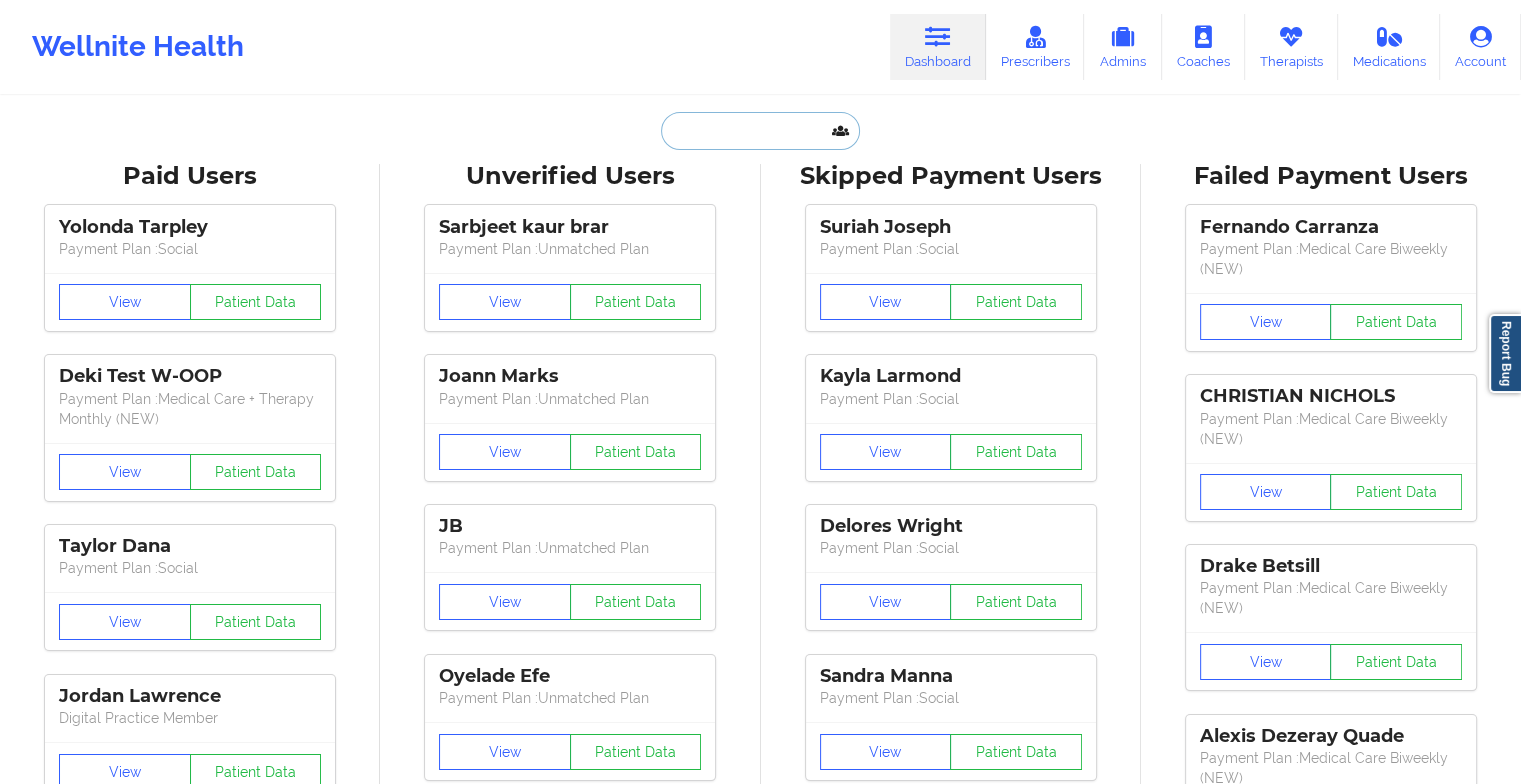 click at bounding box center [760, 131] 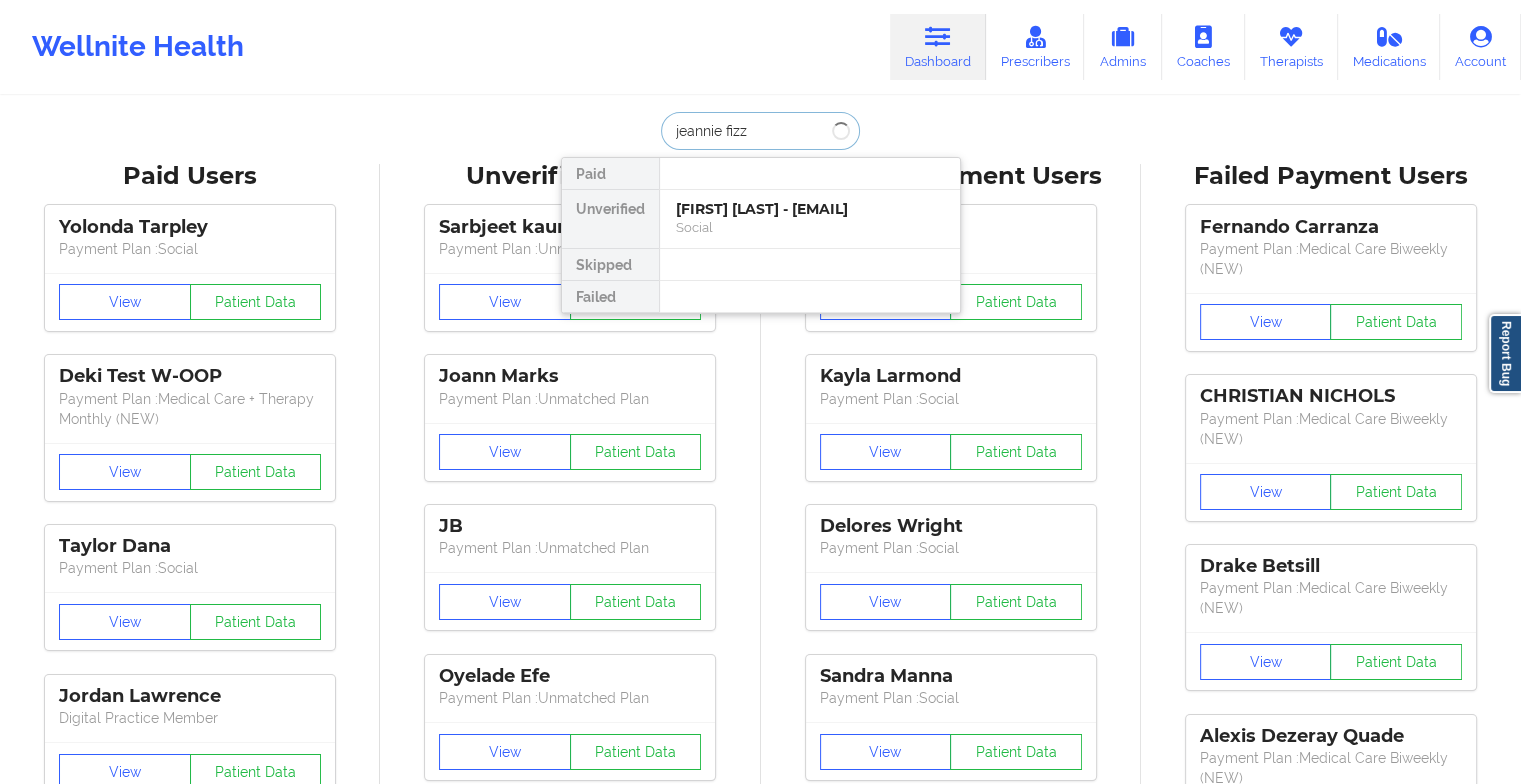 type on "[FIRST] [LAST]" 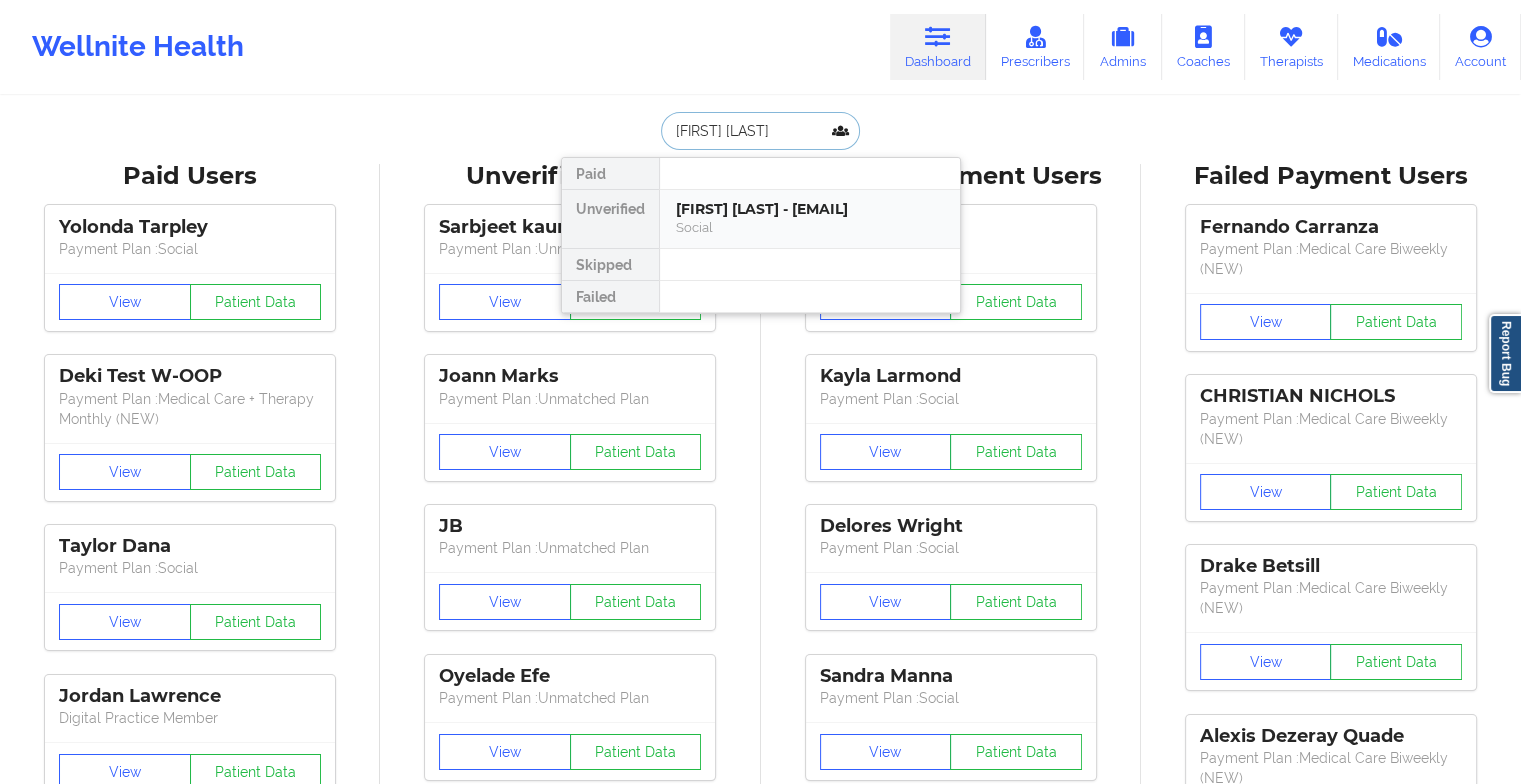 click on "[FIRST] [LAST] - [EMAIL]" at bounding box center (810, 209) 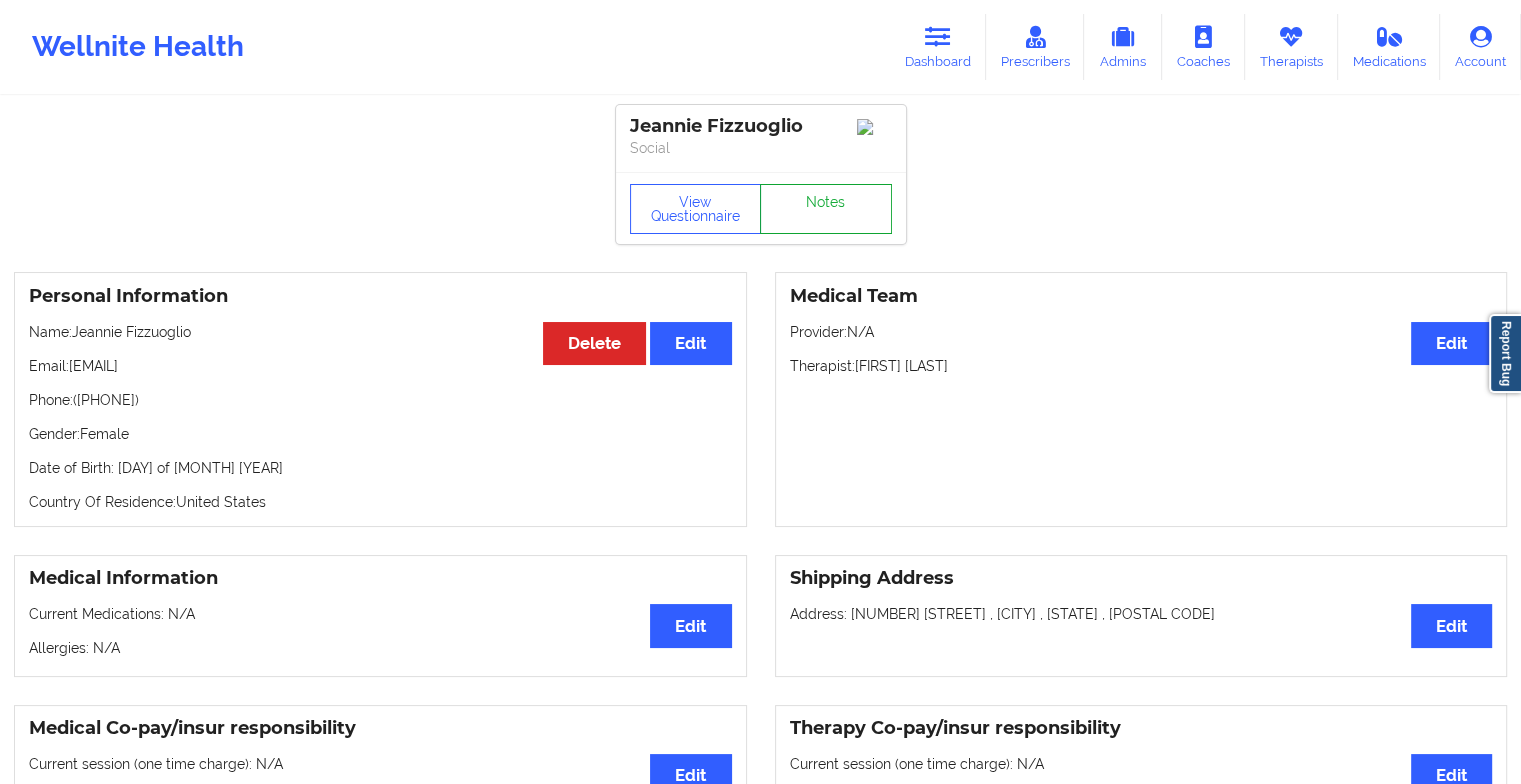 click on "Notes" at bounding box center [826, 209] 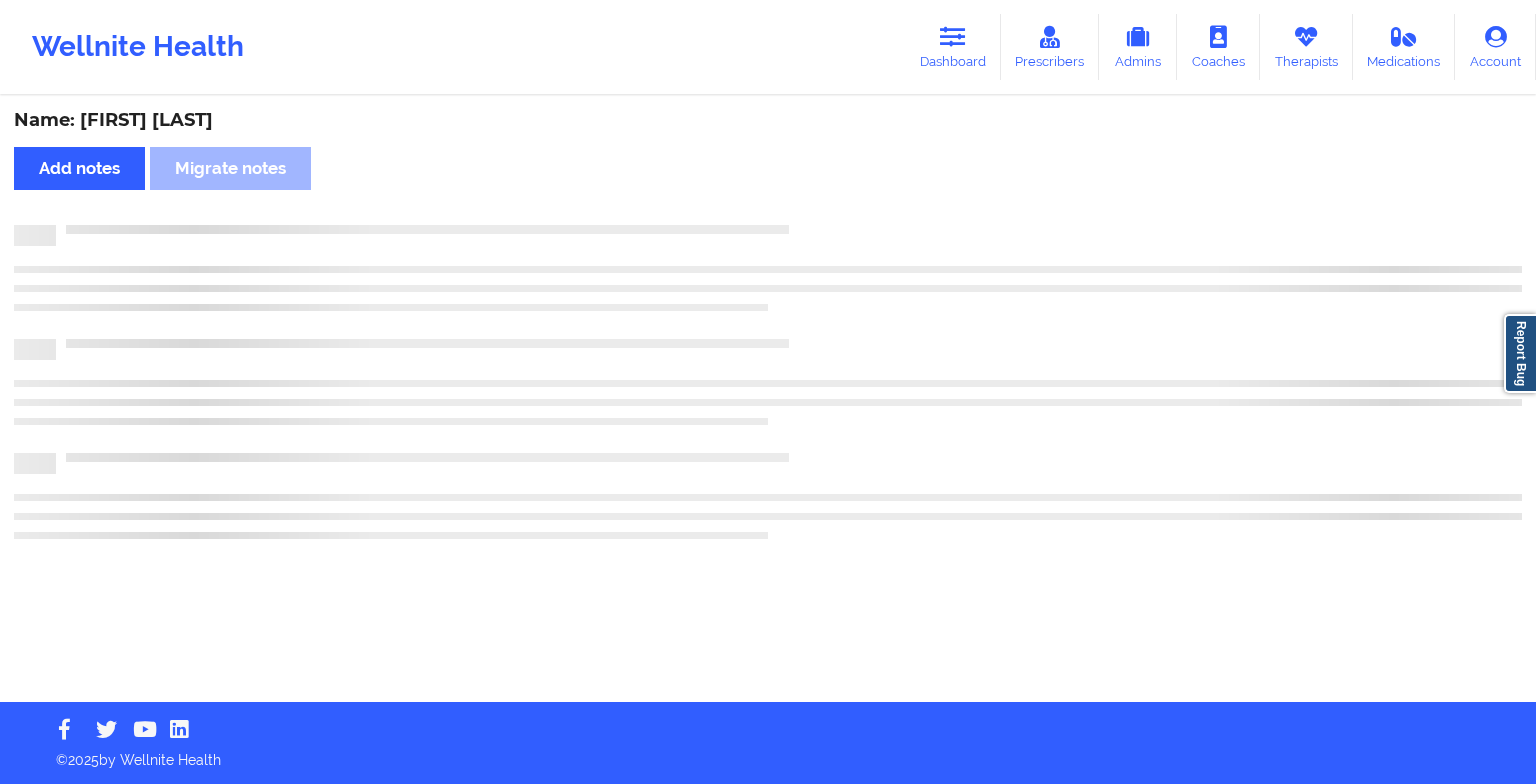 click on "Name: [FIRST] [LAST]  Add notes Migrate notes" at bounding box center [768, 400] 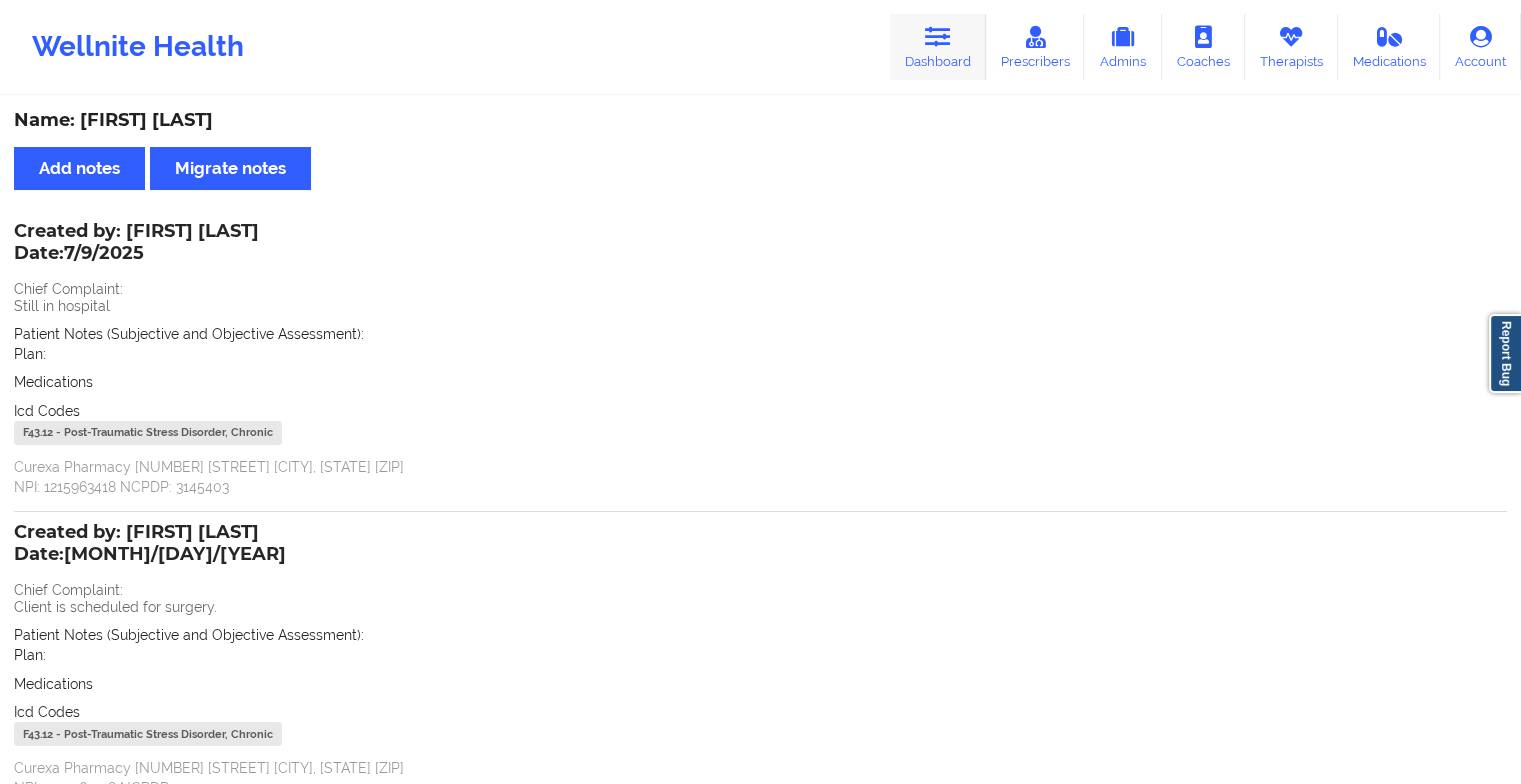 click on "Dashboard" at bounding box center [938, 47] 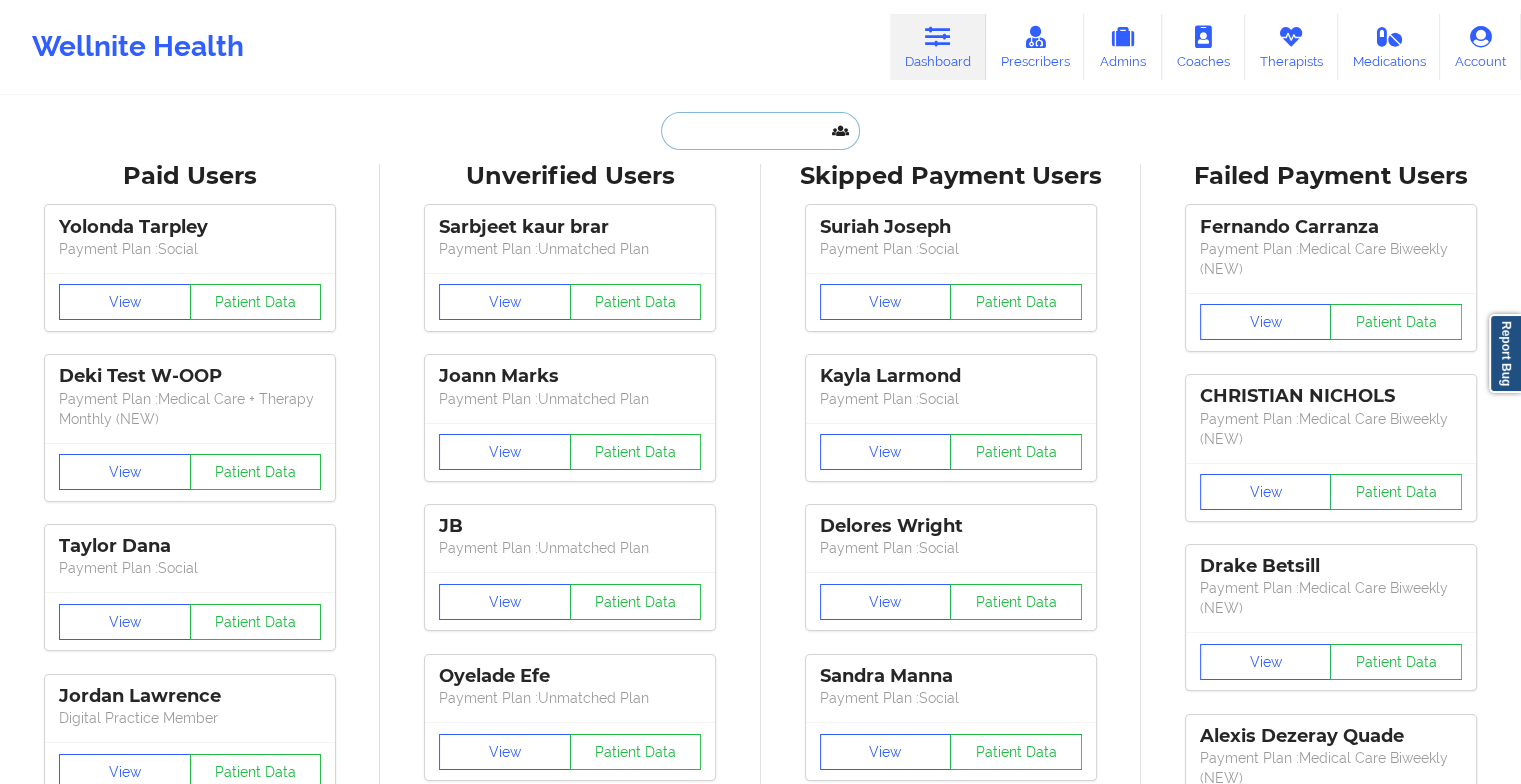 click at bounding box center (760, 131) 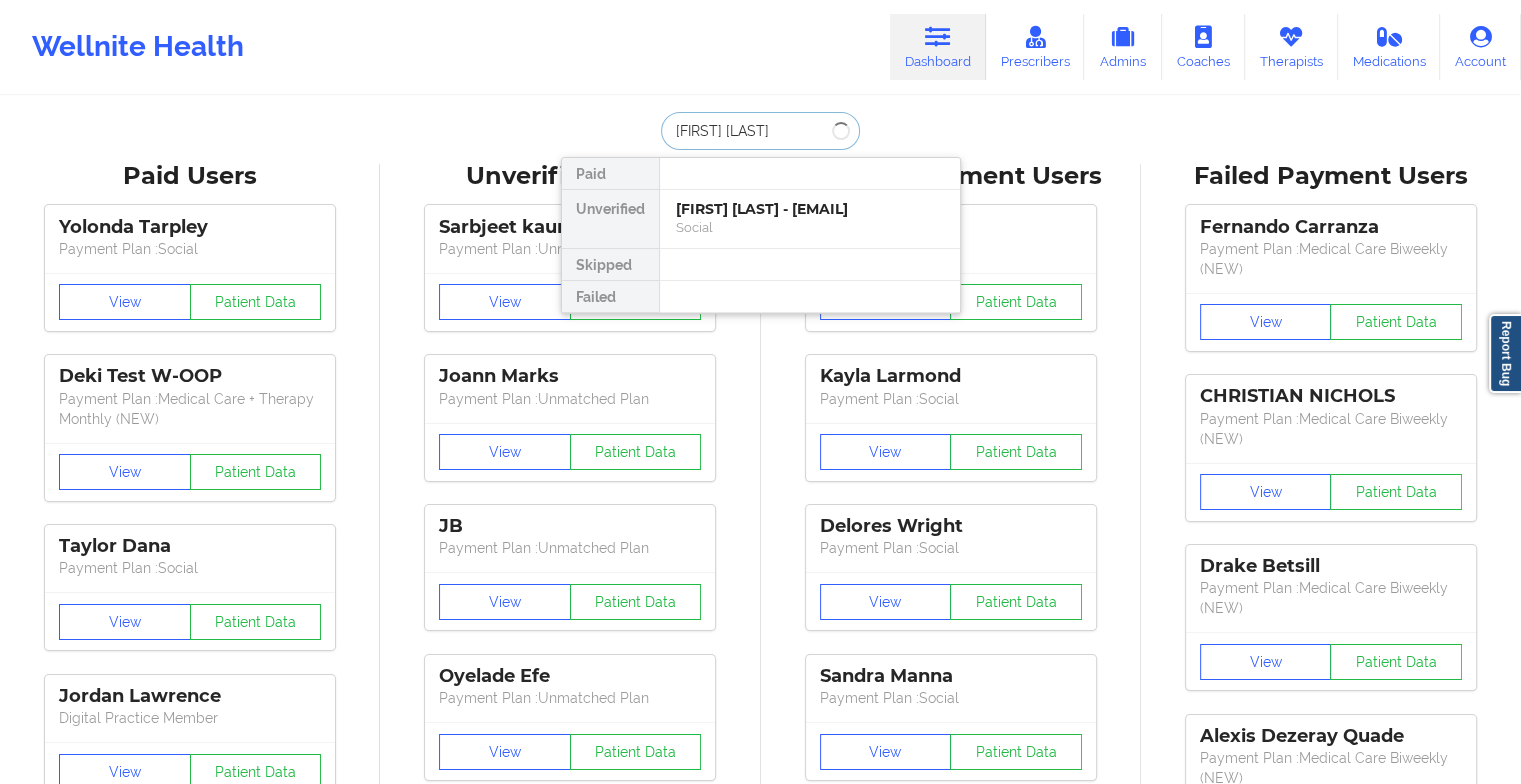 type on "[FIRST] [LAST]" 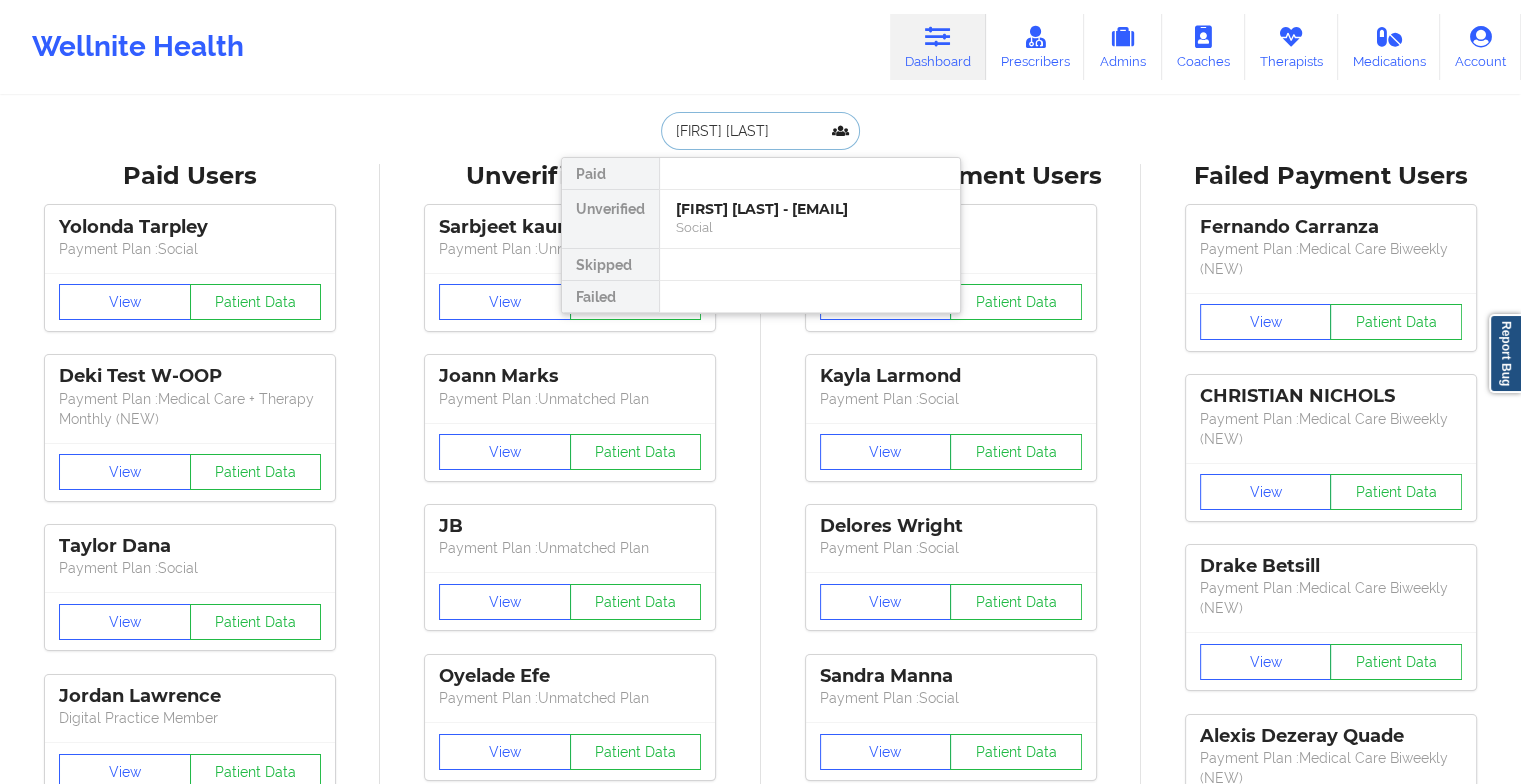 click on "[FIRST] [LAST] - [EMAIL]" at bounding box center [810, 209] 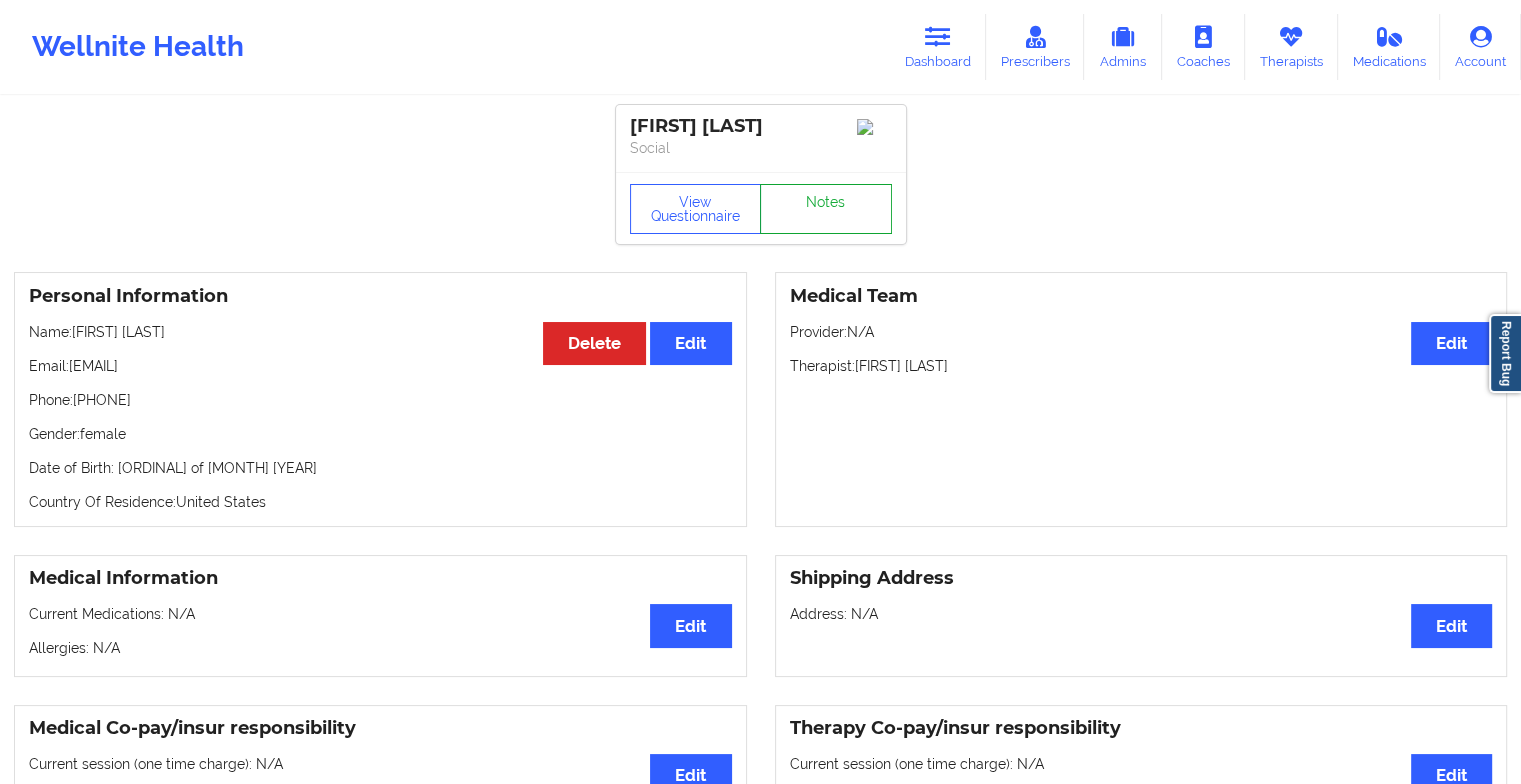 click on "Notes" at bounding box center (826, 209) 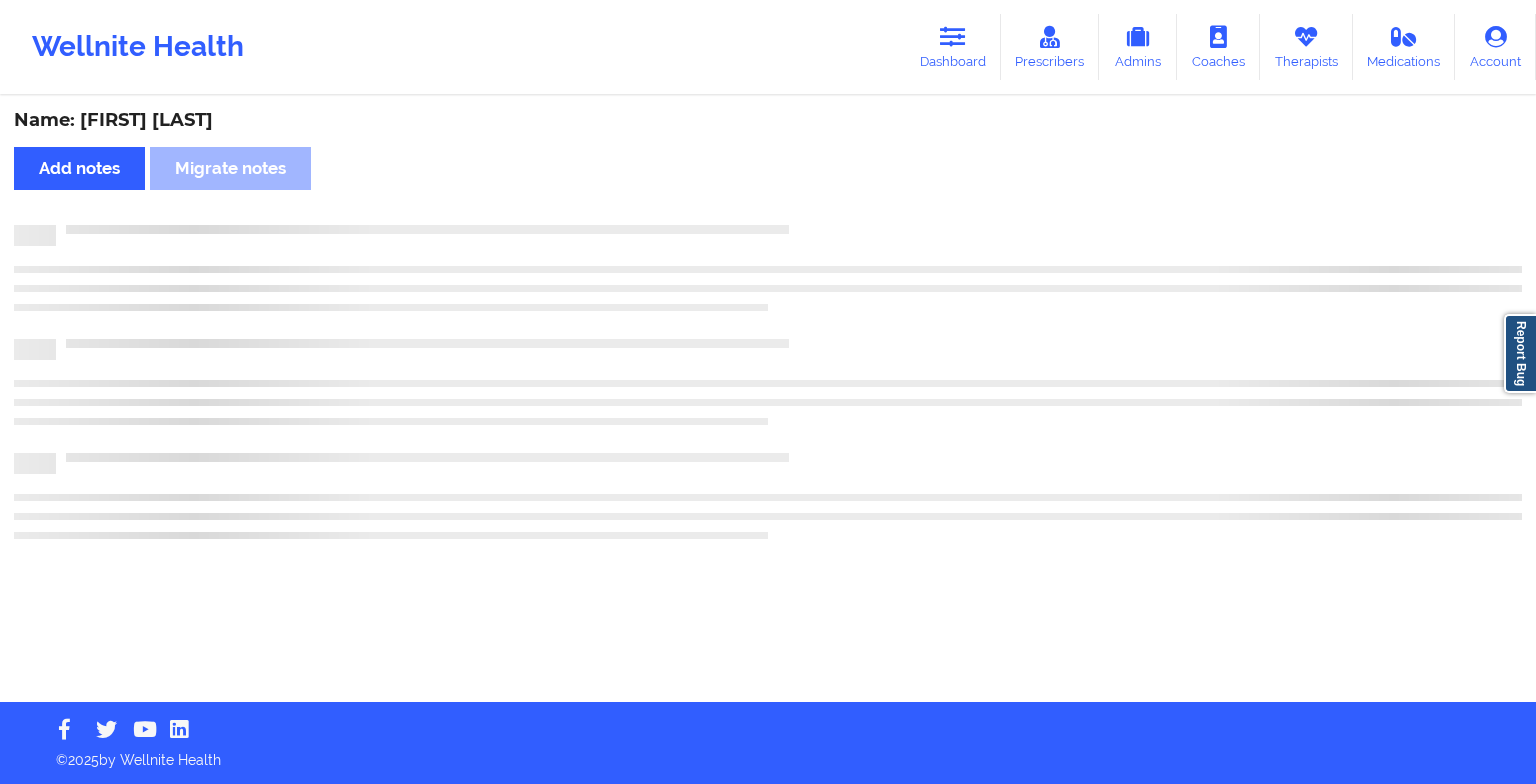 click on "Name: [FIRST] [LAST] Add notes Migrate notes" at bounding box center (768, 400) 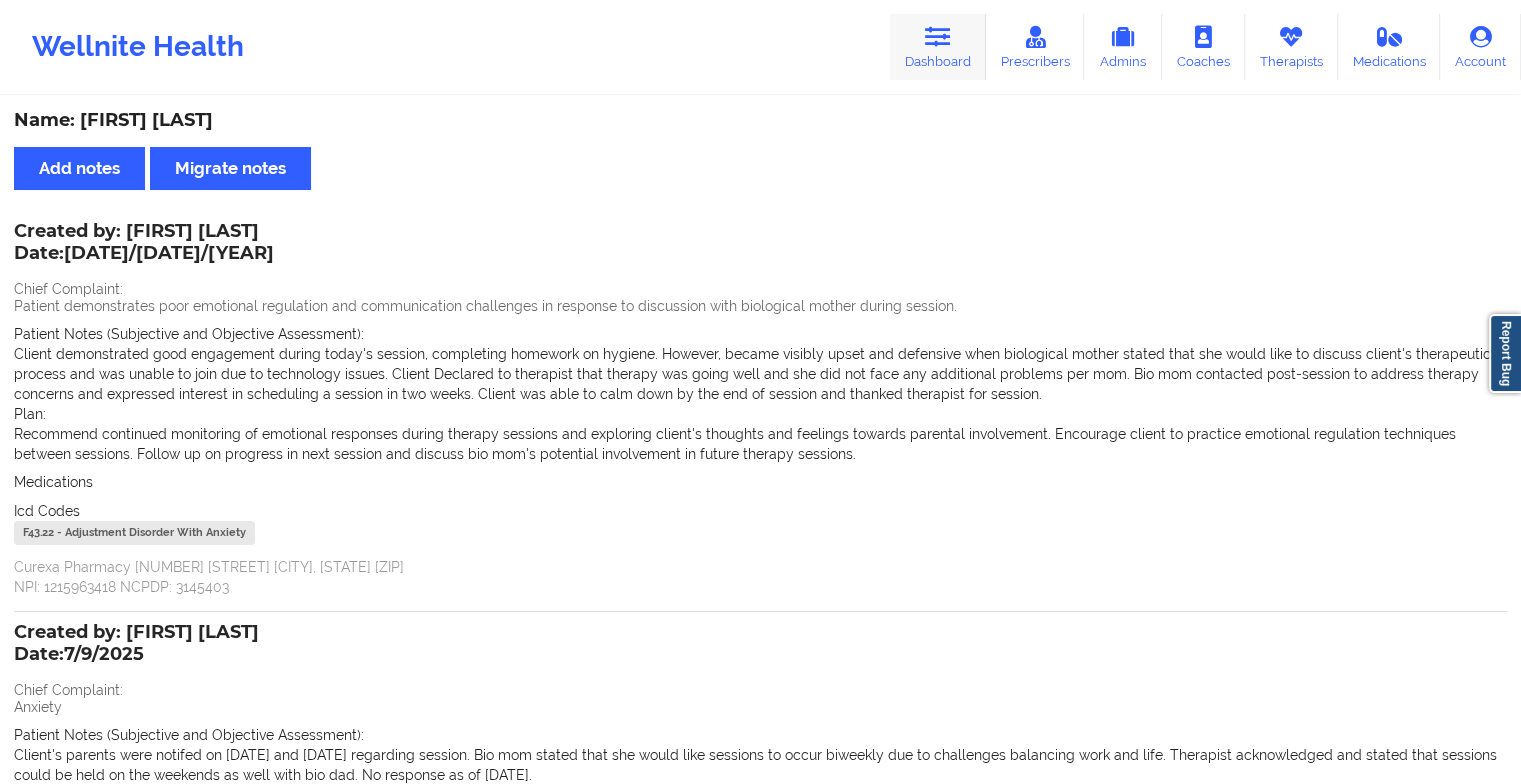 click on "Dashboard" at bounding box center [938, 47] 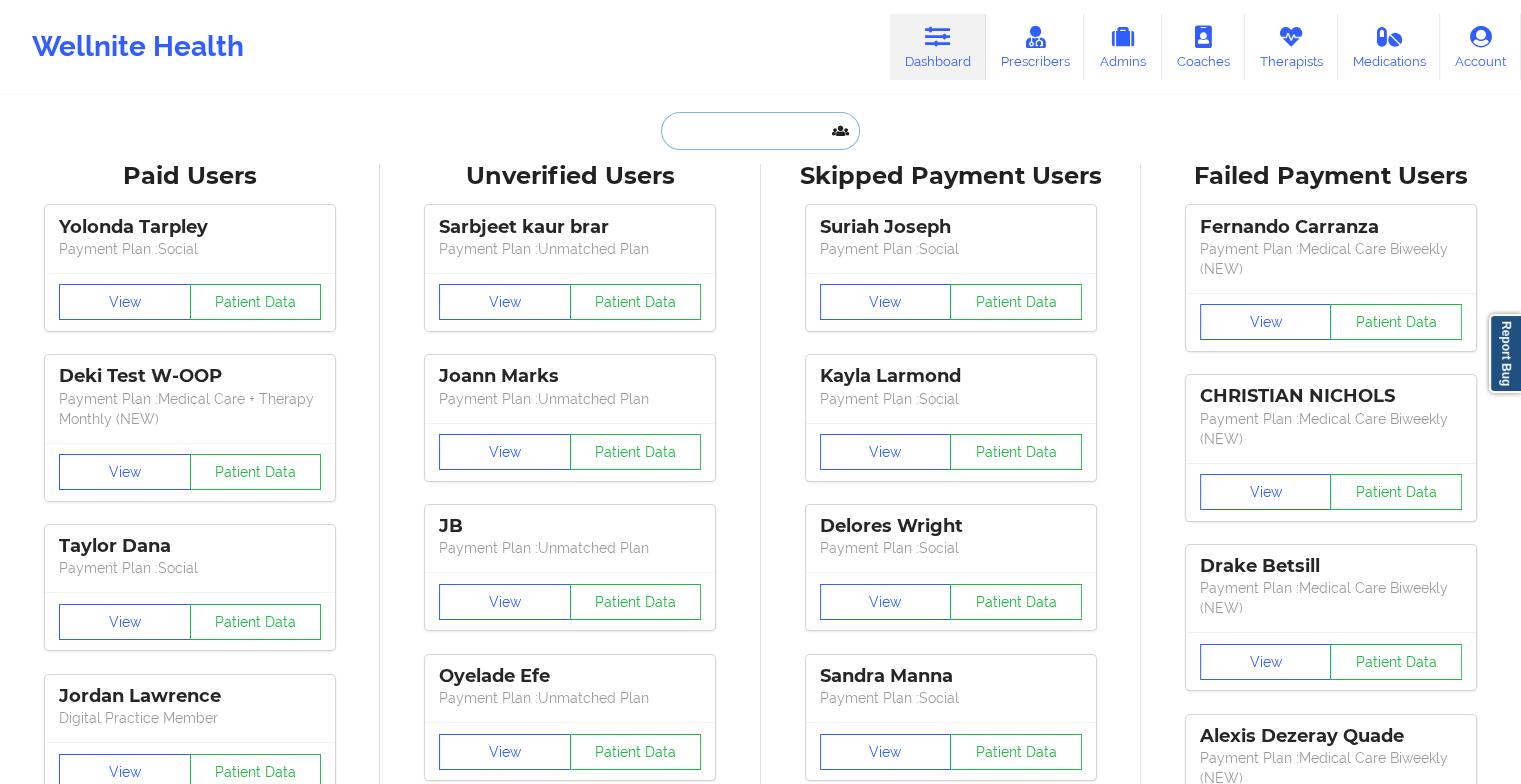 click at bounding box center (760, 131) 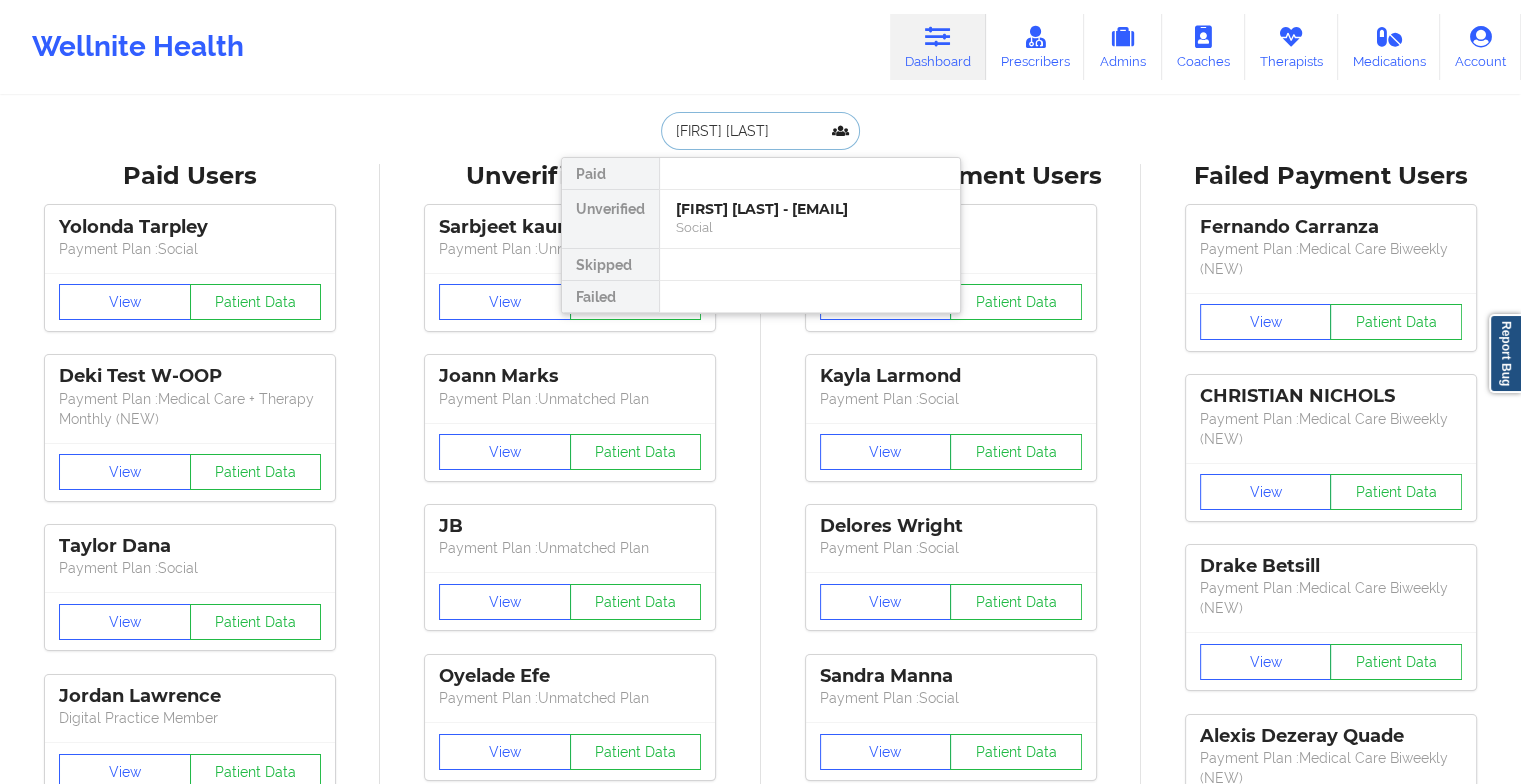 type on "maria didia" 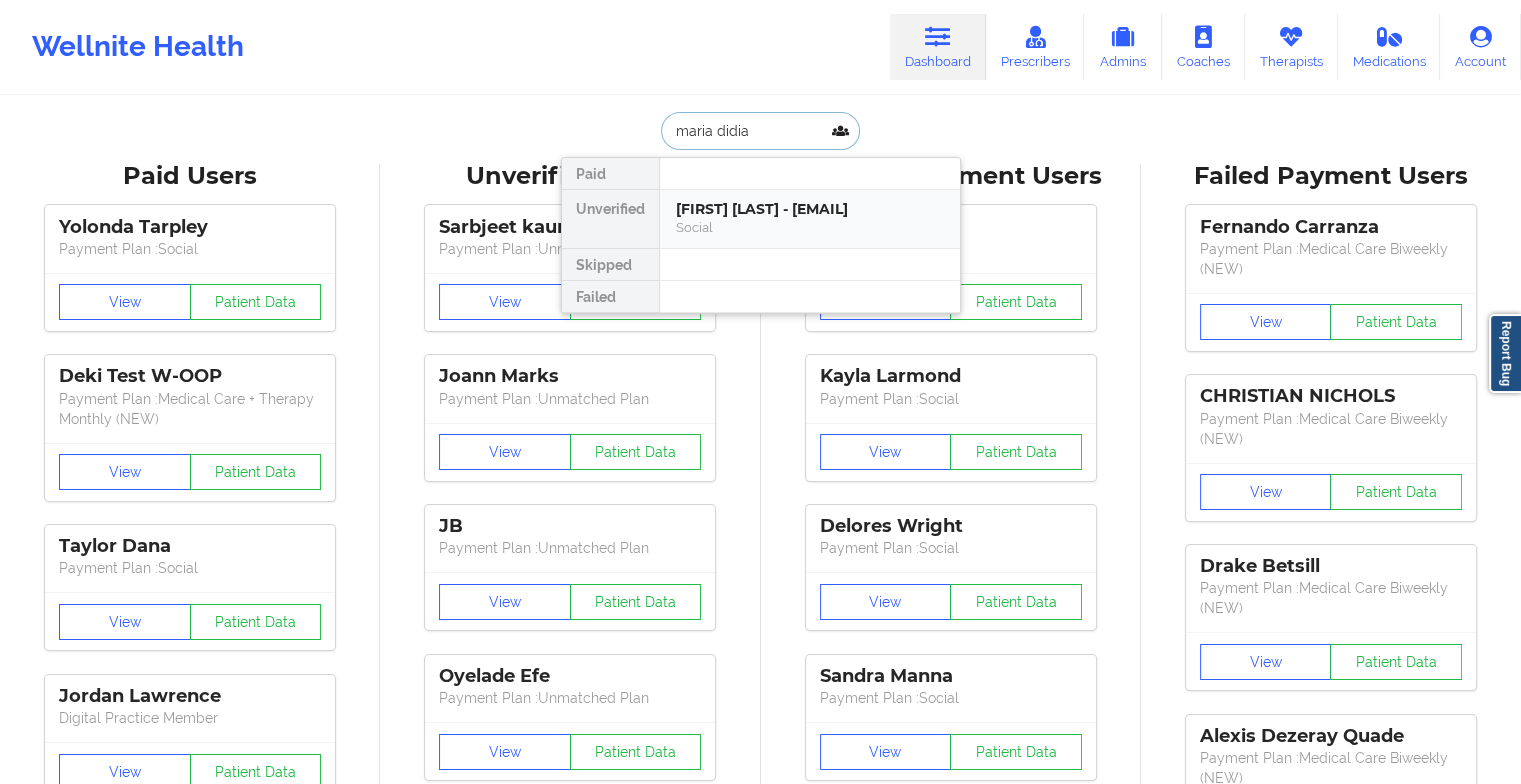 click on "[FIRST] [LAST] - [EMAIL]" at bounding box center (810, 209) 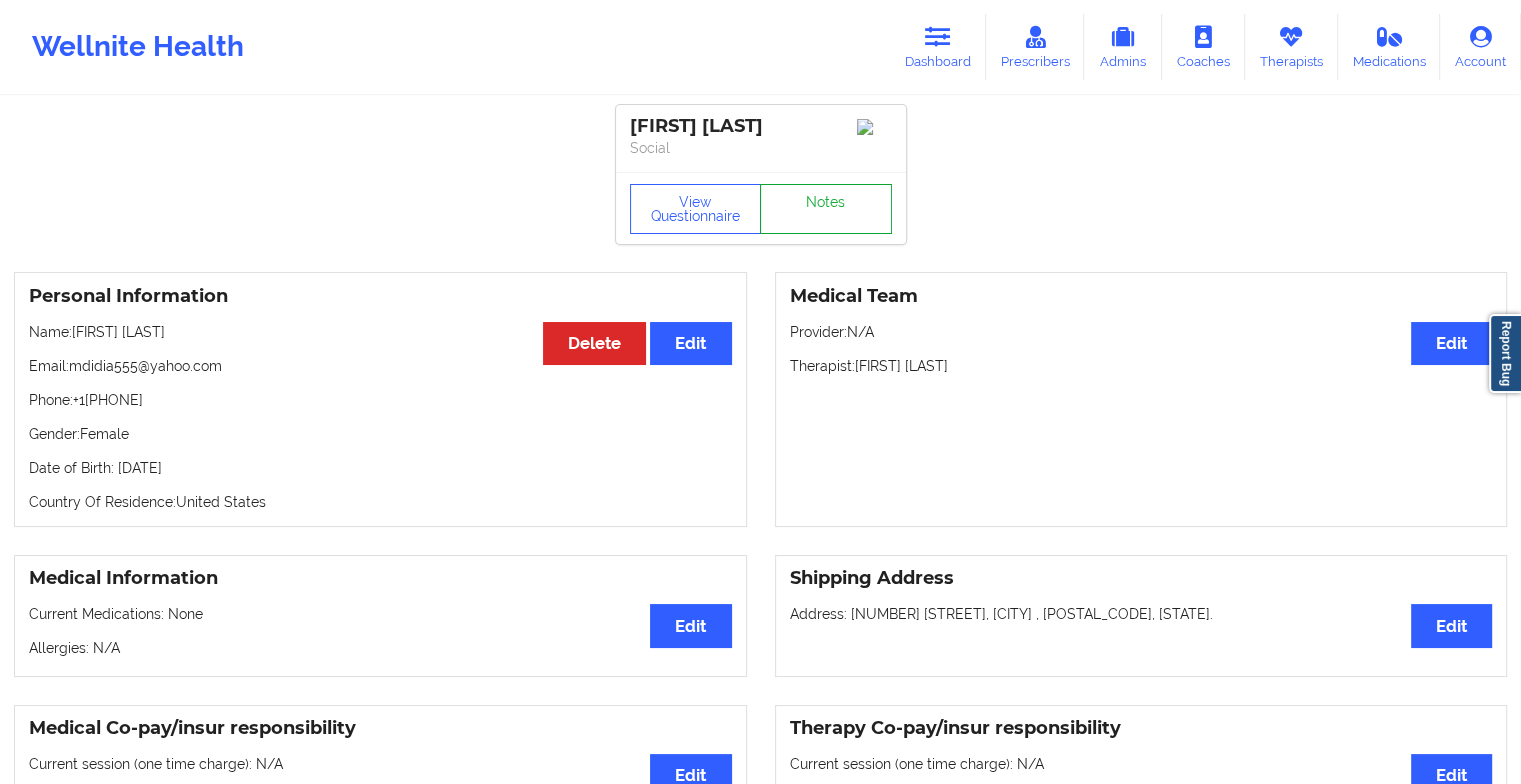 drag, startPoint x: 822, startPoint y: 201, endPoint x: 813, endPoint y: 210, distance: 12.727922 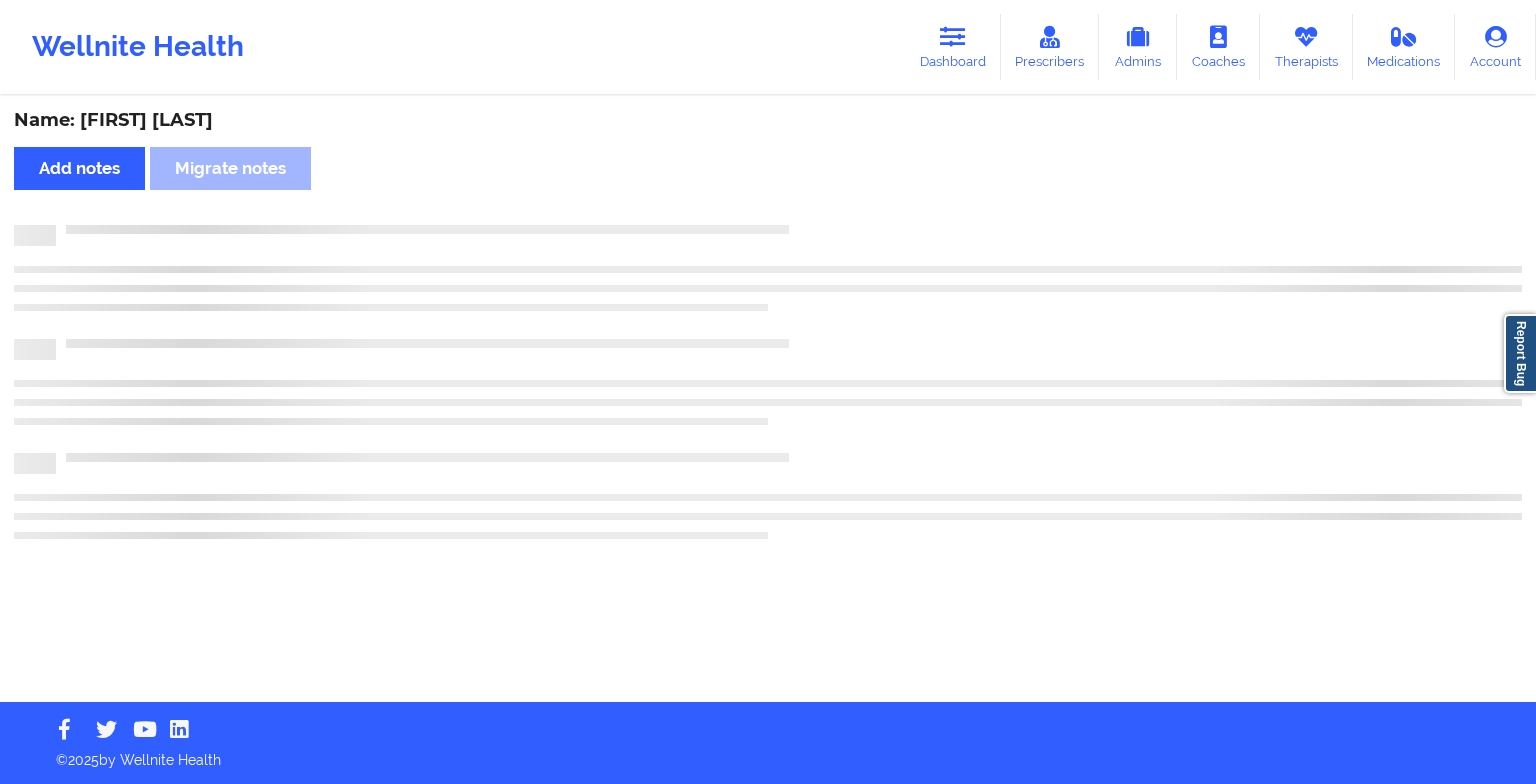 click on "Name: [FIRST] [LAST] Add notes Migrate notes" at bounding box center (768, 400) 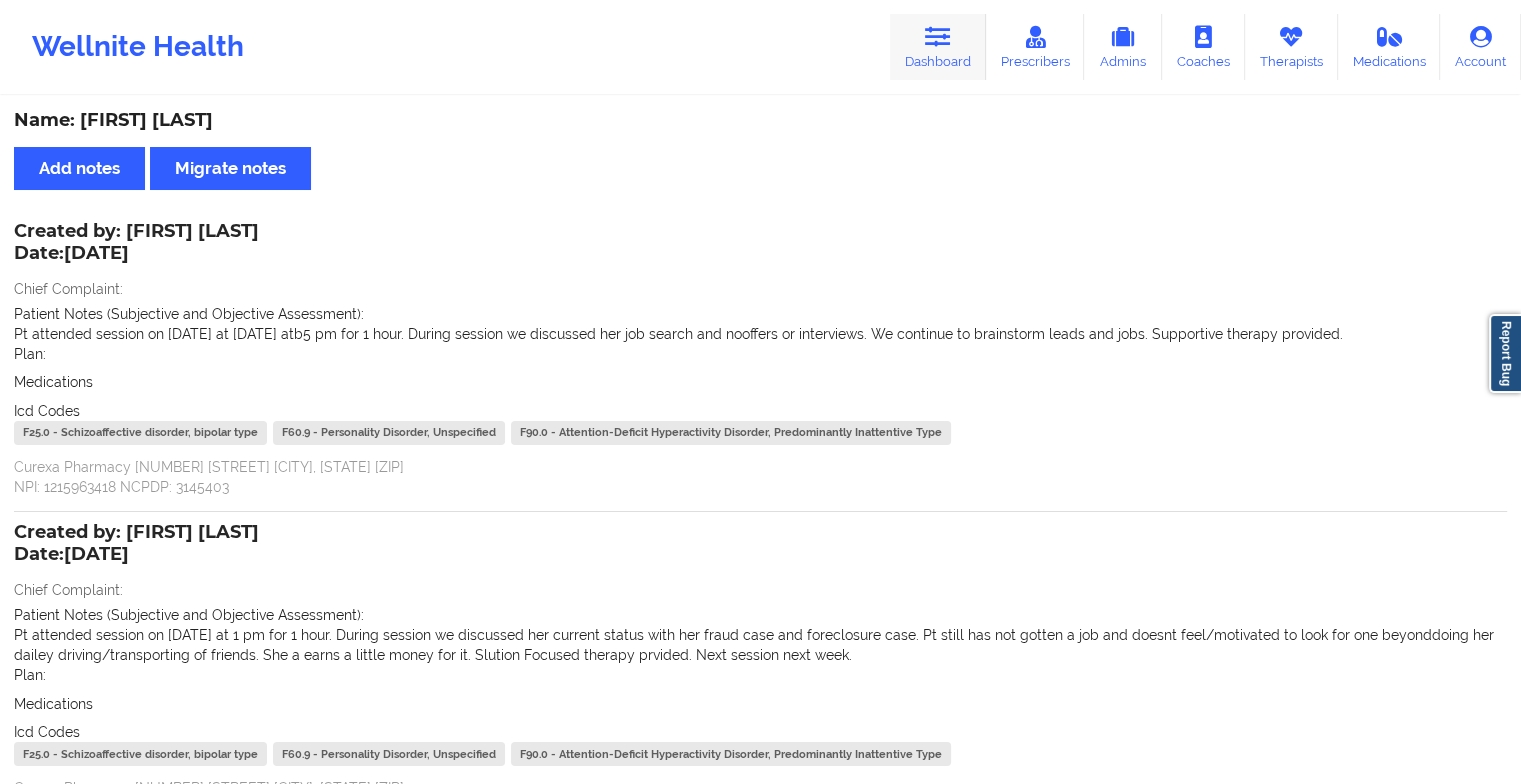 click on "Dashboard" at bounding box center [938, 47] 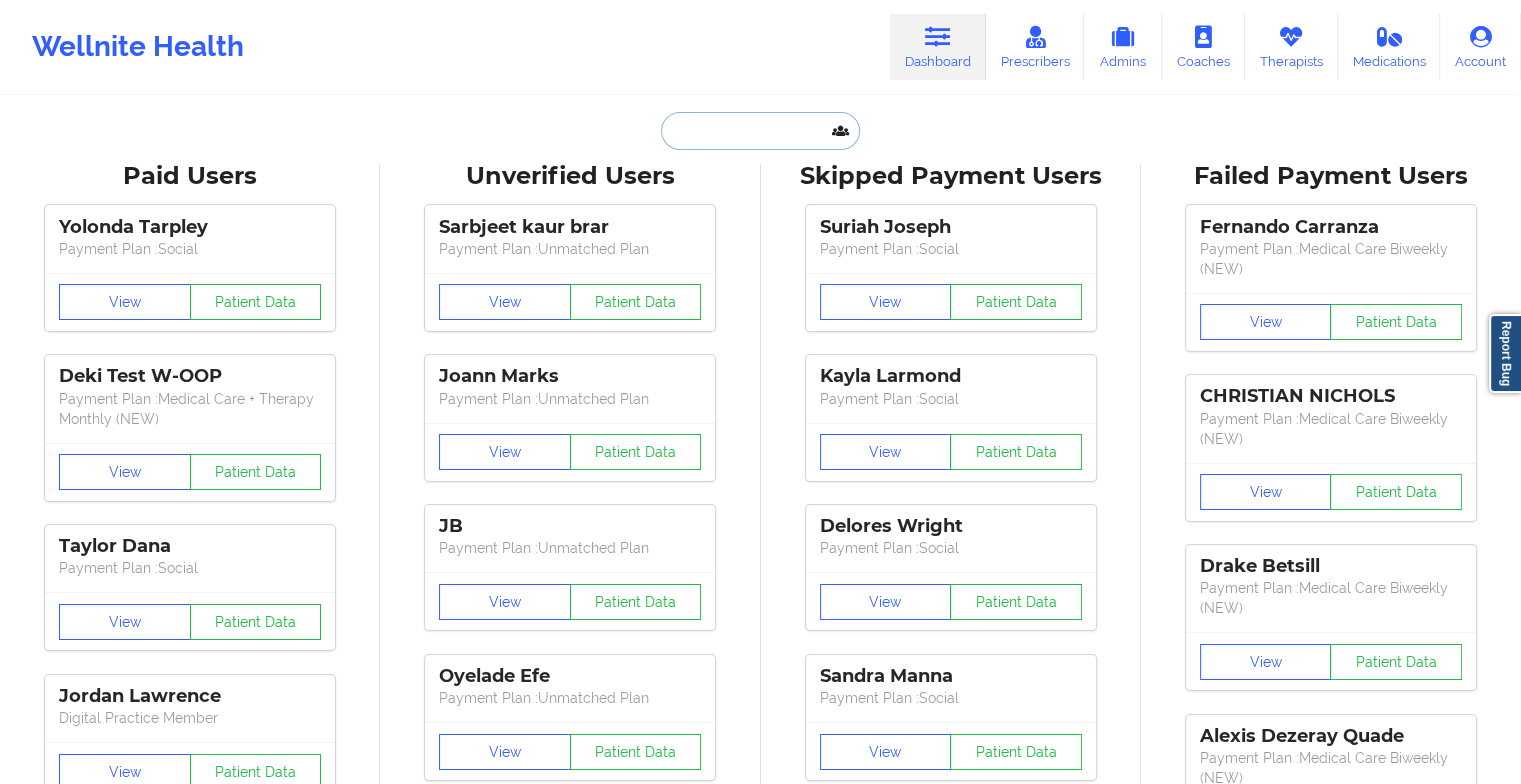 click at bounding box center [760, 131] 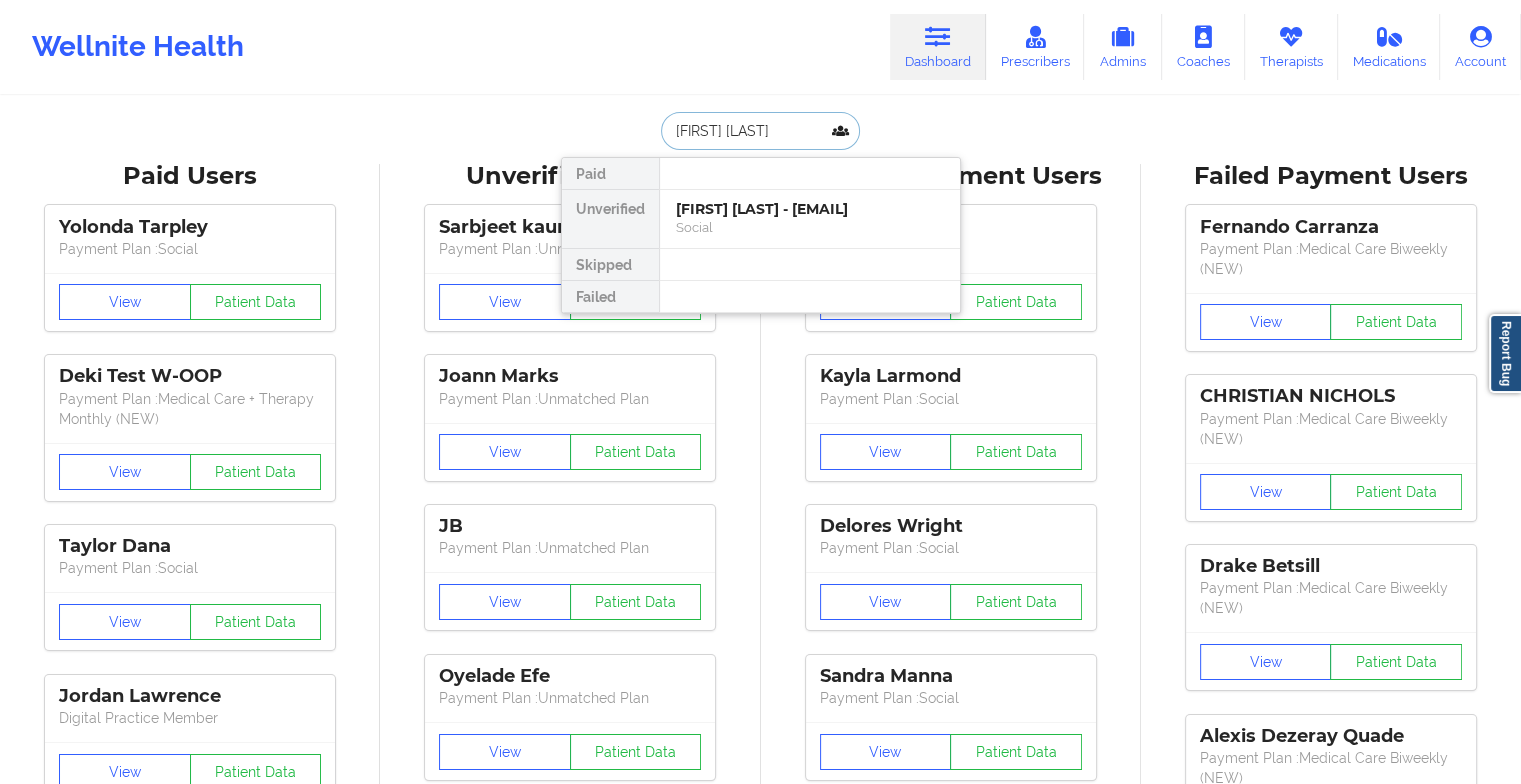 type on "[FIRST] [LAST]" 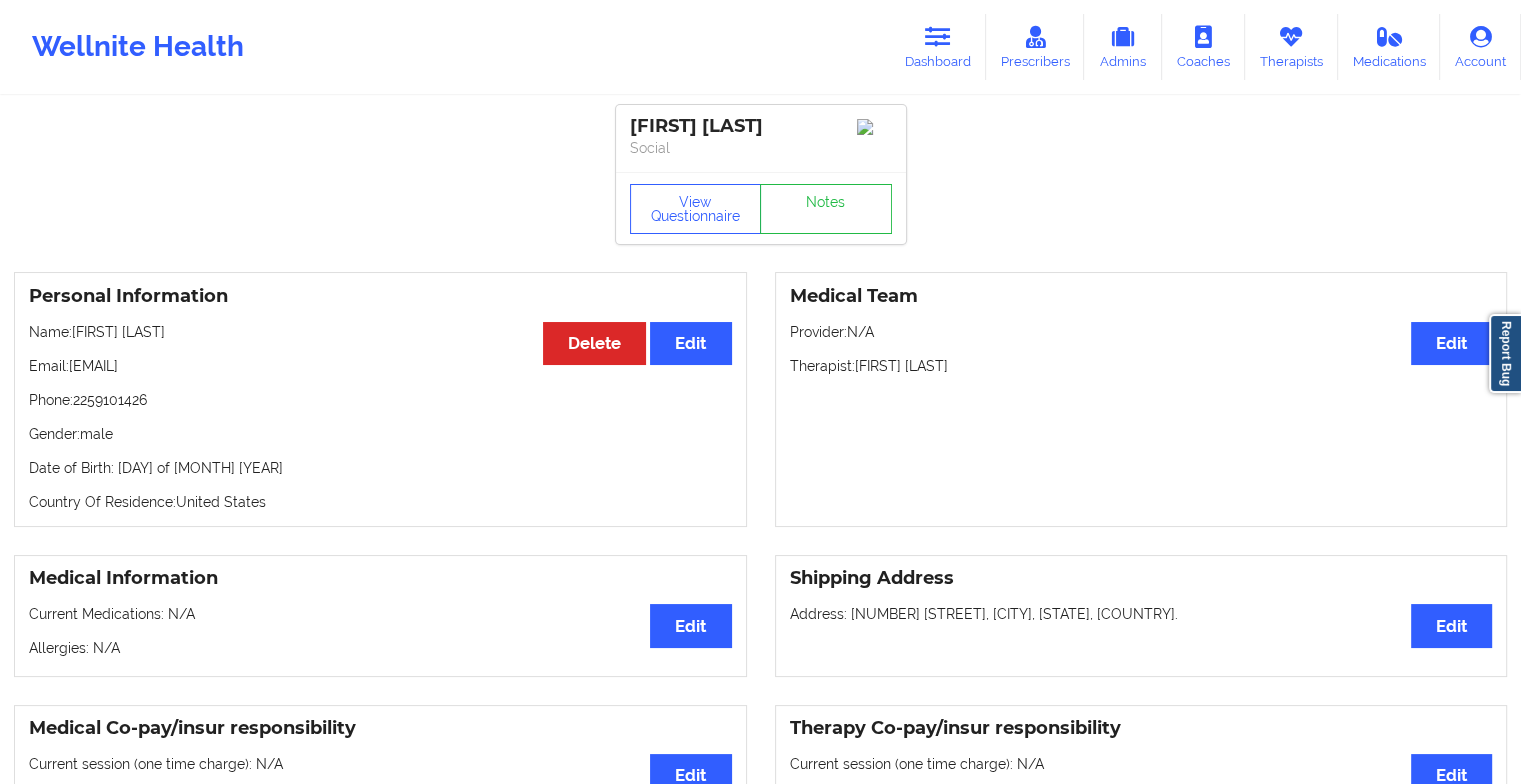 click on "View Questionnaire Notes" at bounding box center (761, 208) 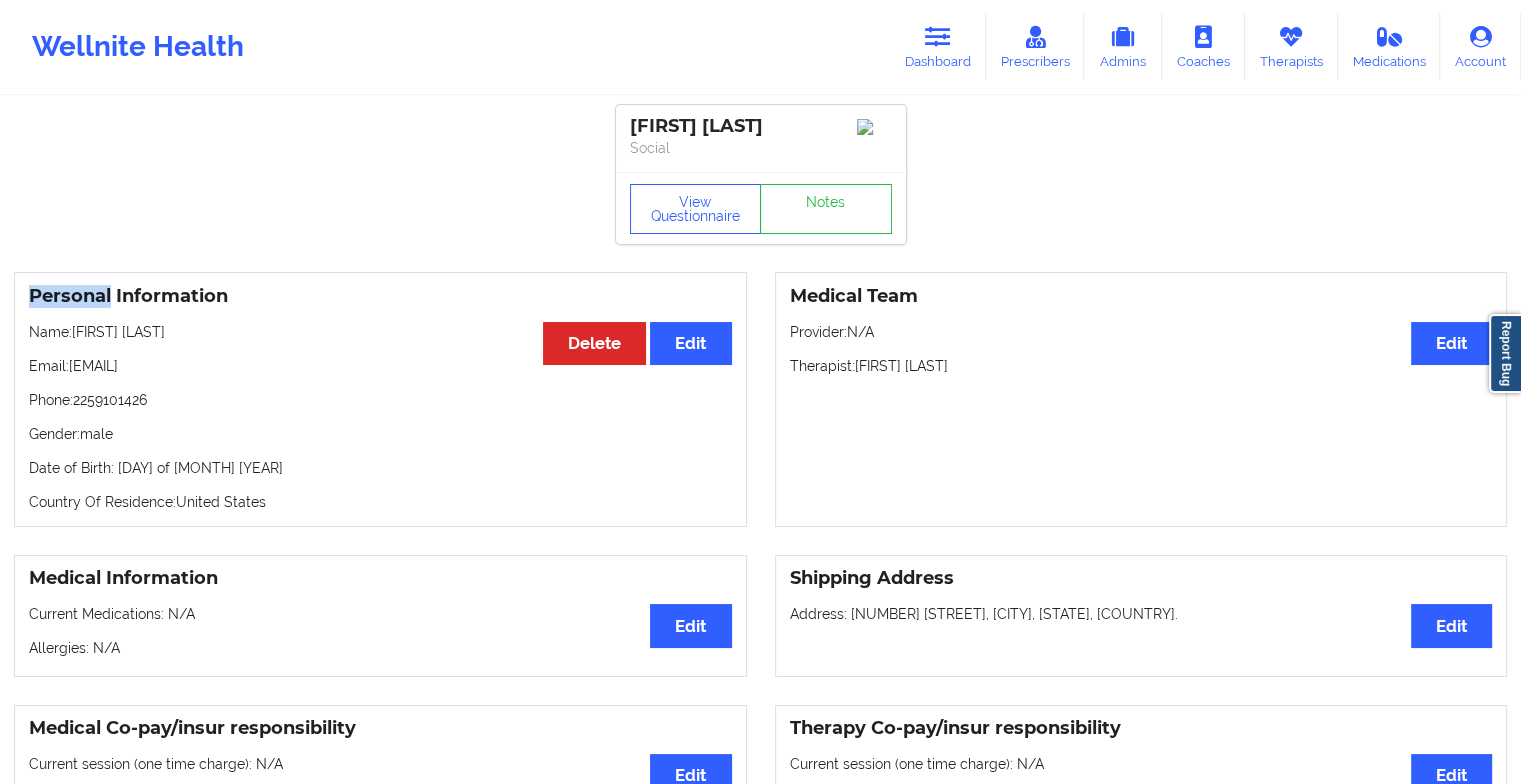 click on "View Questionnaire Notes" at bounding box center (761, 208) 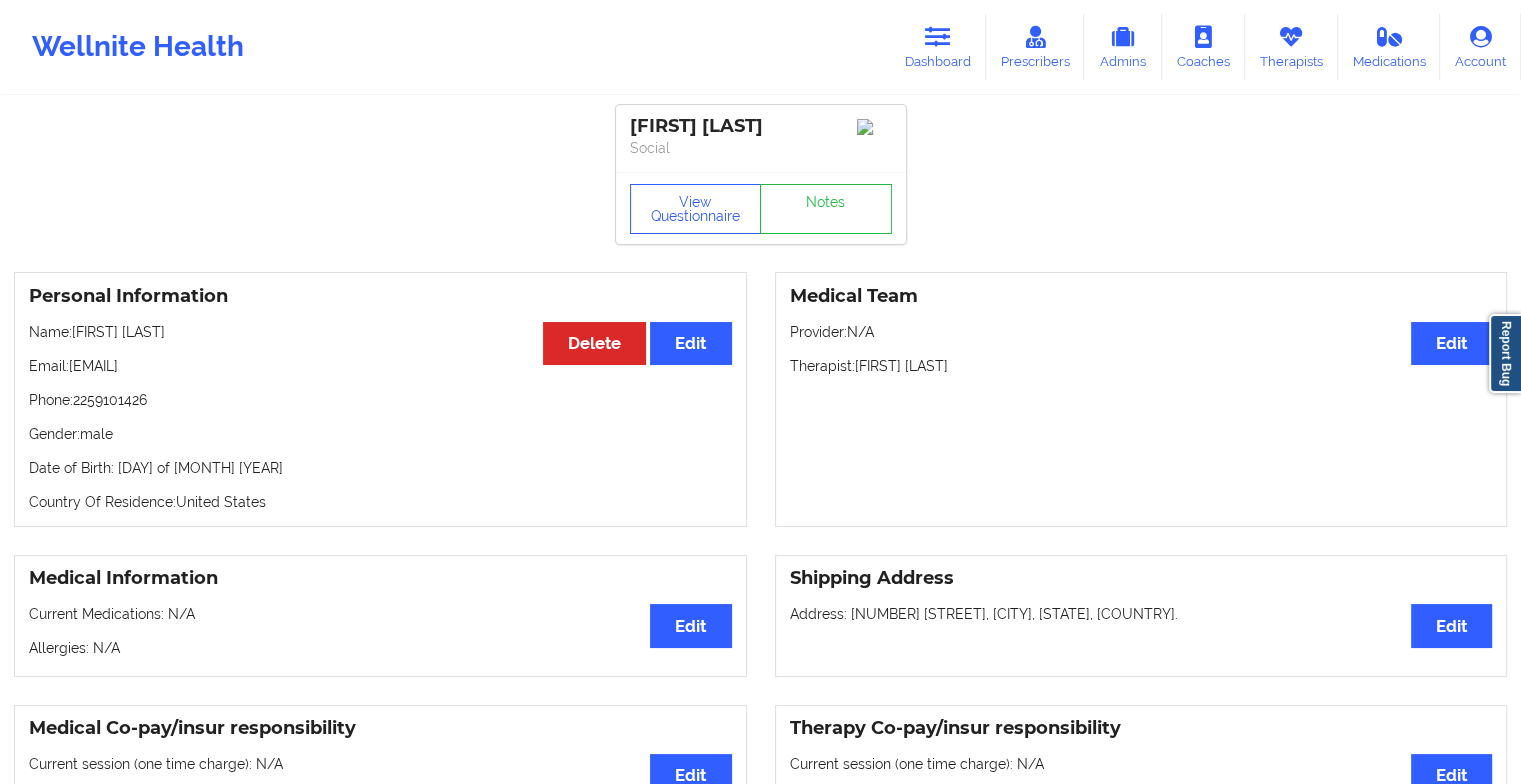drag, startPoint x: 832, startPoint y: 184, endPoint x: 815, endPoint y: 242, distance: 60.440052 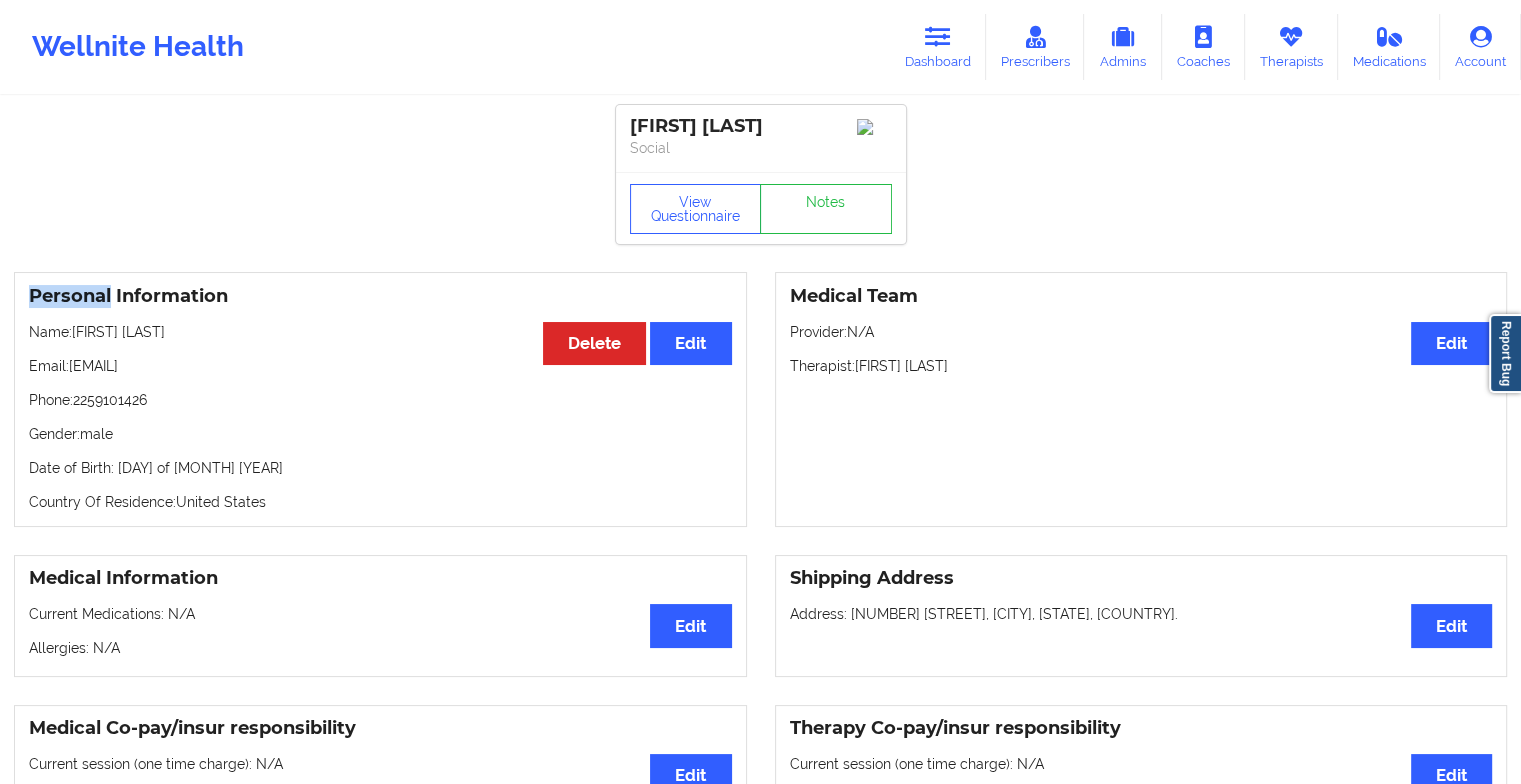 click on "View Questionnaire Notes" at bounding box center (761, 208) 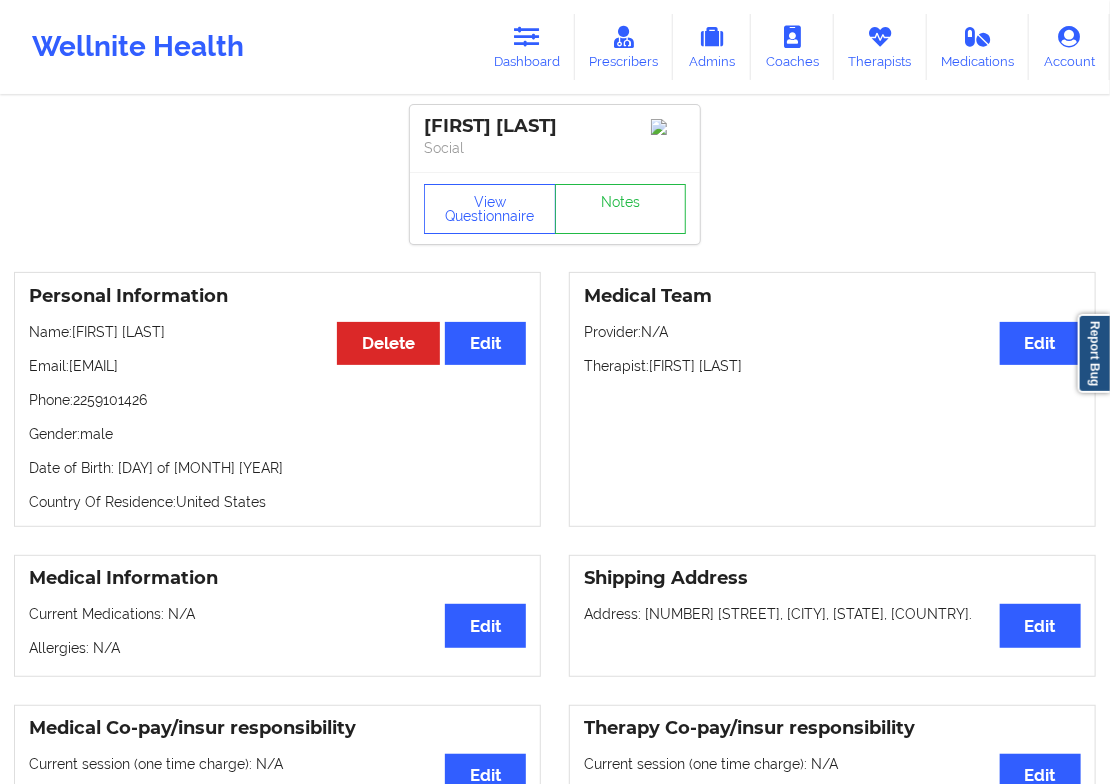 click on "Name: [FIRST] [LAST] Email: [EMAIL] Phone: [PHONE] Gender: male Date of Birth: [DATE] Country Of Residence: United States Medical Team Edit Provider: N/A Therapist: [LAST] [LAST] Medical Information Edit Current Medications: N/A Allergies: N/A Shipping Address Edit Address: [NUMBER] [STREET], [CITY], [STATE], [COUNTRY]. Medical Co-pay/insur responsibility Edit Current session (one time charge): N/A Recurring co-pay charge - all prescriber sessions : N/A Recurring co-pay charge - prescriber 10 min : N/A Recurring co-pay charge - prescriber 30 min : N/A Therapy Co-pay/insur responsibility Edit Current session (one time charge): N/A Recurring co-pay charge - all therapy sessions : 15 Recurring co-pay charge - therapy 30 min : 15 Recurring co-pay charge - therapy 45 min : 15 Recurring co-pay charge - therapy 60 min : 15 State of Residence Edit State:" at bounding box center (555, 1052) 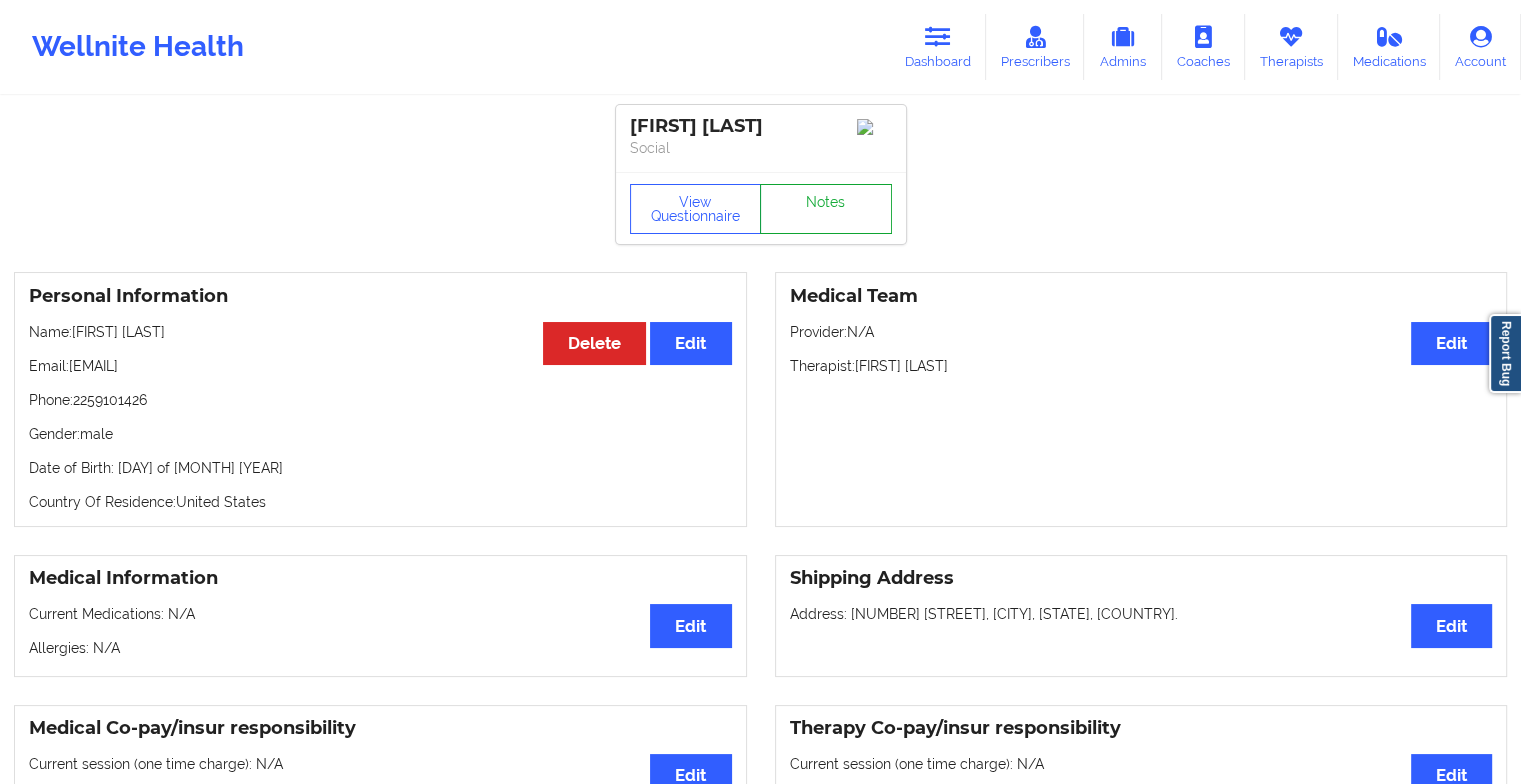 click on "Notes" at bounding box center [826, 209] 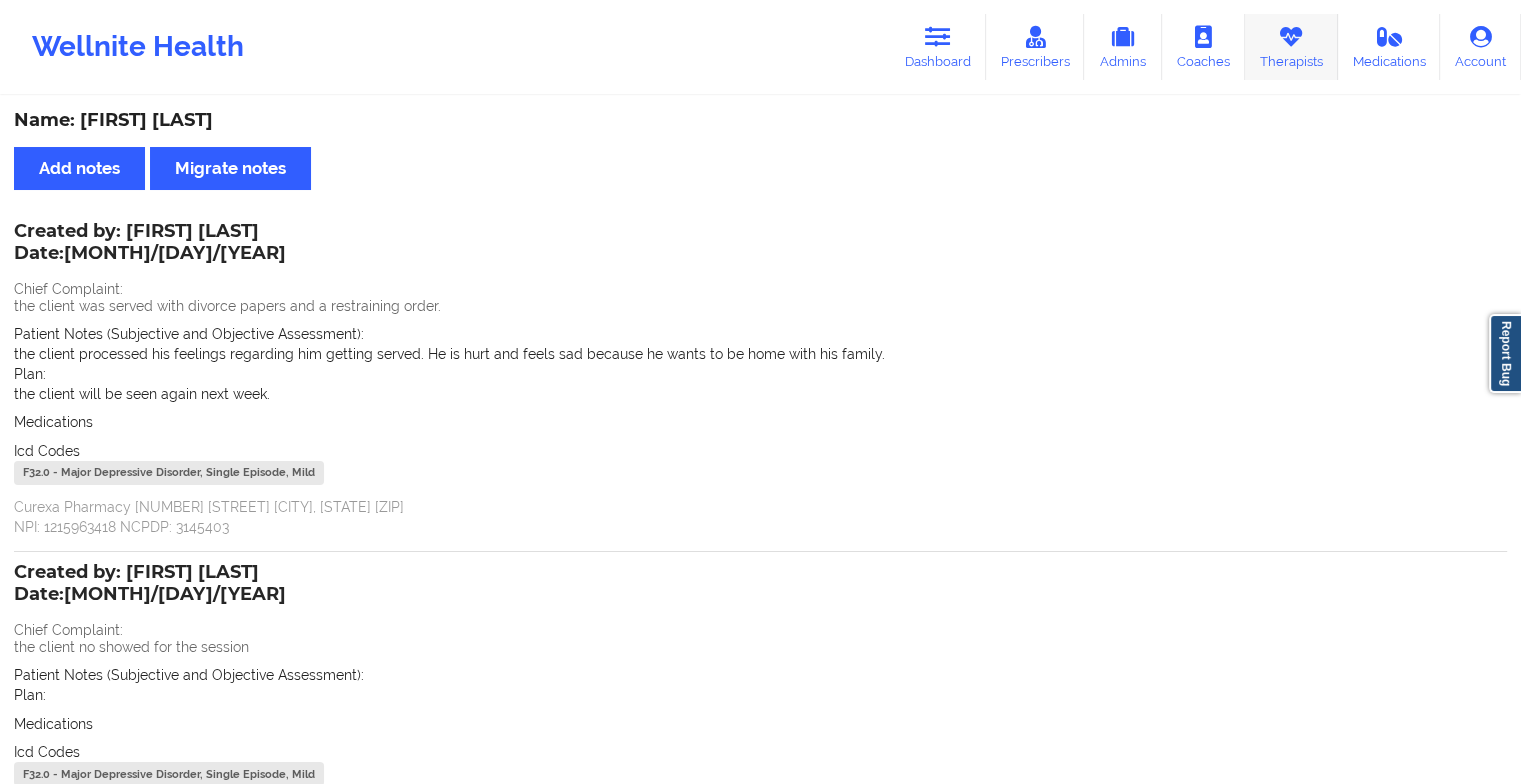 click at bounding box center (1291, 37) 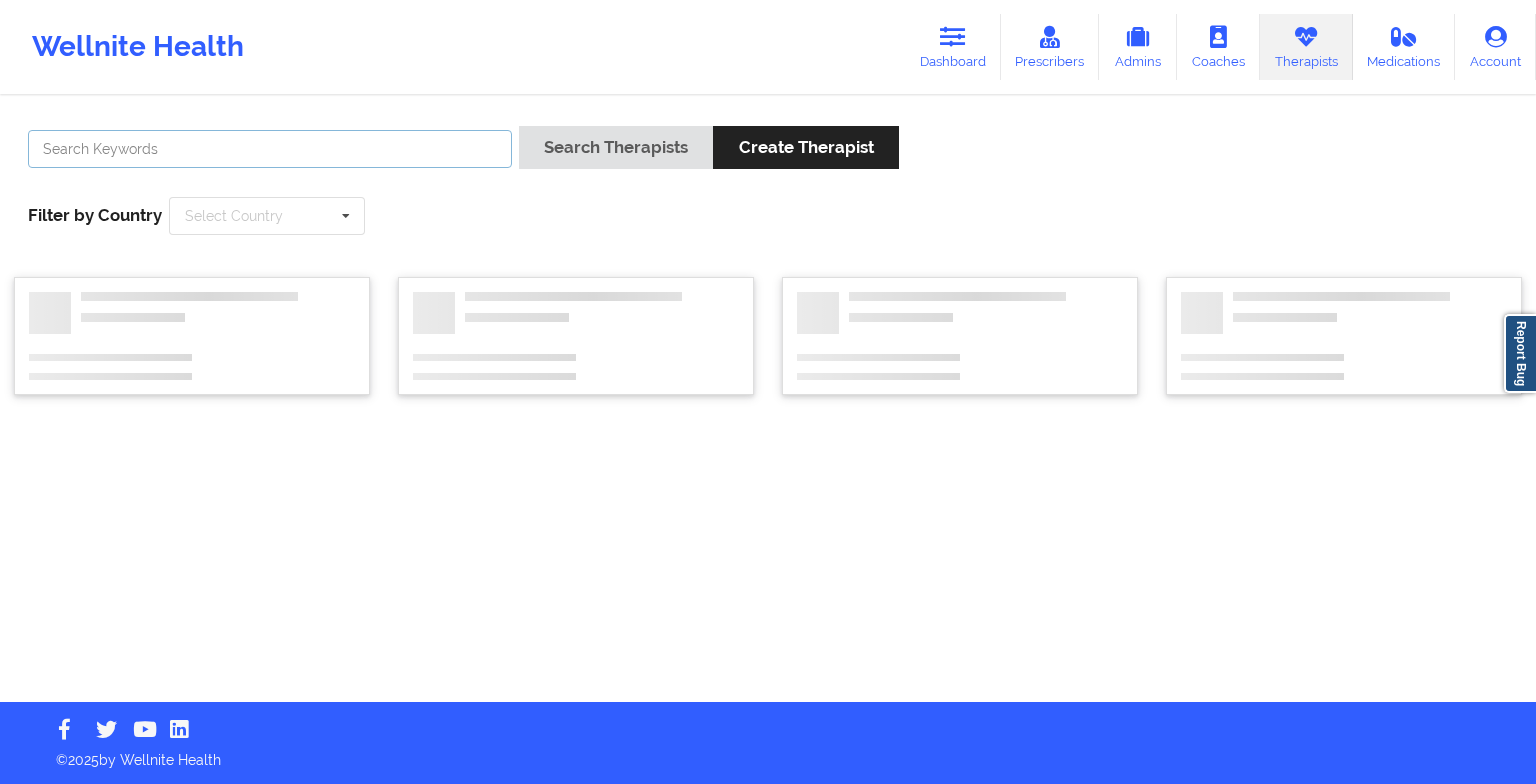 click at bounding box center [270, 149] 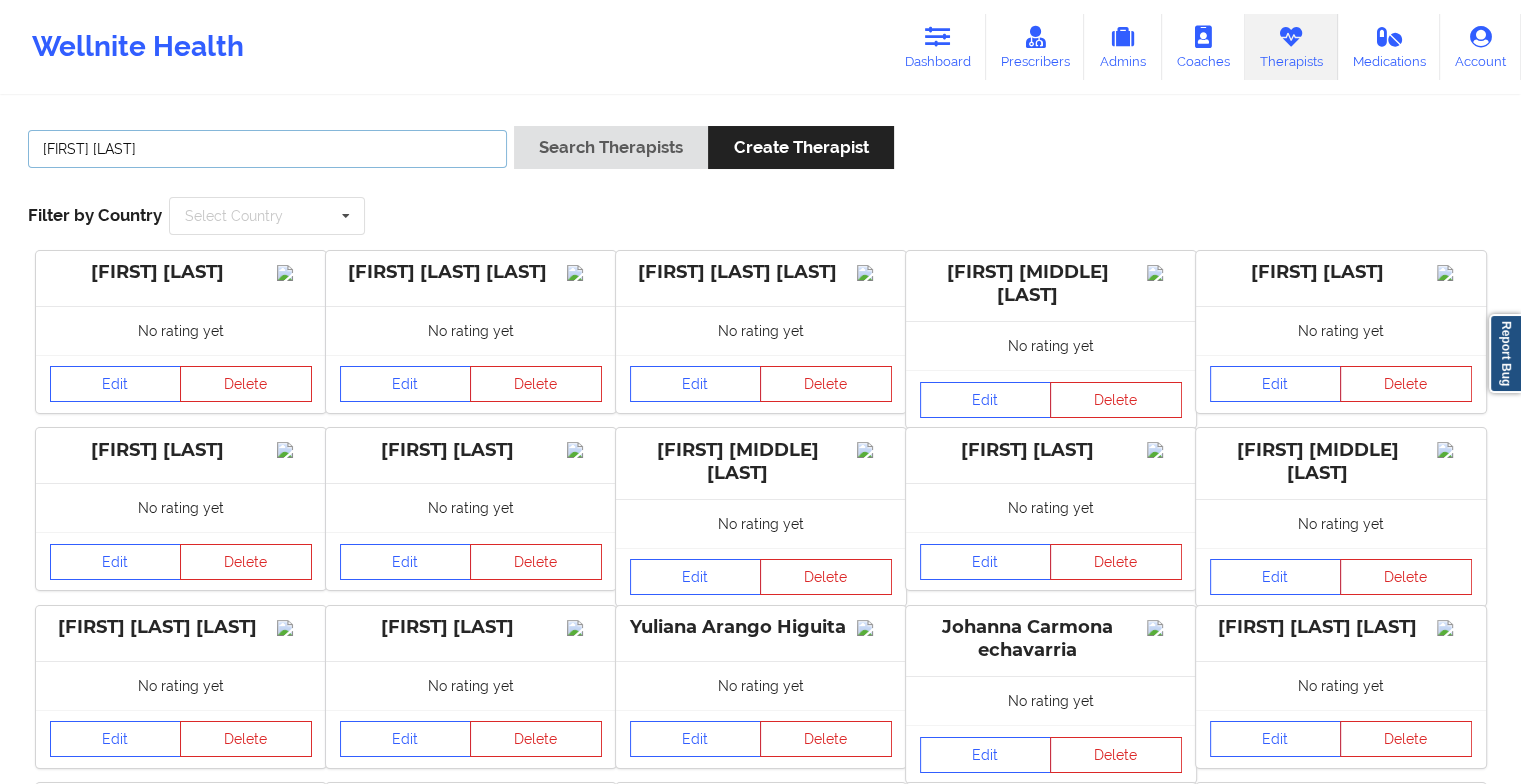 type on "[FIRST] [LAST]" 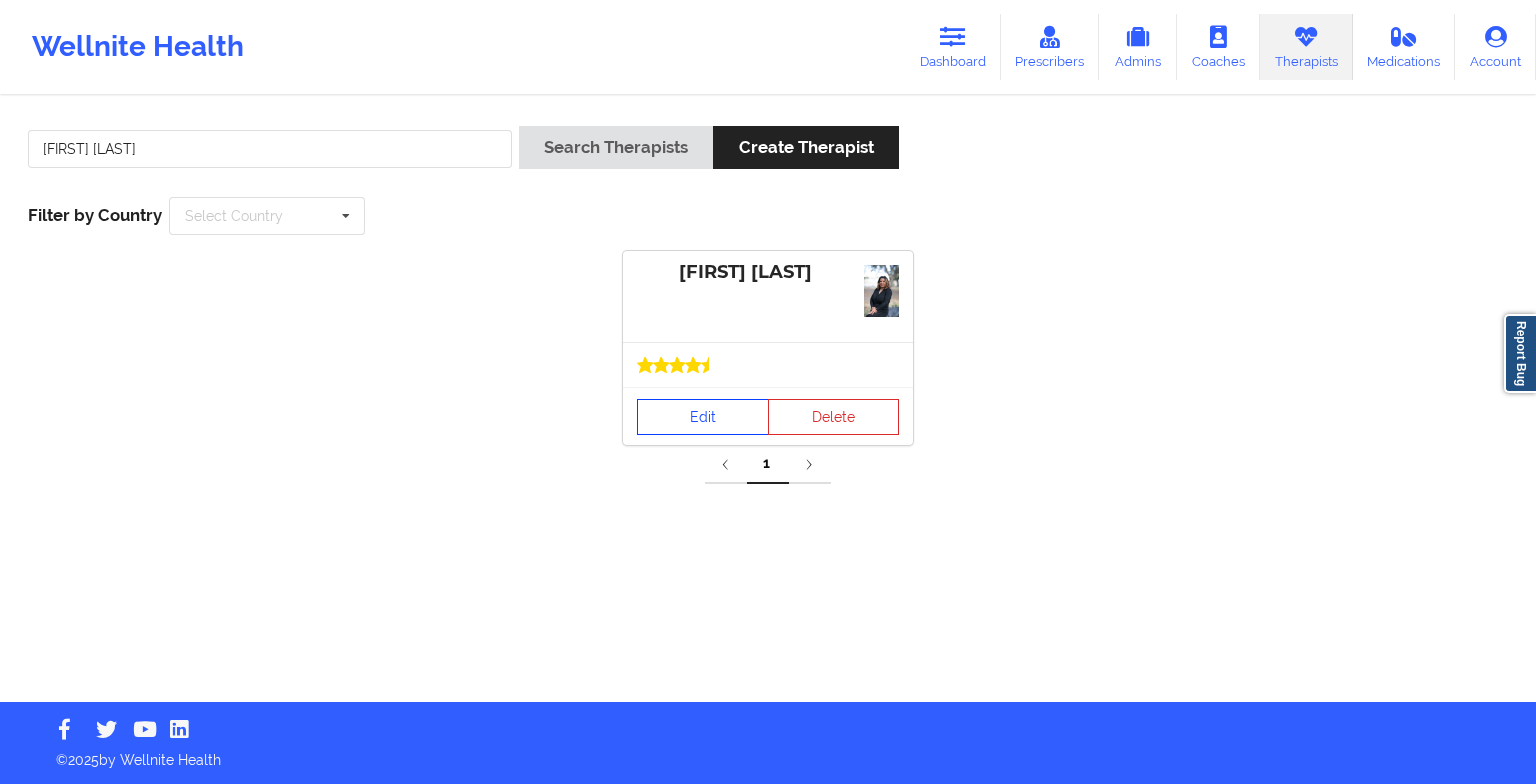 click on "Edit" at bounding box center (703, 417) 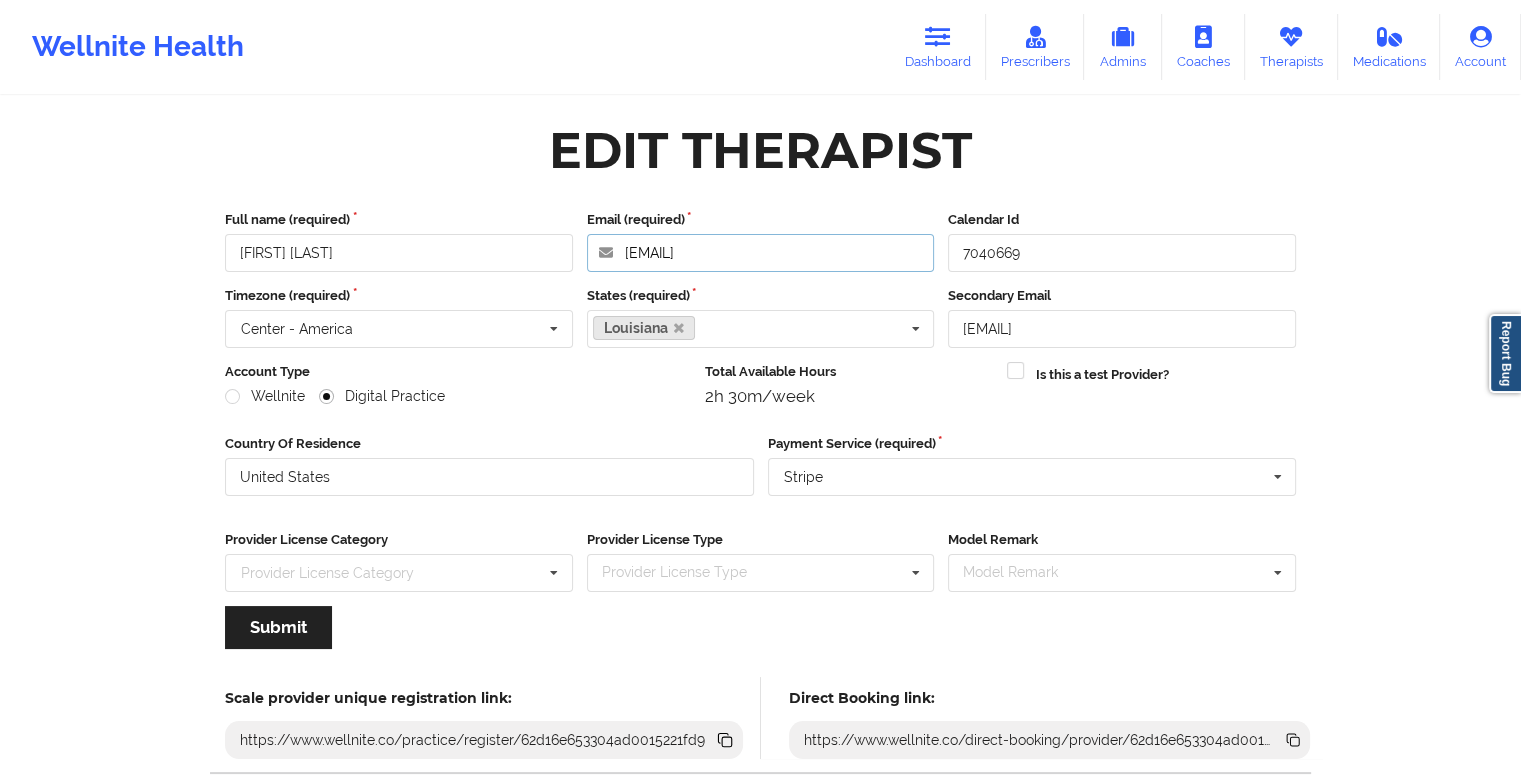 drag, startPoint x: 827, startPoint y: 234, endPoint x: 496, endPoint y: 242, distance: 331.09665 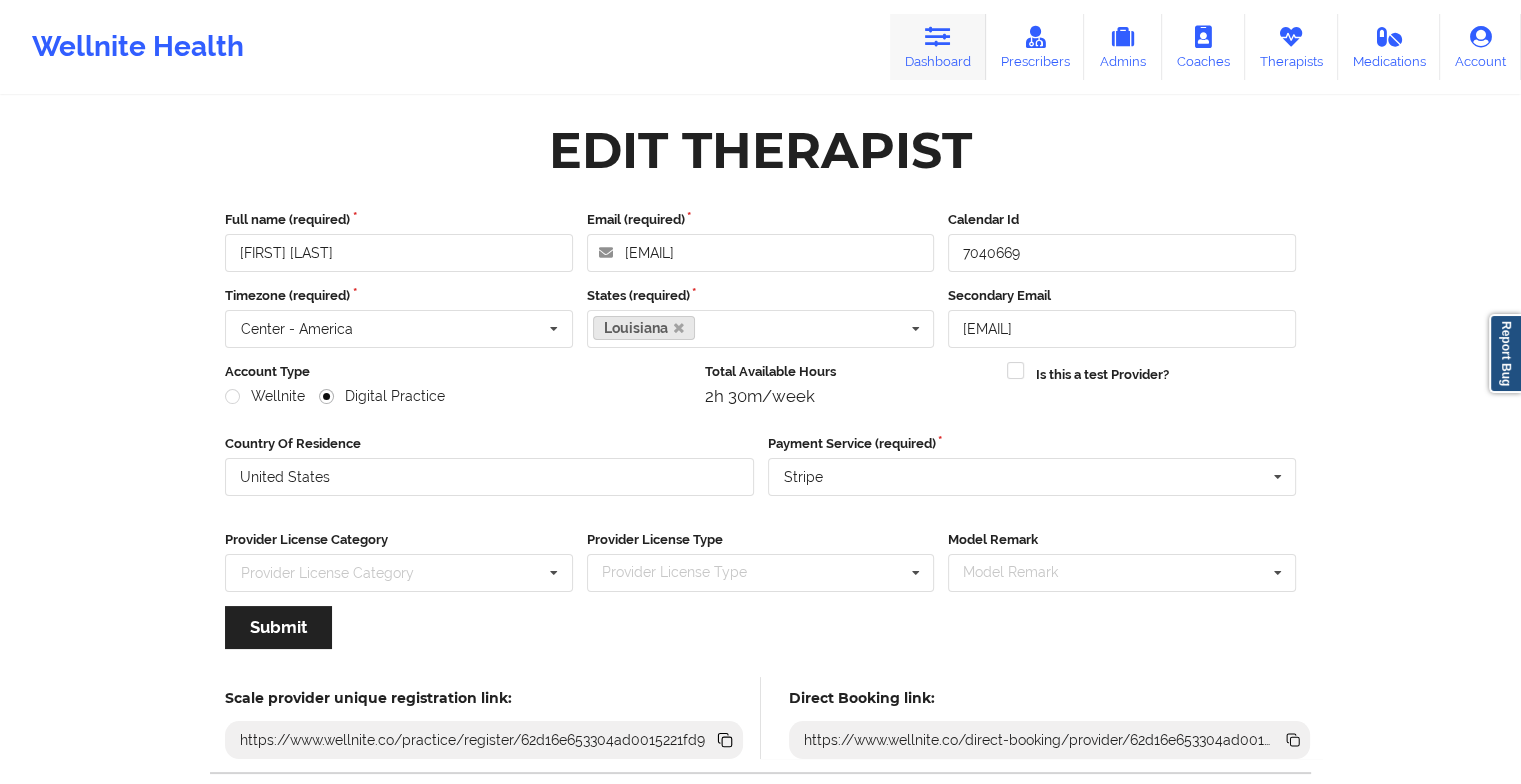 drag, startPoint x: 876, startPoint y: 55, endPoint x: 947, endPoint y: 30, distance: 75.272835 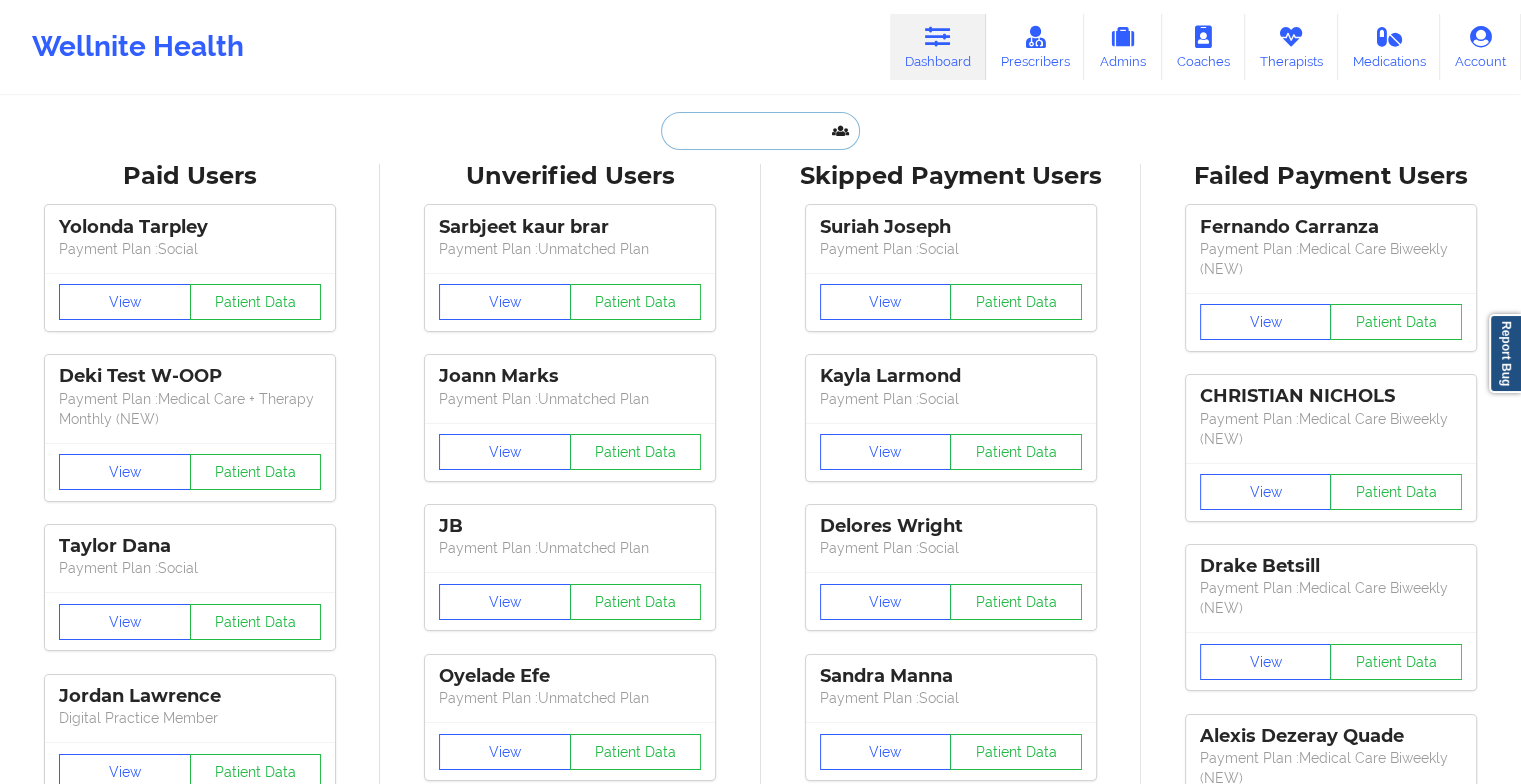 click at bounding box center (760, 131) 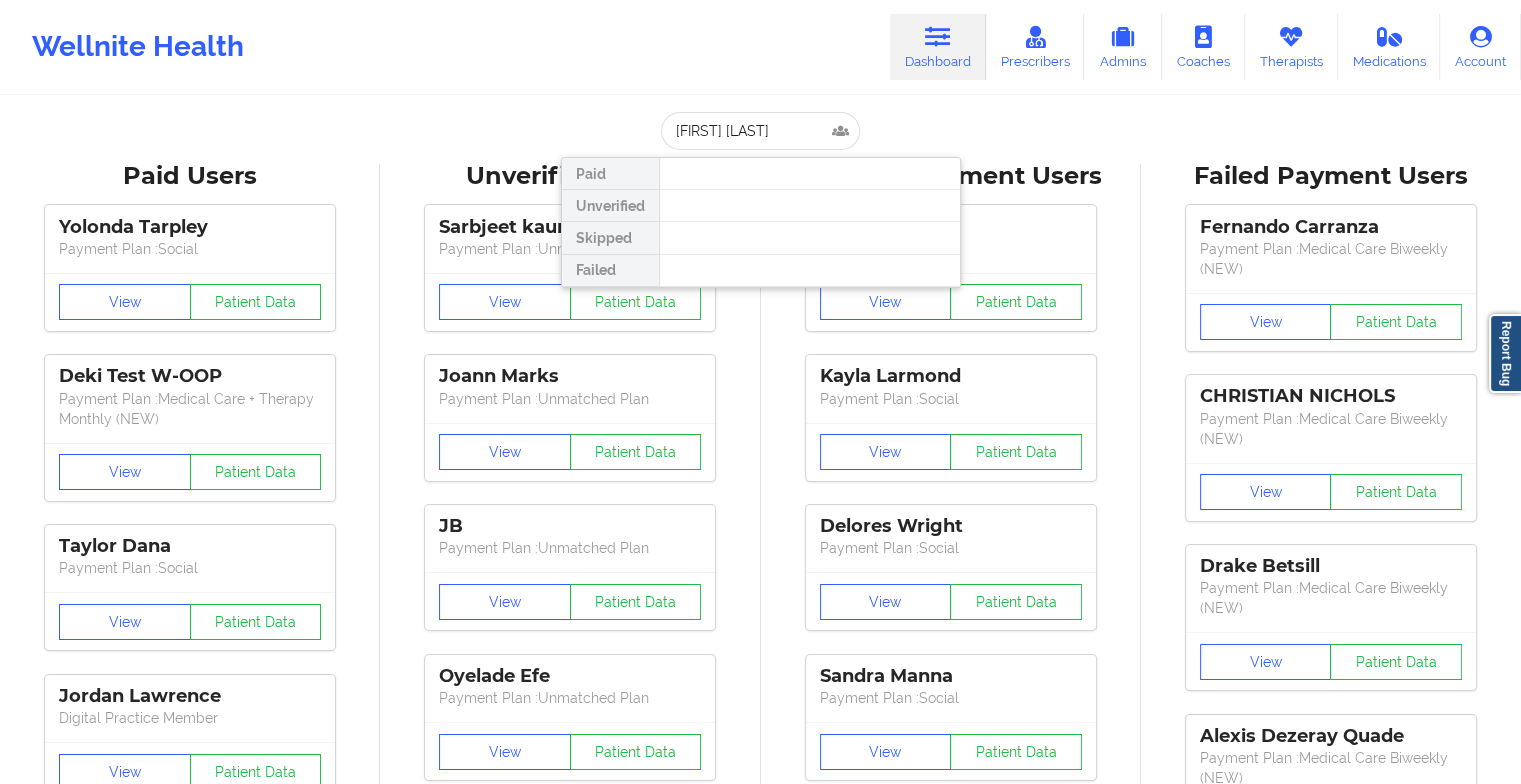 click at bounding box center (809, 238) 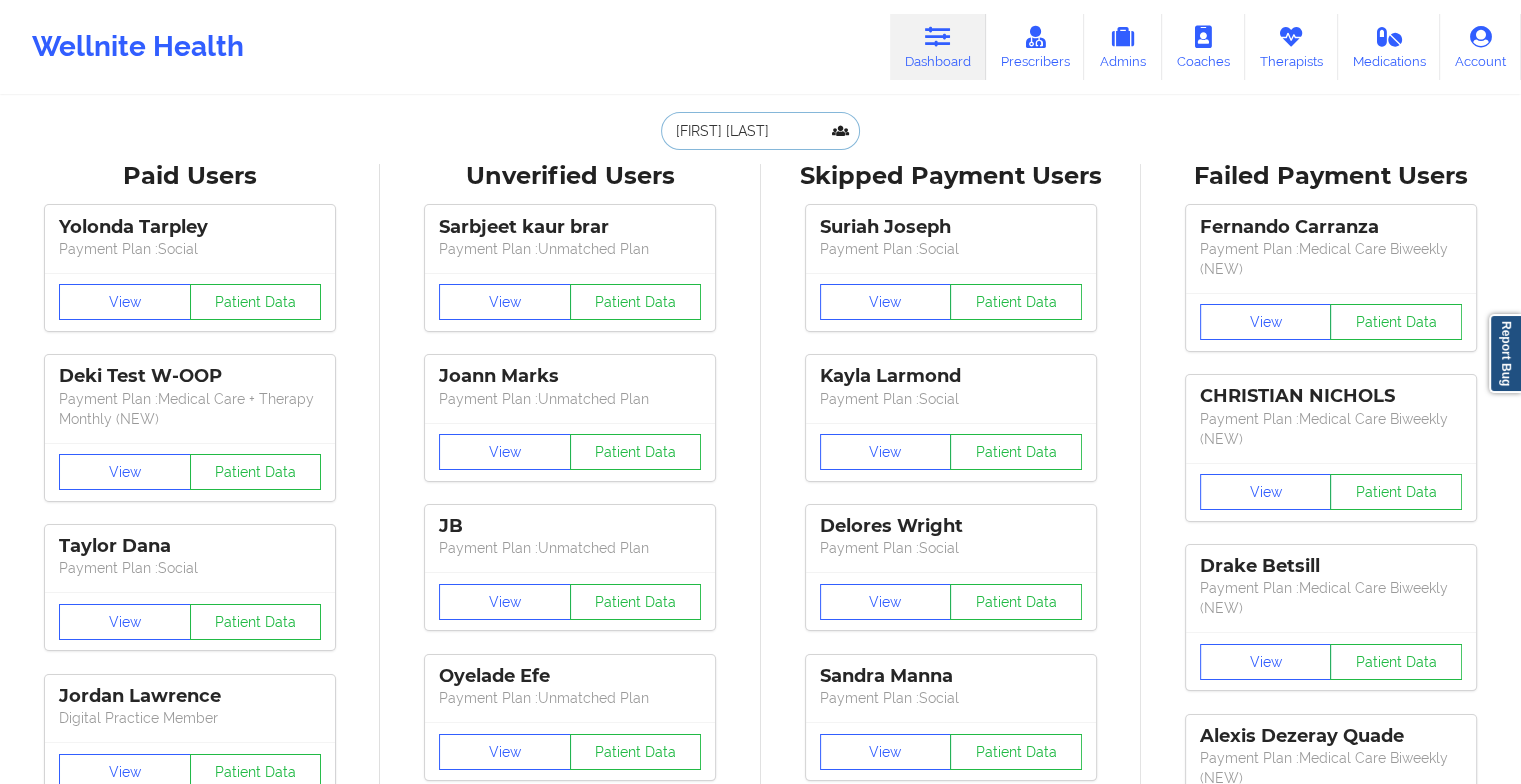 click on "[FIRST] [LAST]" at bounding box center (760, 131) 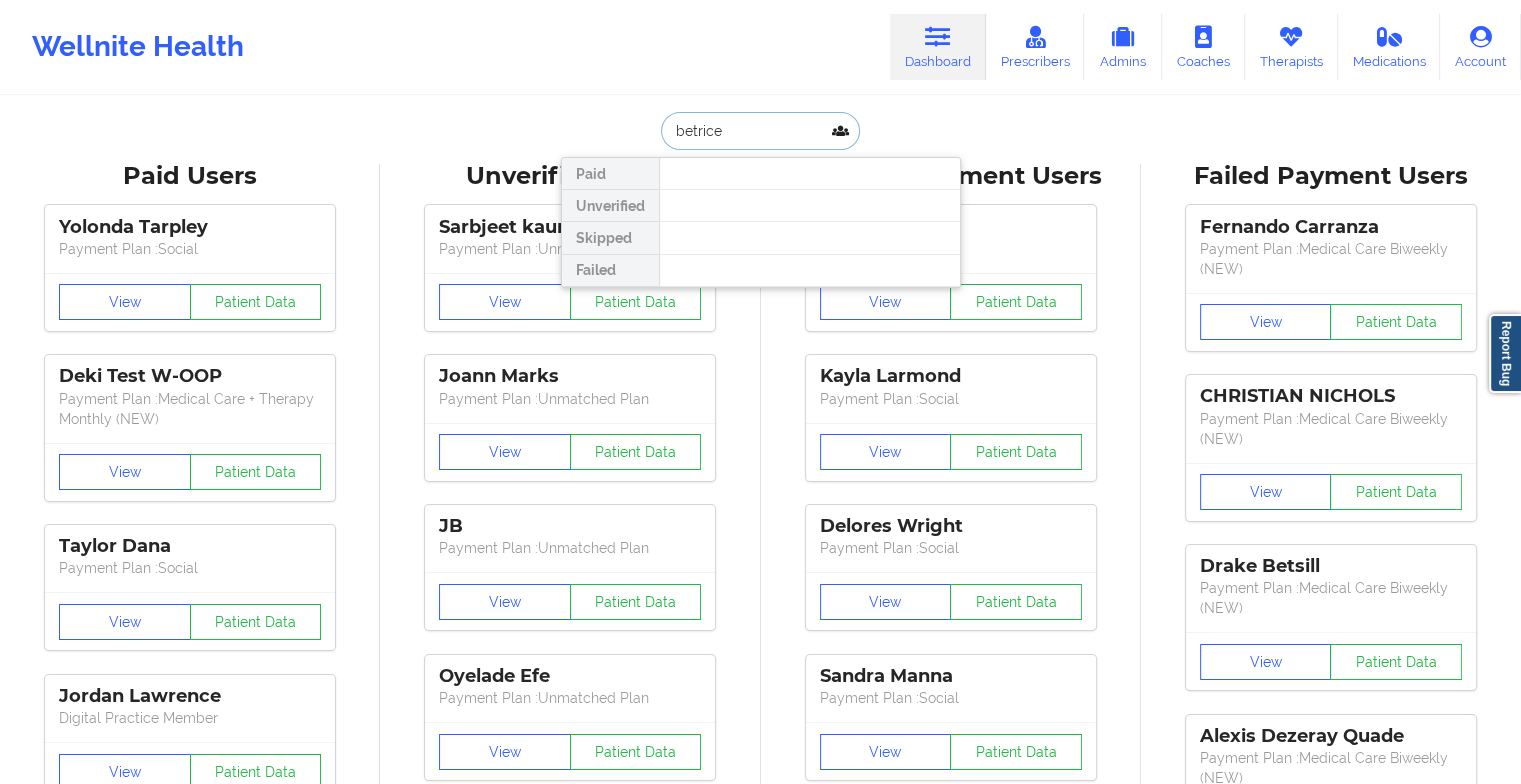 type on "betrice" 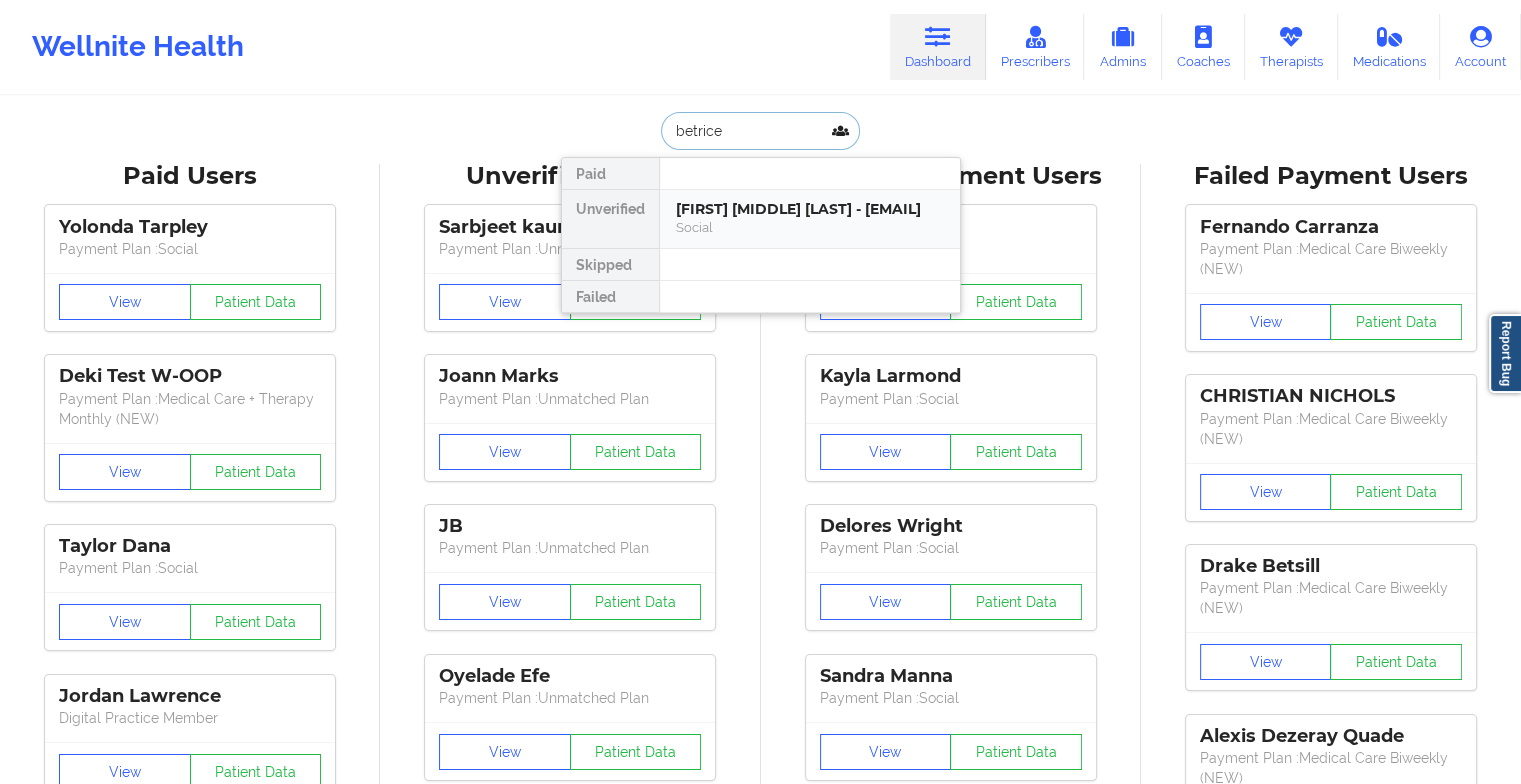click on "[FIRST] [MIDDLE] [LAST] - [EMAIL]" at bounding box center [810, 209] 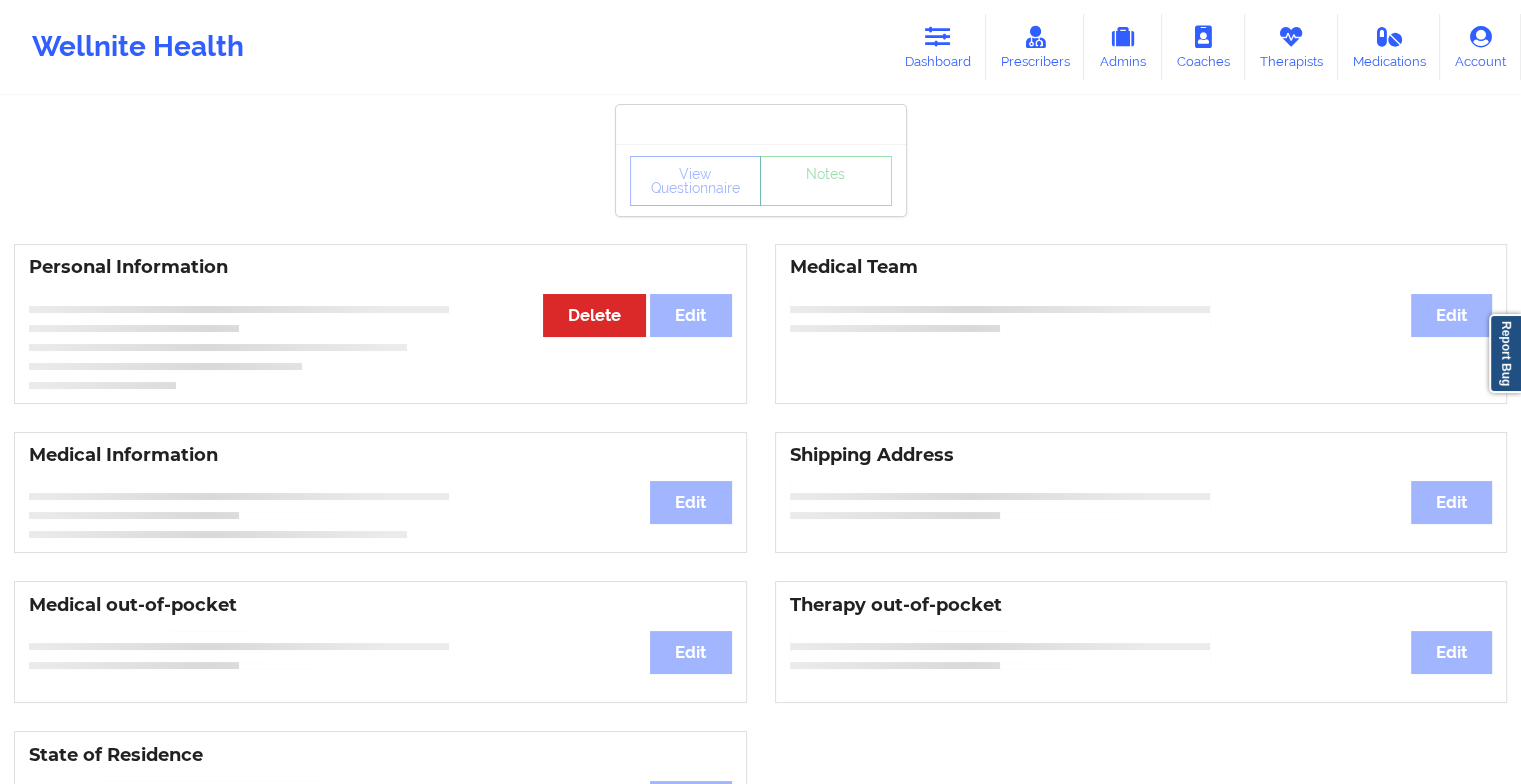 click on "View Questionnaire Notes" at bounding box center [761, 181] 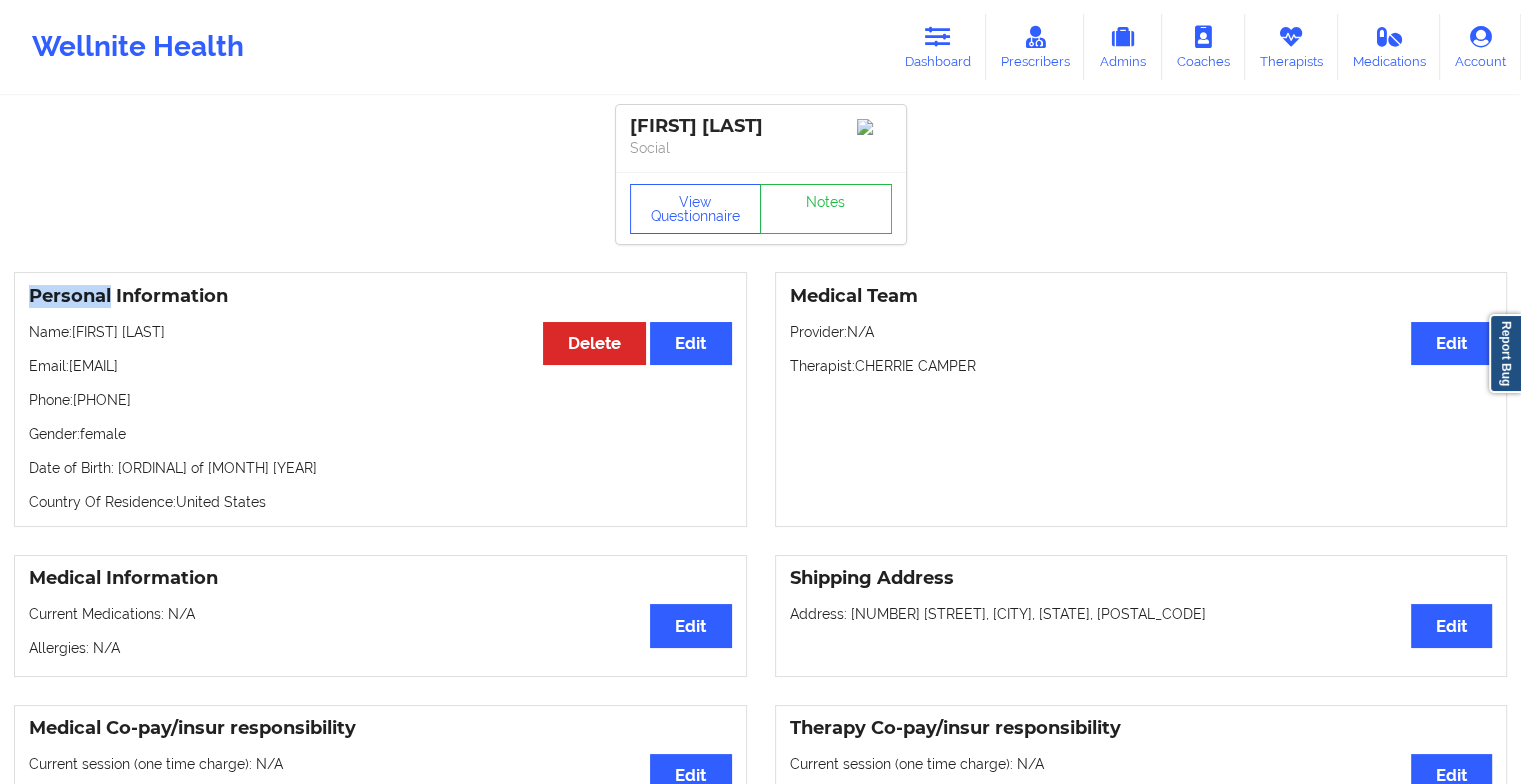 click on "View Questionnaire Notes" at bounding box center (761, 208) 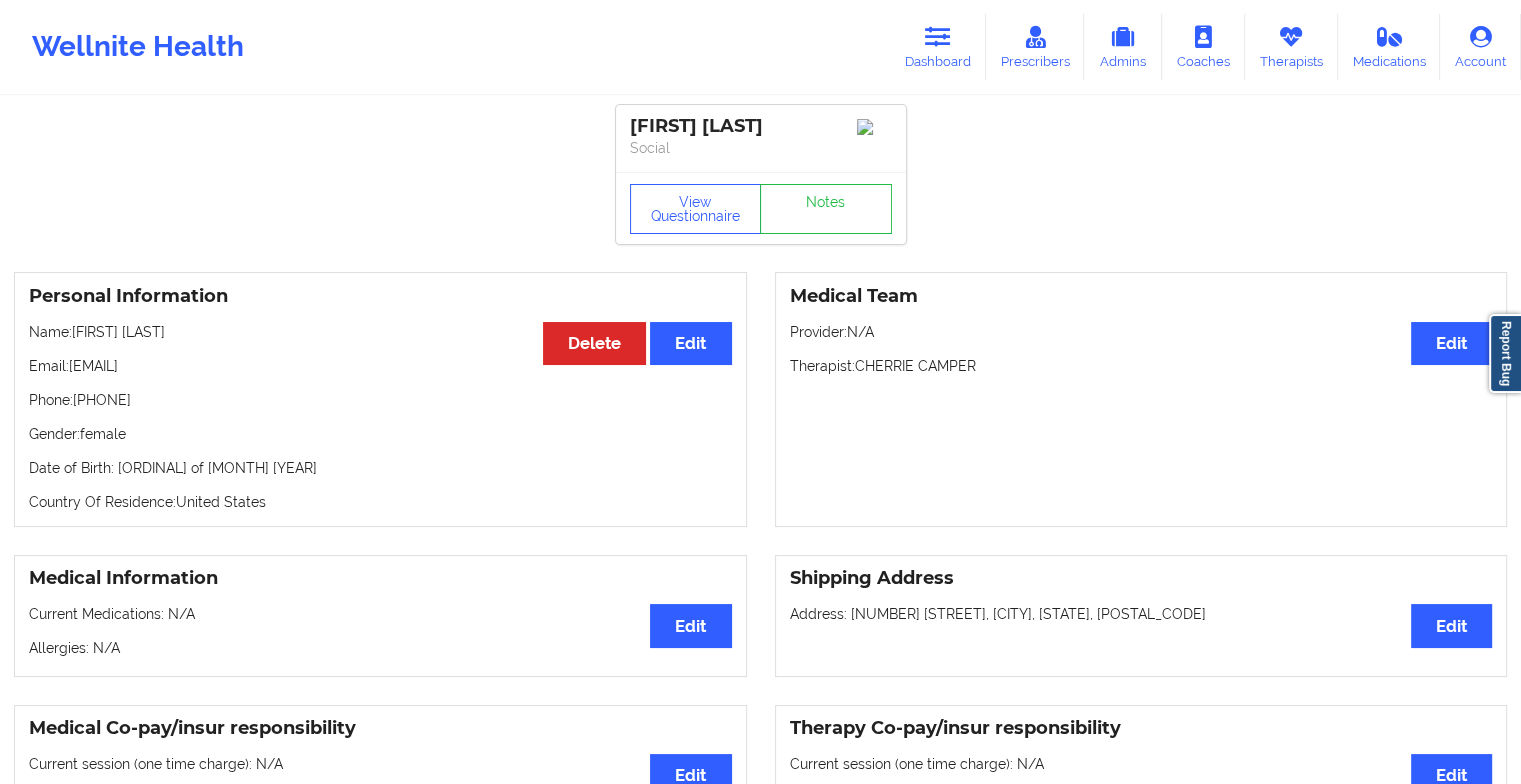 drag, startPoint x: 791, startPoint y: 204, endPoint x: 796, endPoint y: 272, distance: 68.18358 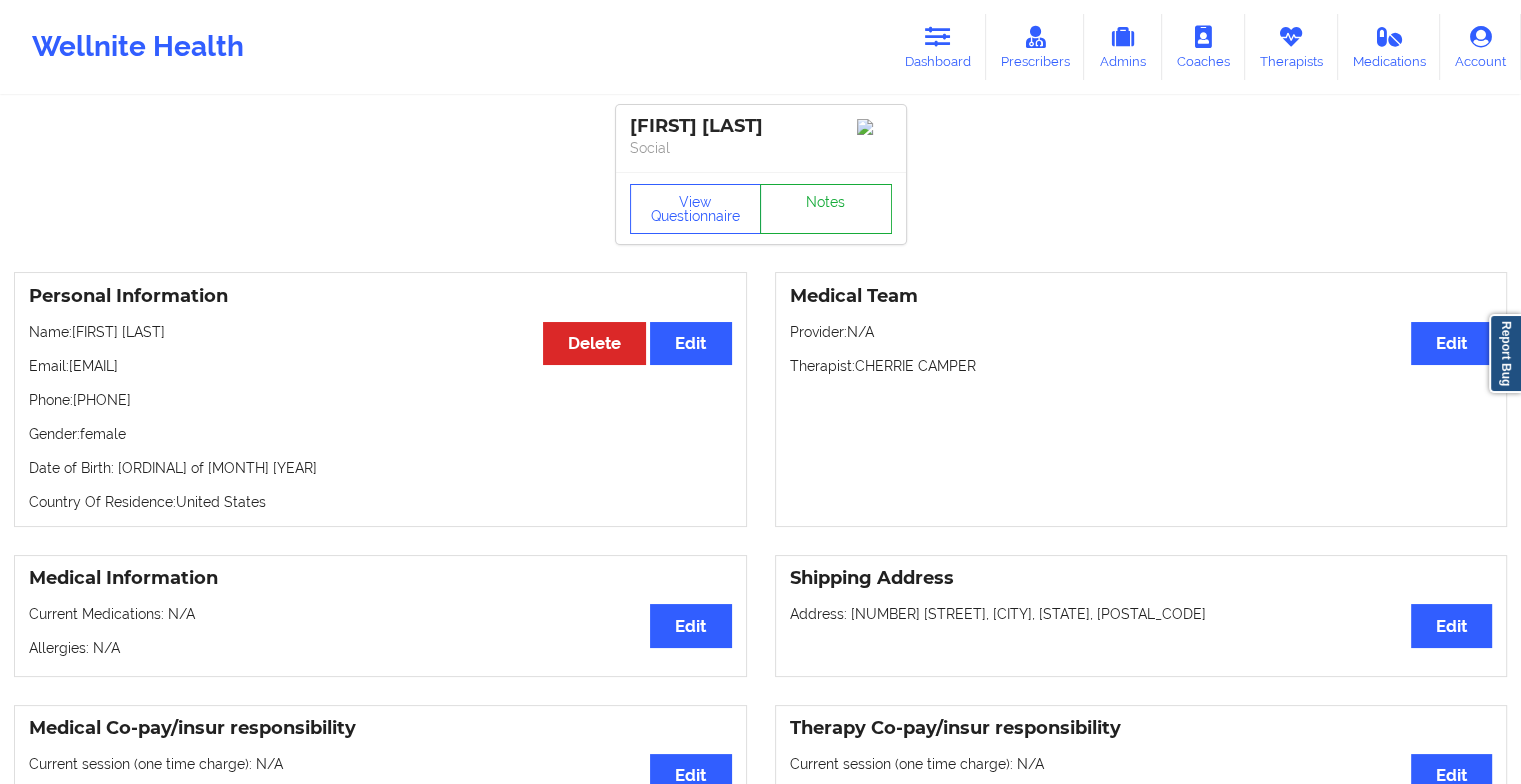 drag, startPoint x: 813, startPoint y: 257, endPoint x: 821, endPoint y: 246, distance: 13.601471 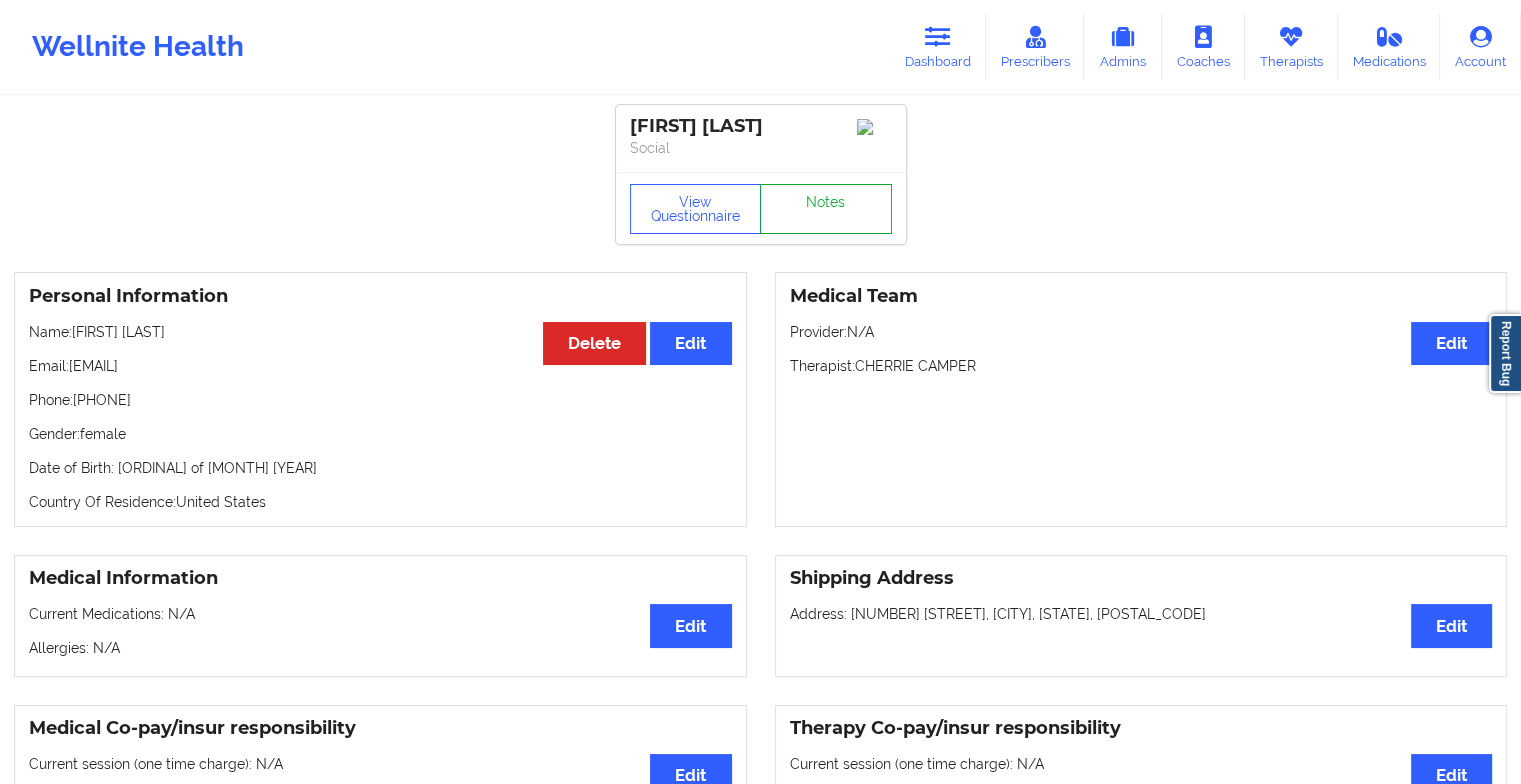 click on "Notes" at bounding box center [826, 209] 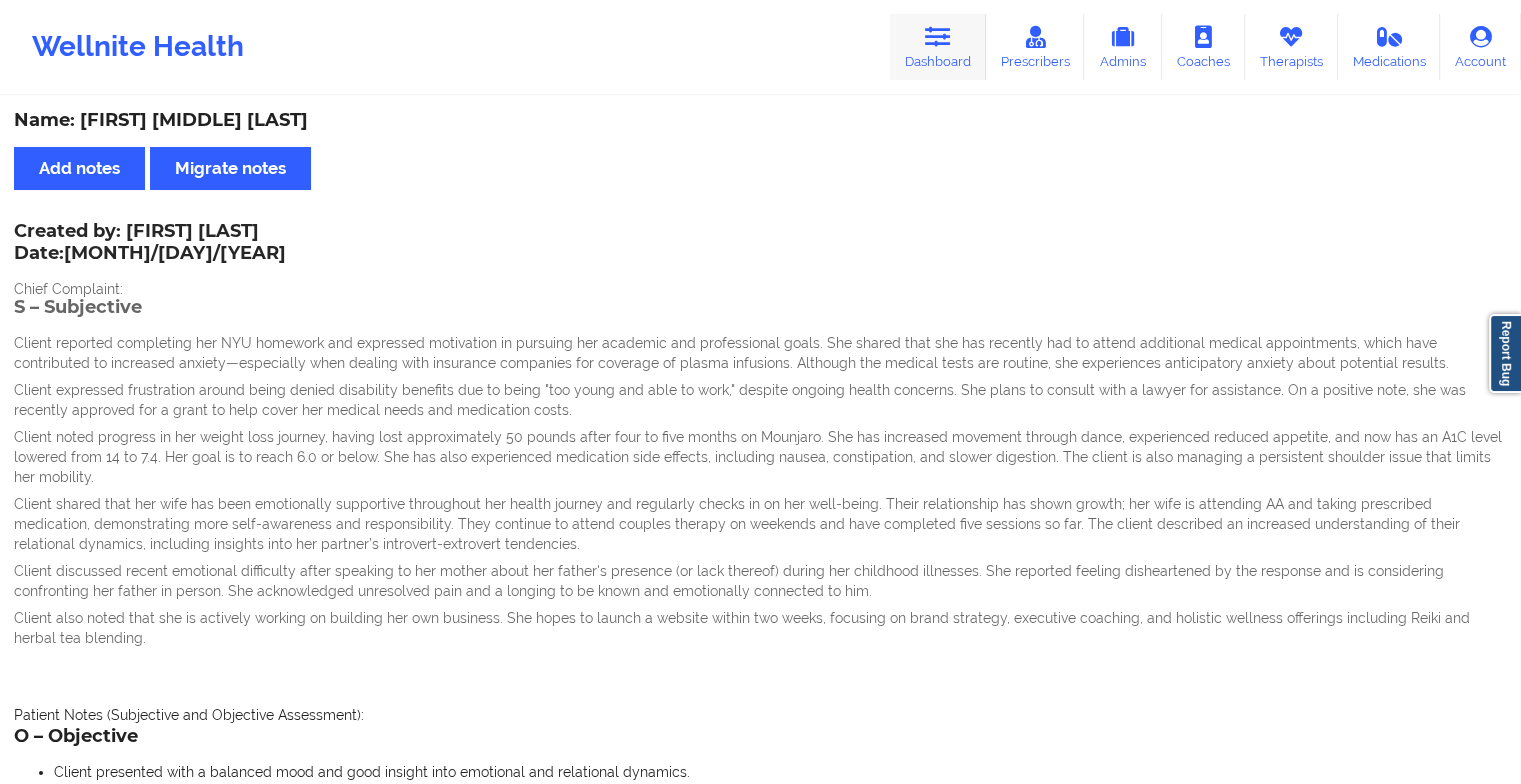click on "Dashboard" at bounding box center (938, 47) 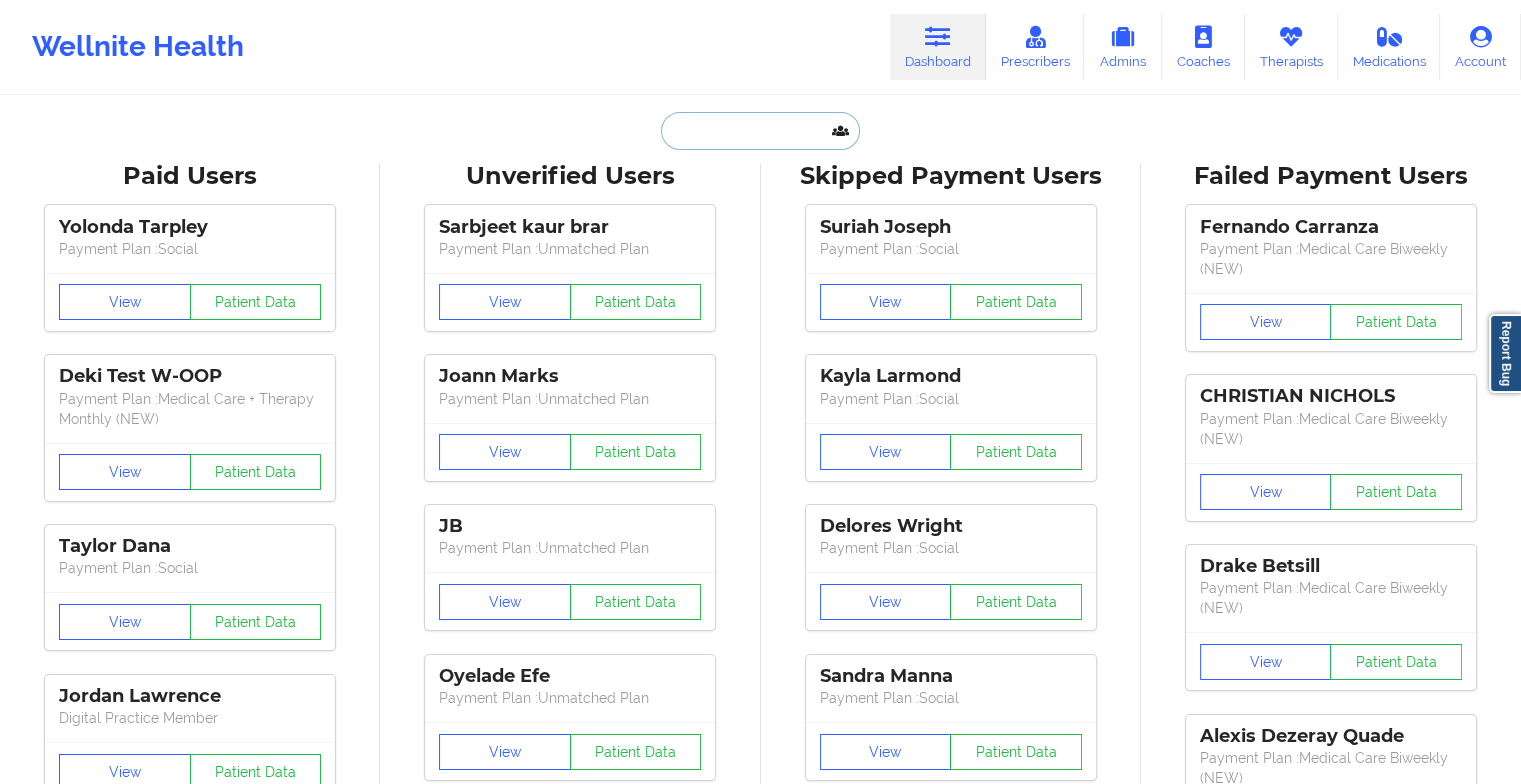 click at bounding box center [760, 131] 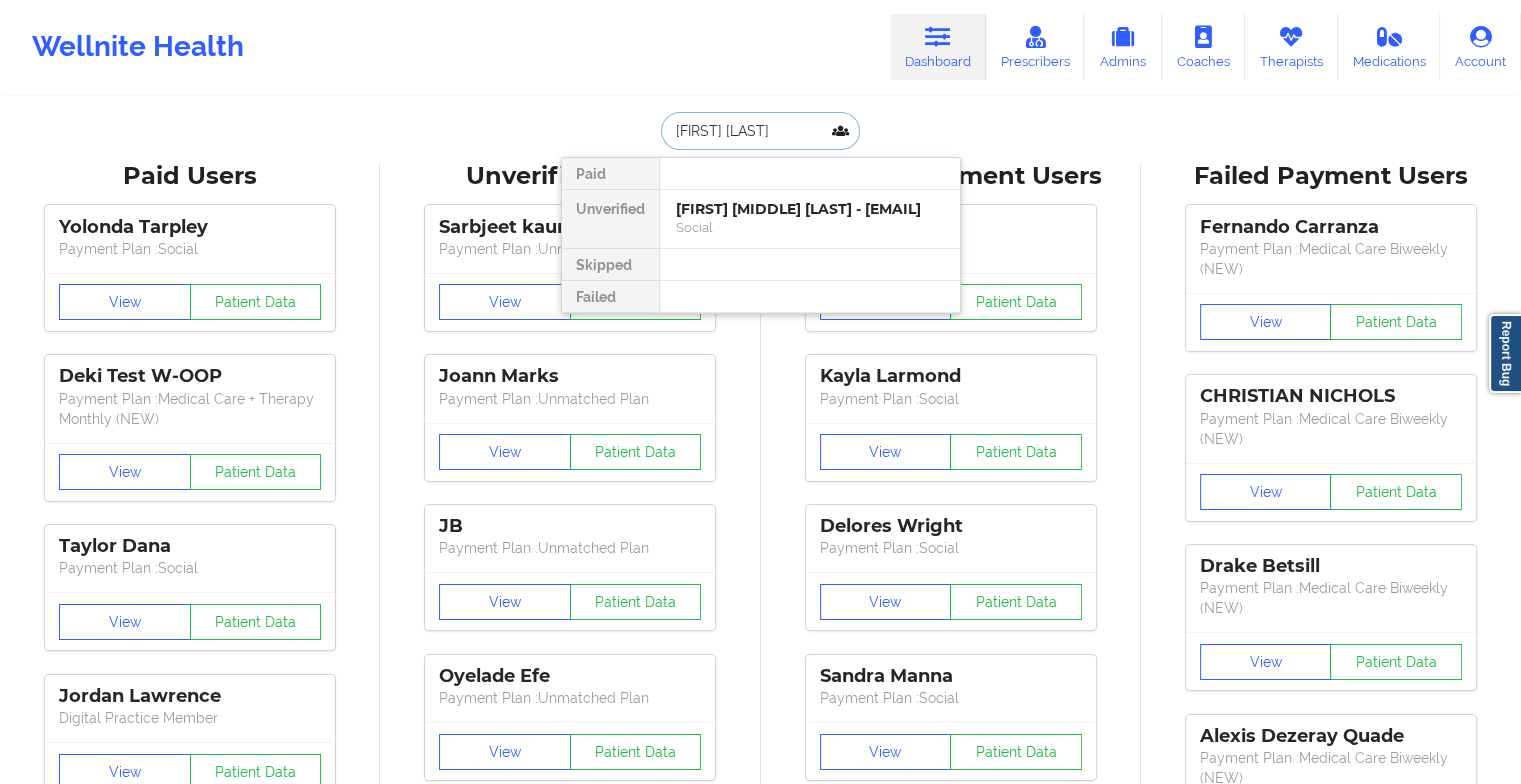 type on "[FIRST] [LAST]" 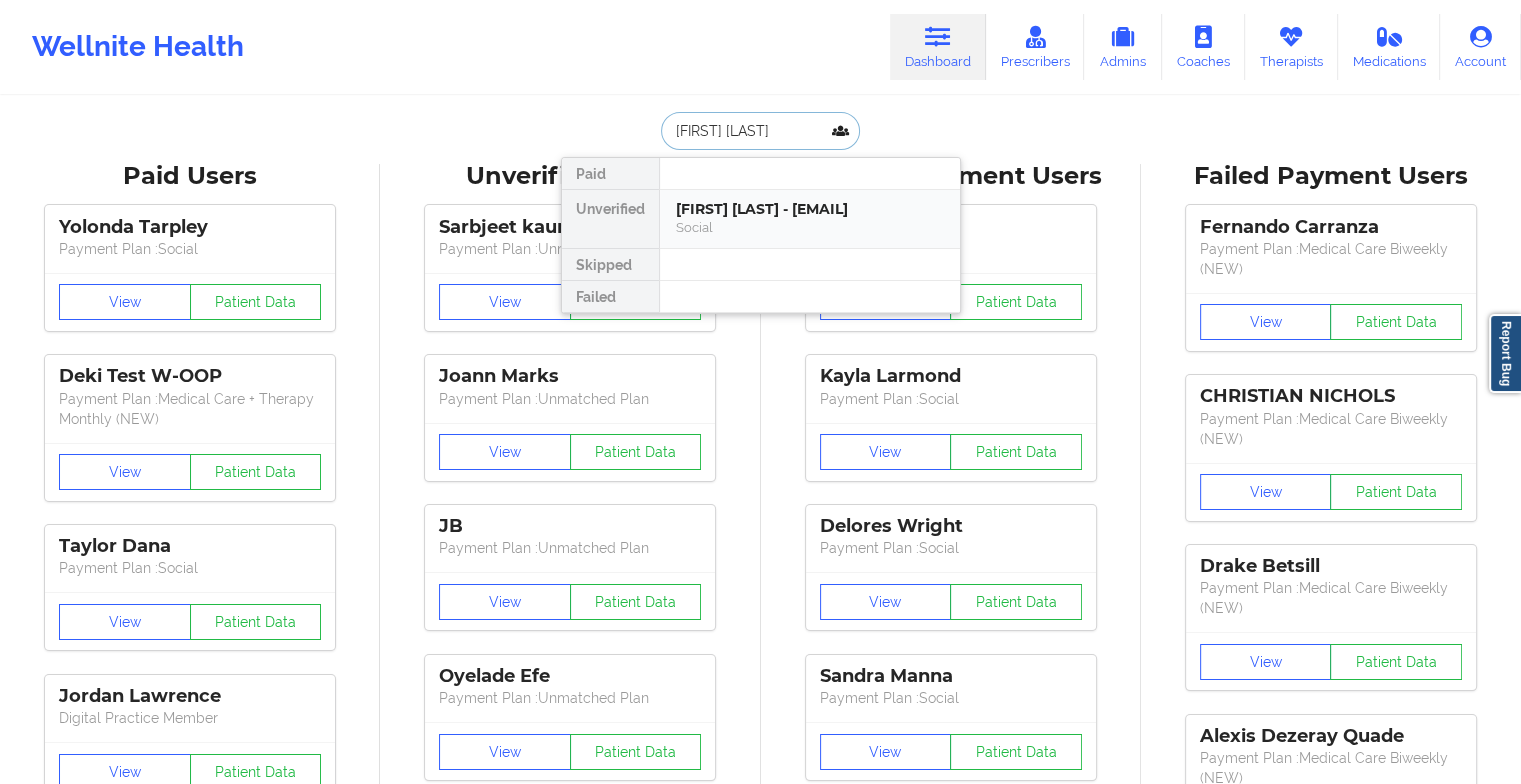 click on "[FIRST] [LAST] - [EMAIL]" at bounding box center [810, 209] 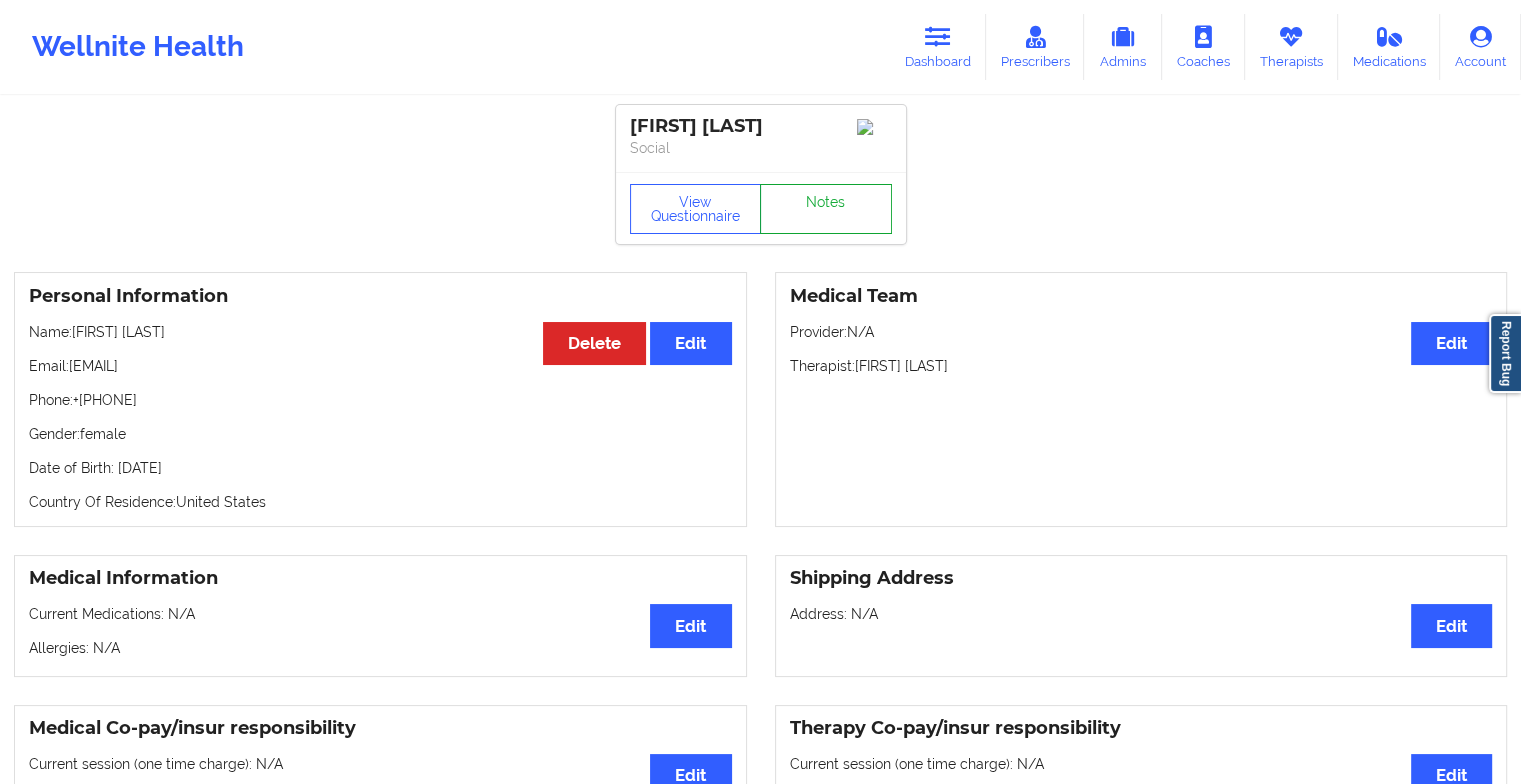 click on "Notes" at bounding box center (826, 209) 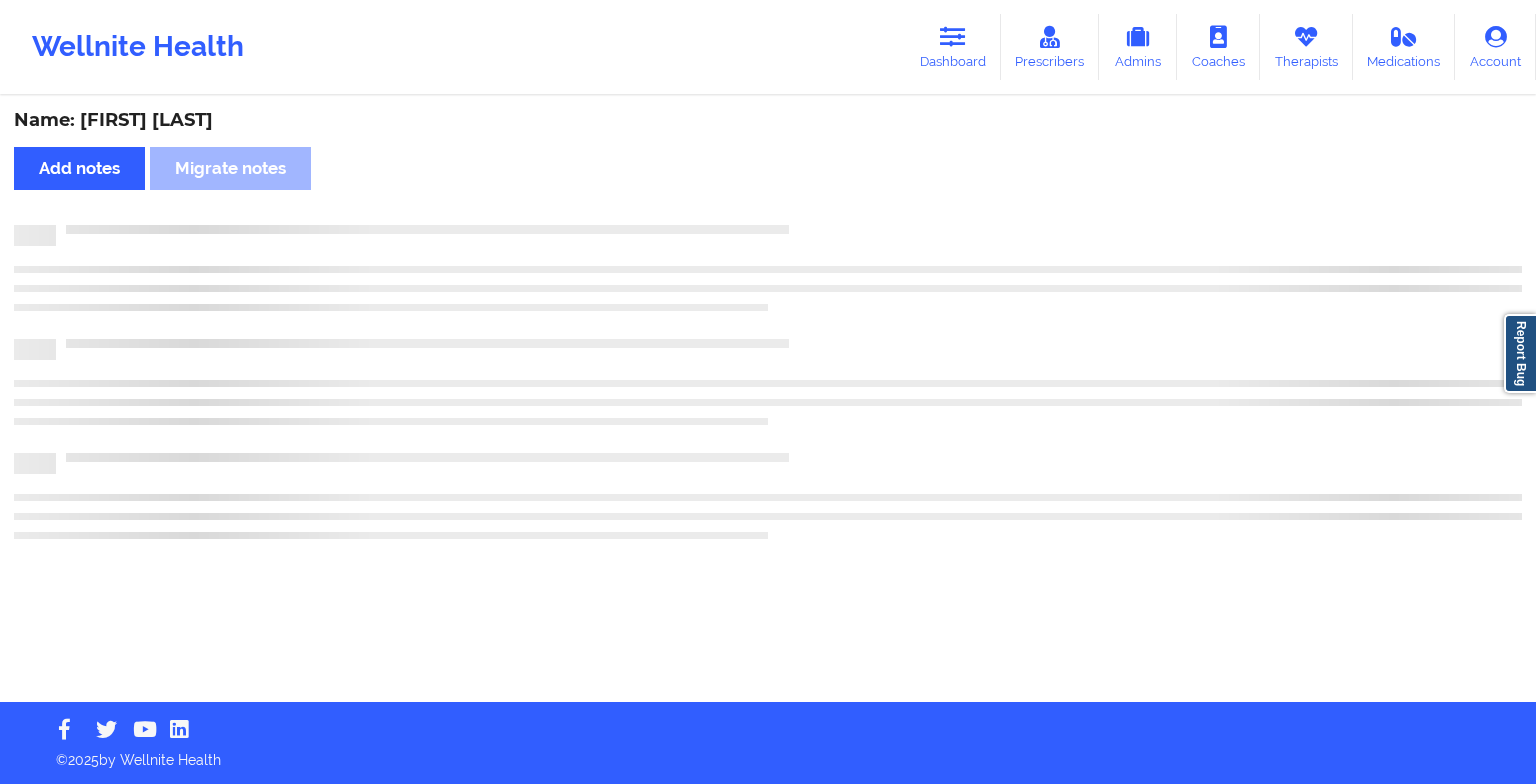 click on "Name: [FIRST] [LAST]" at bounding box center [768, 400] 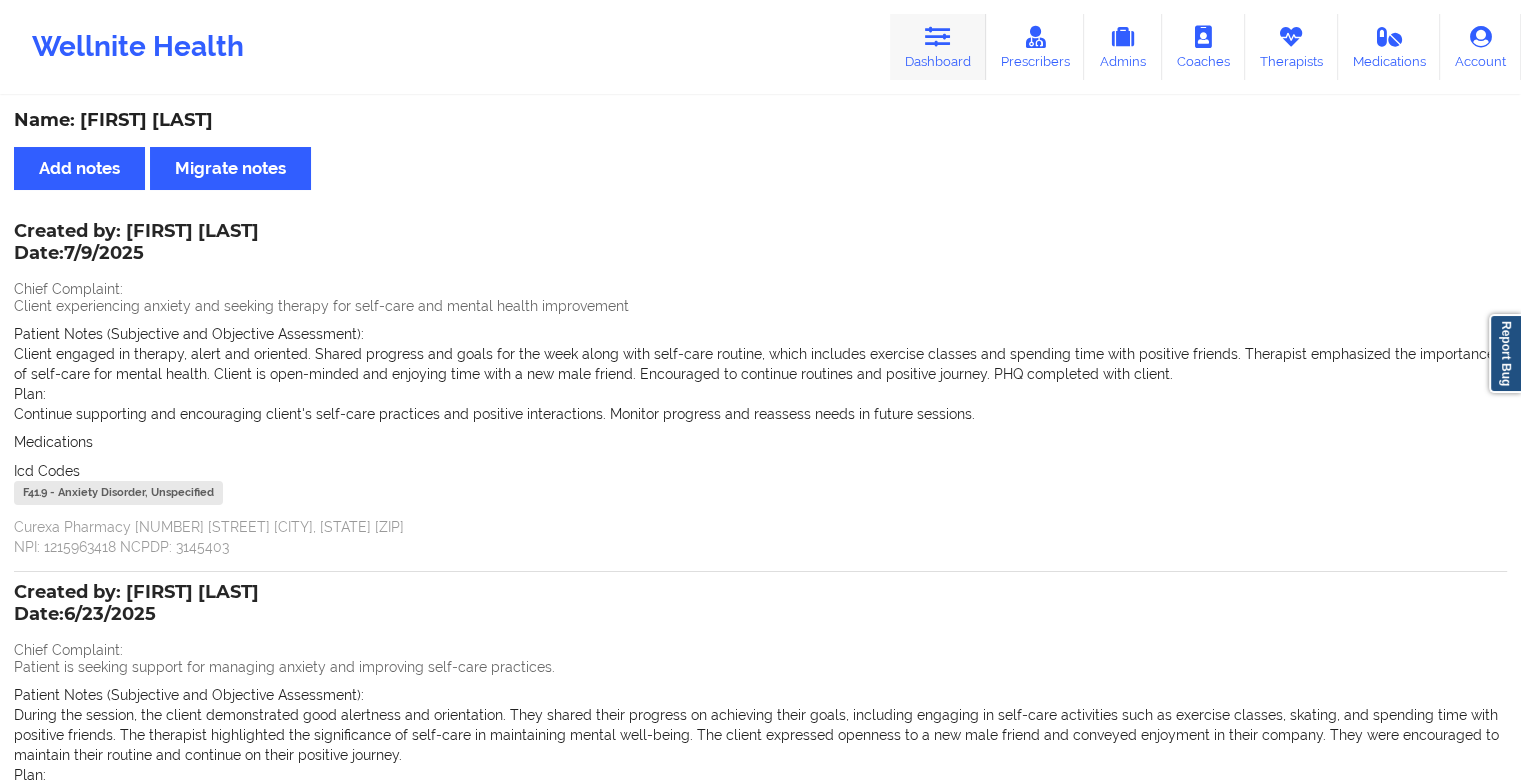 click on "Dashboard" at bounding box center (938, 47) 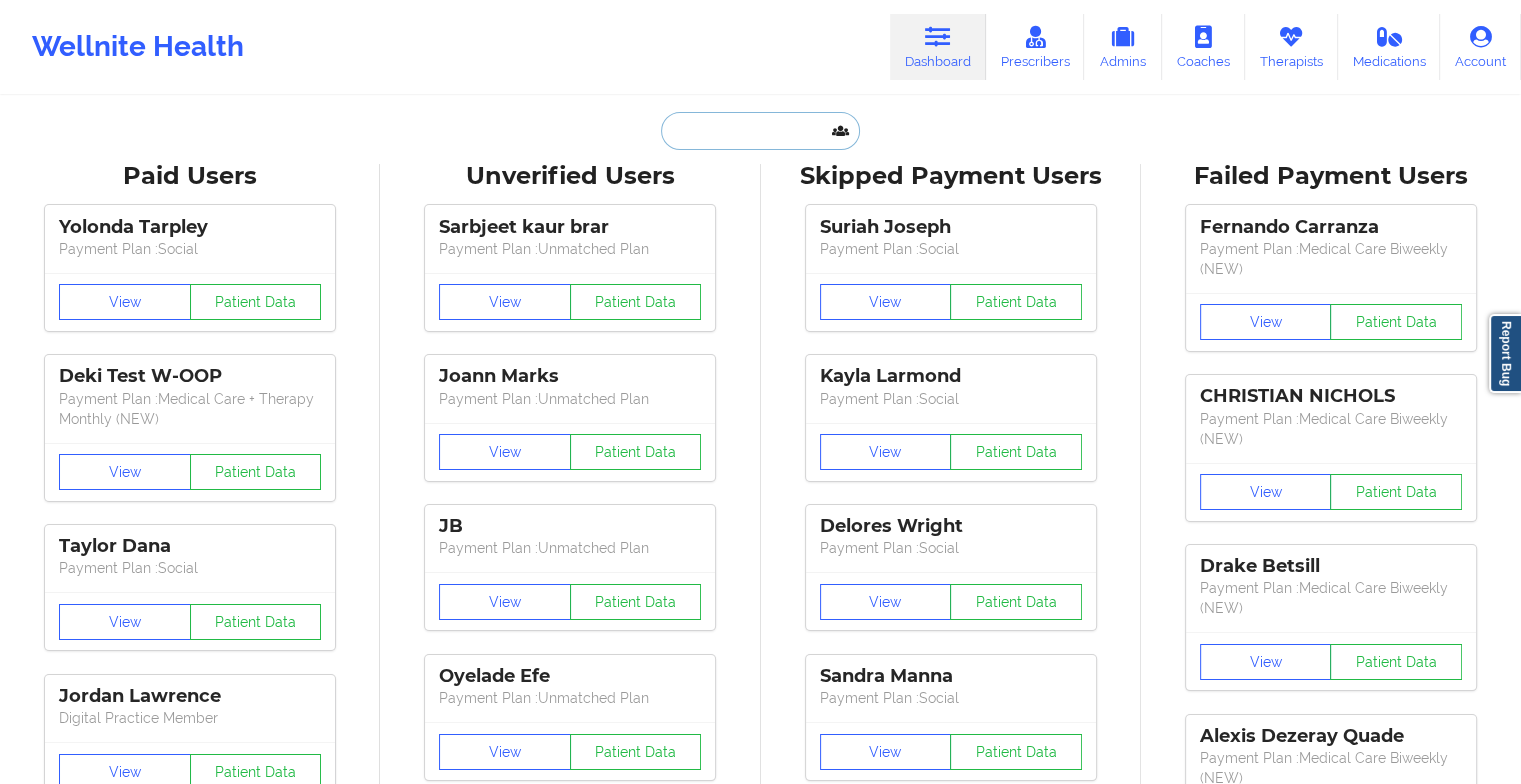 click at bounding box center (760, 131) 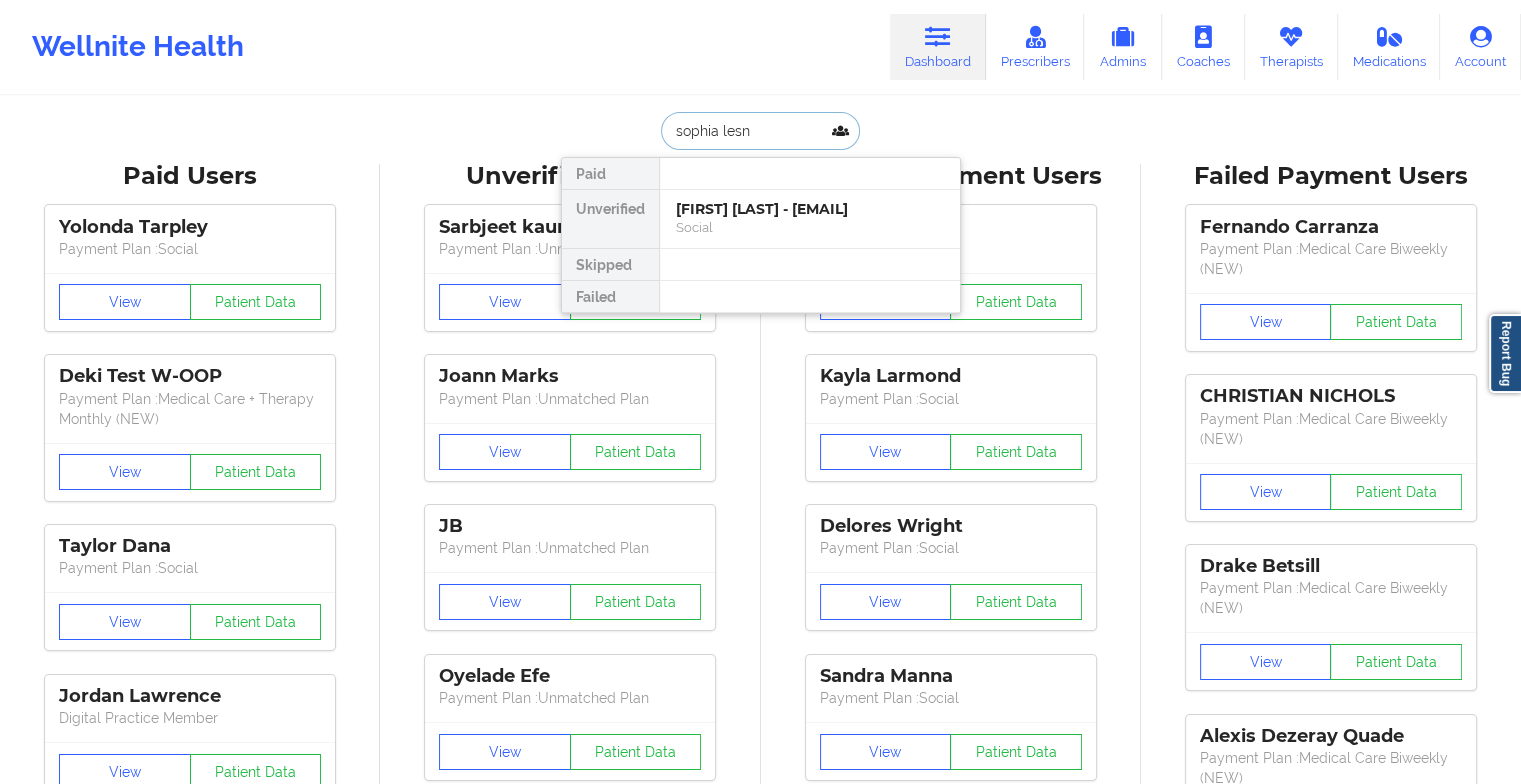 type on "[FIRST] [LAST]" 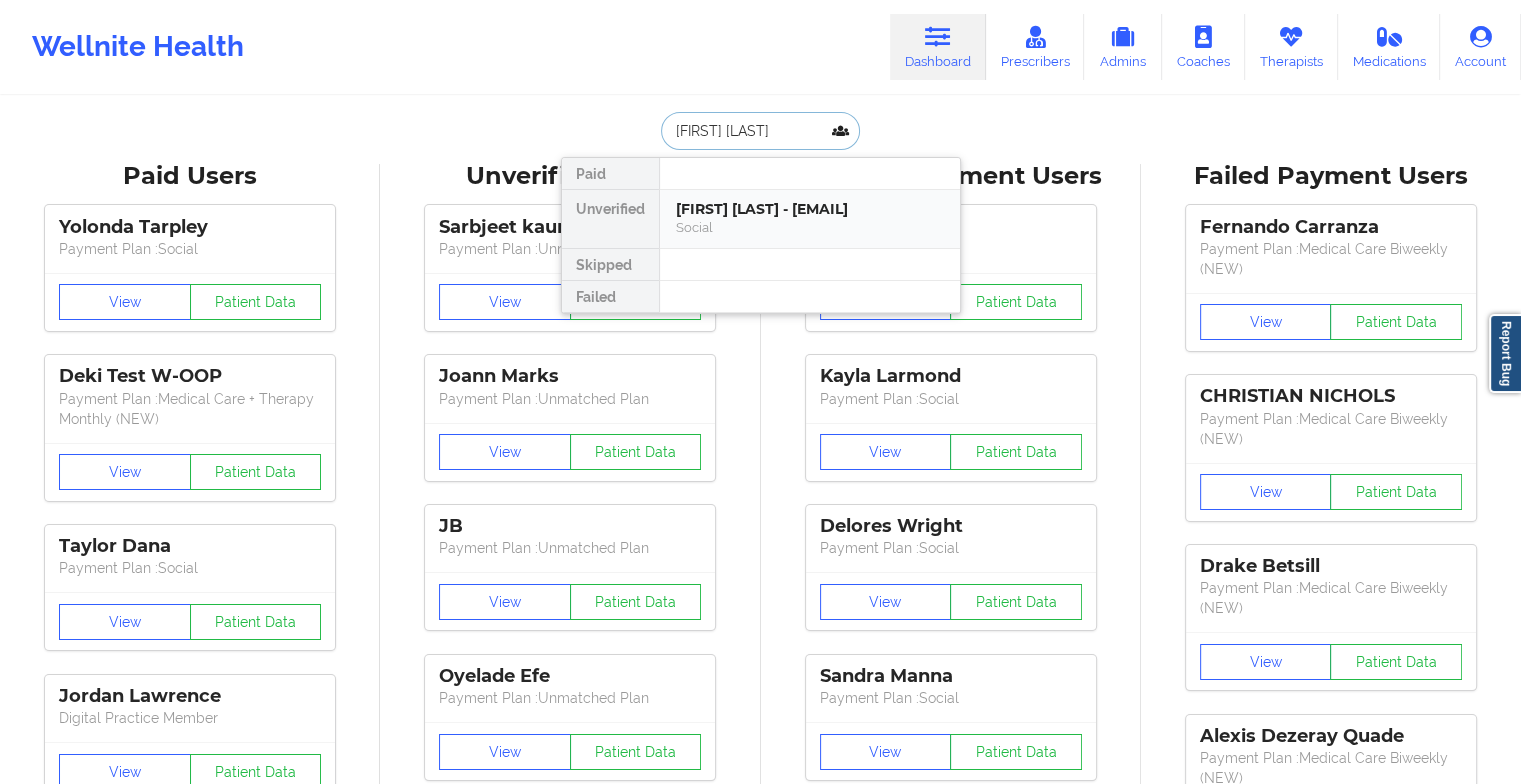 click on "[FIRST] [LAST] - [EMAIL]" at bounding box center (810, 209) 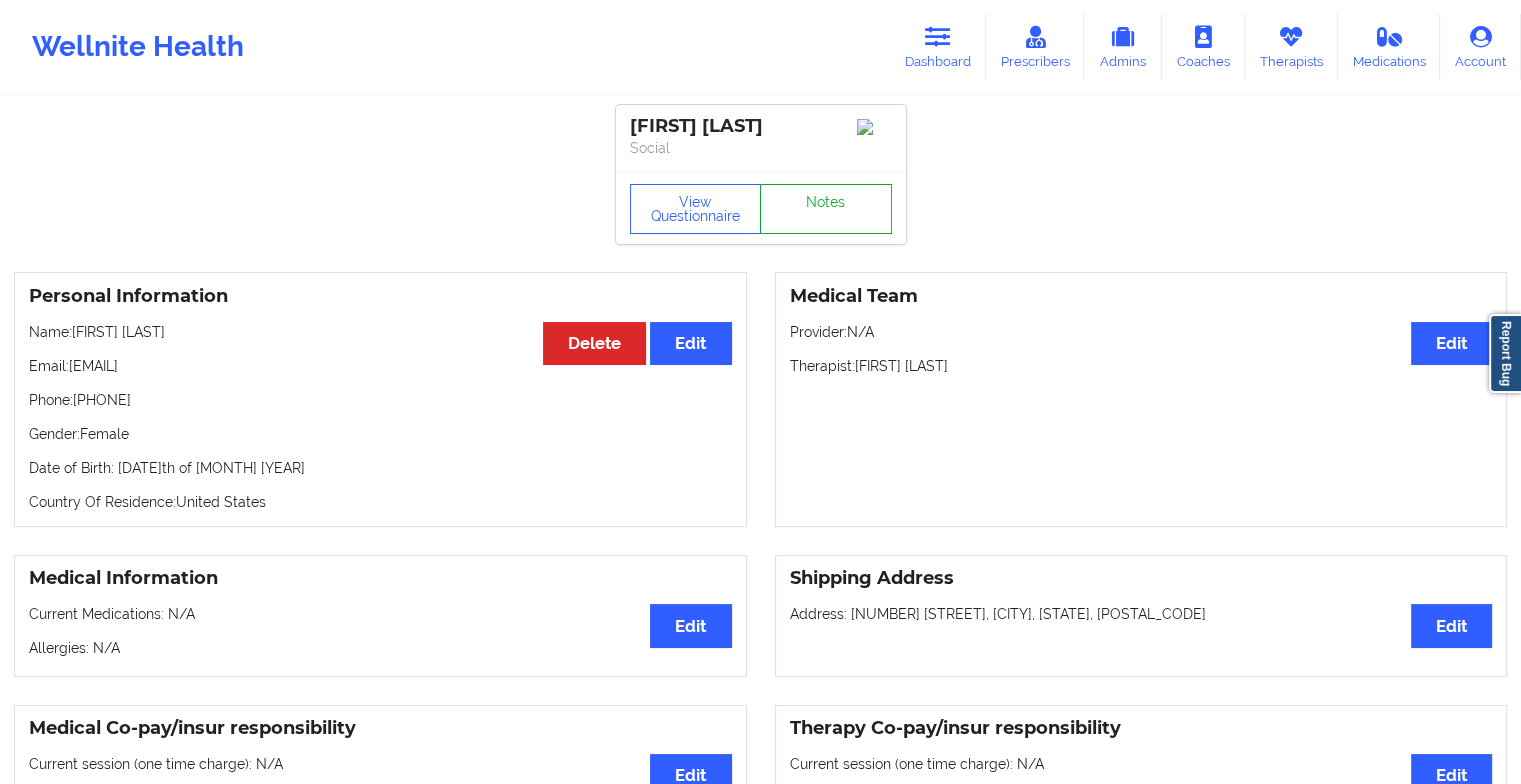 click on "Notes" at bounding box center [826, 209] 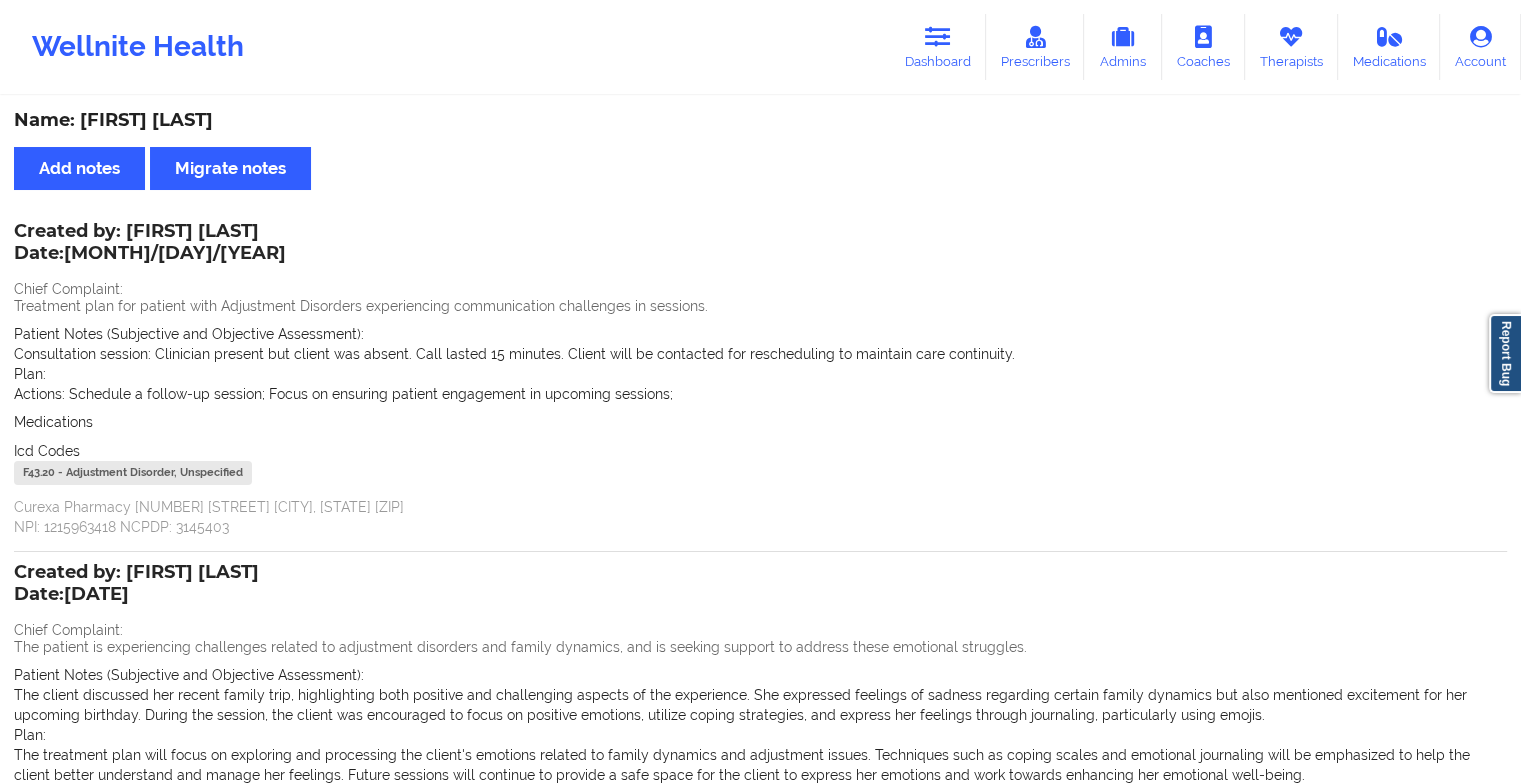 click on "Consultation session: Clinician present but client was absent. Call lasted 15 minutes. Client will be contacted for rescheduling to maintain care continuity." at bounding box center [760, 354] 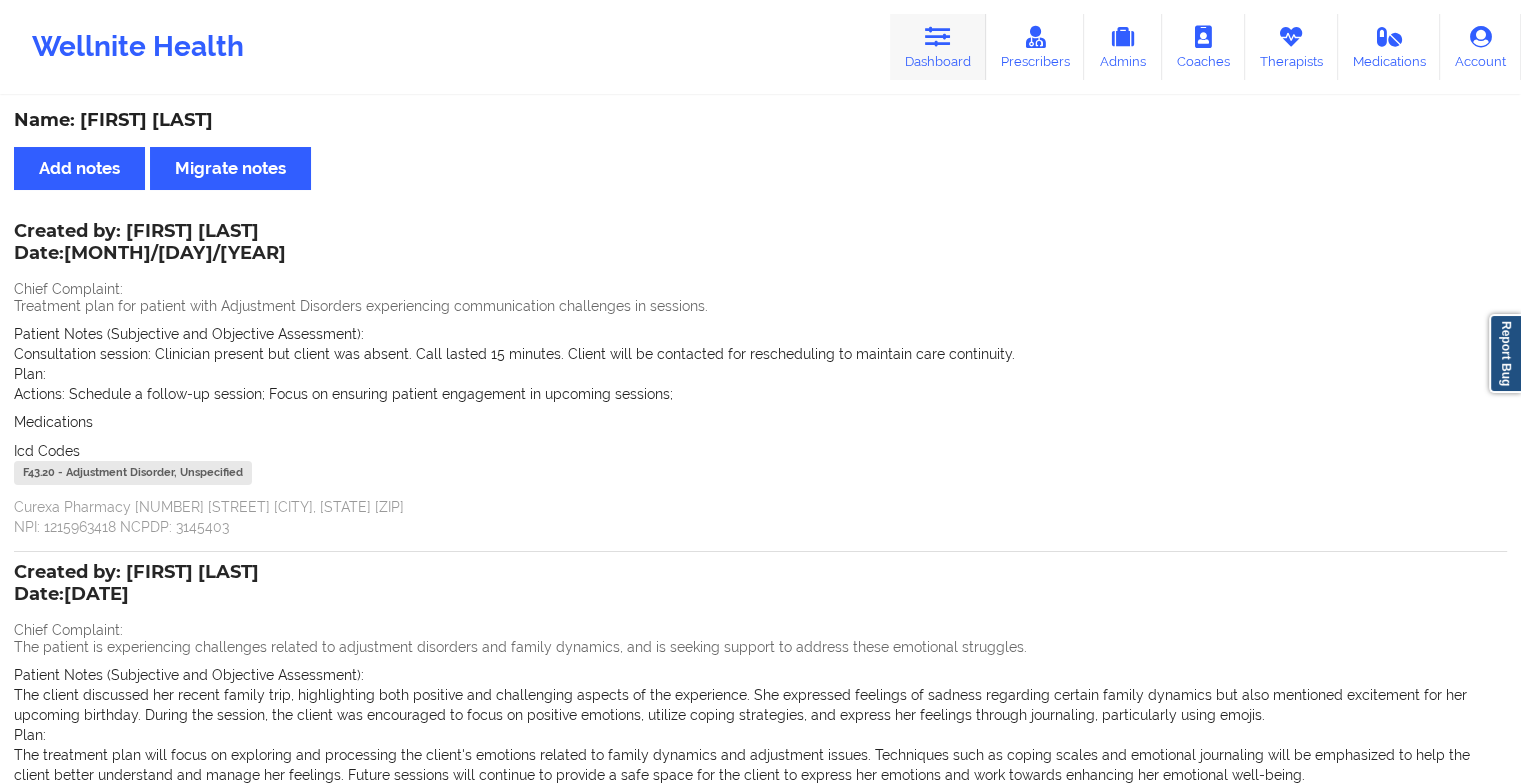 click on "Dashboard" at bounding box center [938, 47] 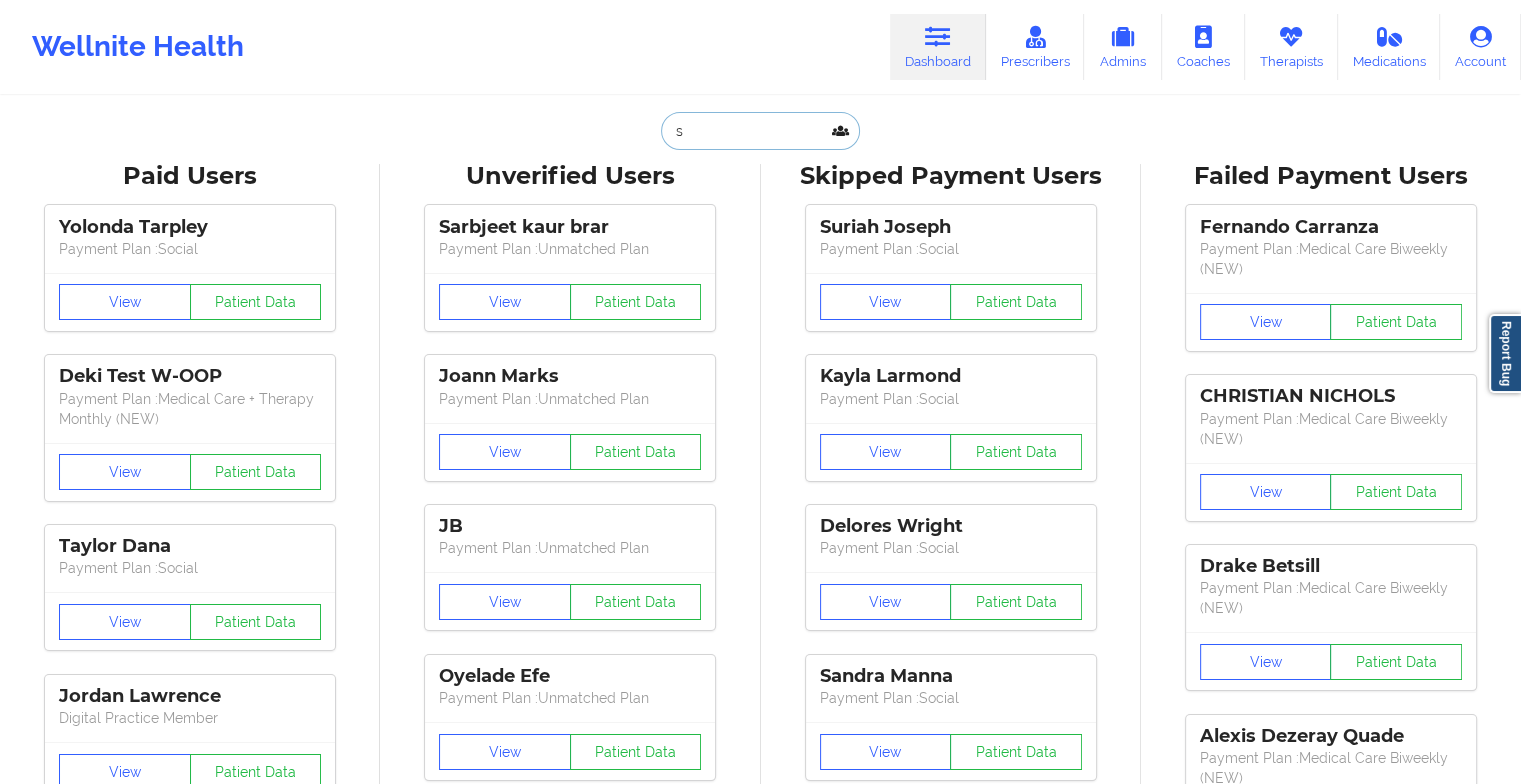 click on "s" at bounding box center (760, 131) 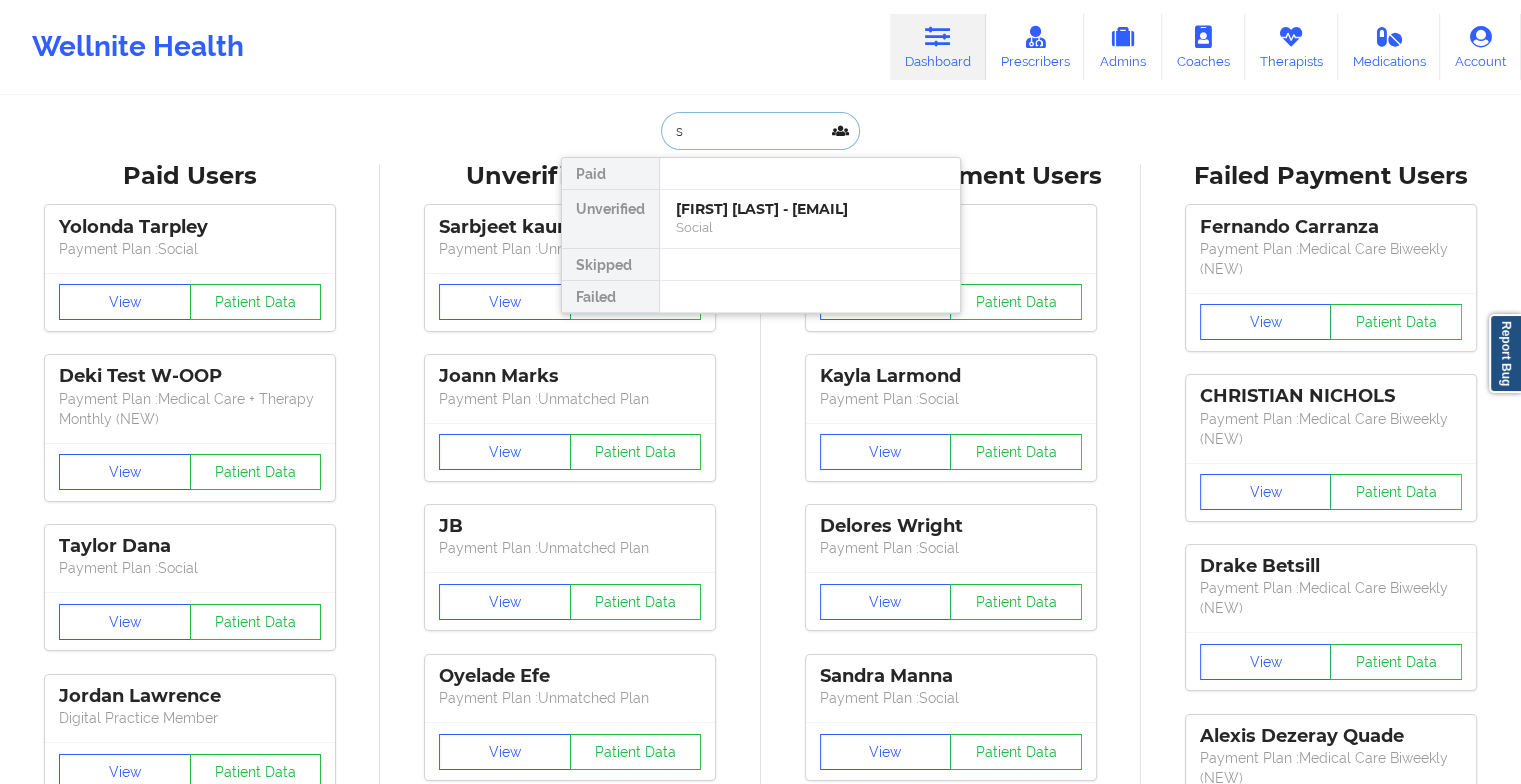 type on "s" 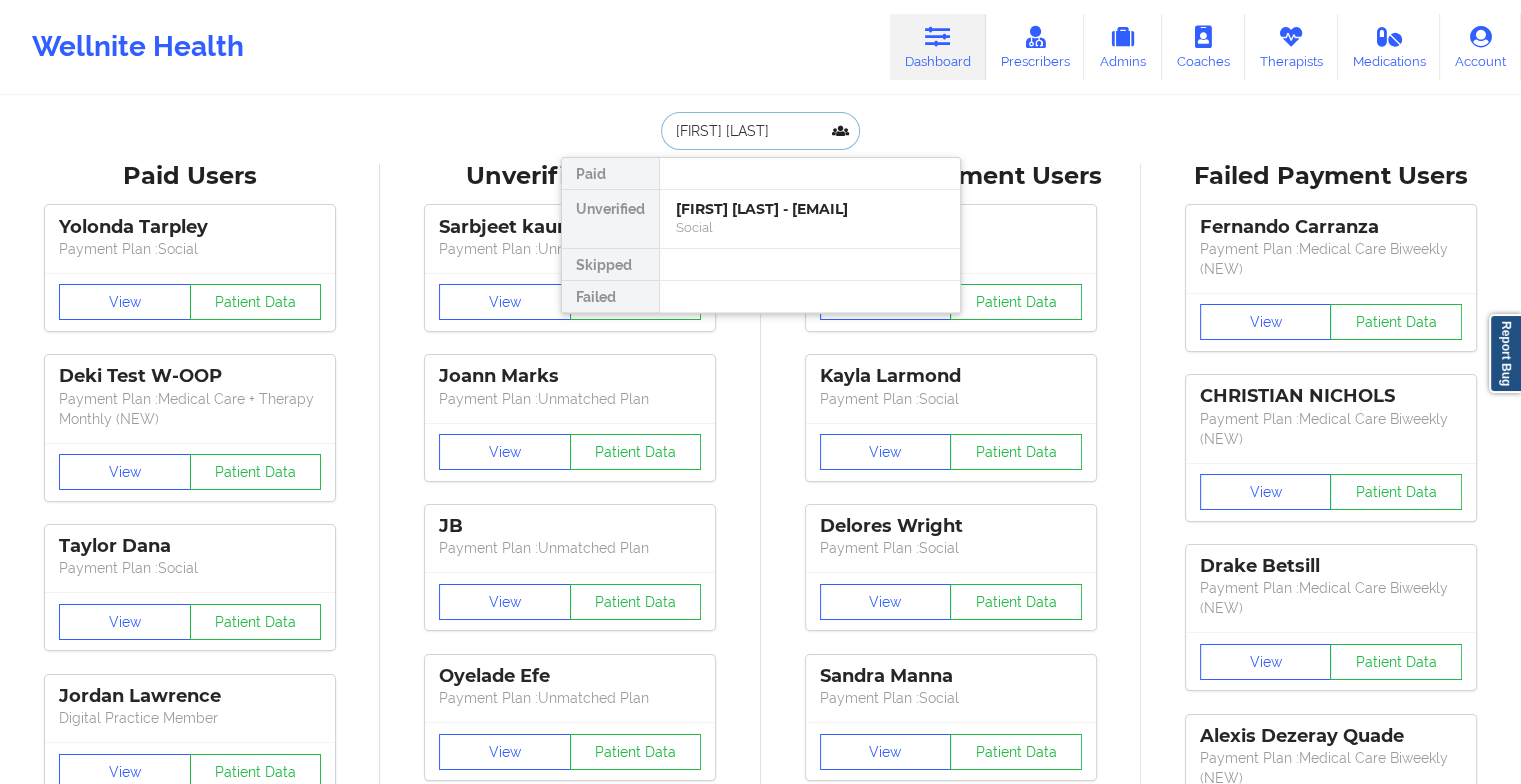 type on "[FIRST] [LAST]" 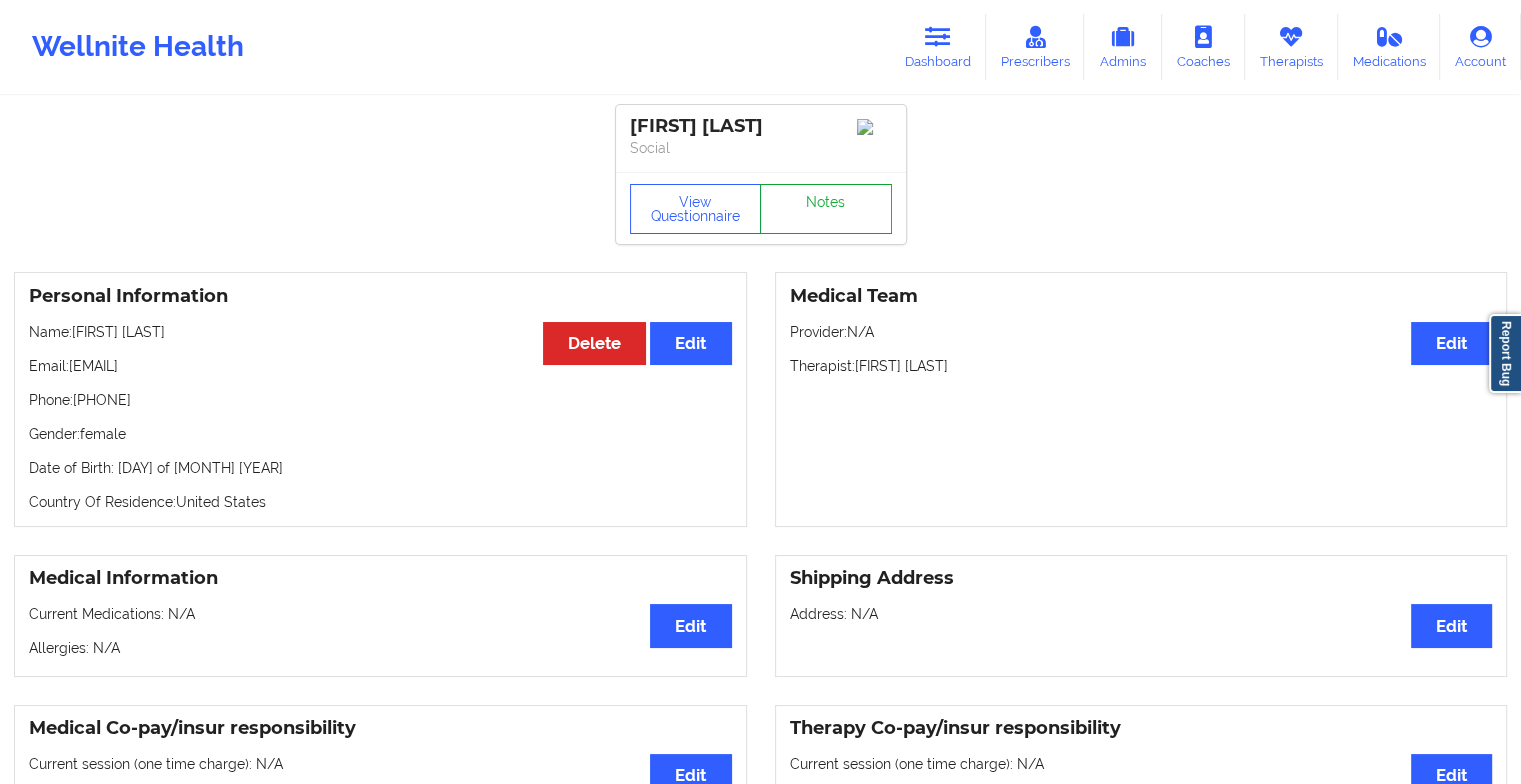 click on "Notes" at bounding box center (826, 209) 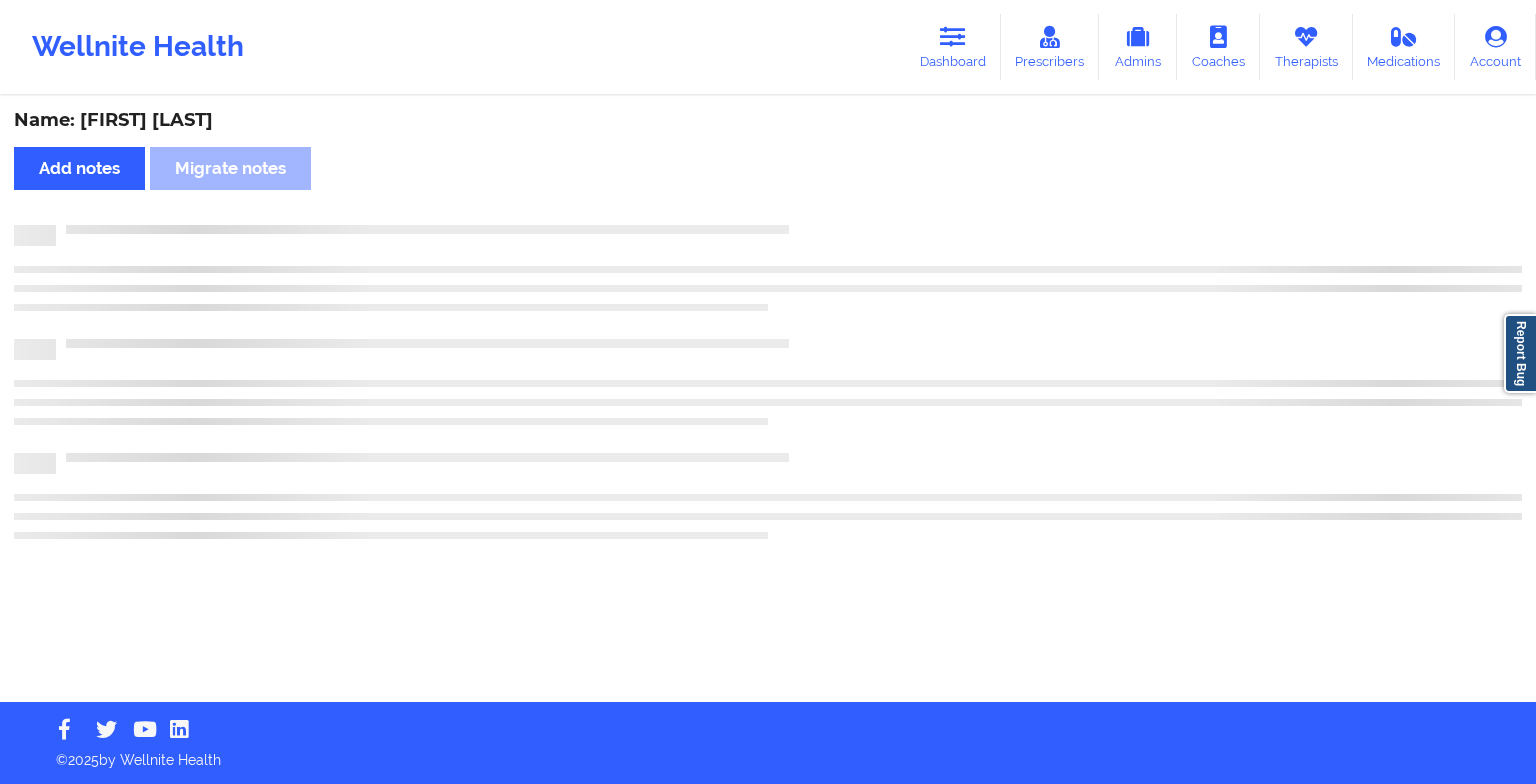 click on "Name: [FIRST] [LAST] Add notes Migrate notes" at bounding box center [768, 400] 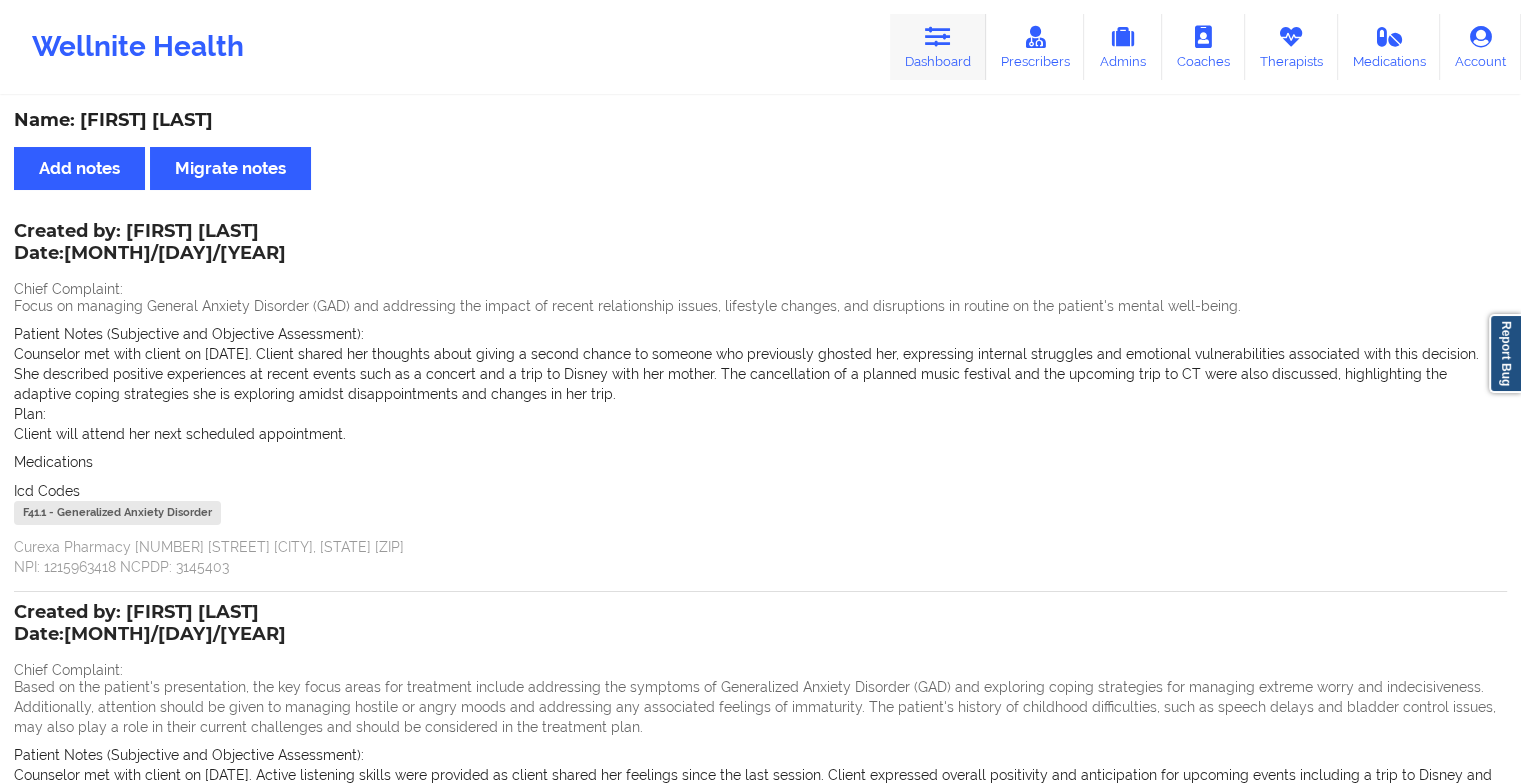 click on "Dashboard" at bounding box center (938, 47) 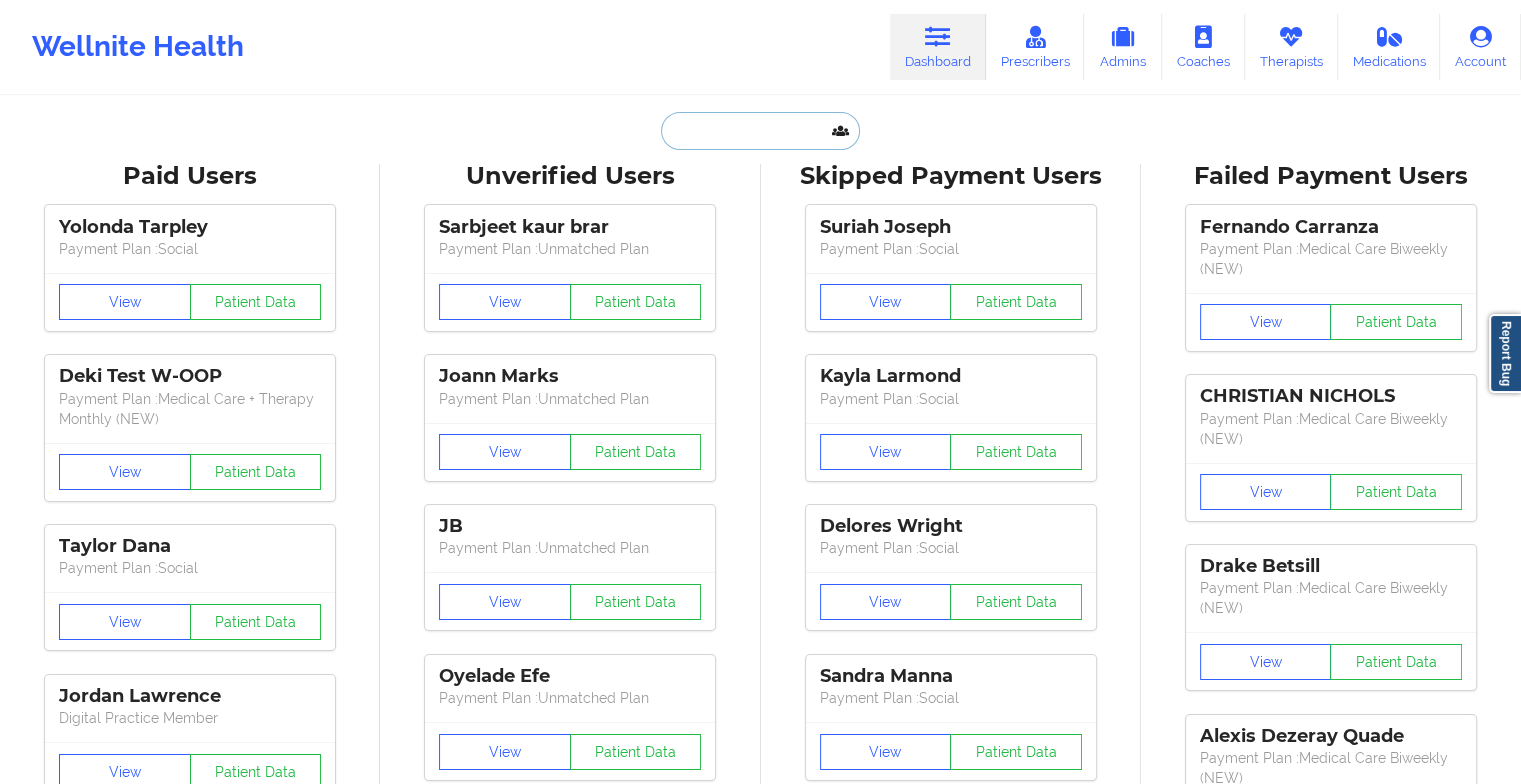click at bounding box center [760, 131] 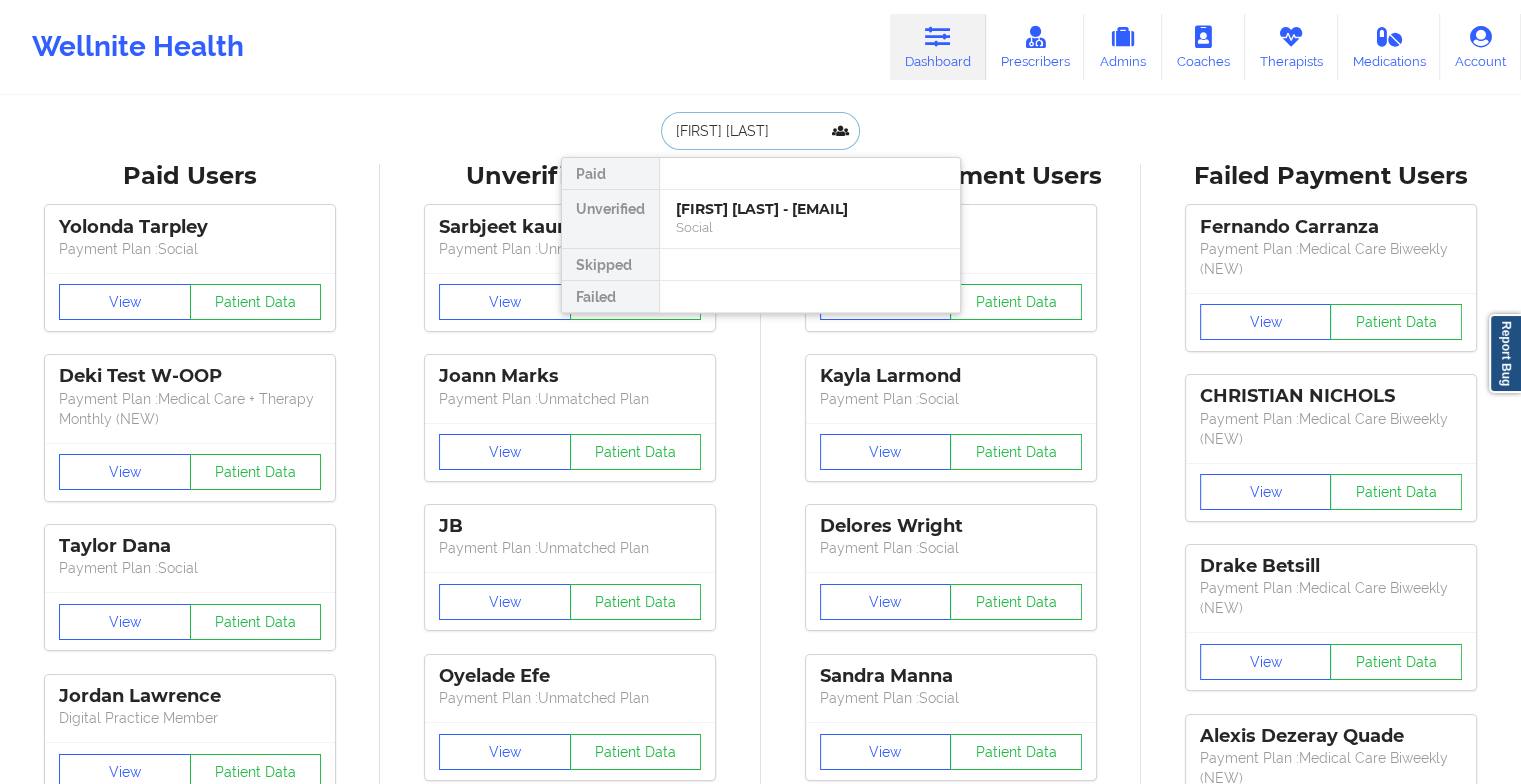 type on "alison bris" 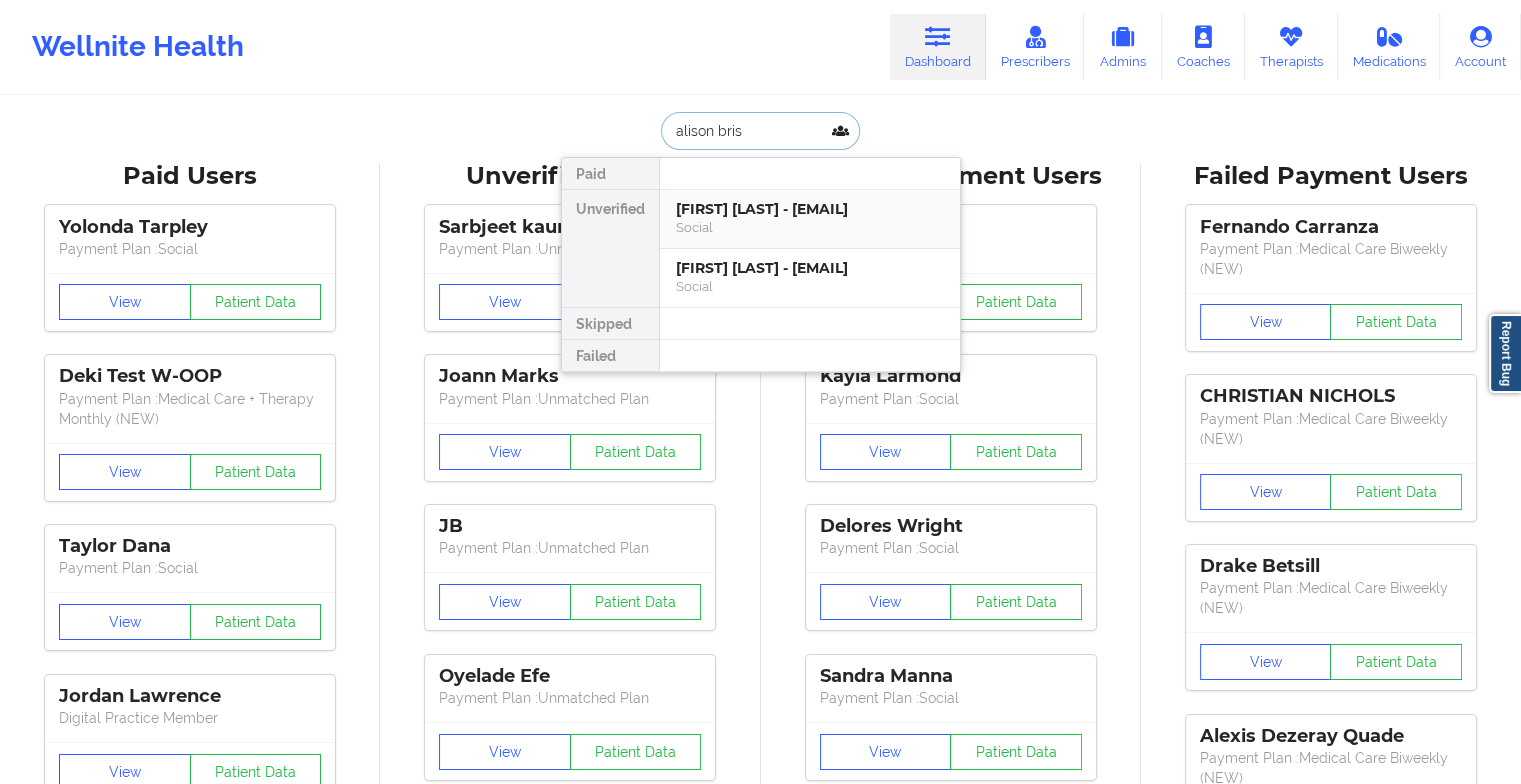 click on "[FIRST] [LAST] - [EMAIL]" at bounding box center (810, 209) 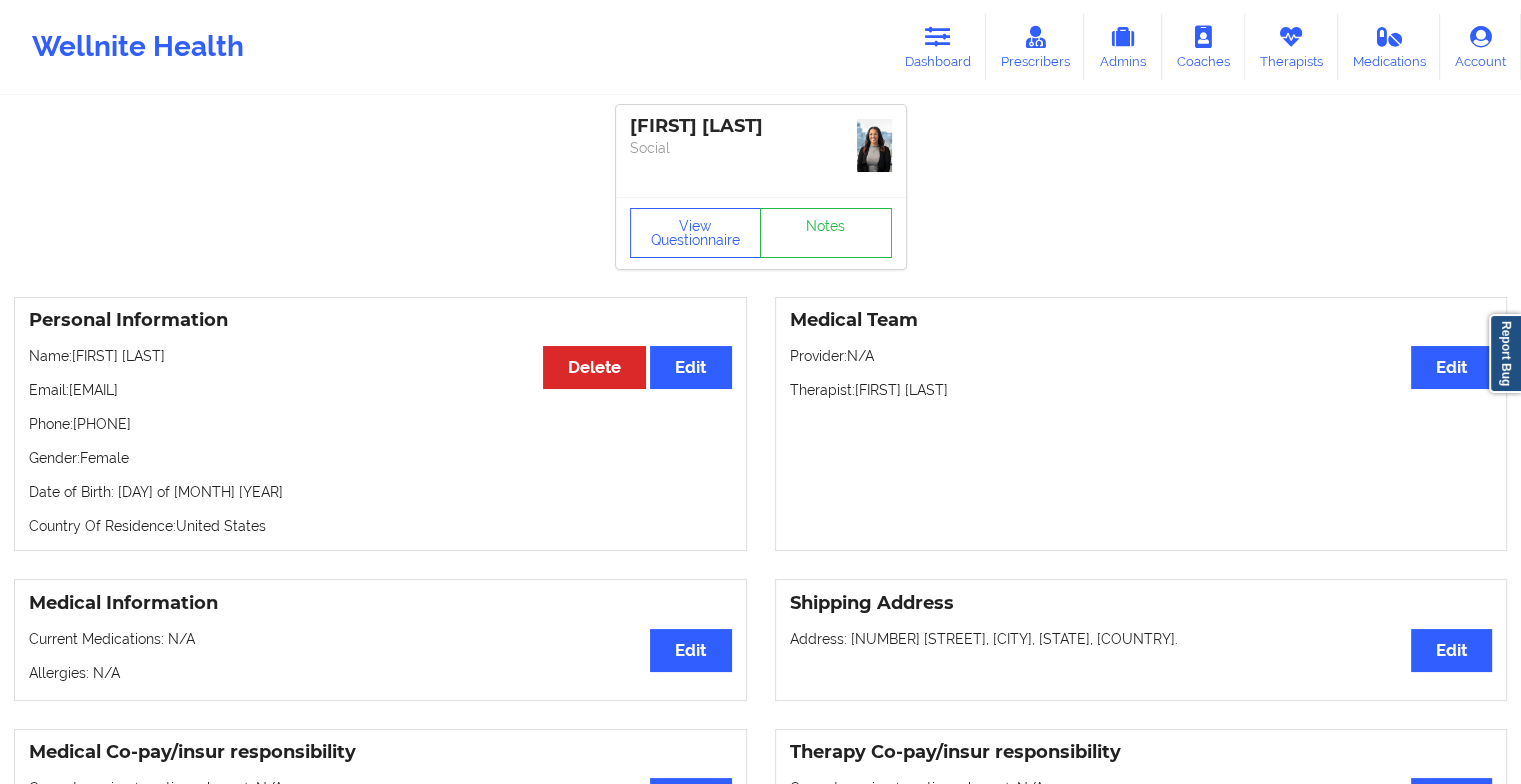 click on "View Questionnaire Notes" at bounding box center (761, 233) 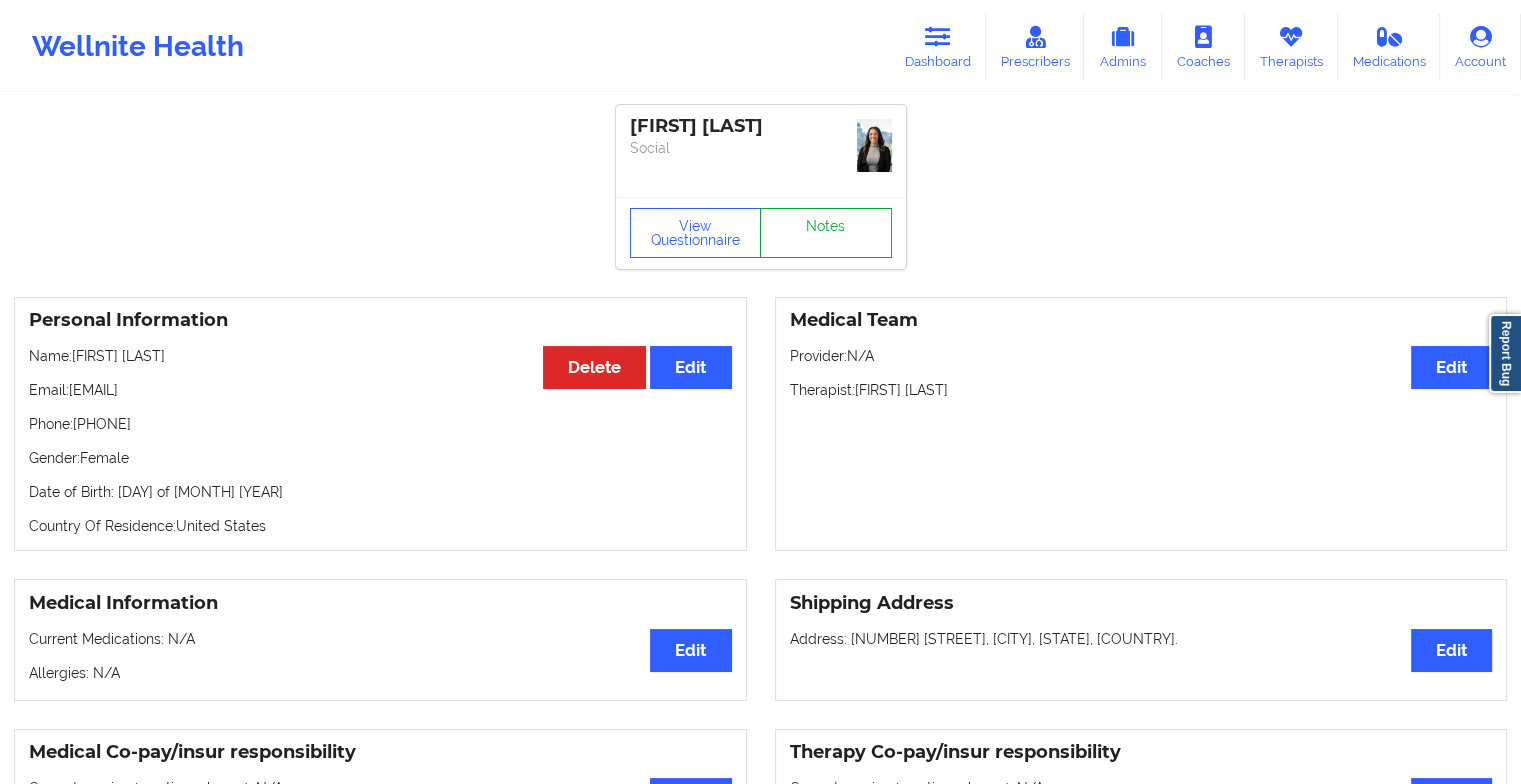 click on "Notes" at bounding box center (826, 233) 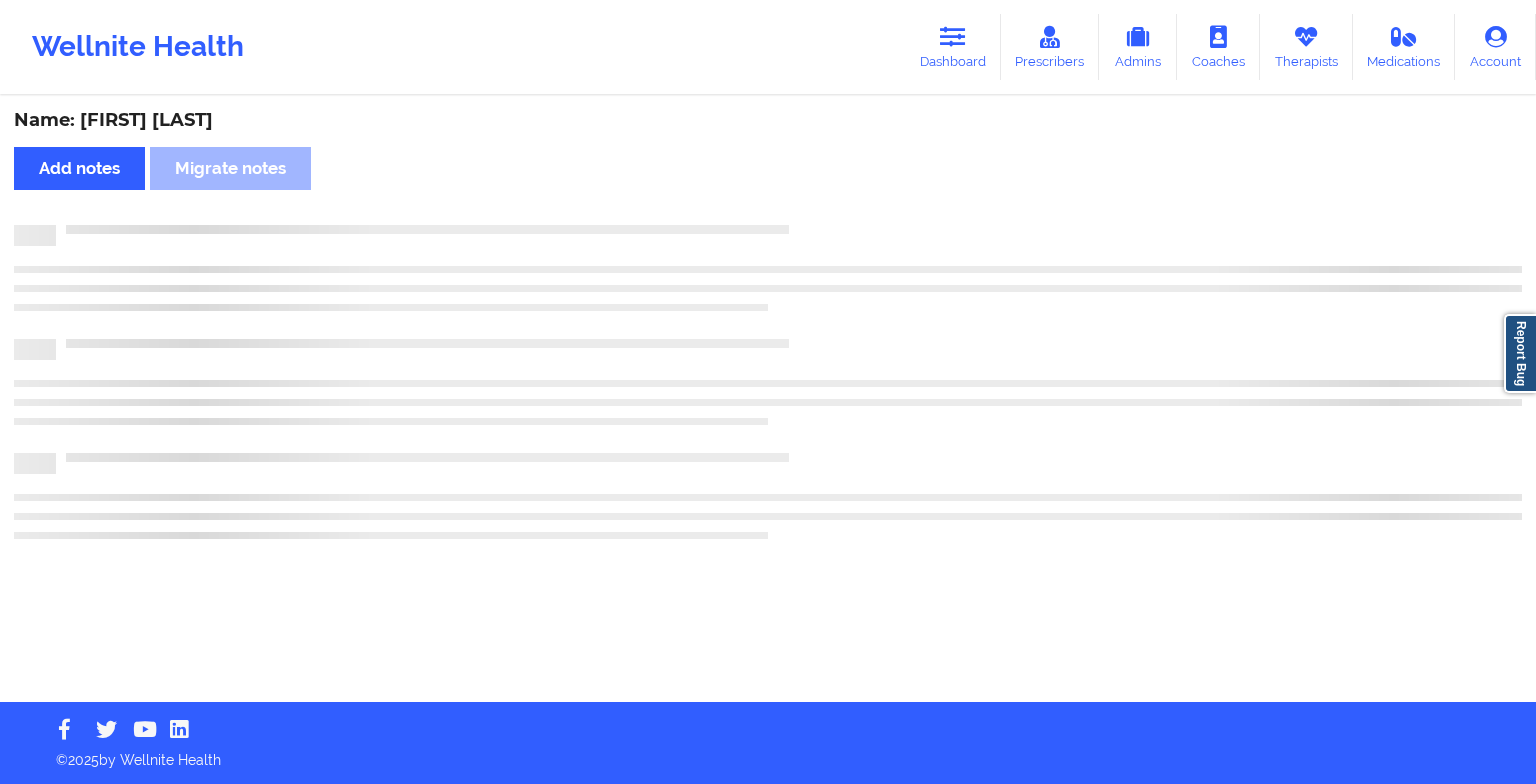 click on "Name: [FIRST] [LAST] Add notes Migrate notes" at bounding box center (768, 400) 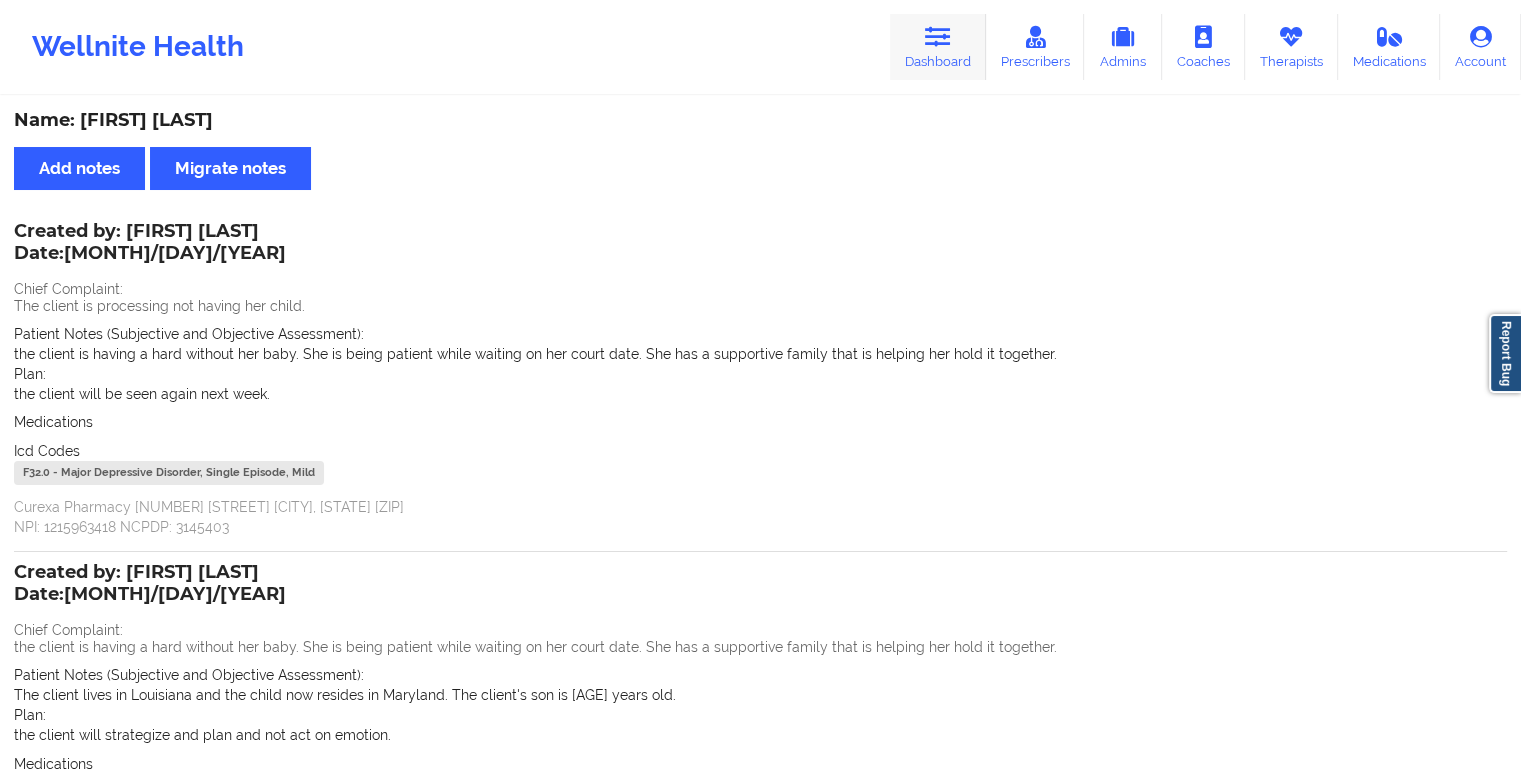 click on "Dashboard" at bounding box center (938, 47) 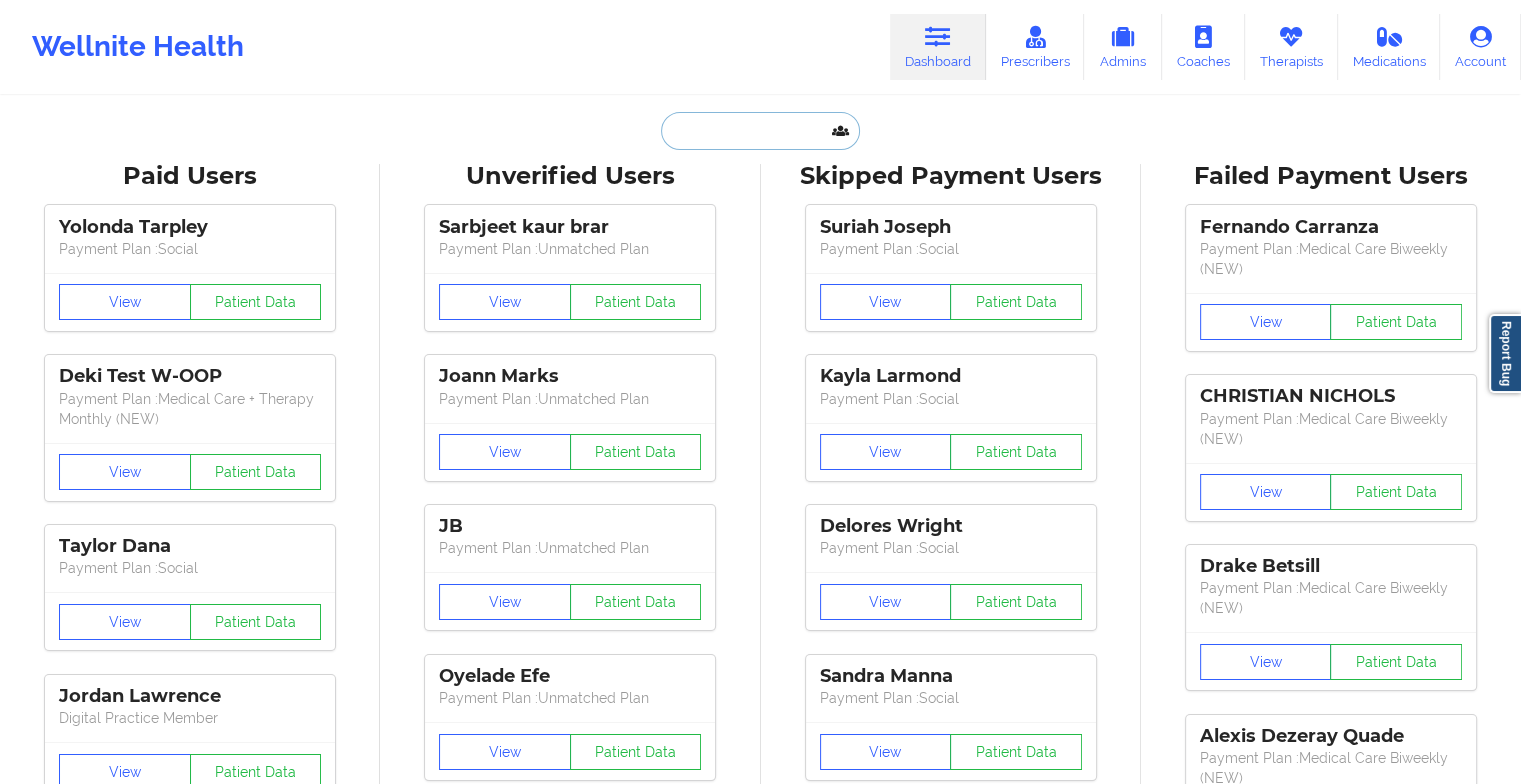 click at bounding box center [760, 131] 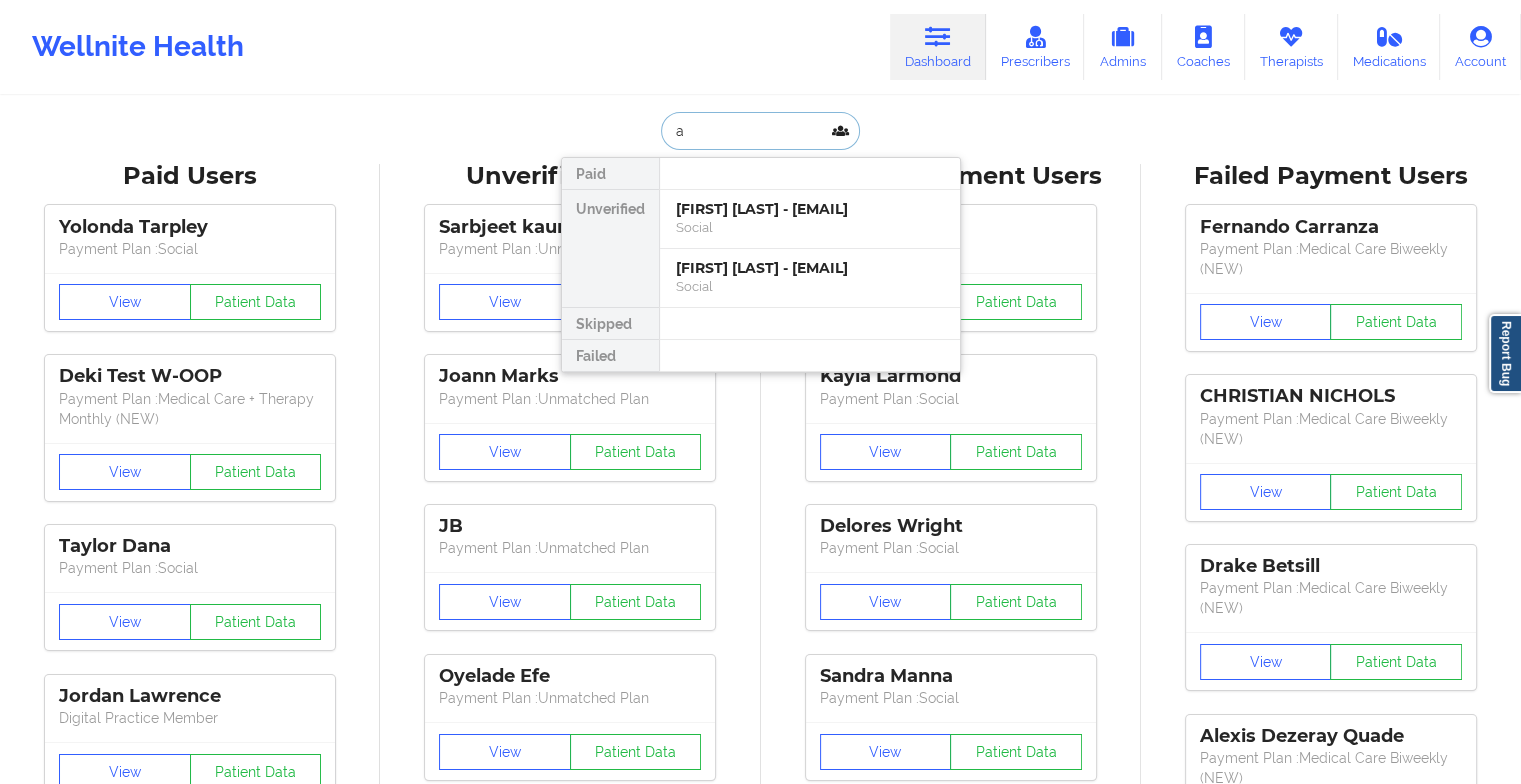type on "a" 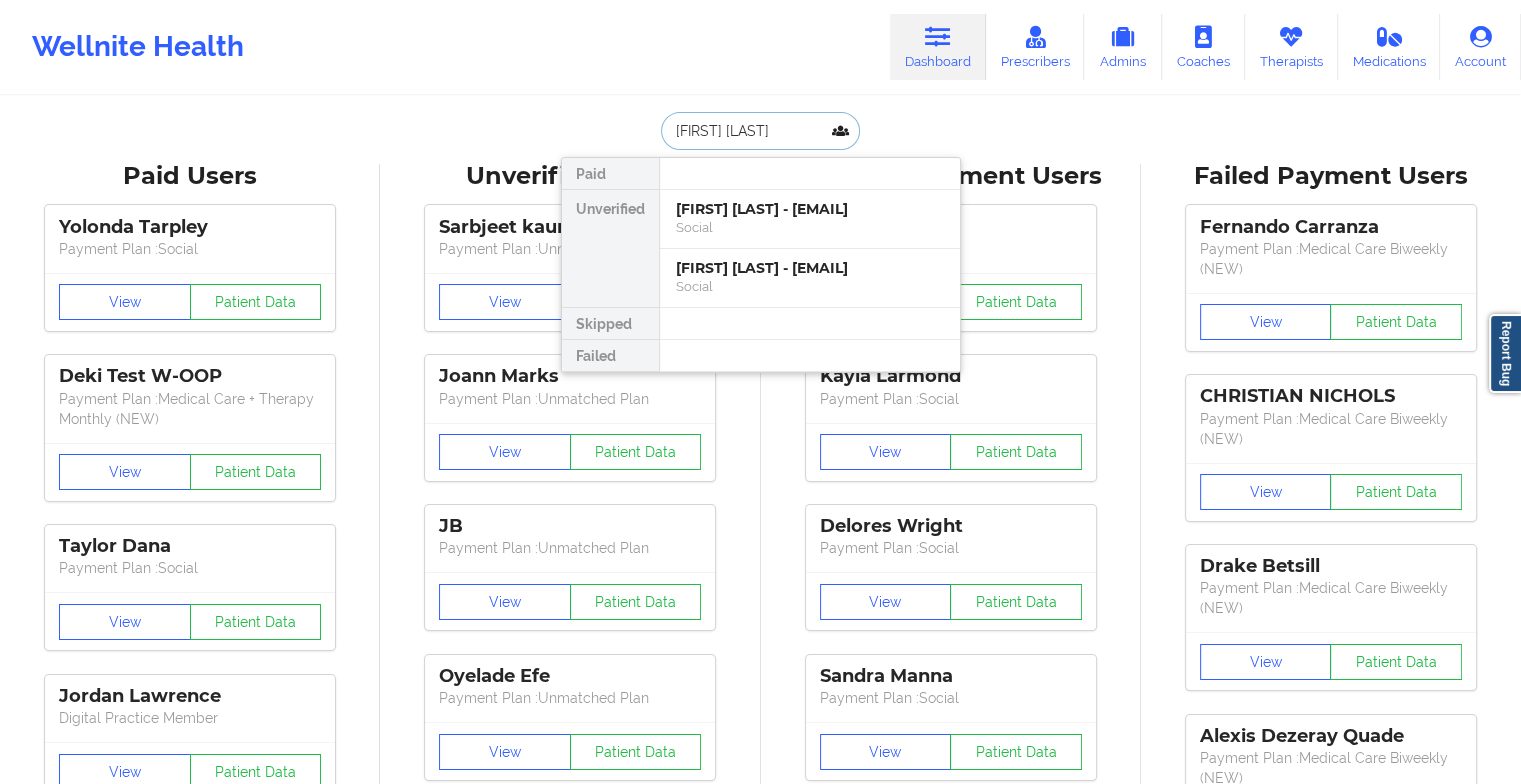 type on "[FIRST] [LAST]" 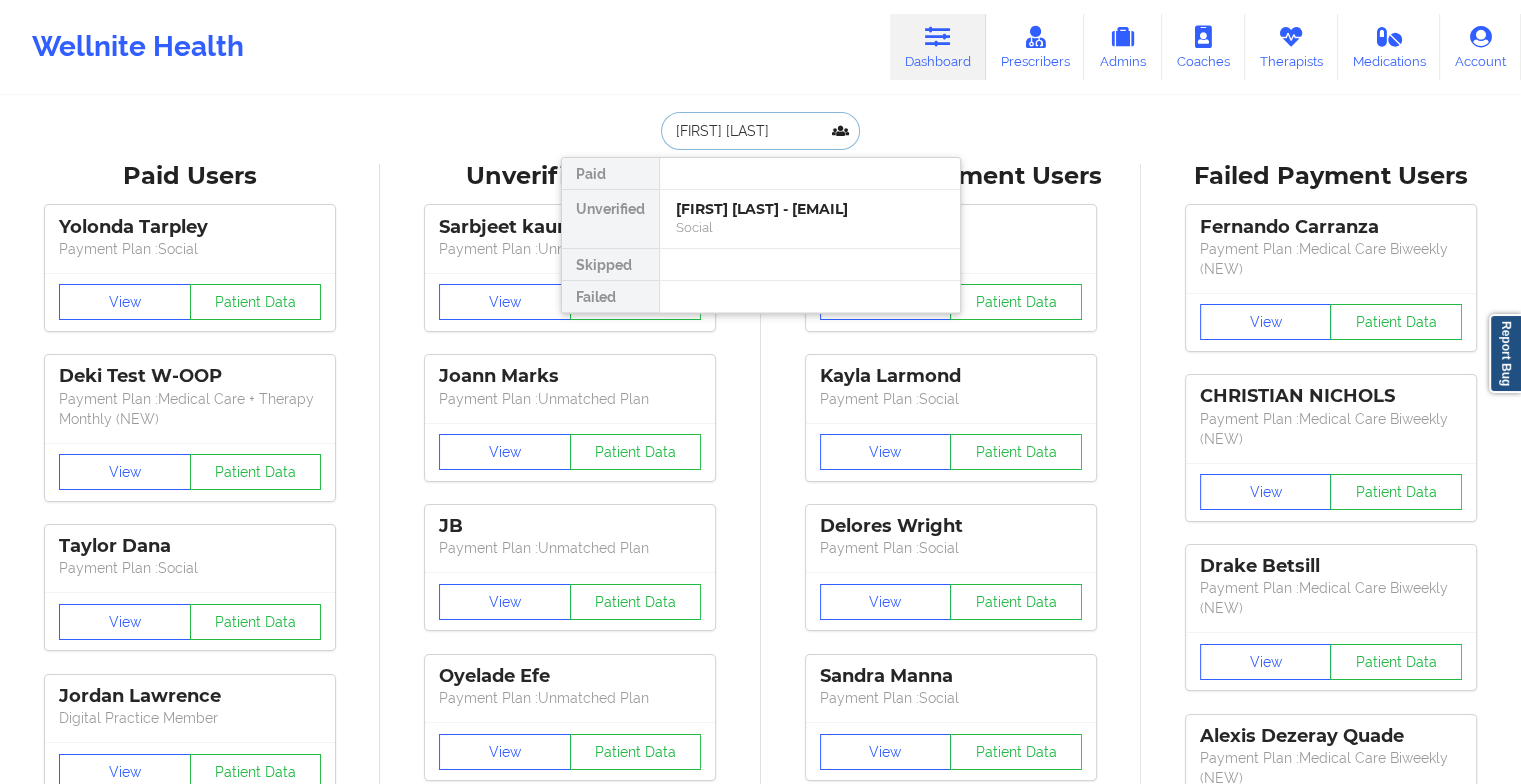 click on "Social" at bounding box center (810, 227) 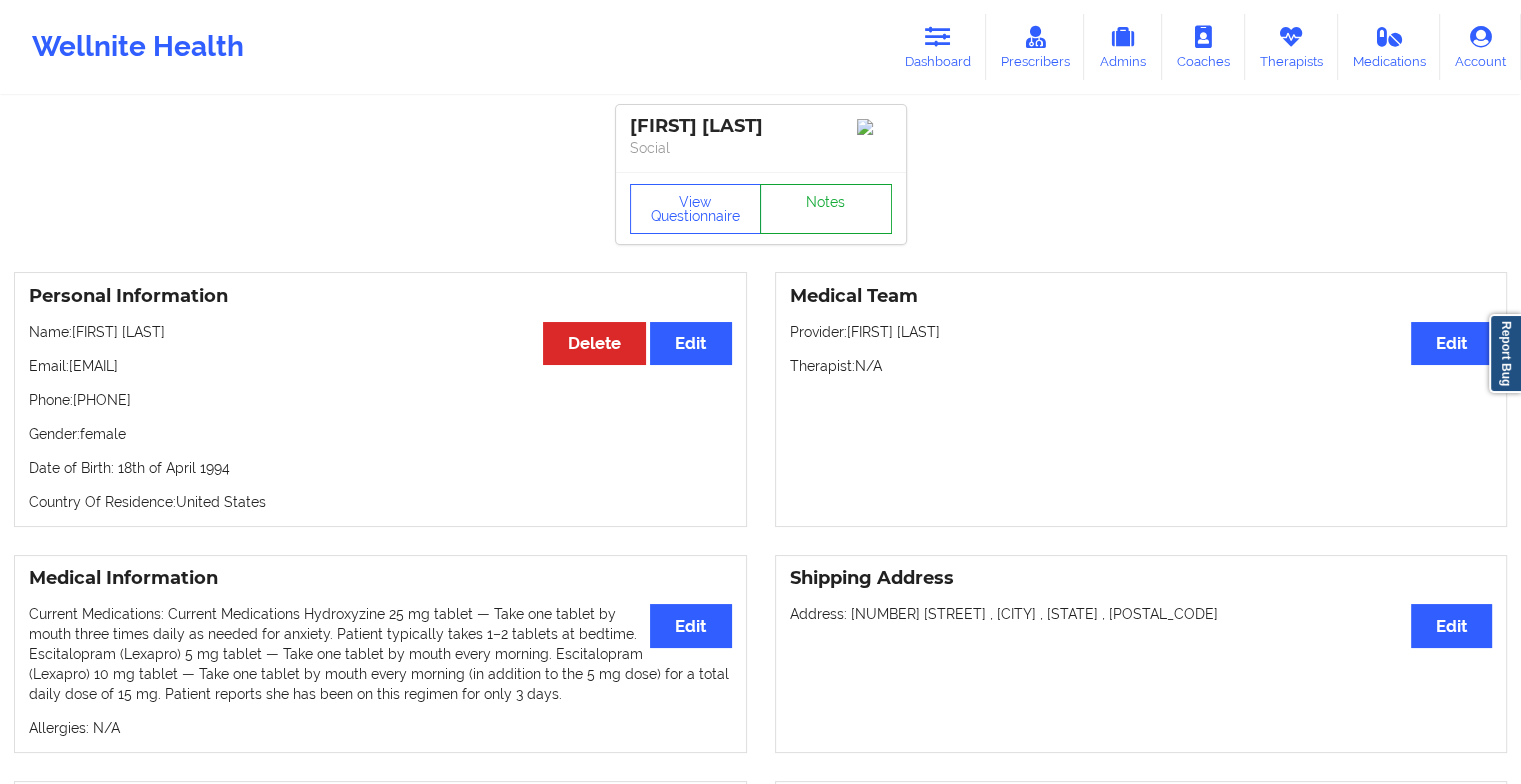 click on "Notes" at bounding box center [826, 209] 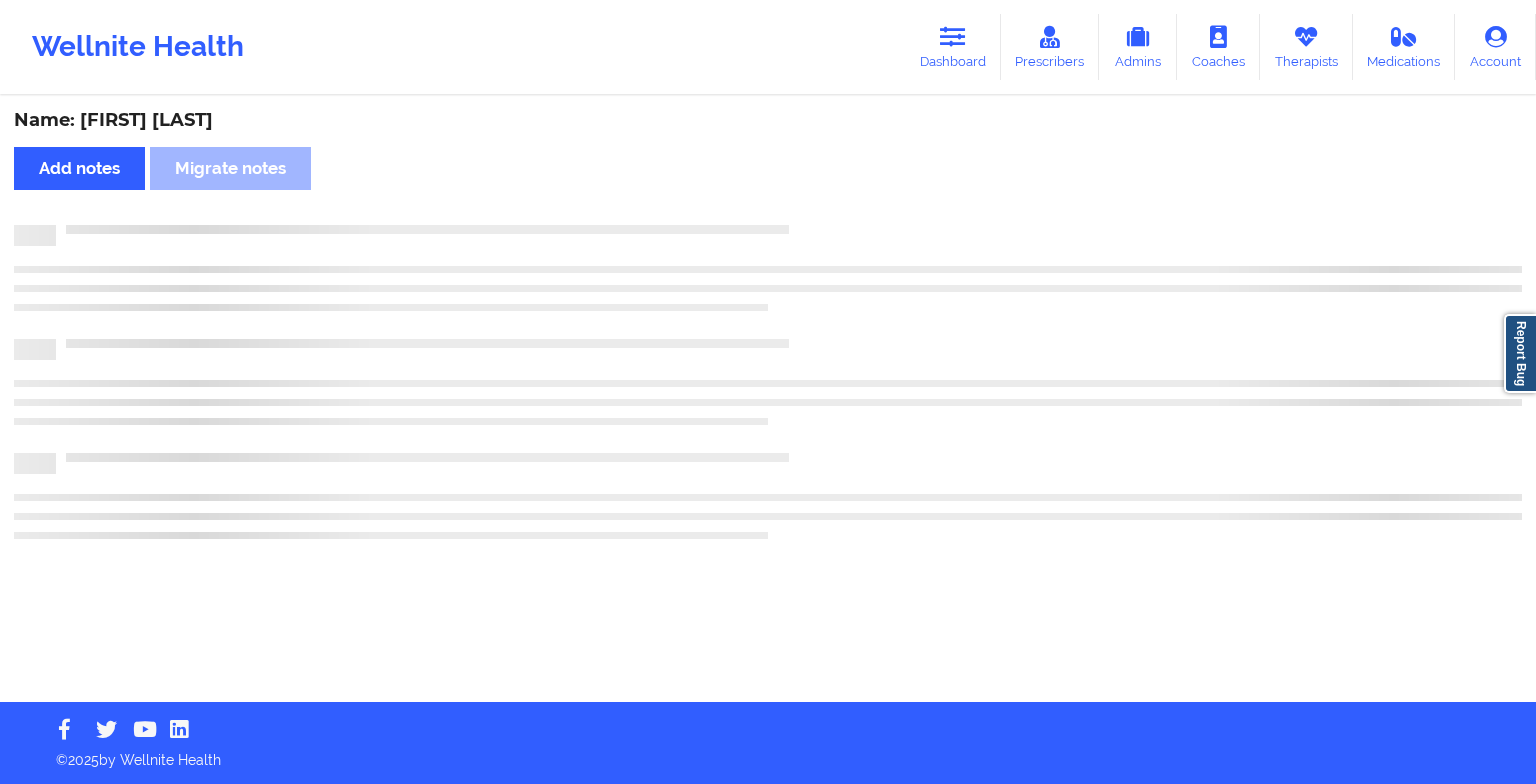 click on "Name: [FIRST] [LAST] Add notes Migrate notes" at bounding box center [768, 400] 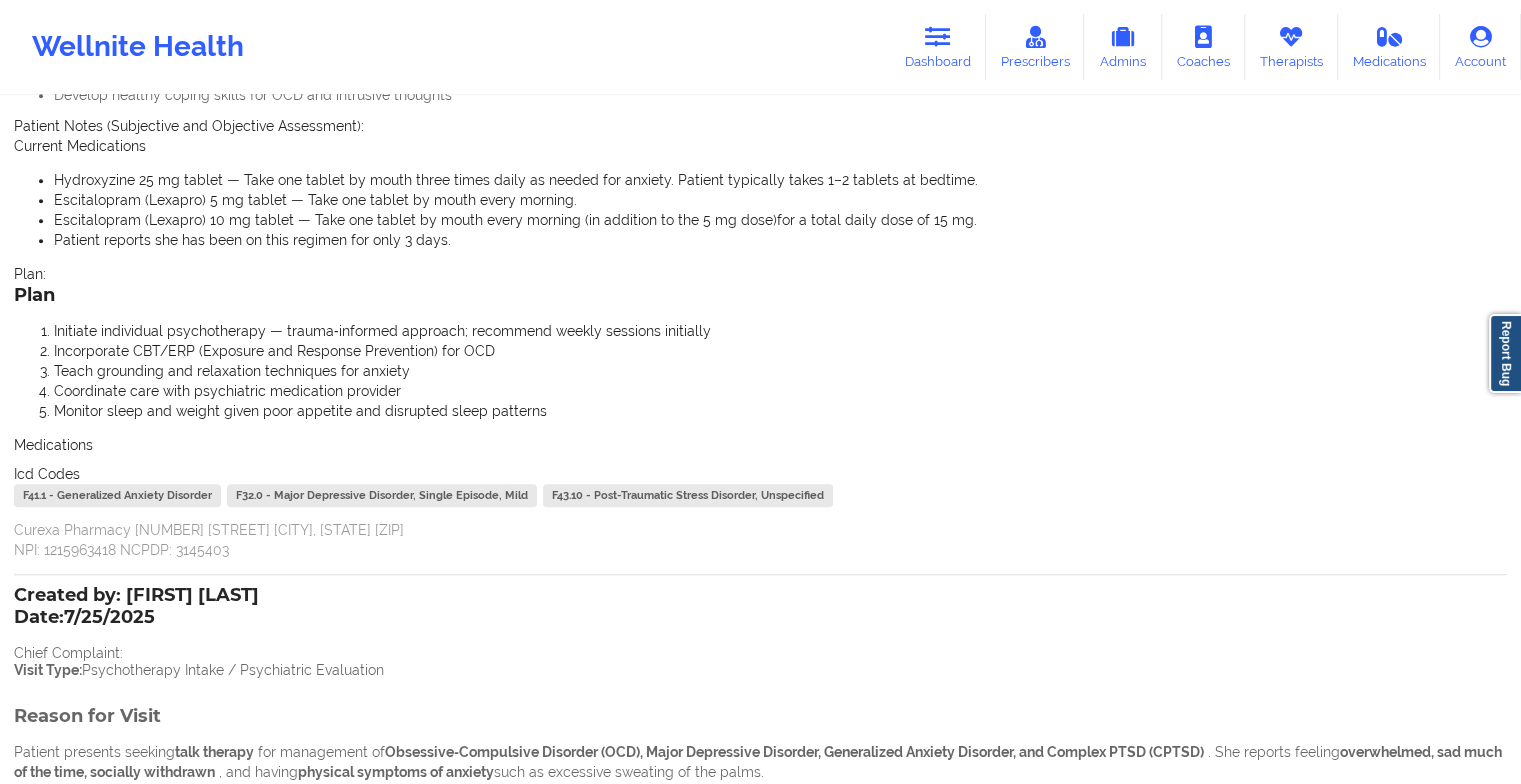 scroll, scrollTop: 0, scrollLeft: 0, axis: both 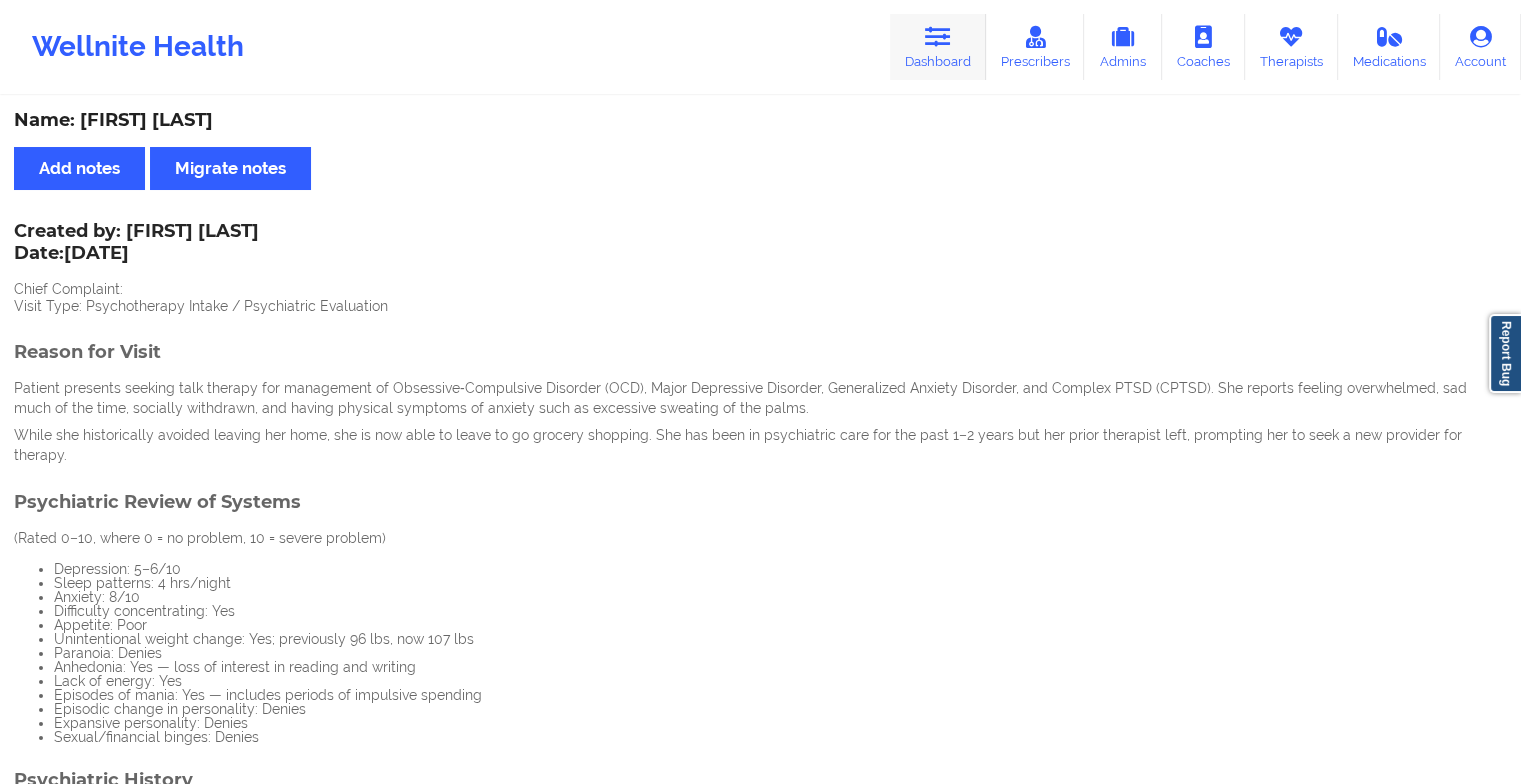 click on "Dashboard" at bounding box center [938, 47] 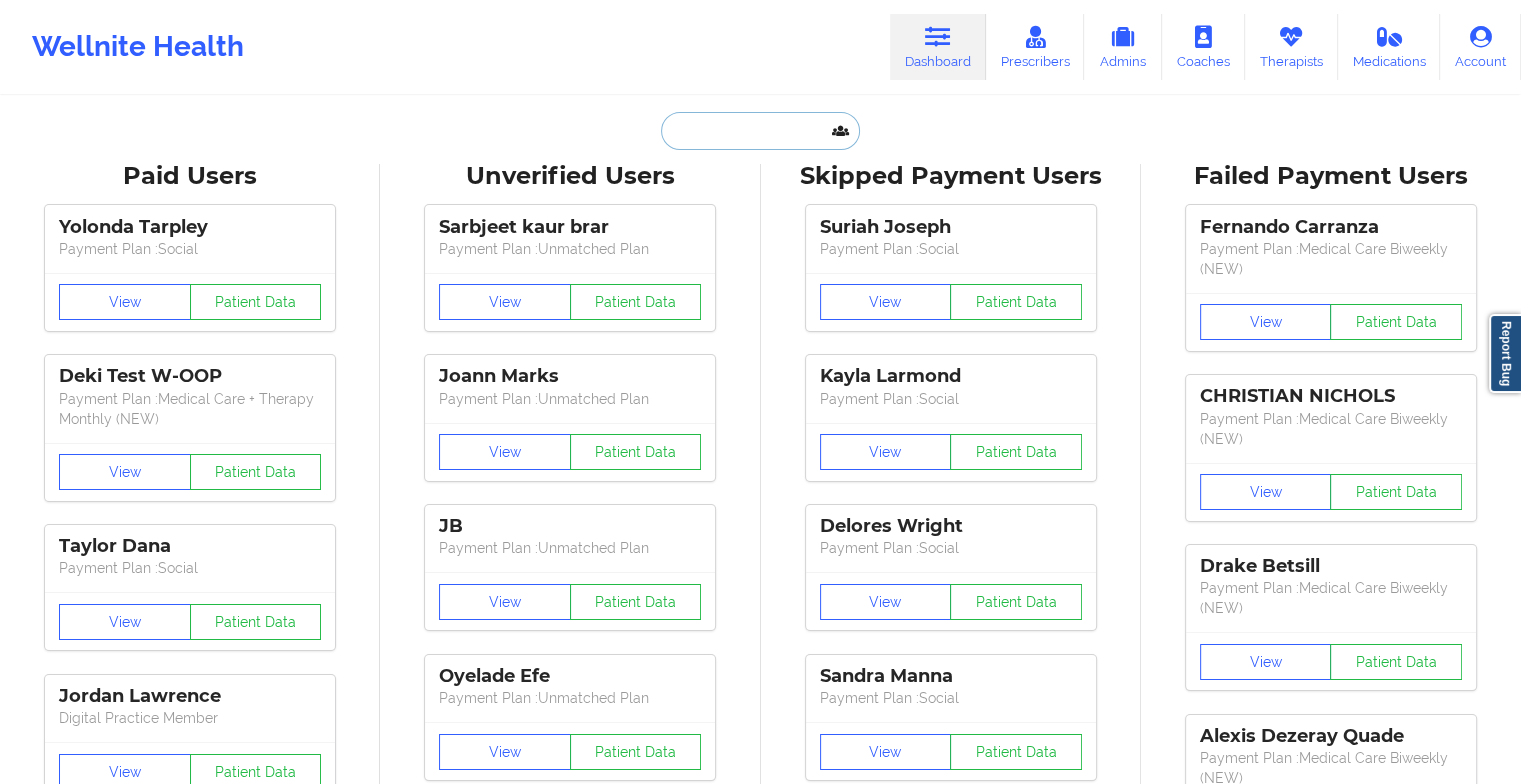click at bounding box center (760, 131) 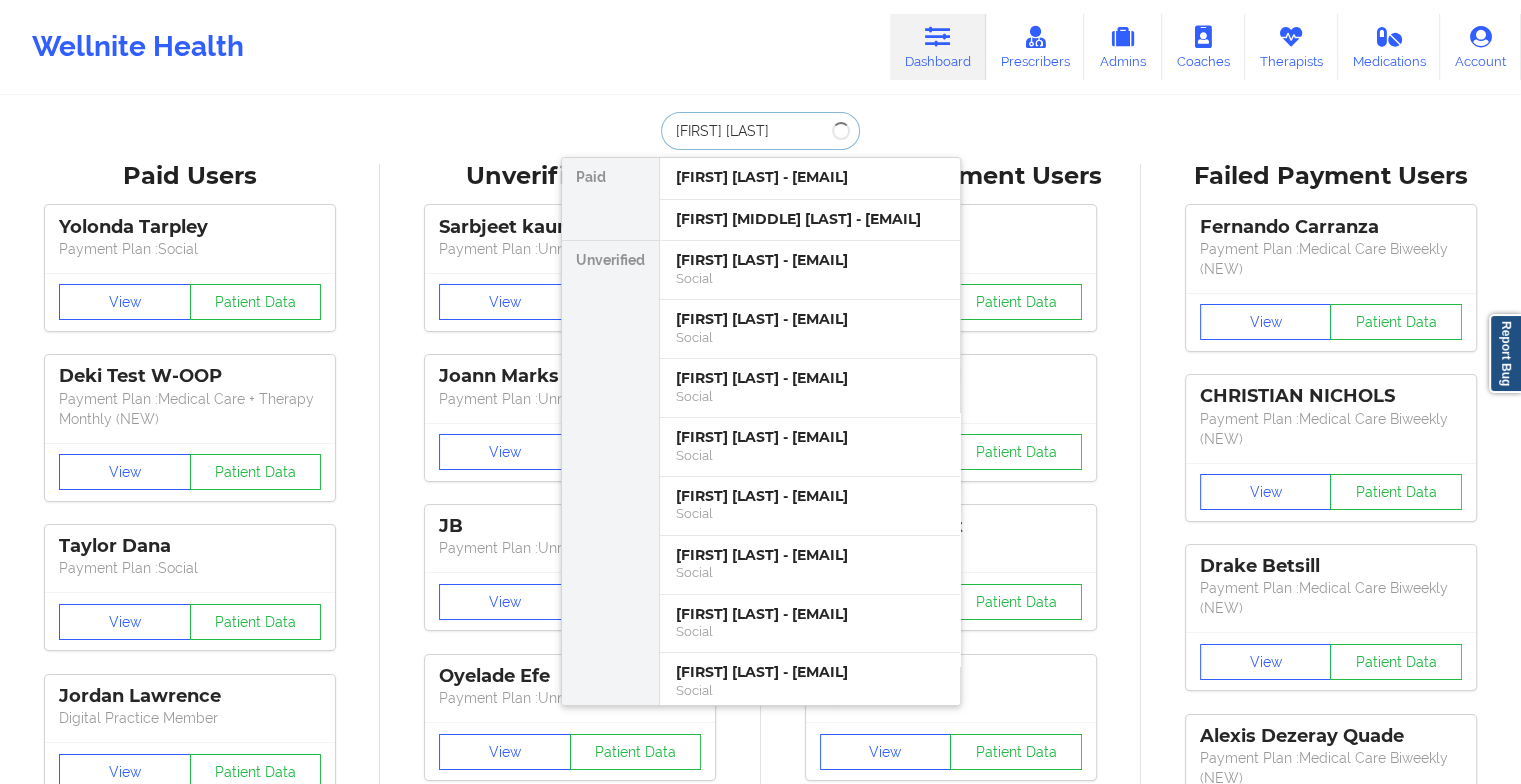 type on "dominique alexandre" 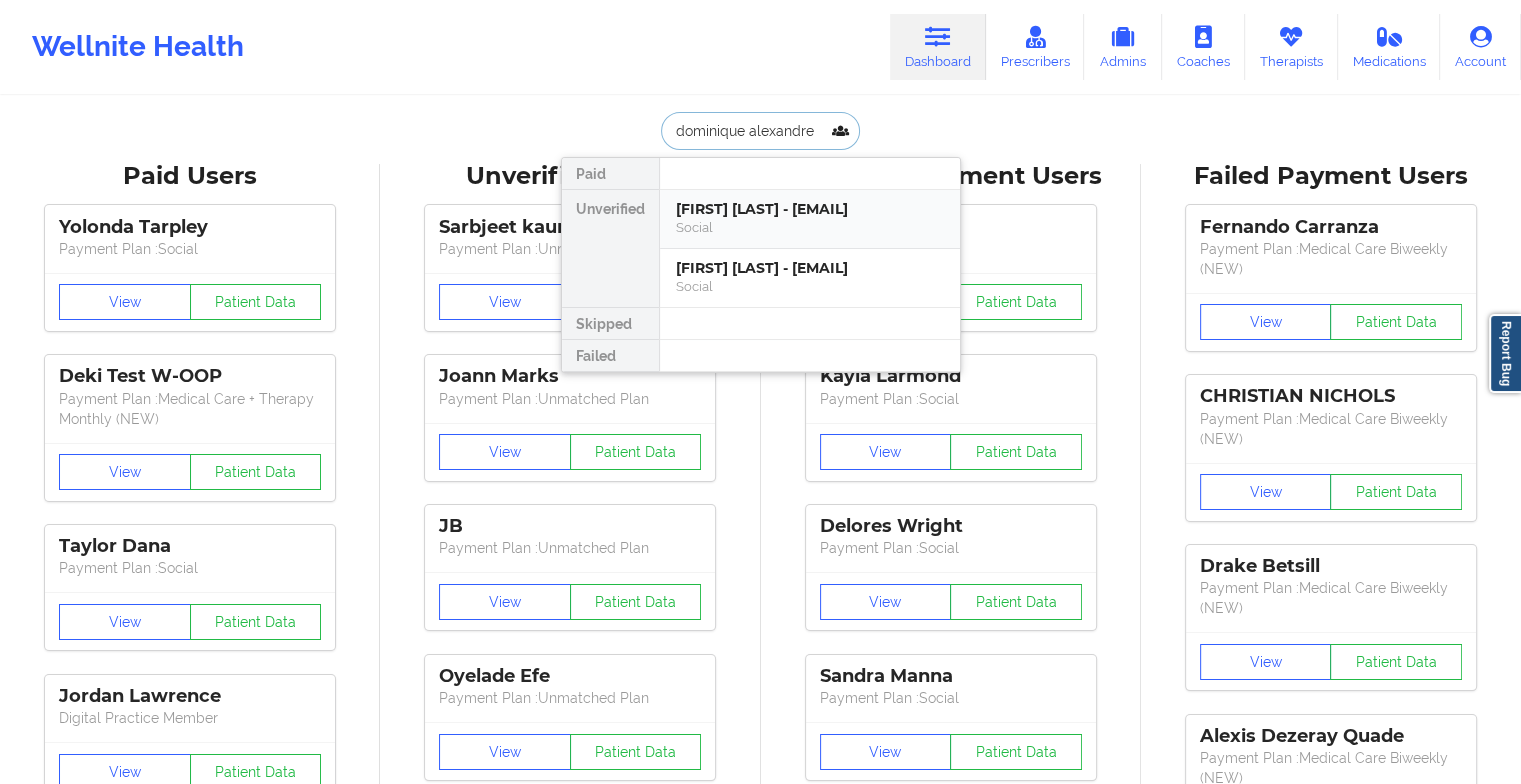 click on "[FIRST] [LAST] - [EMAIL]" at bounding box center [810, 209] 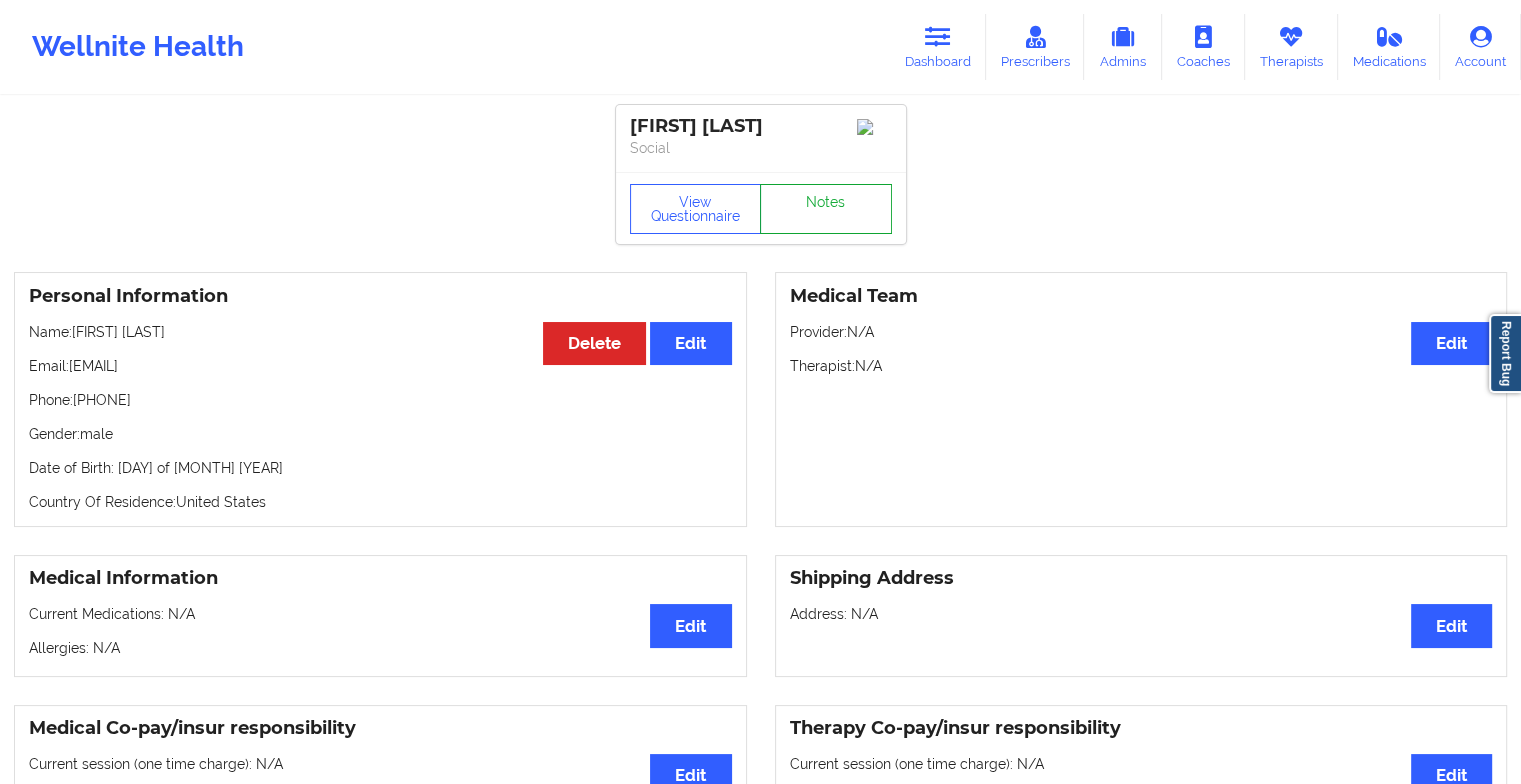 click on "Notes" at bounding box center [826, 209] 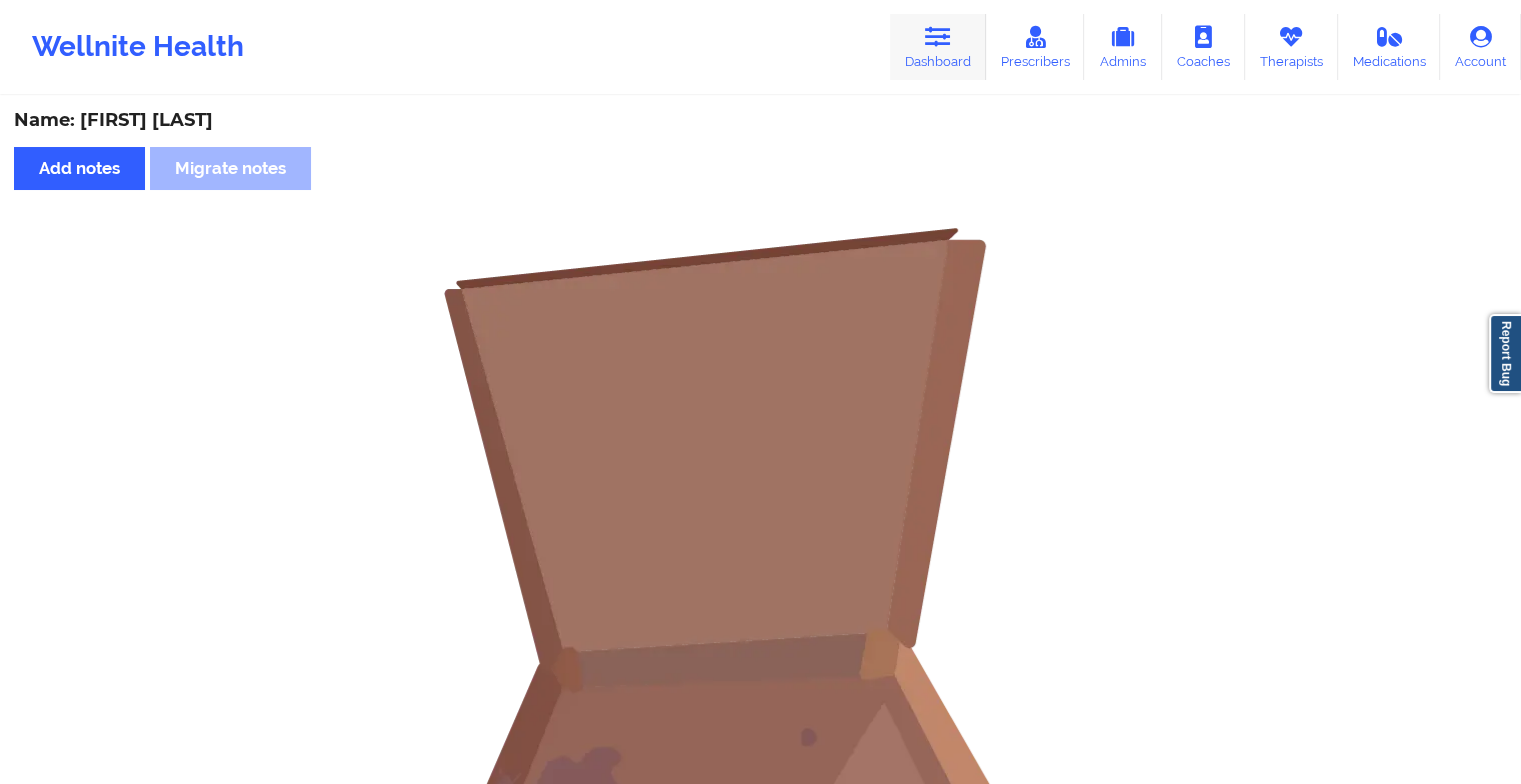 click on "Dashboard" at bounding box center (938, 47) 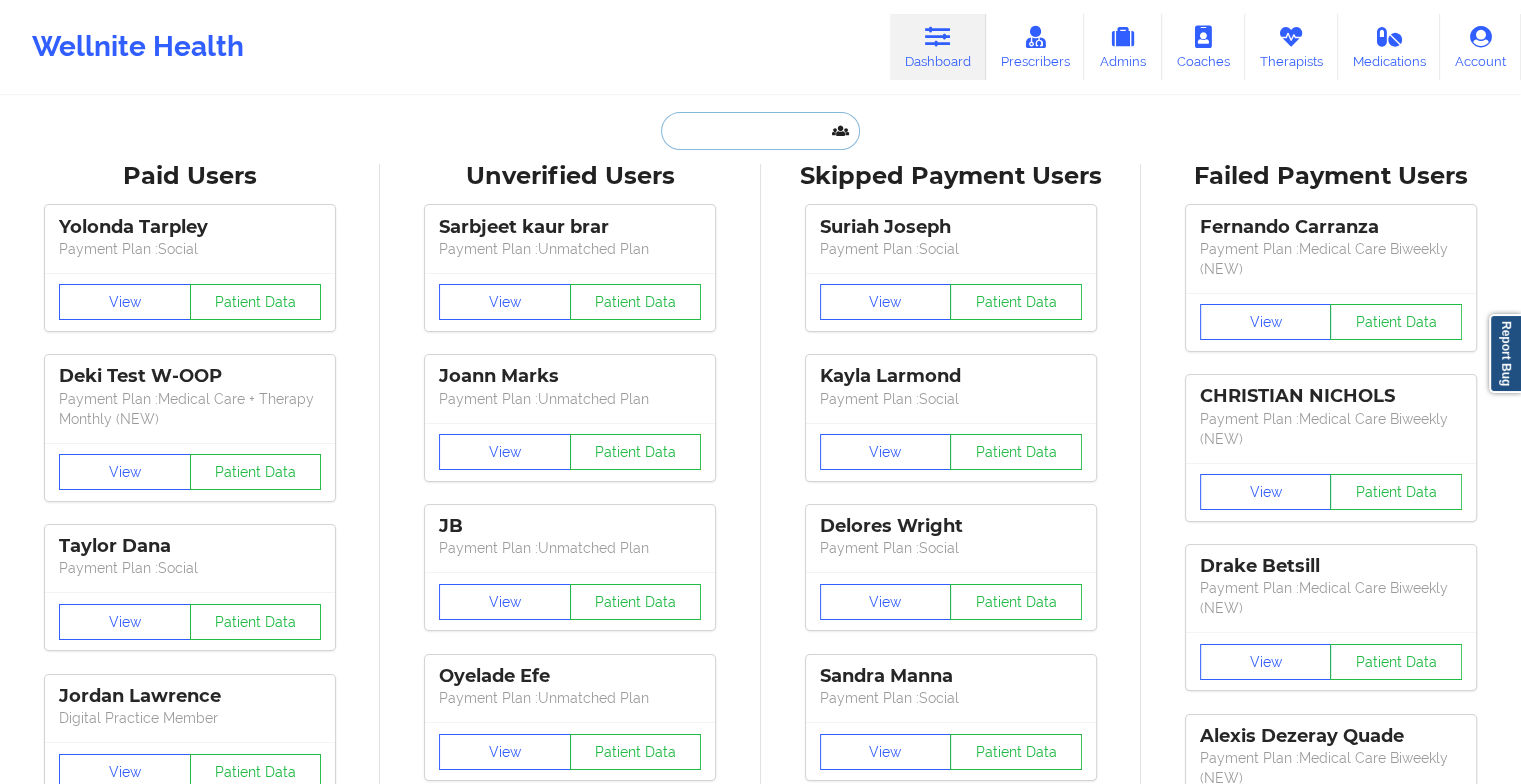 click at bounding box center [760, 131] 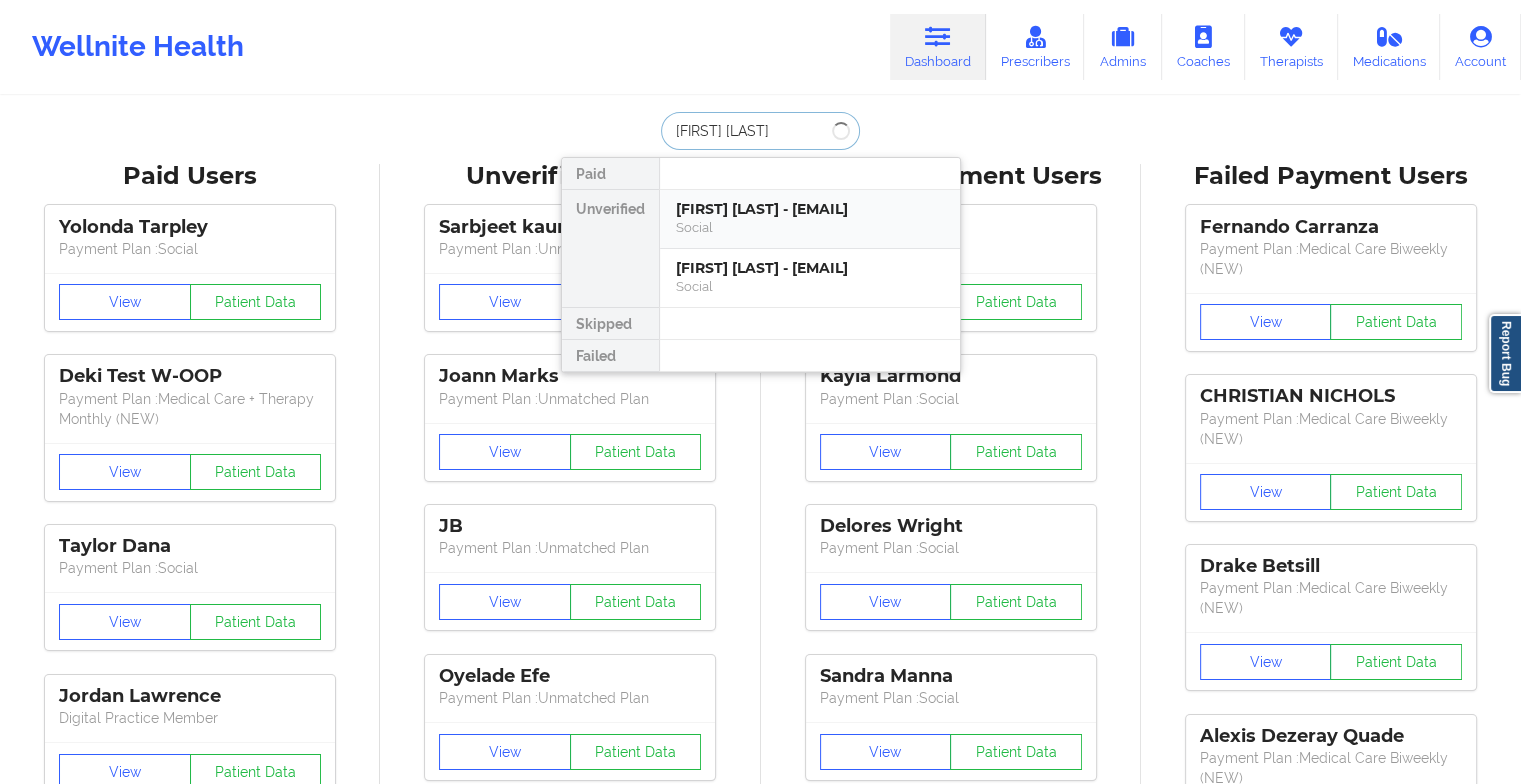 click on "[FIRST] [LAST] - [EMAIL]" at bounding box center [810, 209] 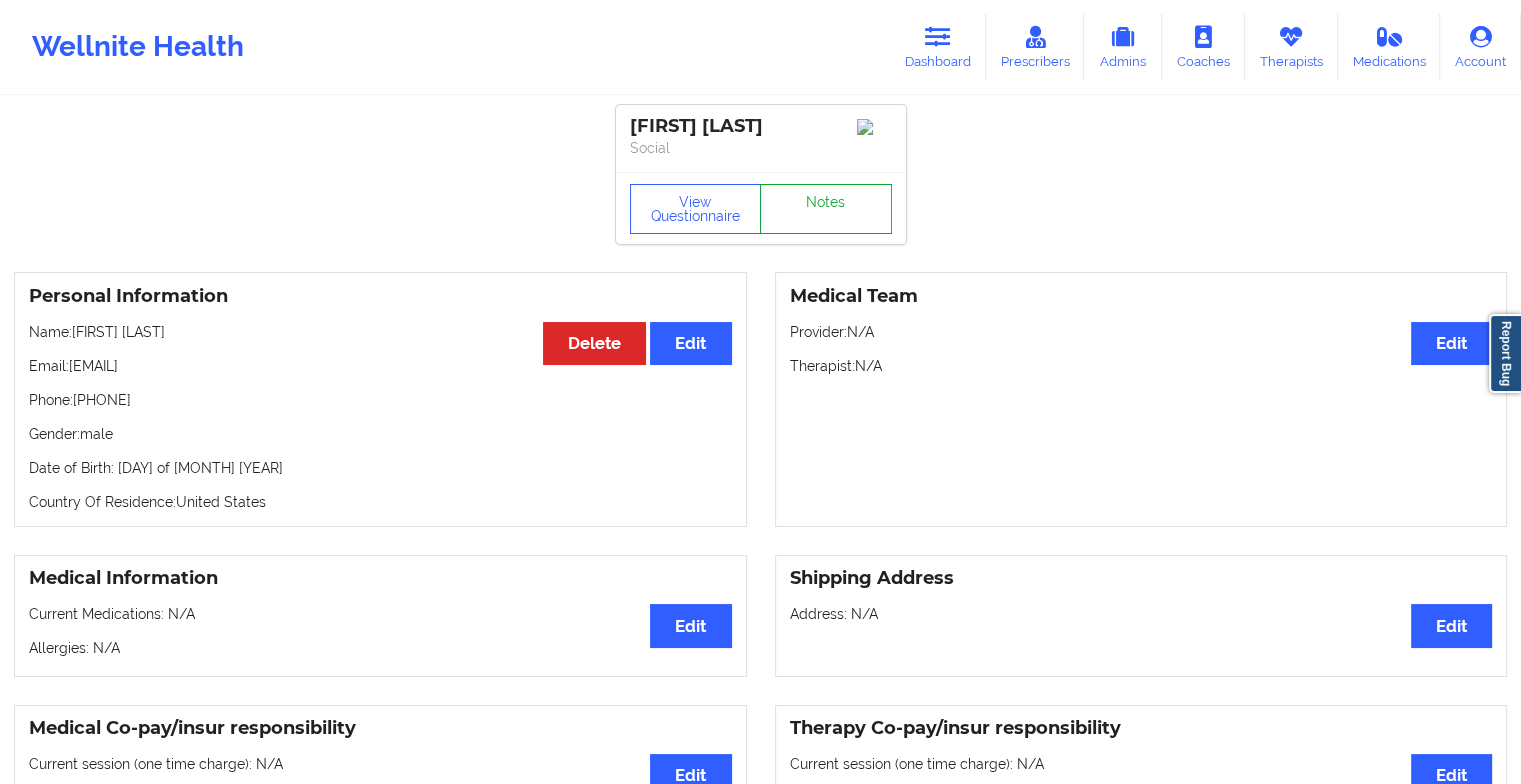 click on "Notes" at bounding box center [826, 209] 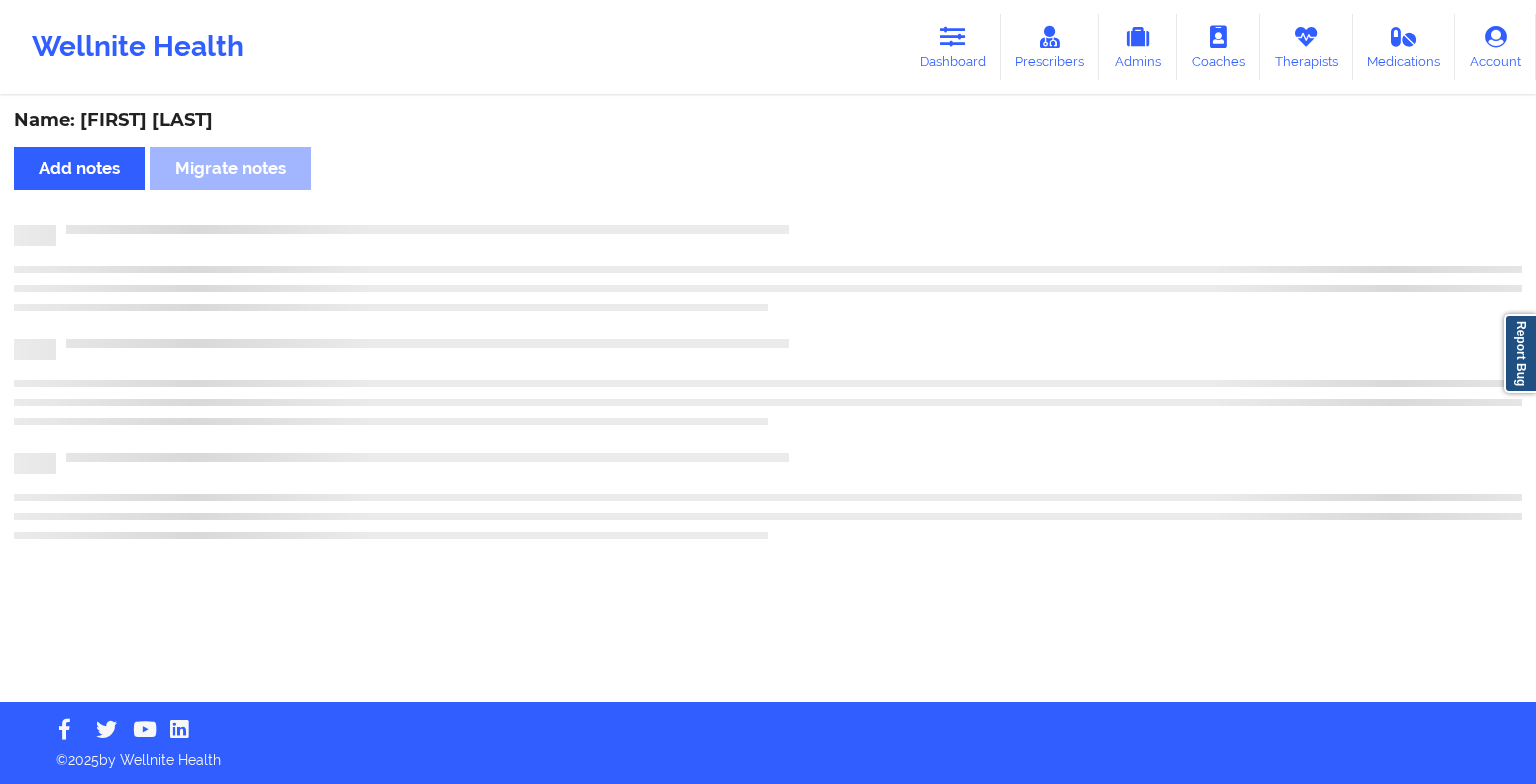 click on "Name: [FIRST] [LAST] Add notes Migrate notes" at bounding box center (768, 400) 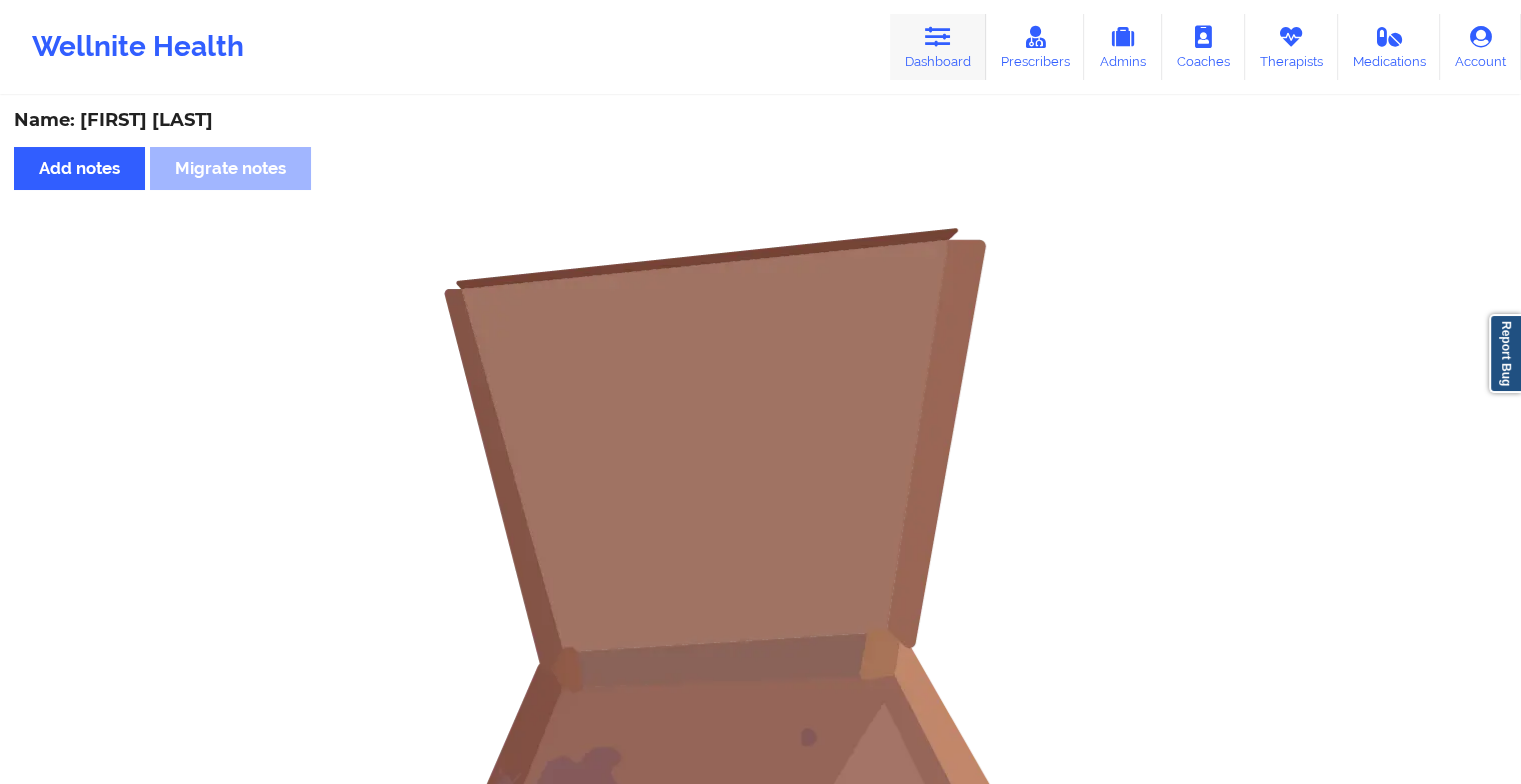 click on "Dashboard" at bounding box center [938, 47] 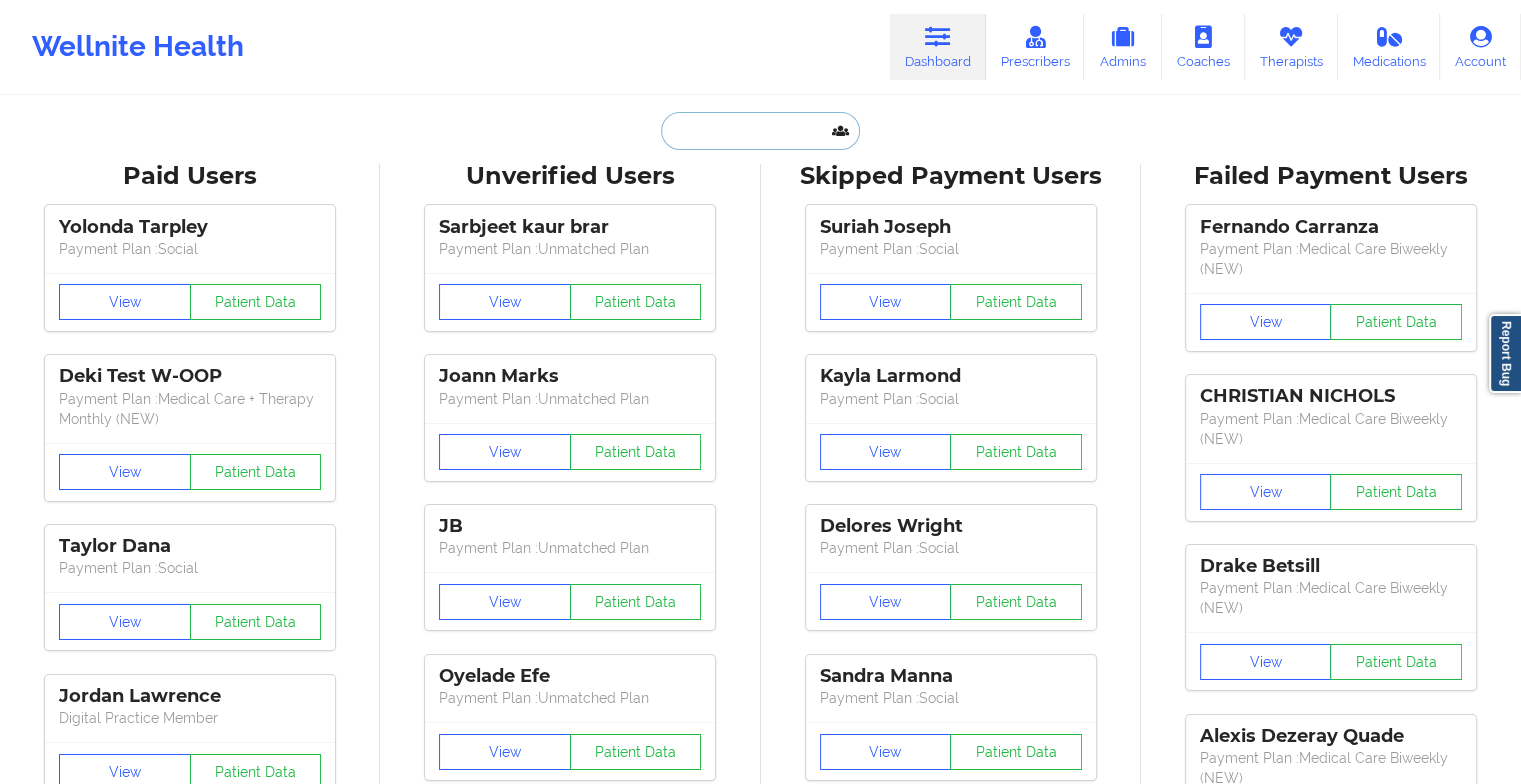 click at bounding box center [760, 131] 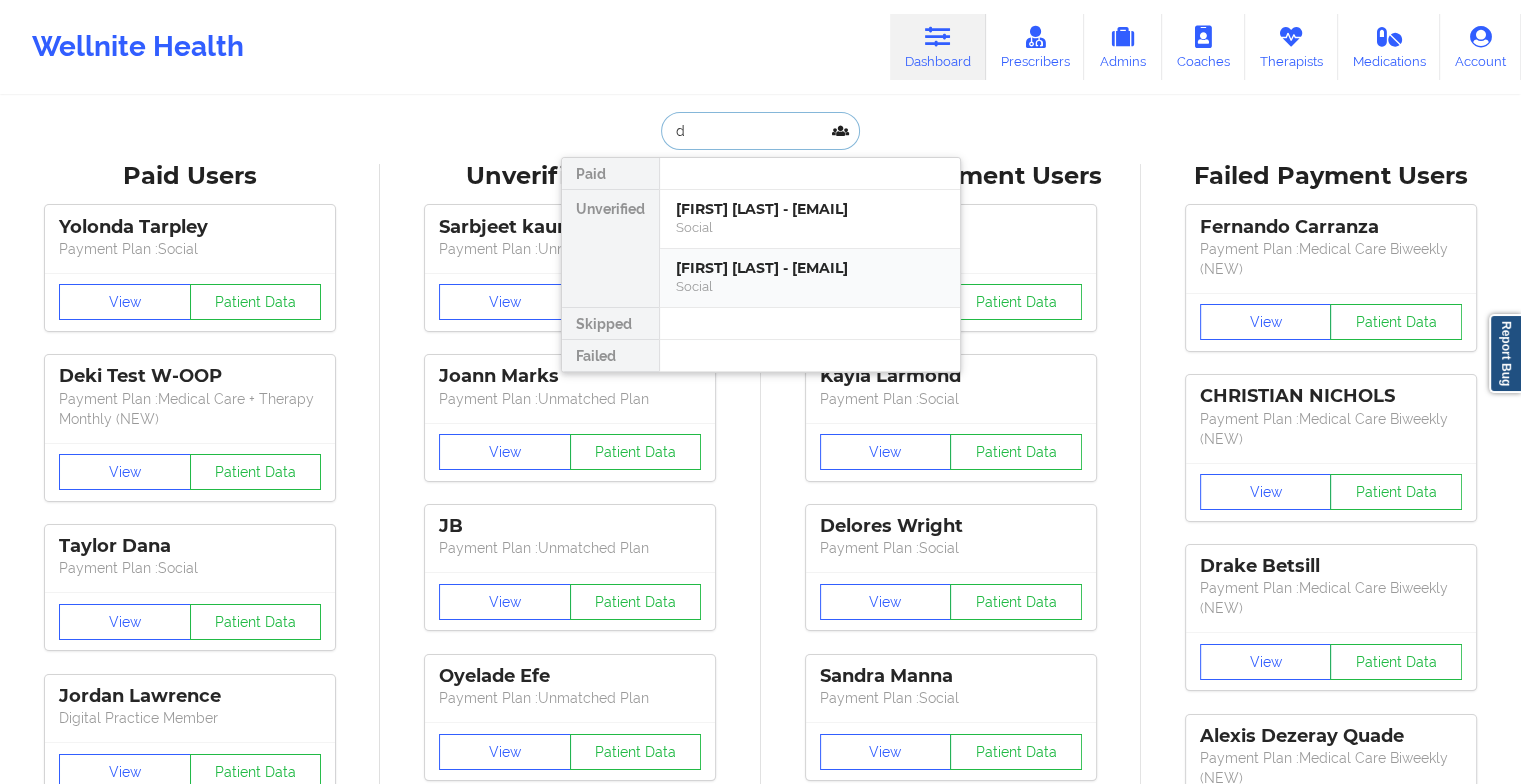 click on "[FIRST] [LAST] - [EMAIL]" at bounding box center (810, 268) 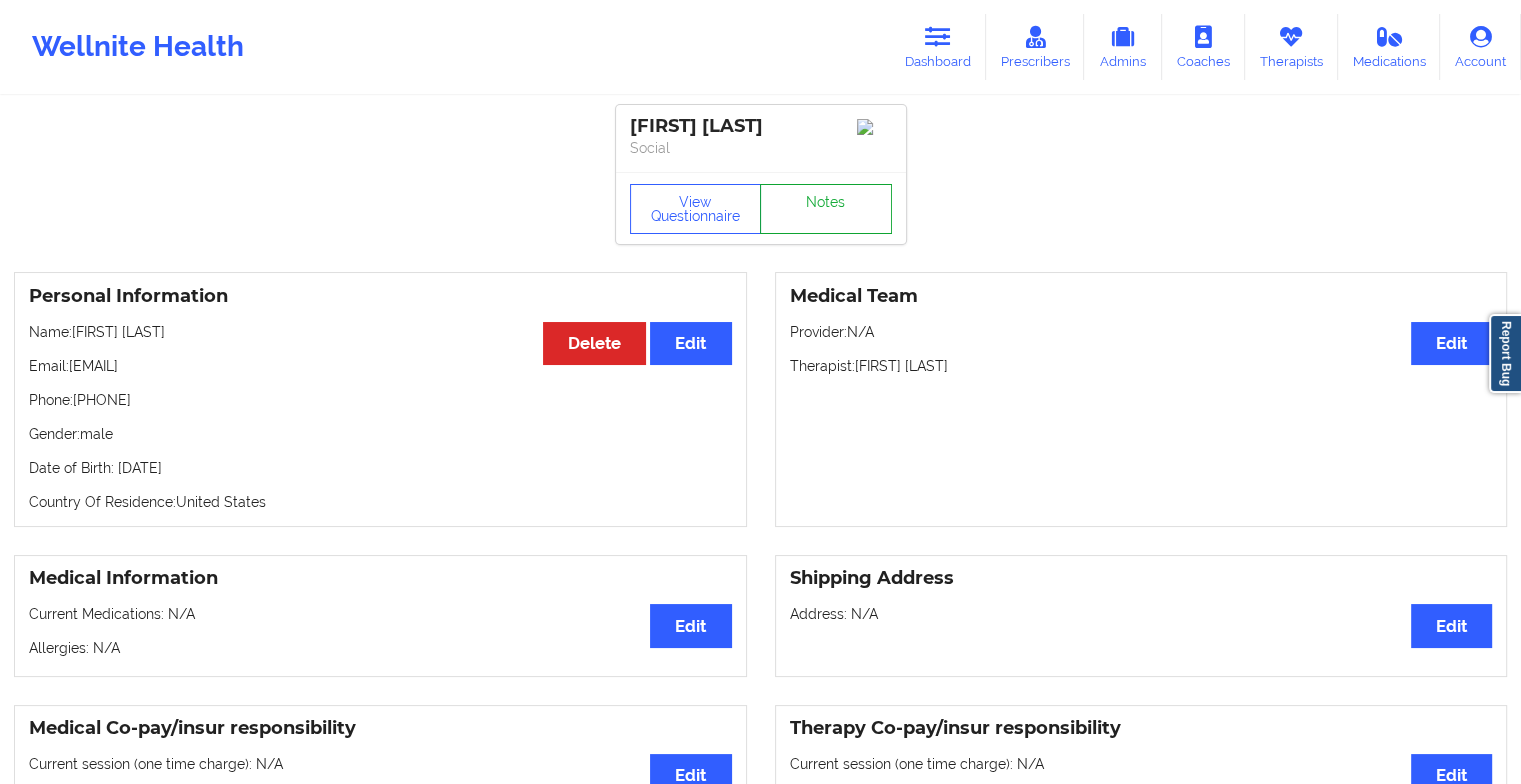 click on "Notes" at bounding box center [826, 209] 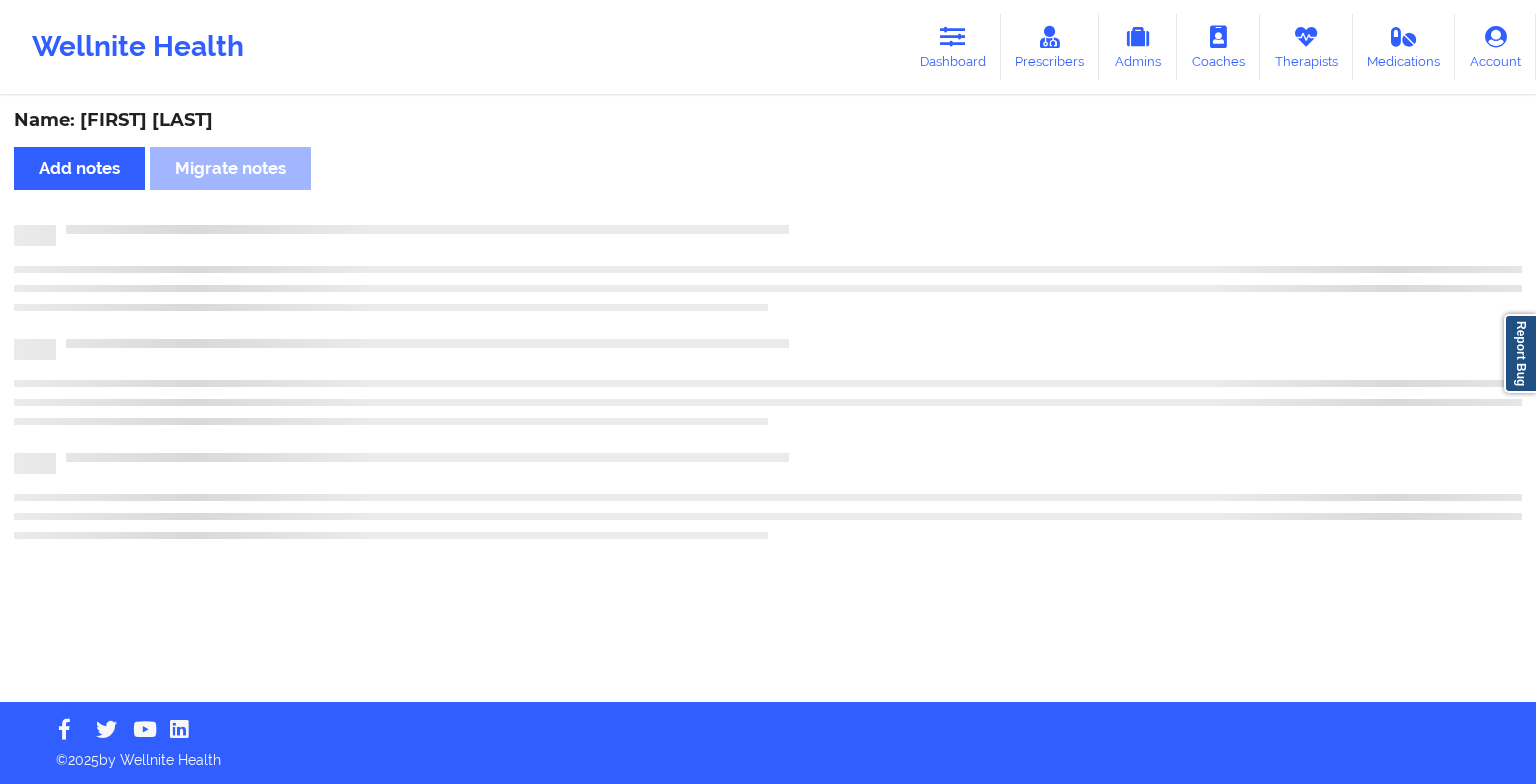 click on "Name: [FIRST] [LAST] Add notes Migrate notes" at bounding box center (768, 400) 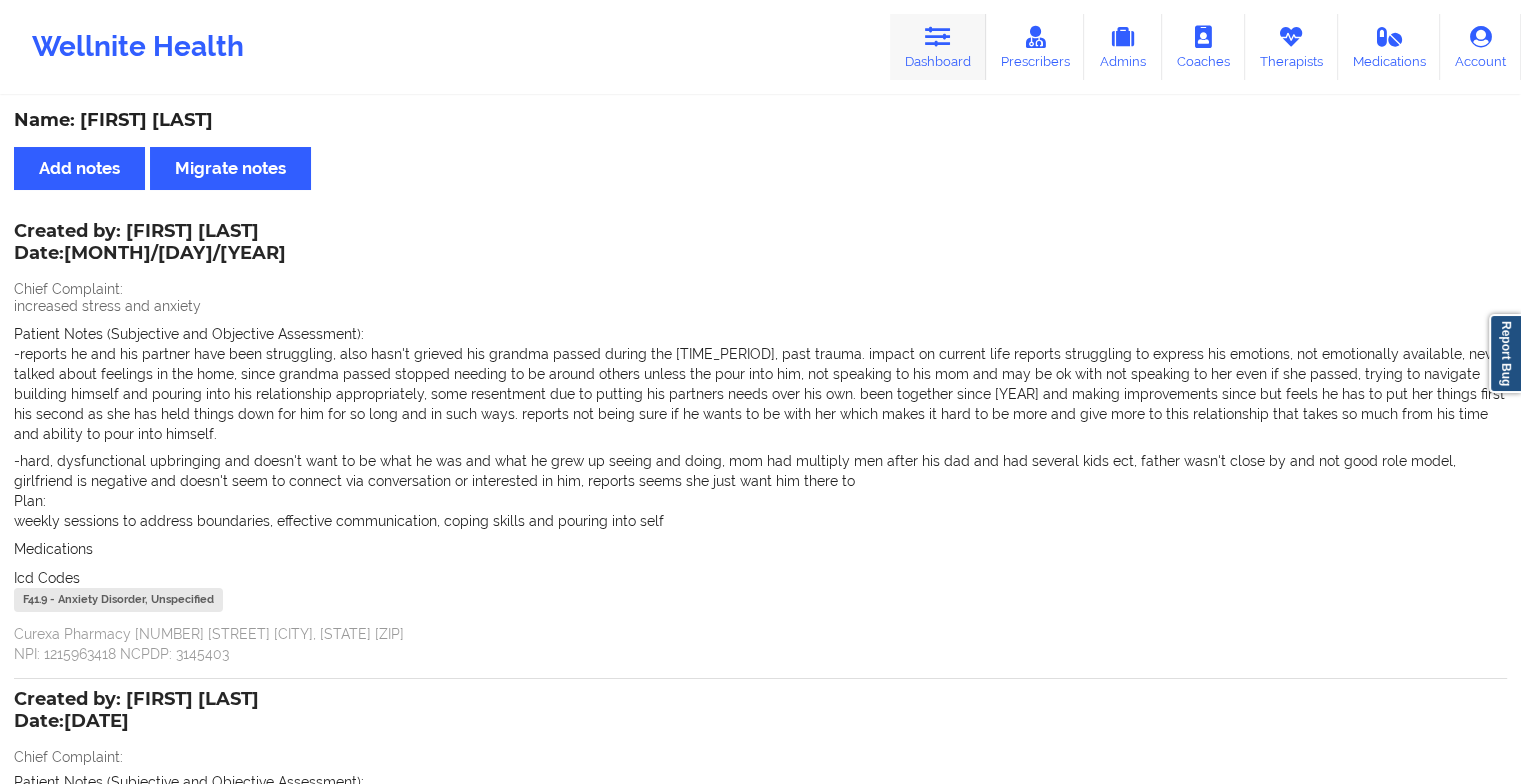 click at bounding box center (938, 37) 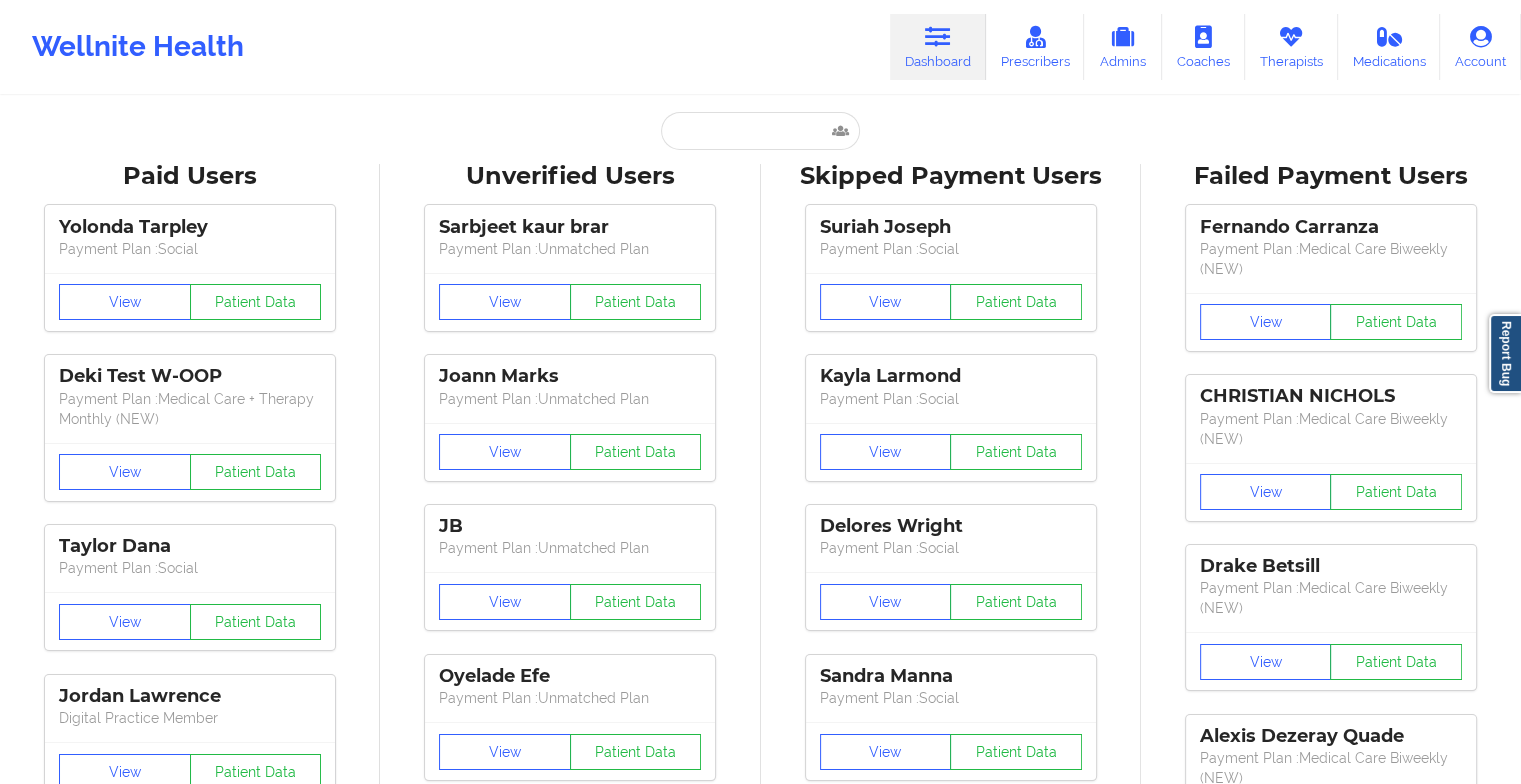 click on "Paid Unverified [FIRST] [LAST] - [EMAIL] Social [FIRST] [LAST] - [EMAIL] Social Skipped Failed Paid Users [FIRST] [LAST] Payment Plan : Social View Patient Data Deki Test W-OOP Payment Plan : Medical Care + Therapy Monthly (NEW) View Patient Data [FIRST] [LAST] Payment Plan : Social View Patient Data [FIRST] [LAST] Digital Practice Member View Patient Data [FIRST] [LAST] Payment Plan : Social View Patient Data [FIRST] [LAST] Payment Plan : Social View Patient Data ⟨ 1 2 3 ⟩ Unverified Users [FIRST] [LAST] Payment Plan : Unmatched Plan View Patient Data [FIRST] [LAST] Payment Plan : Unmatched Plan View Patient Data [FIRST] Payment Plan : Unmatched Plan View Patient Data [FIRST] [LAST] Payment Plan : Unmatched Plan View Patient Data [FIRST] [LAST] Payment Plan : Unmatched Plan View Patient Data [FIRST] [LAST] Digital Practice Member (In-Network) View Patient Data [FIRST] [LAST] 1" at bounding box center (760, 2490) 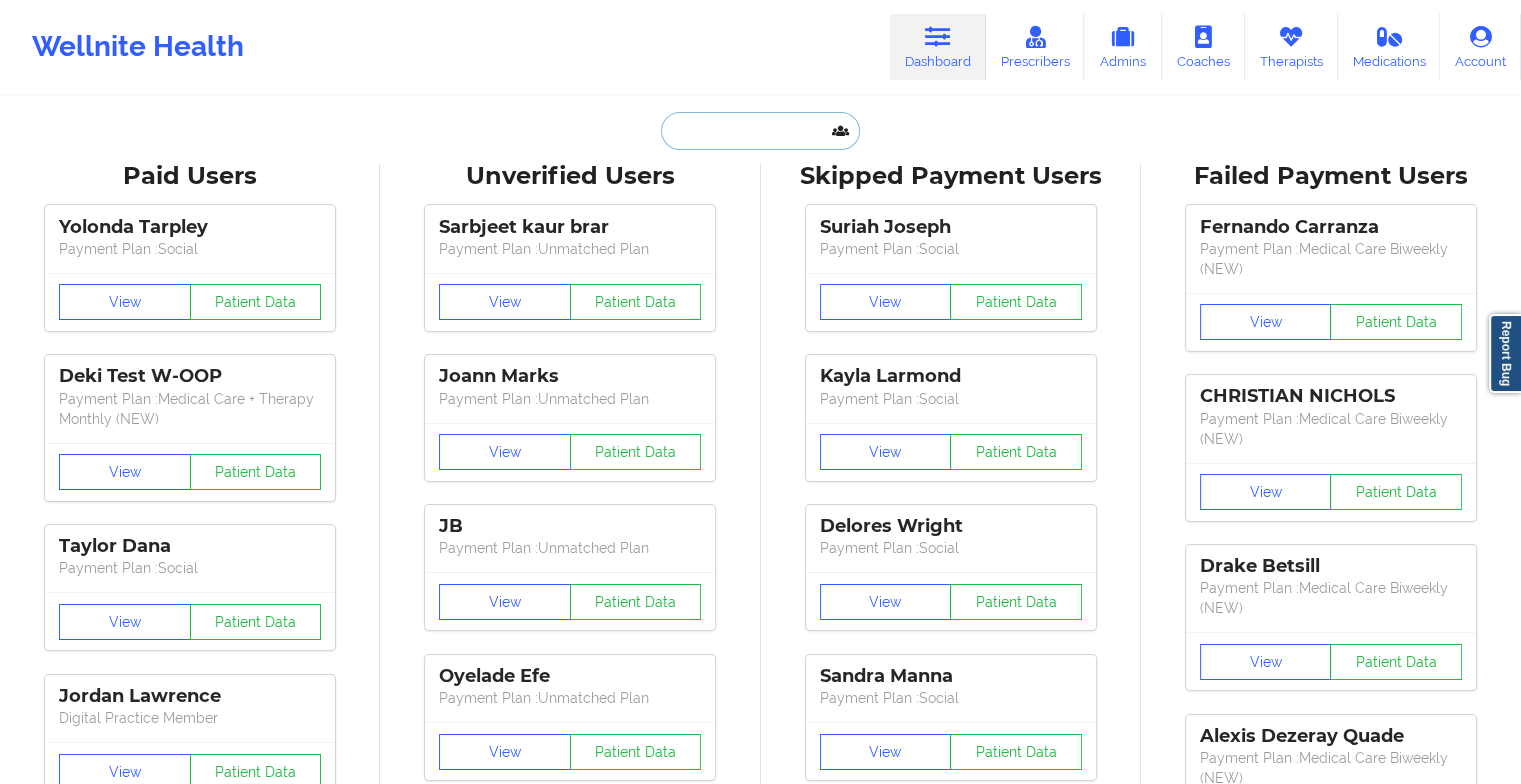 click at bounding box center [760, 131] 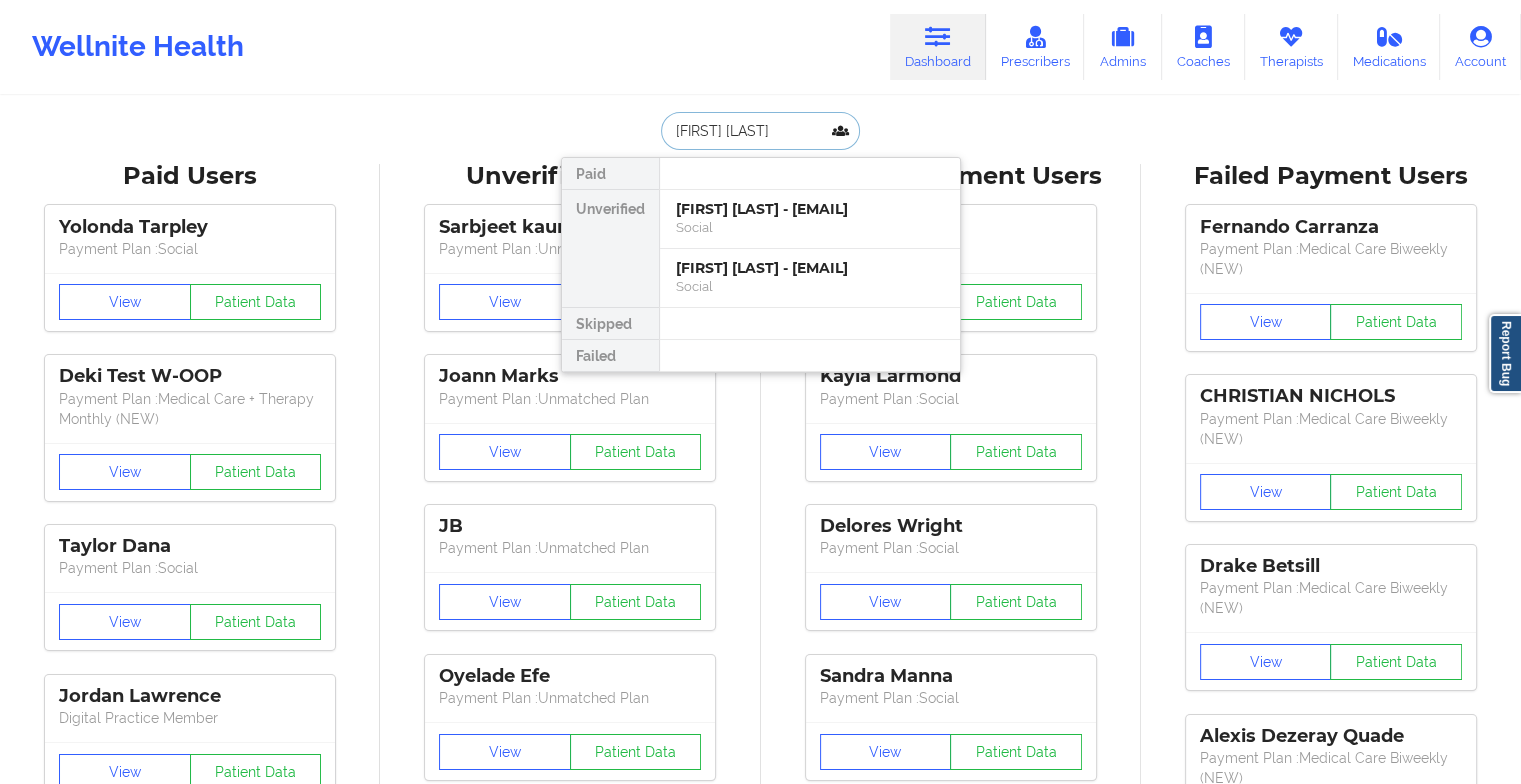 type on "[FIRST] [LAST]" 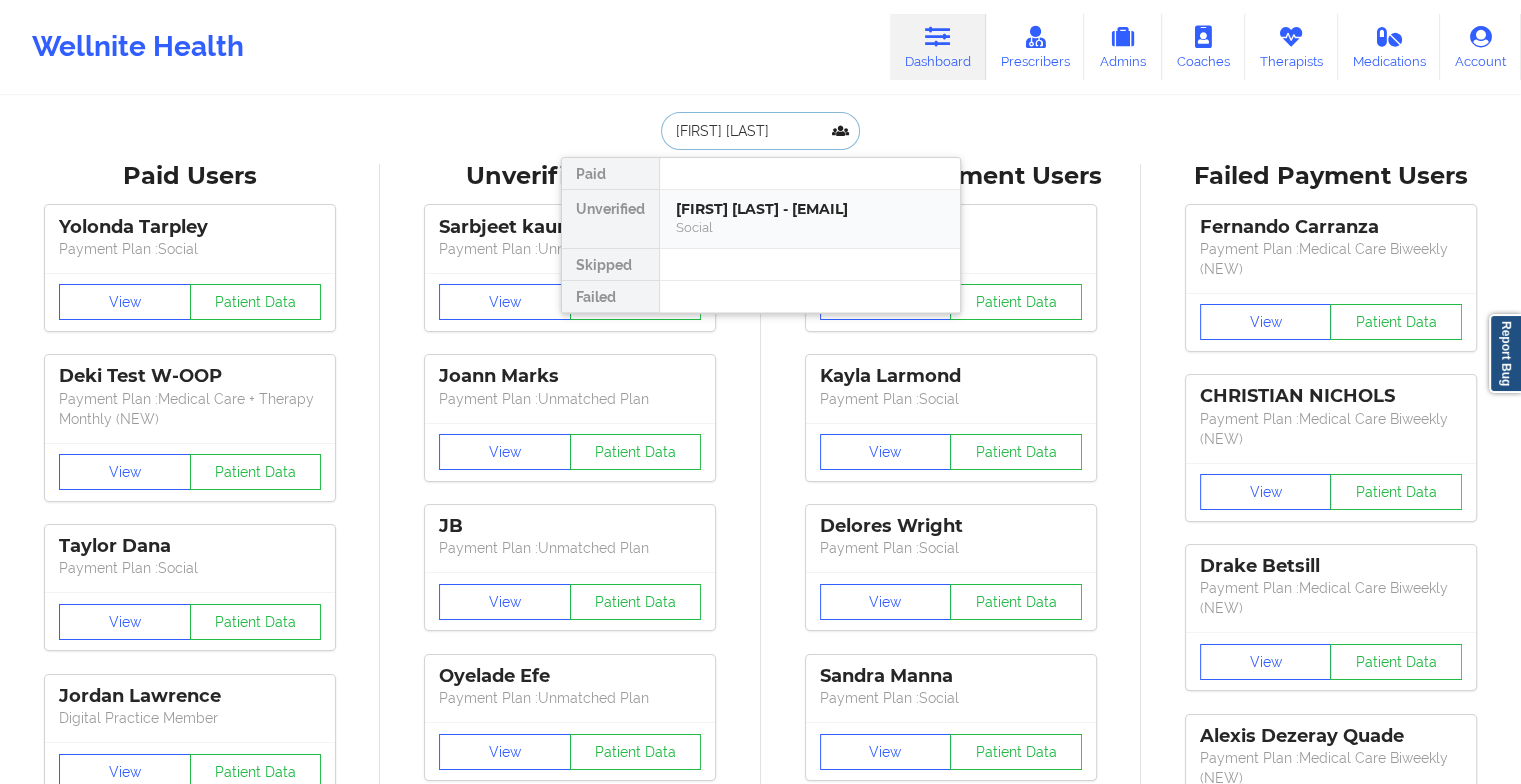 click on "[FIRST] [LAST] - [EMAIL] Social" at bounding box center (810, 219) 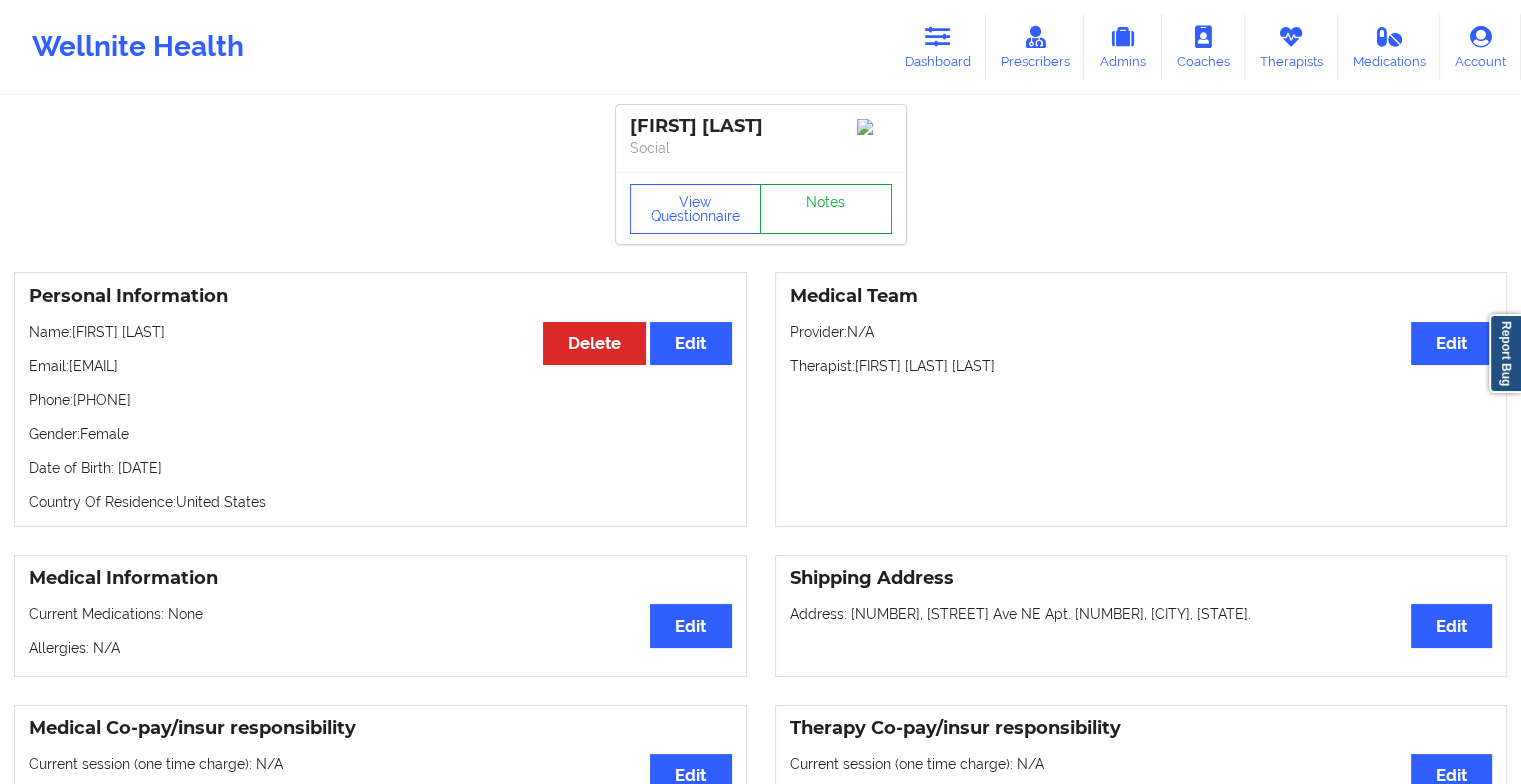 click on "Notes" at bounding box center [826, 209] 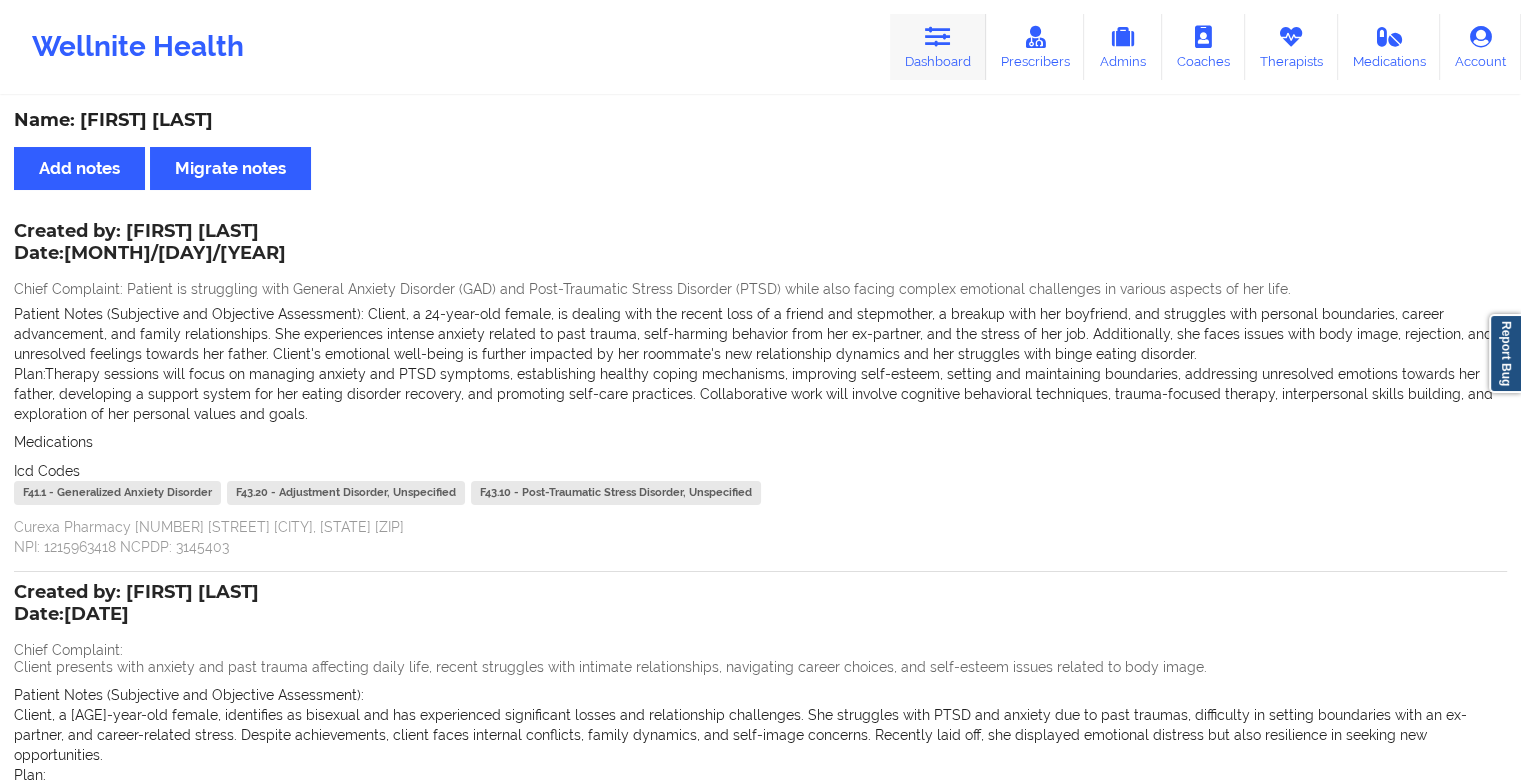 click on "Dashboard" at bounding box center (938, 47) 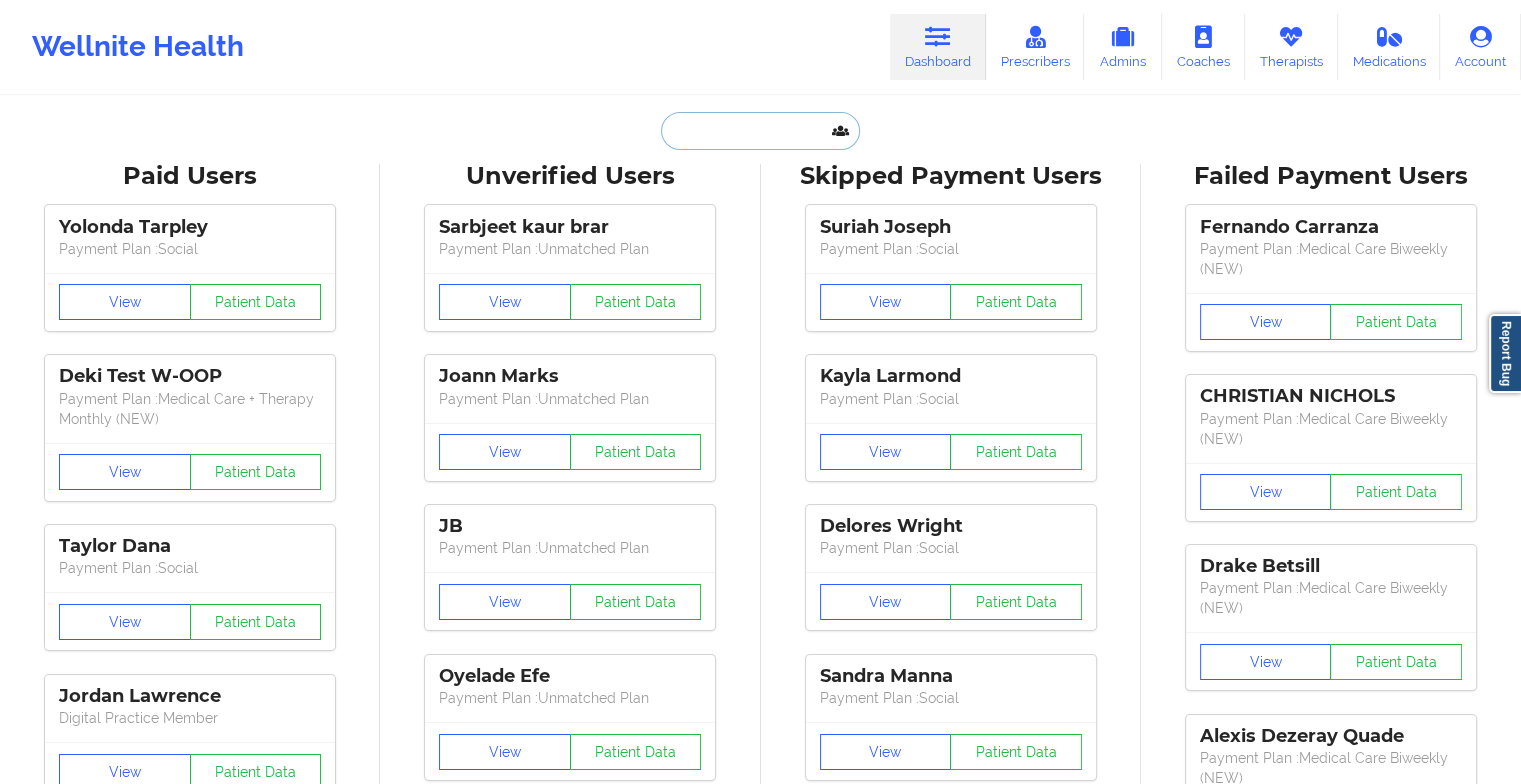 click at bounding box center [760, 131] 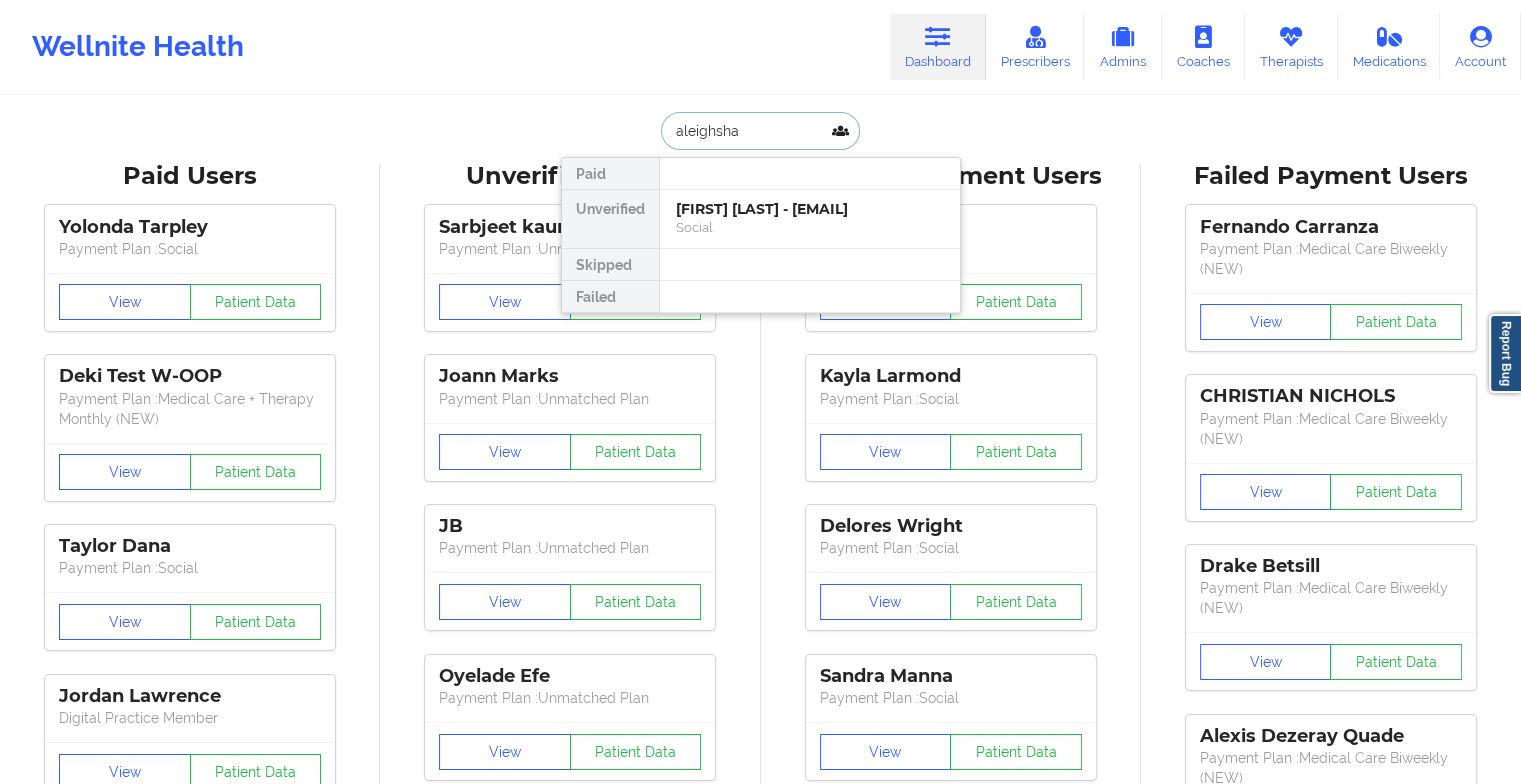 type on "[FIRST] [LAST]" 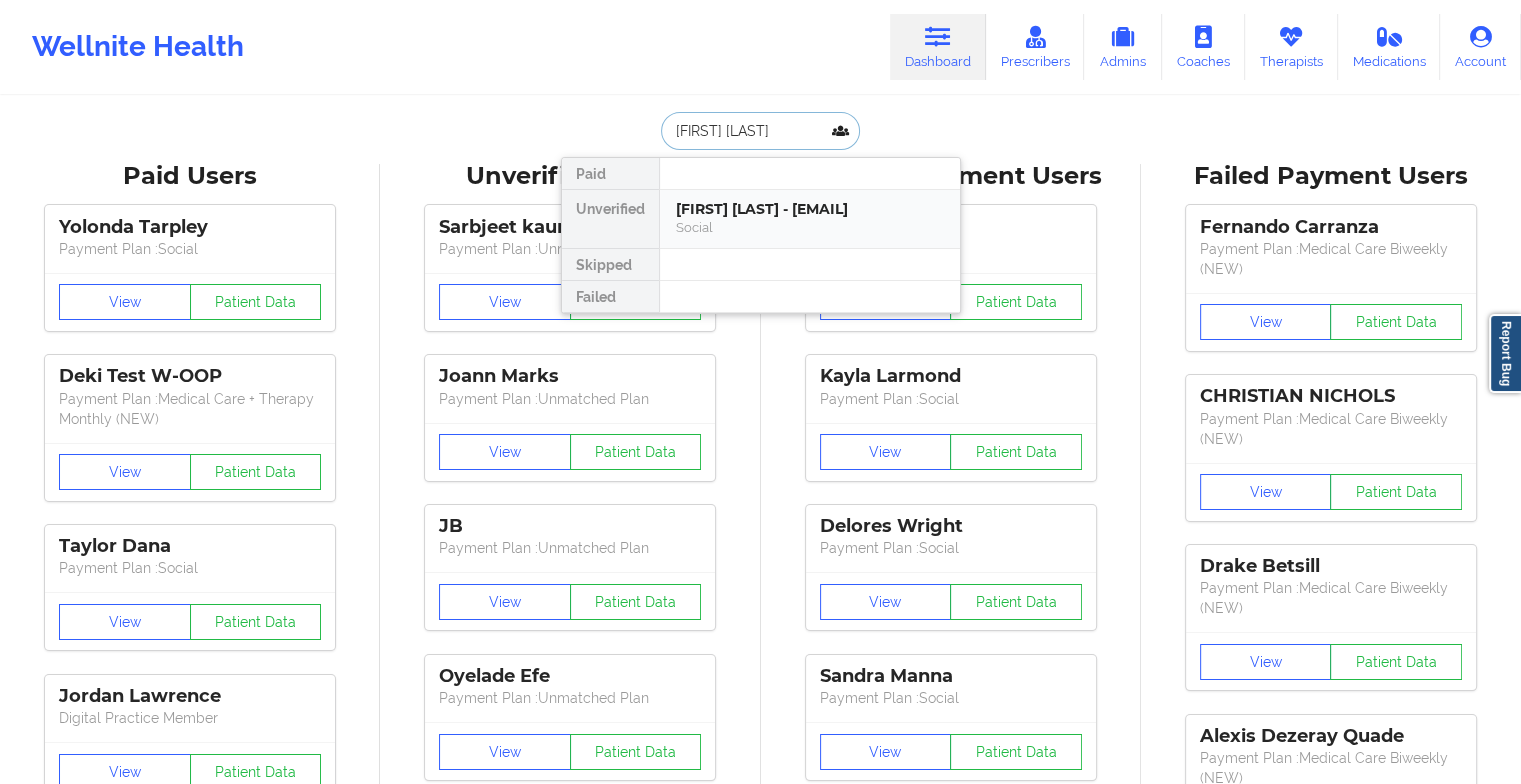 click on "Social" at bounding box center [810, 227] 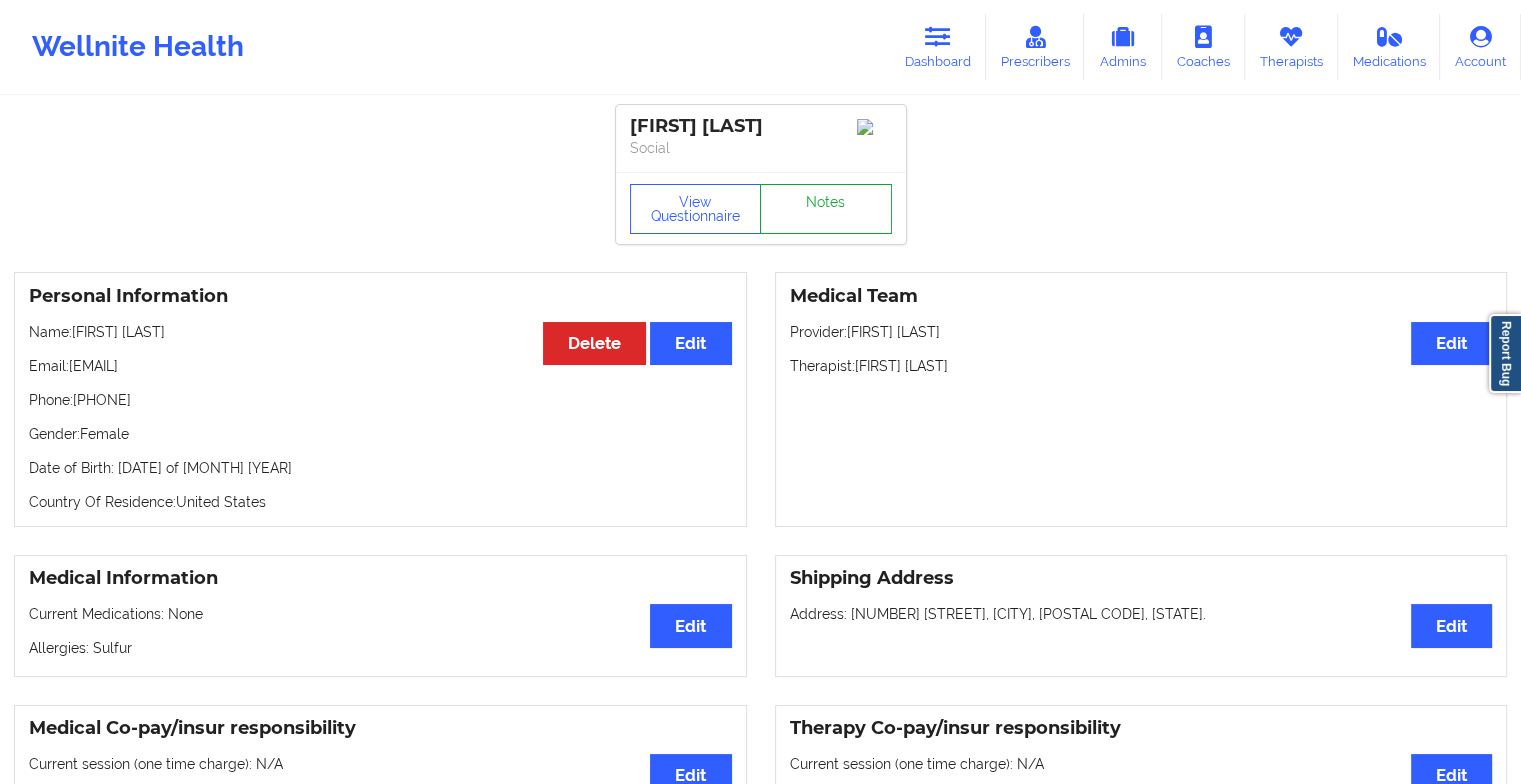 click on "Notes" at bounding box center [826, 209] 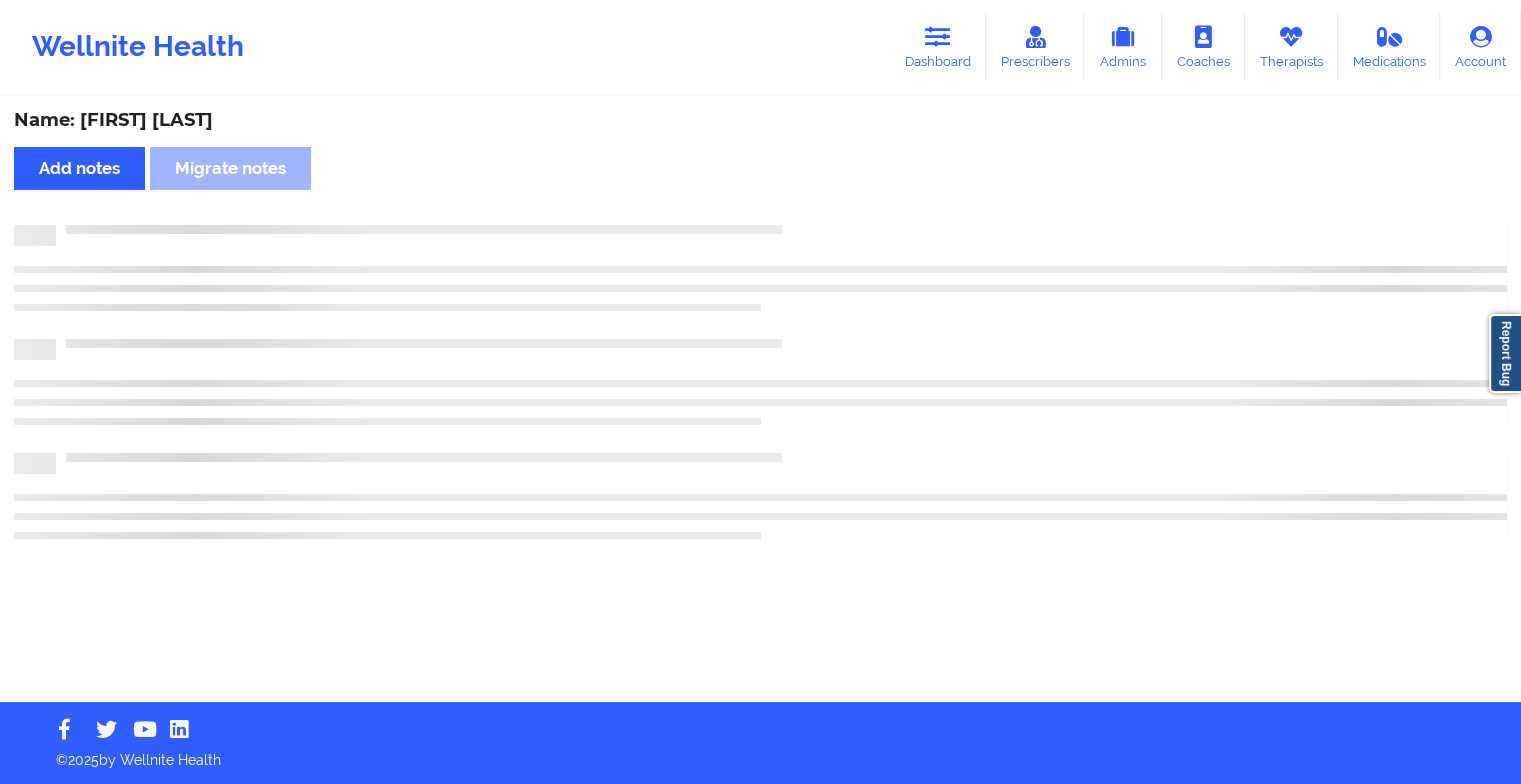 click on "Name: [FIRST] [LAST] Add notes Migrate notes" at bounding box center [760, 400] 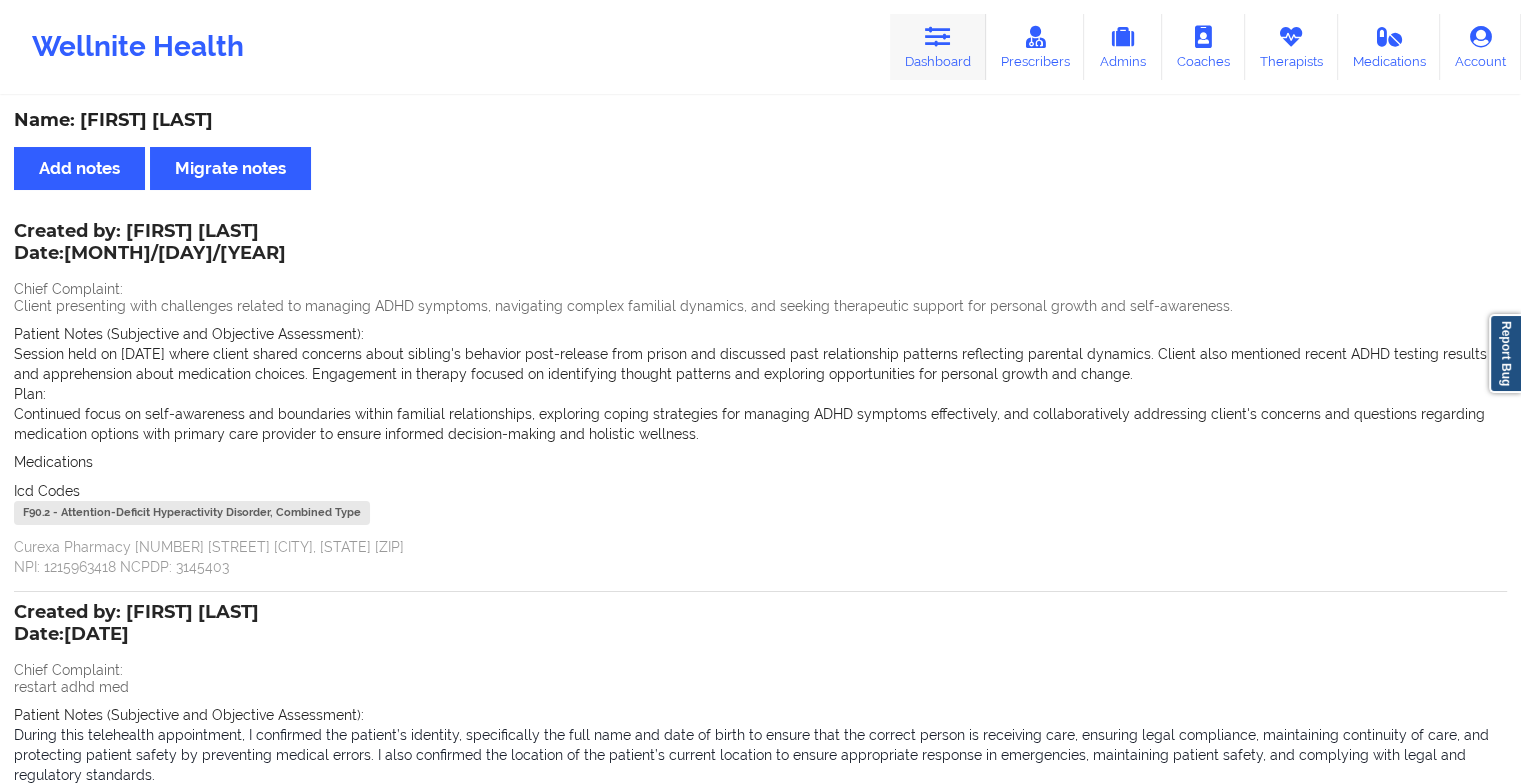 click on "Dashboard" at bounding box center (938, 47) 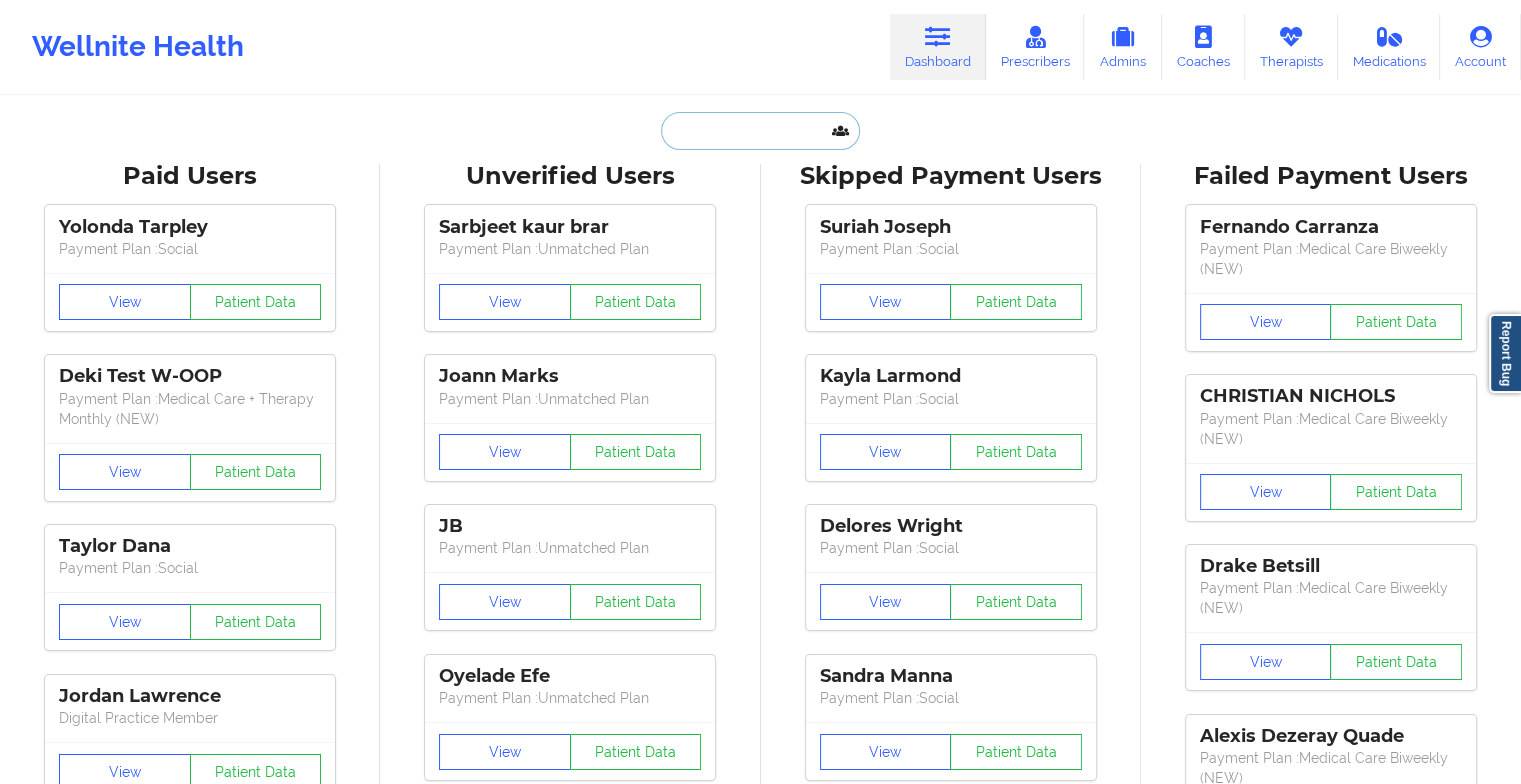 click at bounding box center [760, 131] 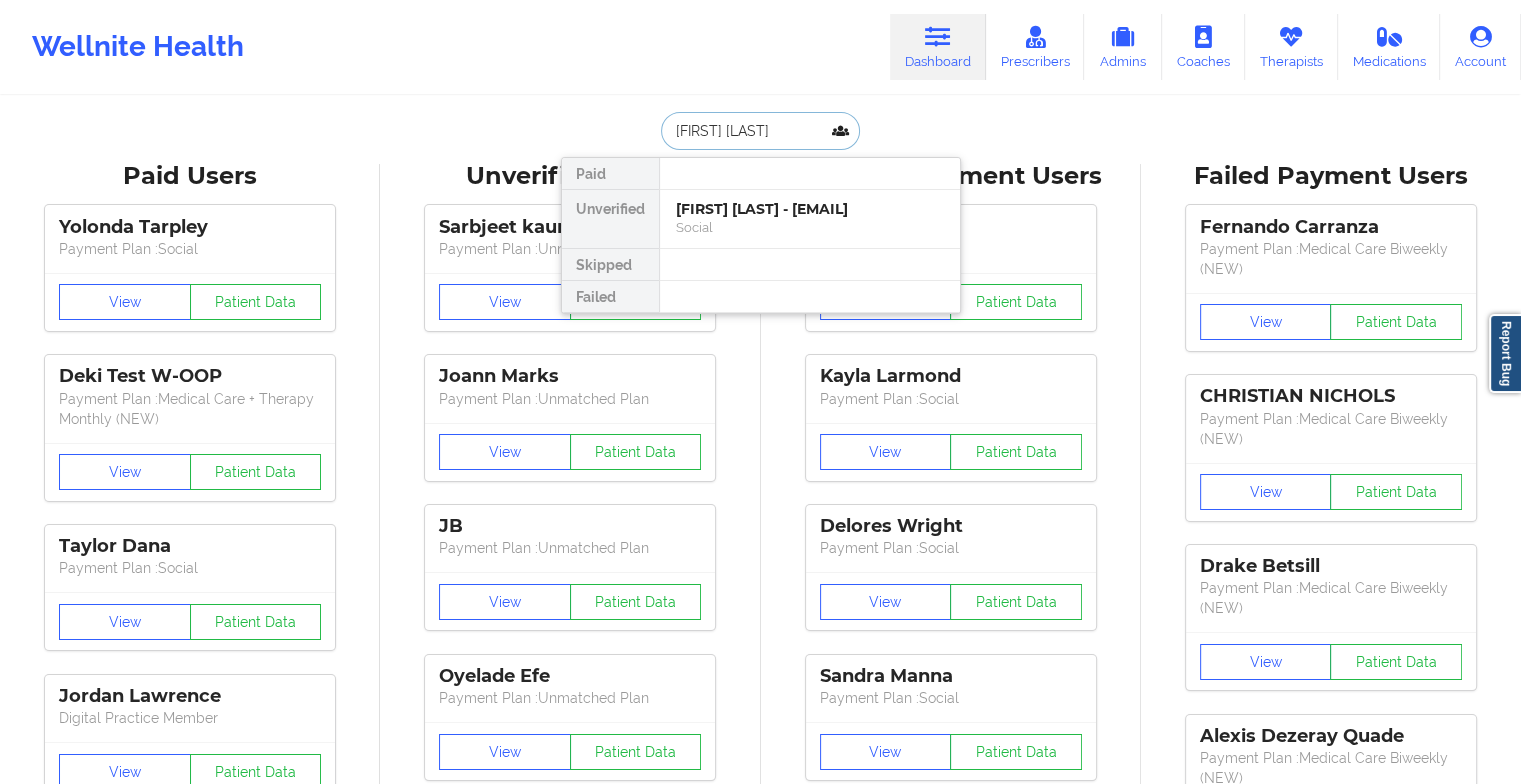 type on "[FIRST] [LAST]" 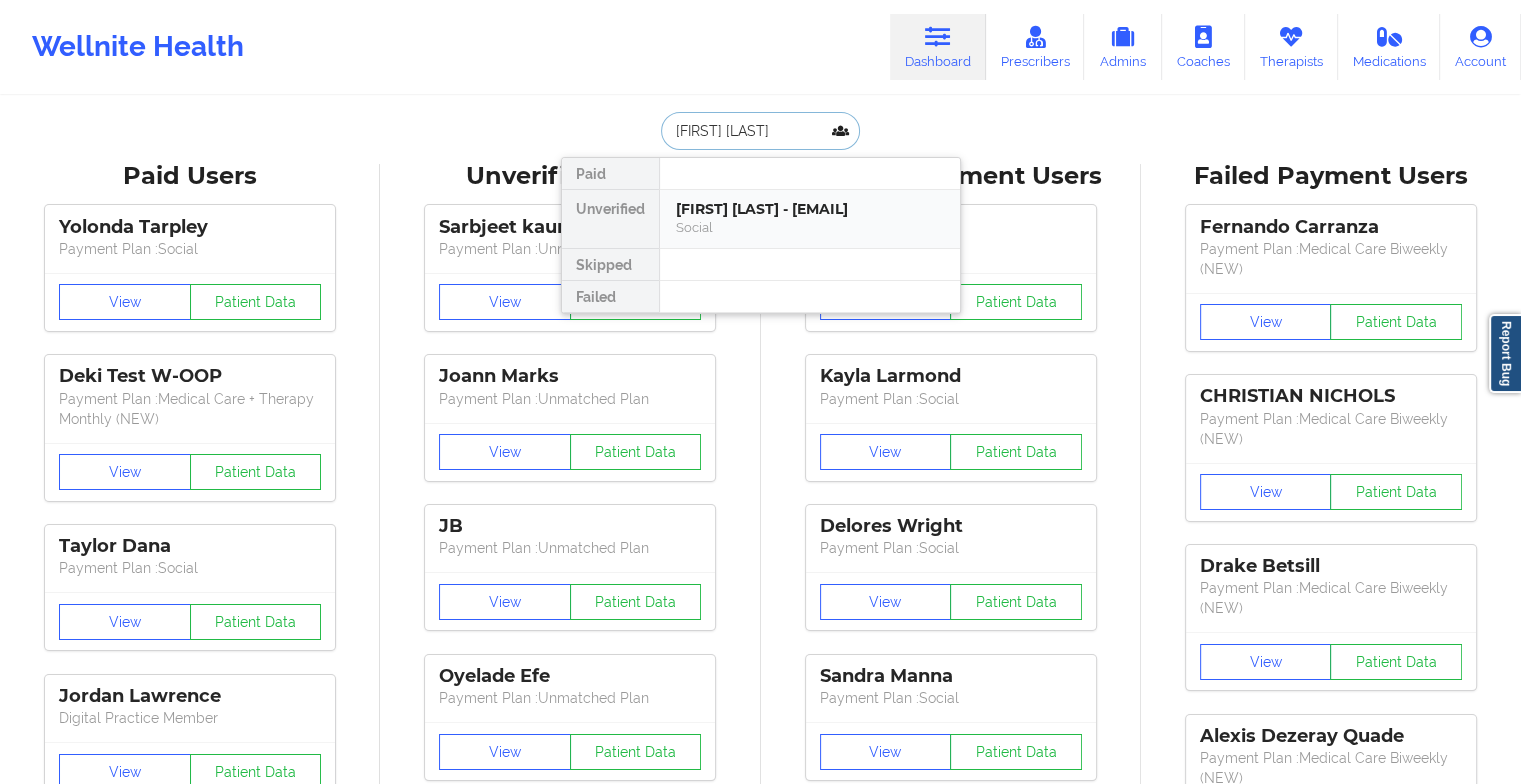 click on "[FIRST] [LAST] - [EMAIL]" at bounding box center (810, 209) 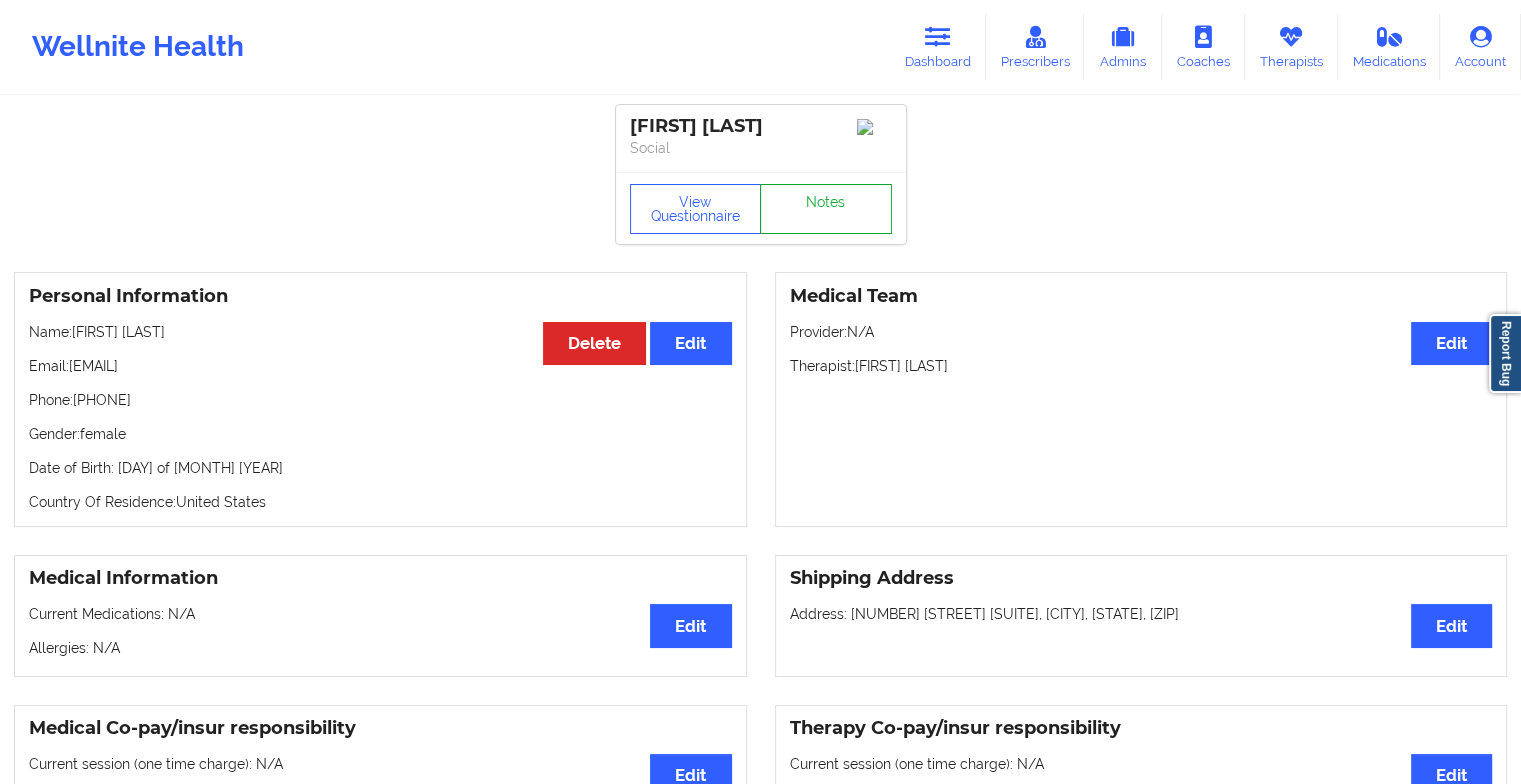 click on "Notes" at bounding box center (826, 209) 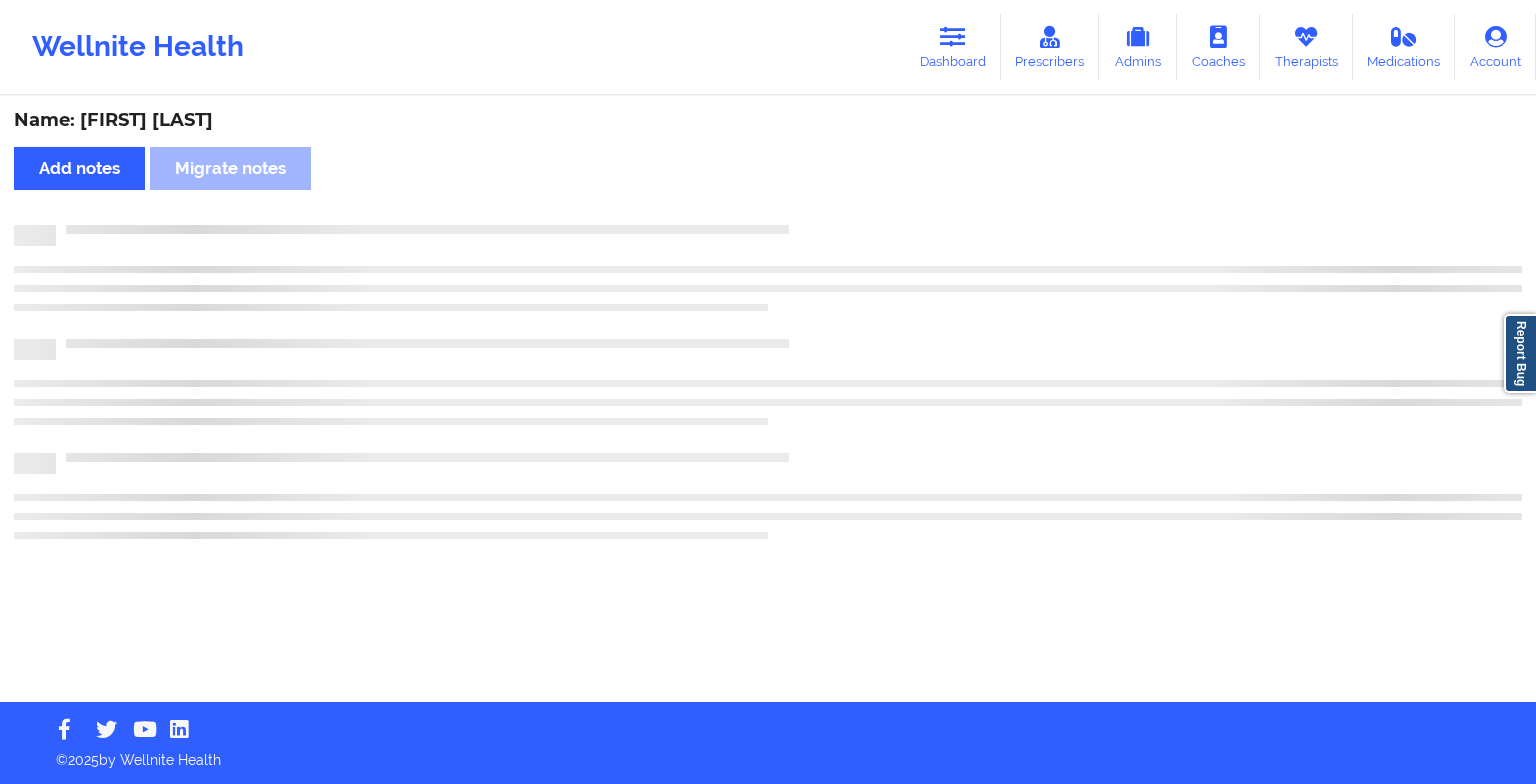 click on "Name: [FIRST] [LAST] Add notes Migrate notes" at bounding box center (768, 400) 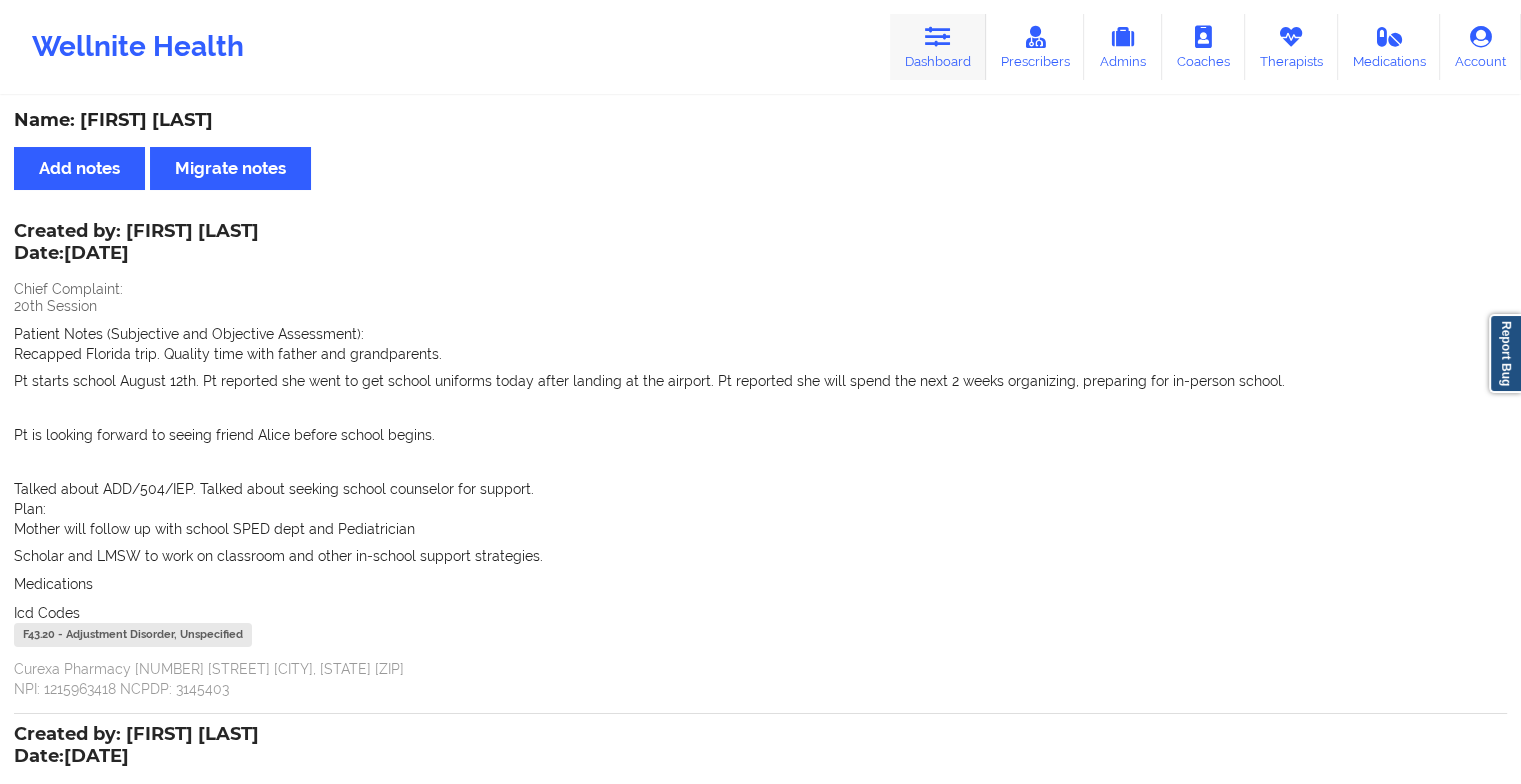 click on "Dashboard" at bounding box center [938, 47] 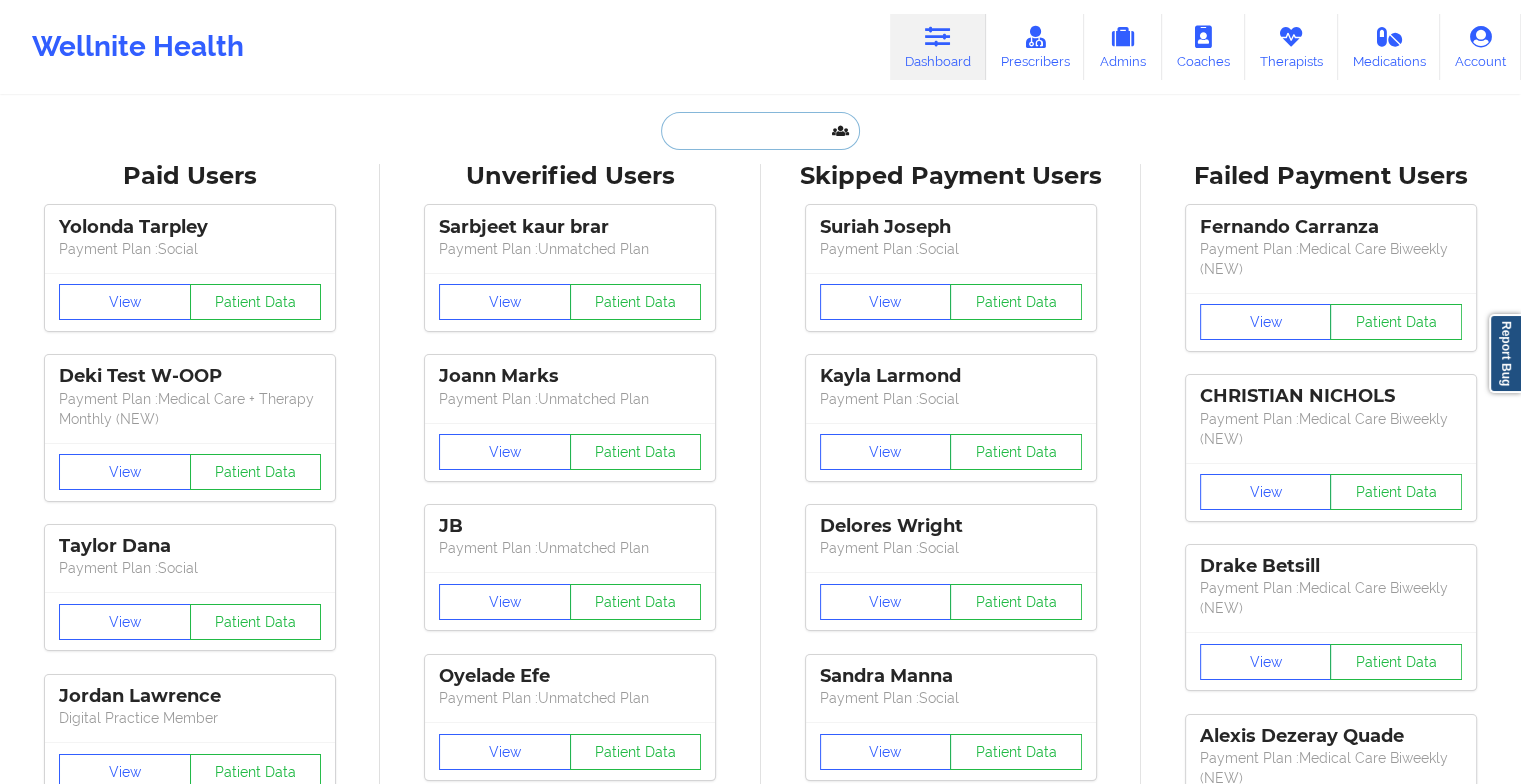 click at bounding box center (760, 131) 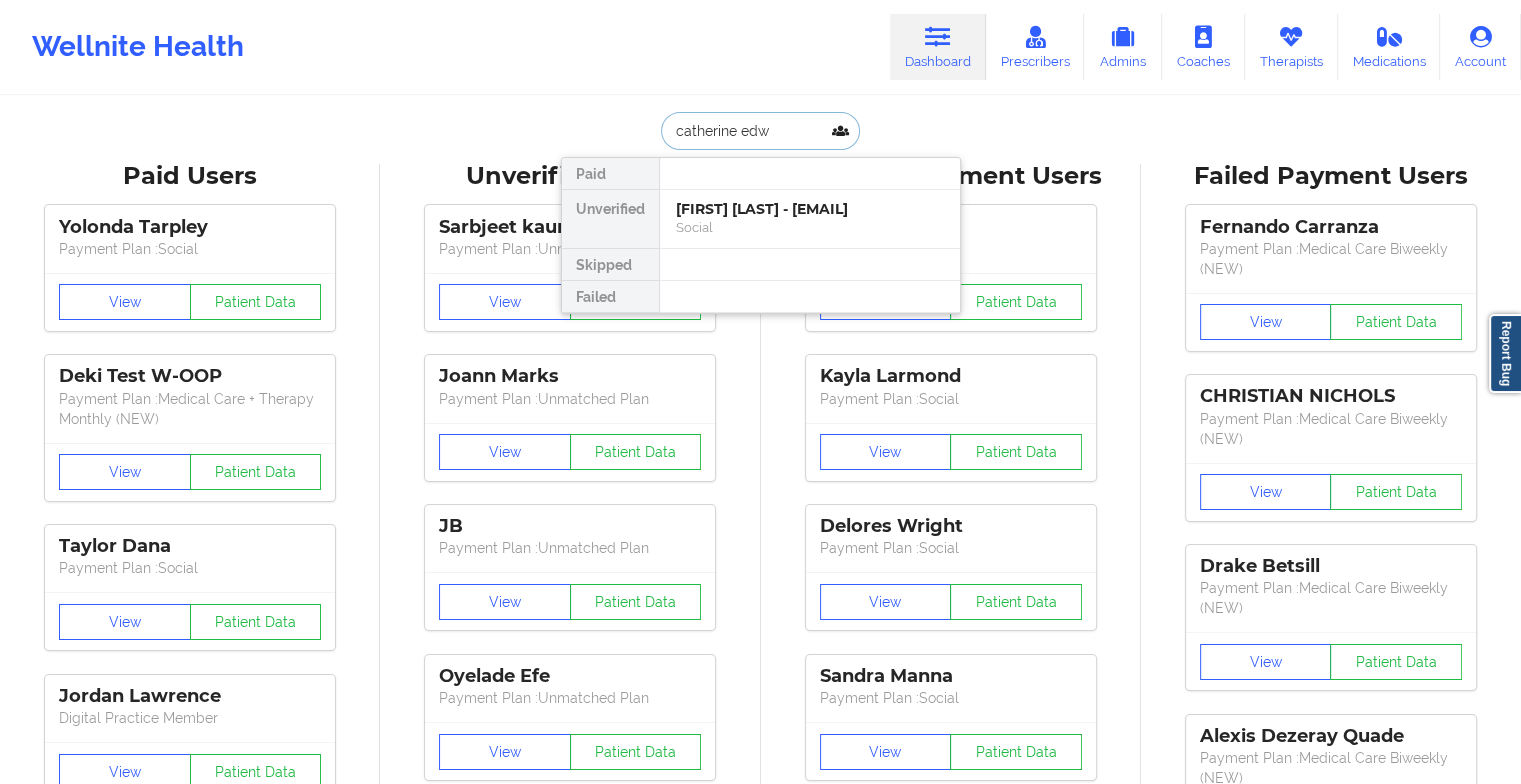 type on "catherine edwa" 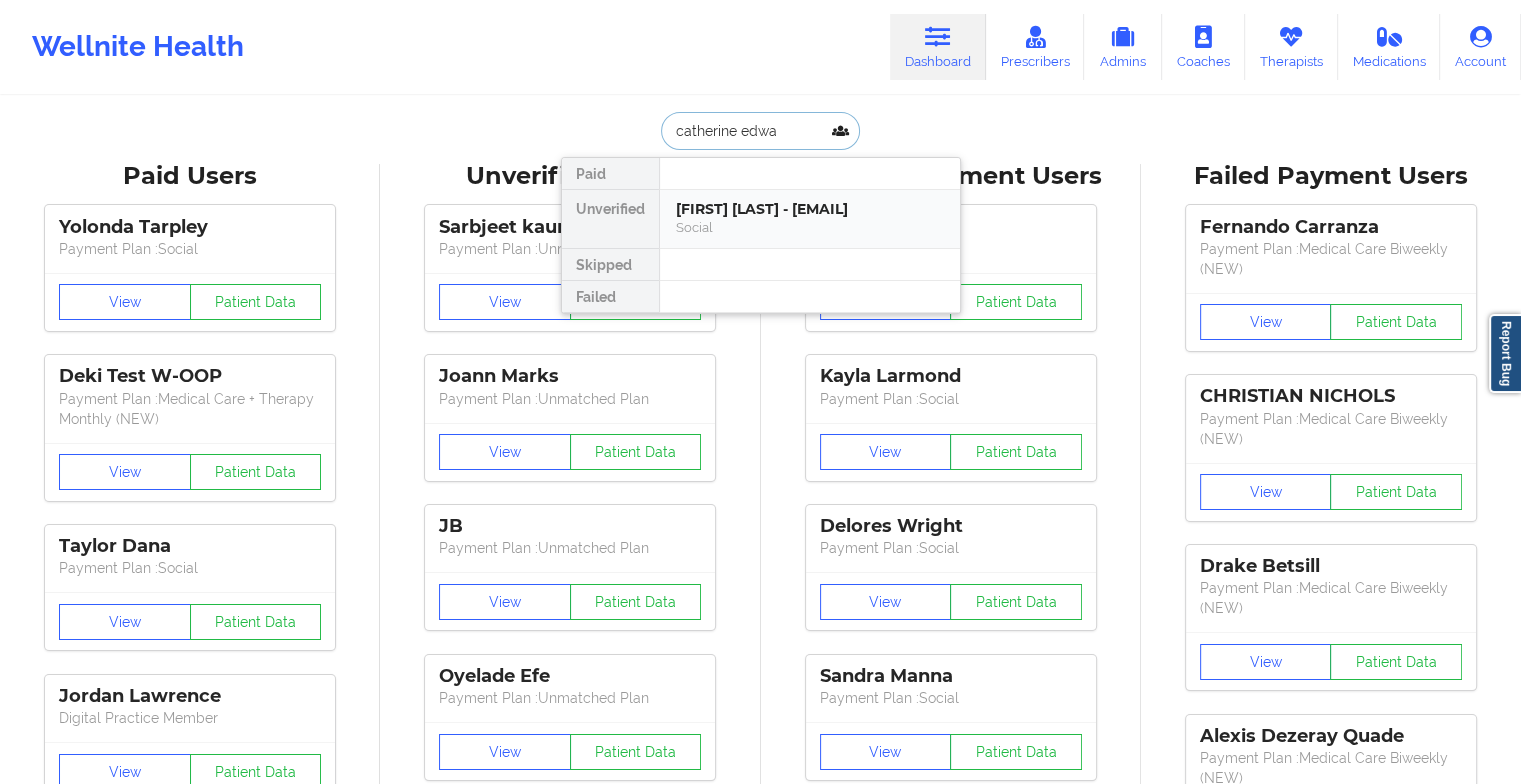 click on "[FIRST] [LAST]  - [EMAIL]" at bounding box center [810, 209] 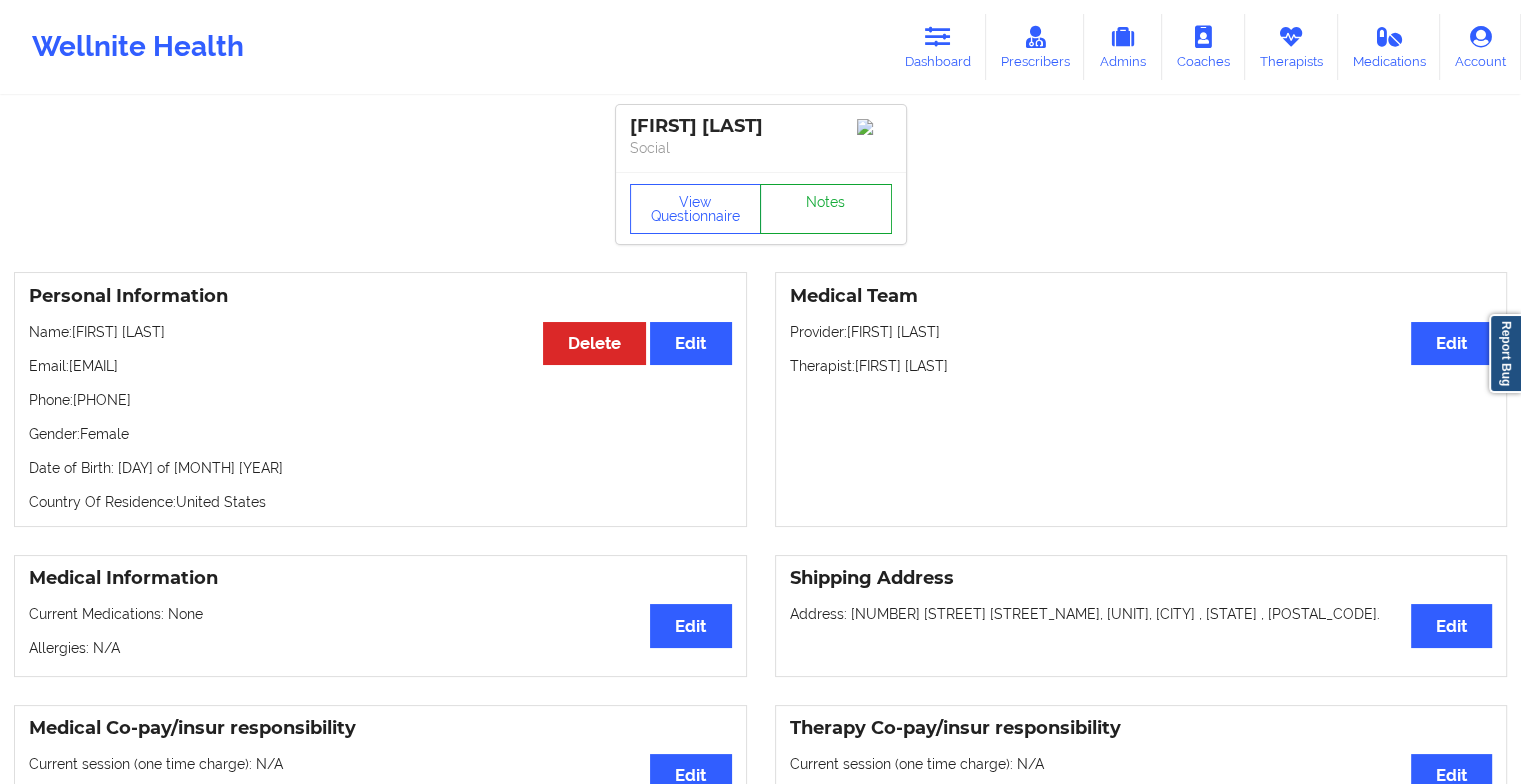 click on "Notes" at bounding box center [826, 209] 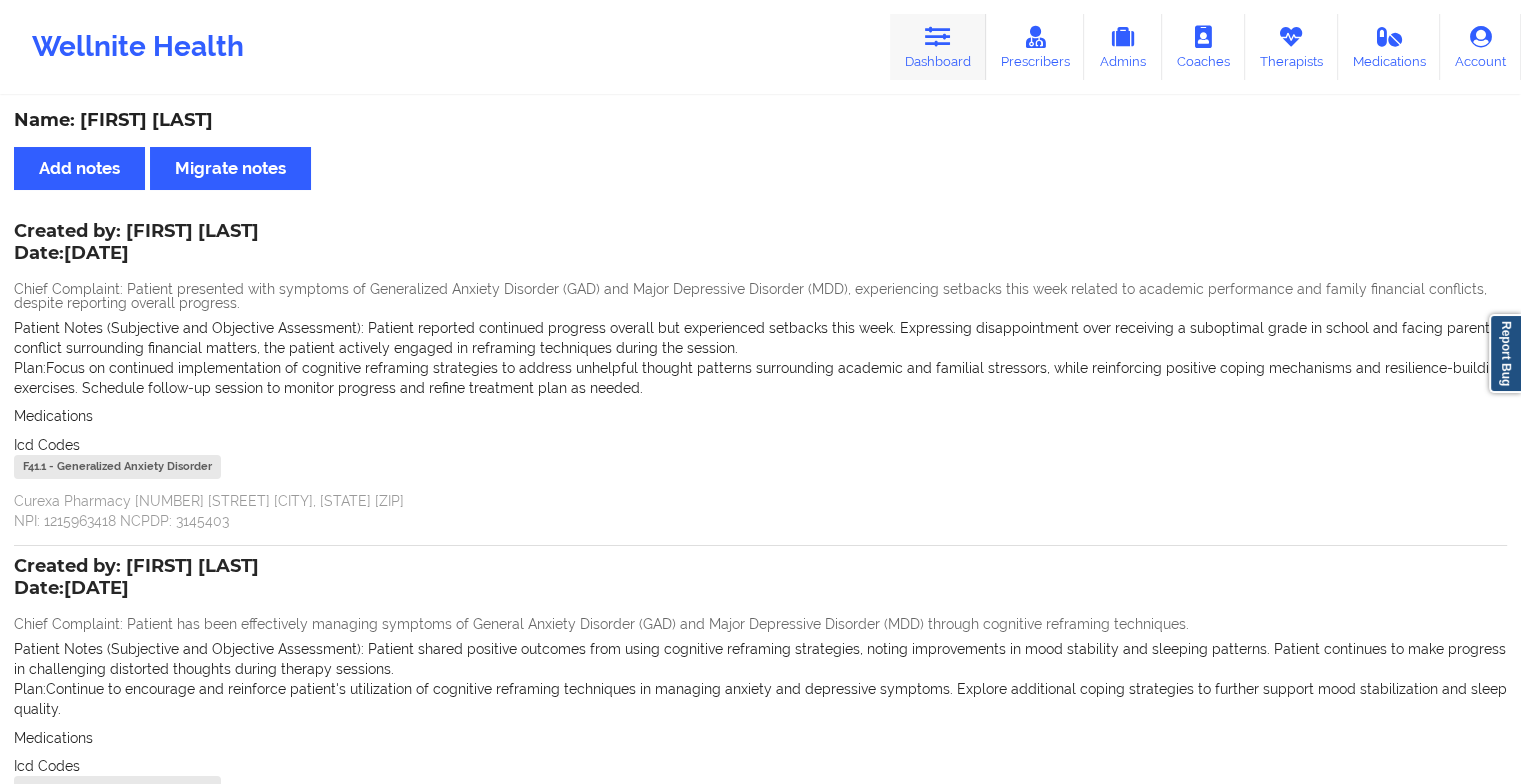 click at bounding box center (938, 37) 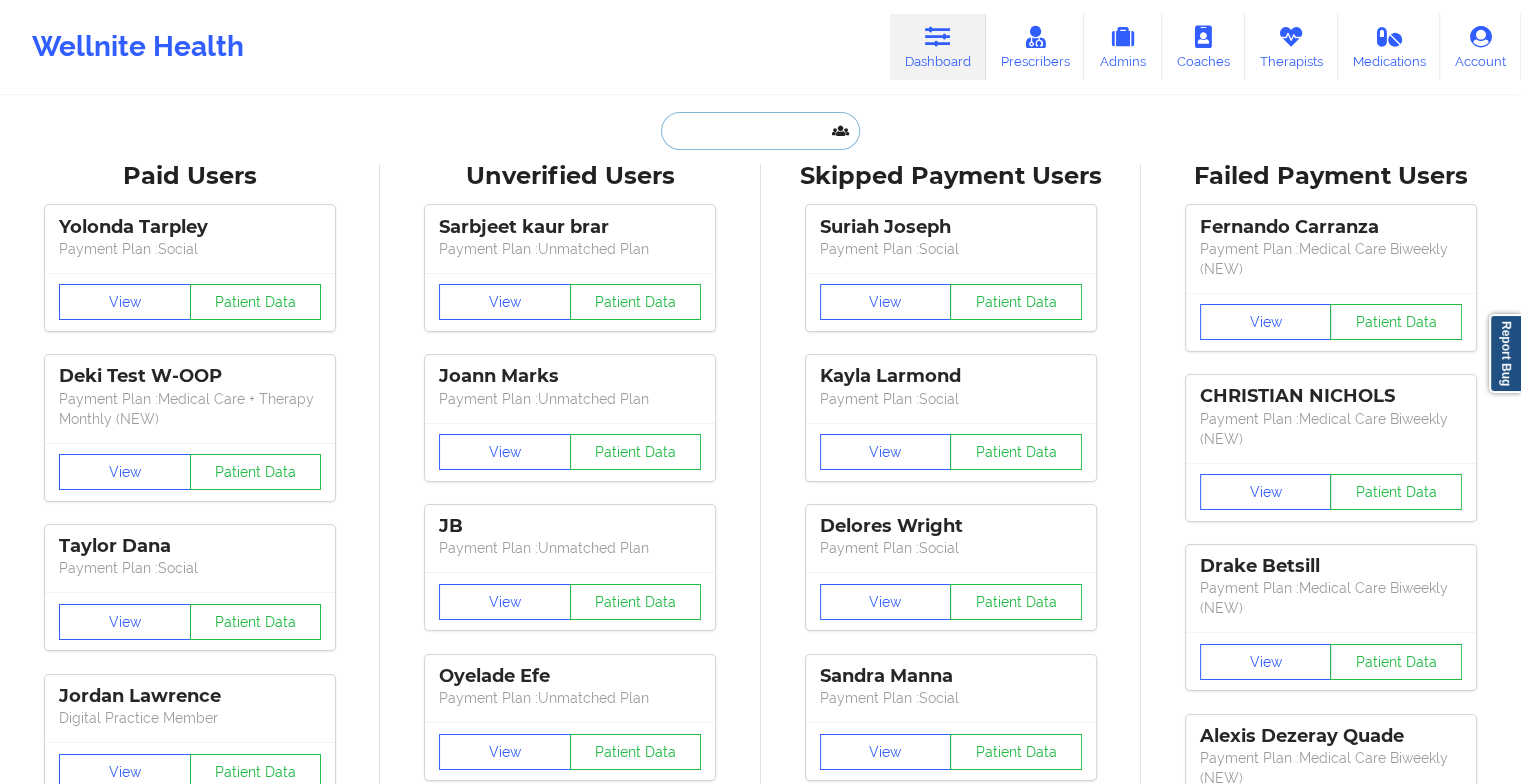 click at bounding box center (760, 131) 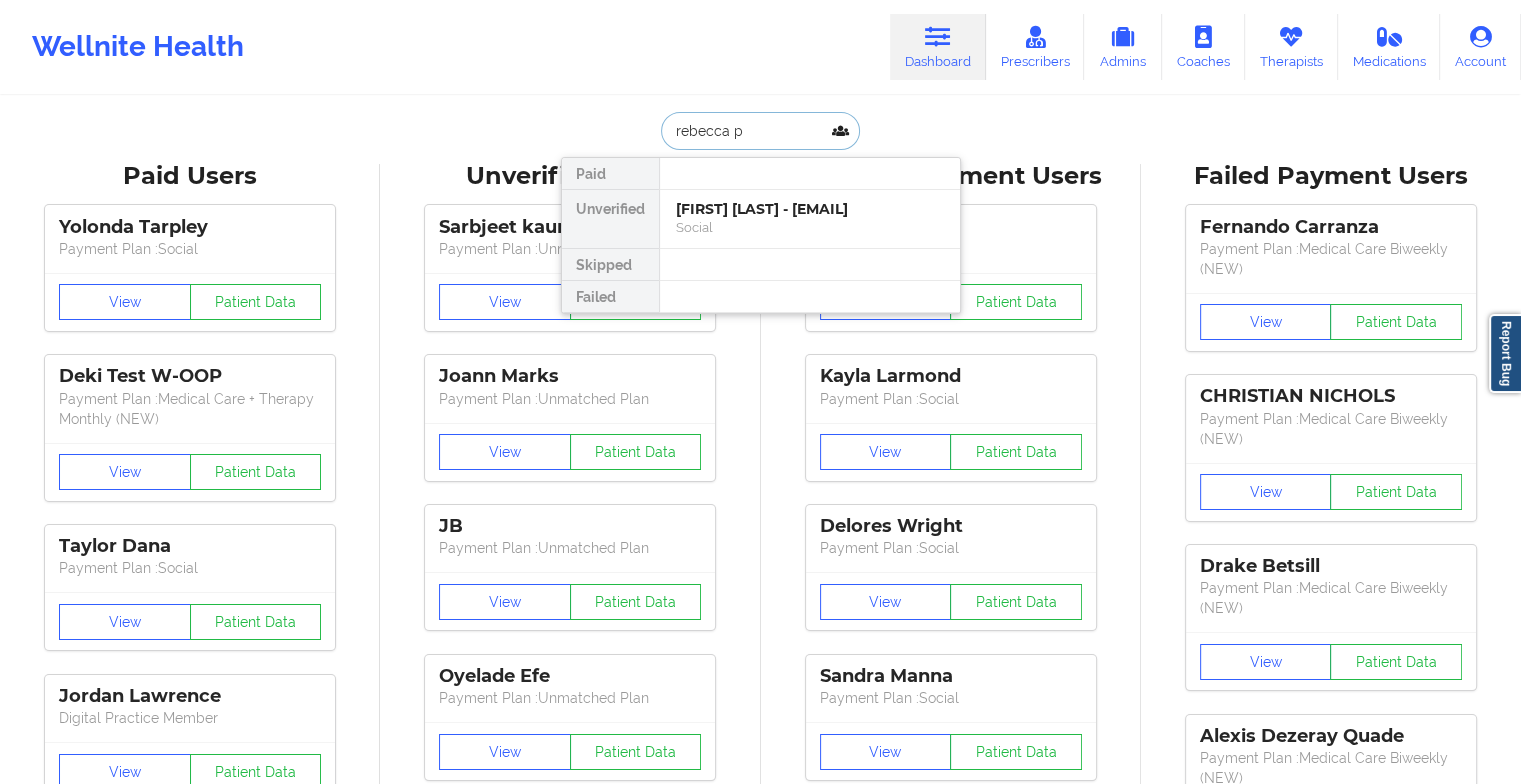 type on "[FIRST] [LAST]" 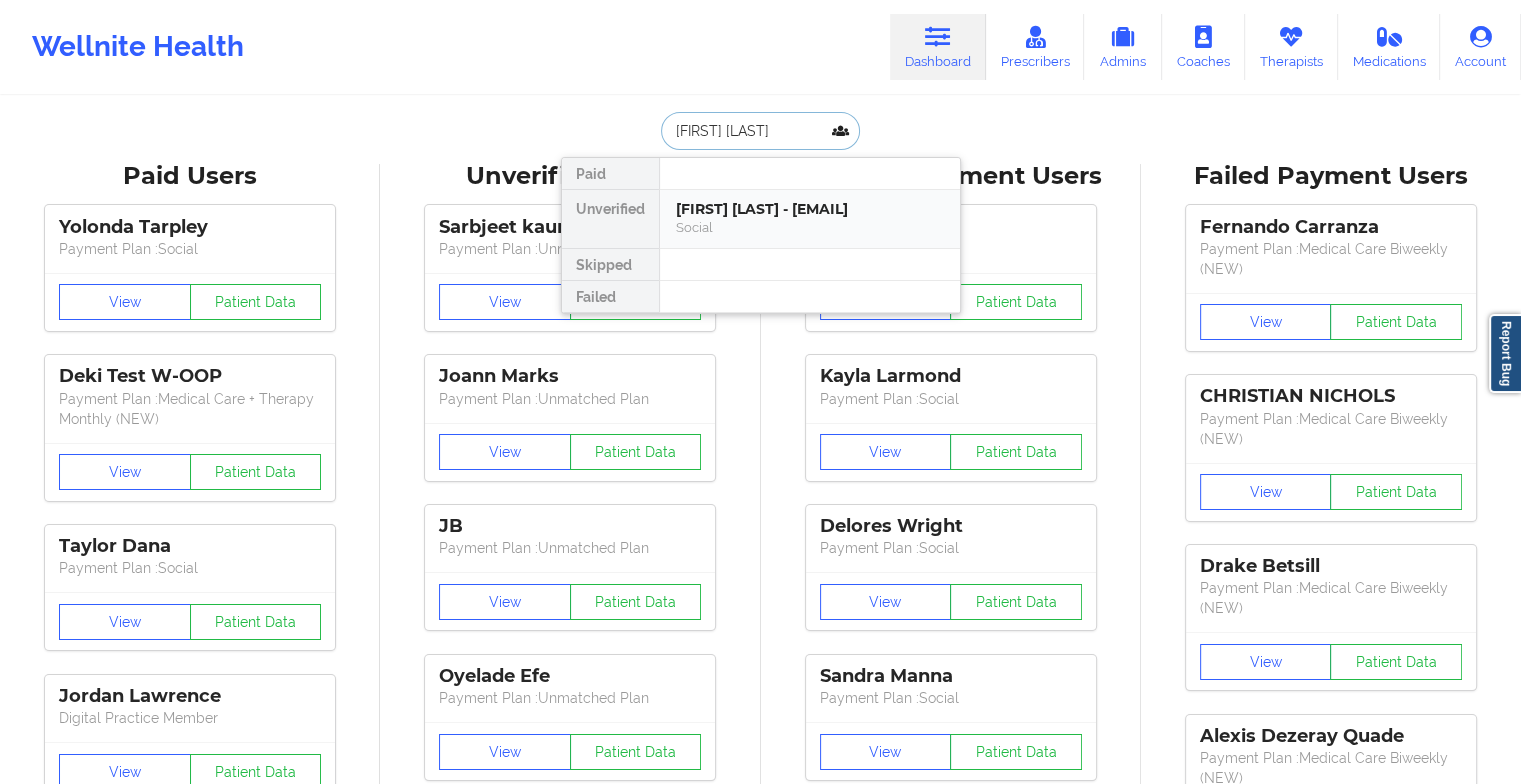 click on "[FIRST] [LAST] - [EMAIL]" at bounding box center (810, 209) 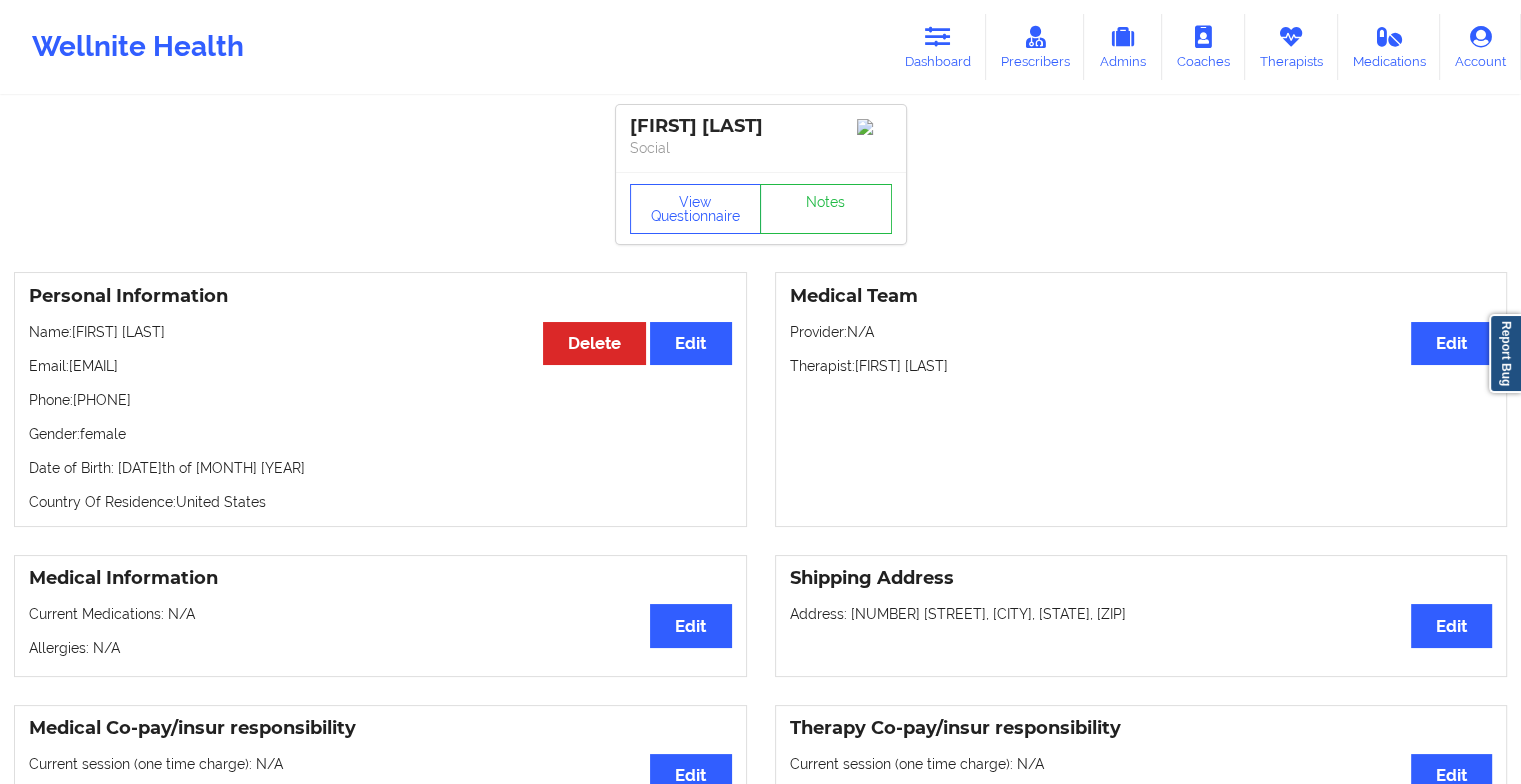 click on "View Questionnaire Notes" at bounding box center [761, 208] 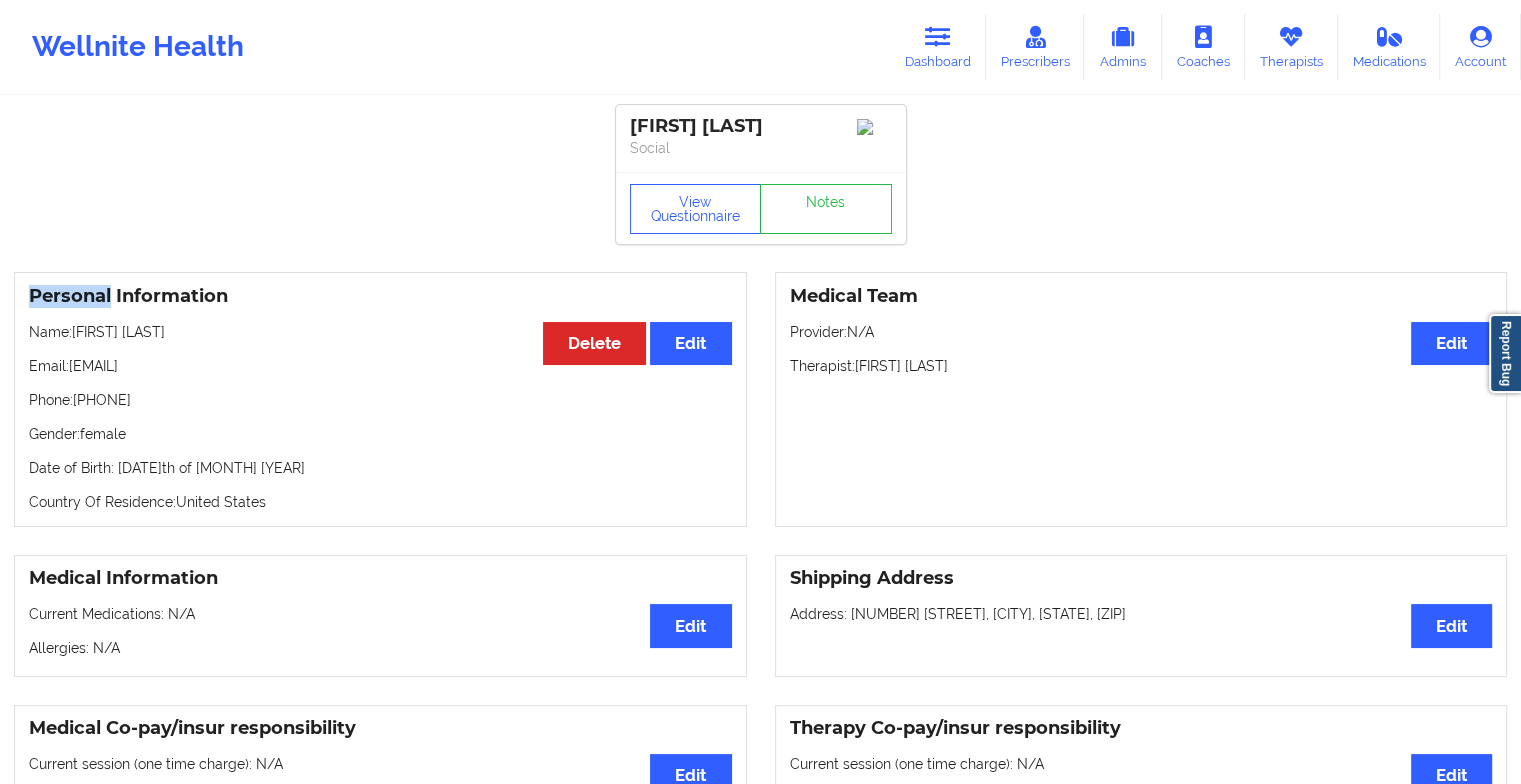 click on "View Questionnaire Notes" at bounding box center [761, 208] 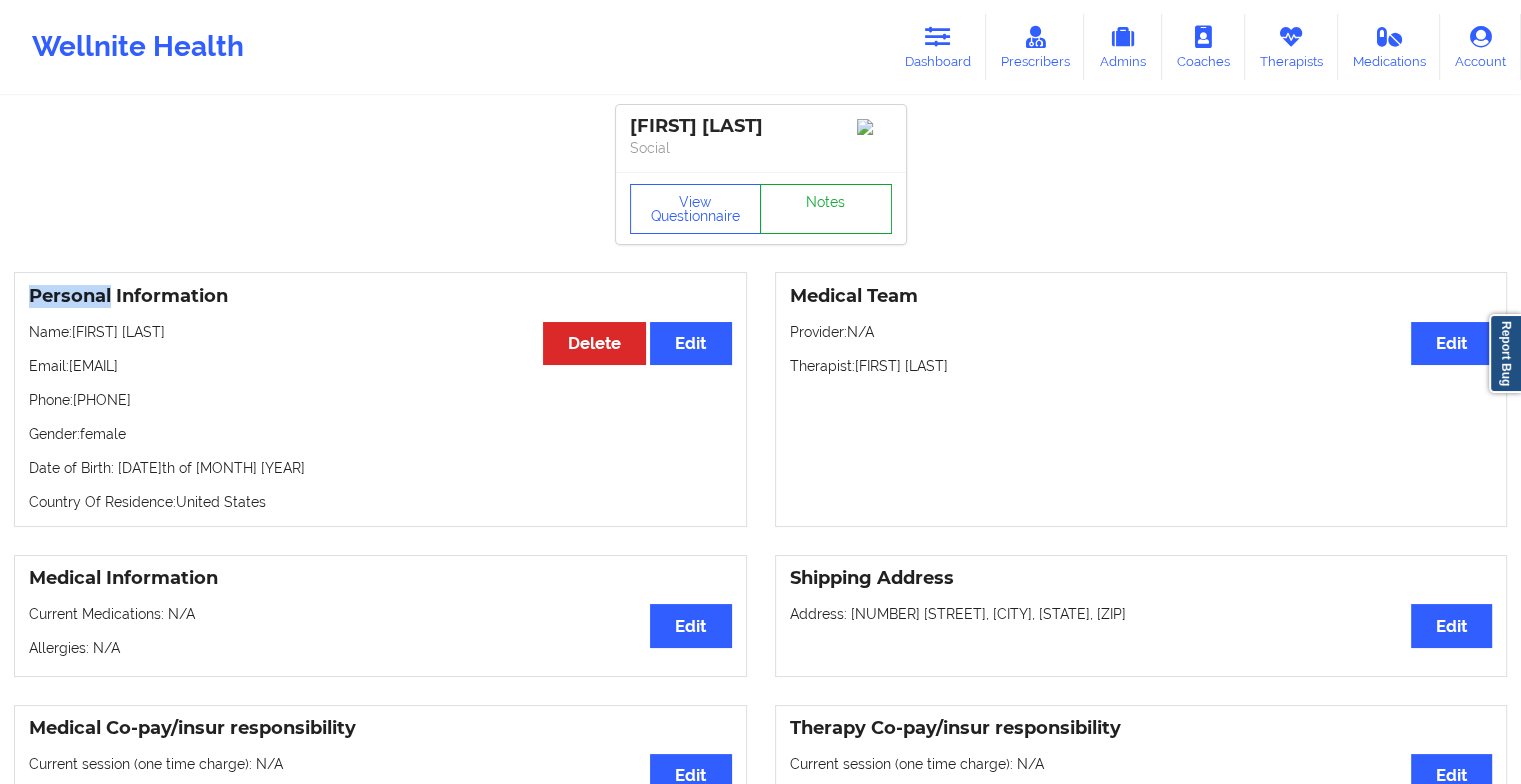 drag, startPoint x: 817, startPoint y: 188, endPoint x: 809, endPoint y: 210, distance: 23.409399 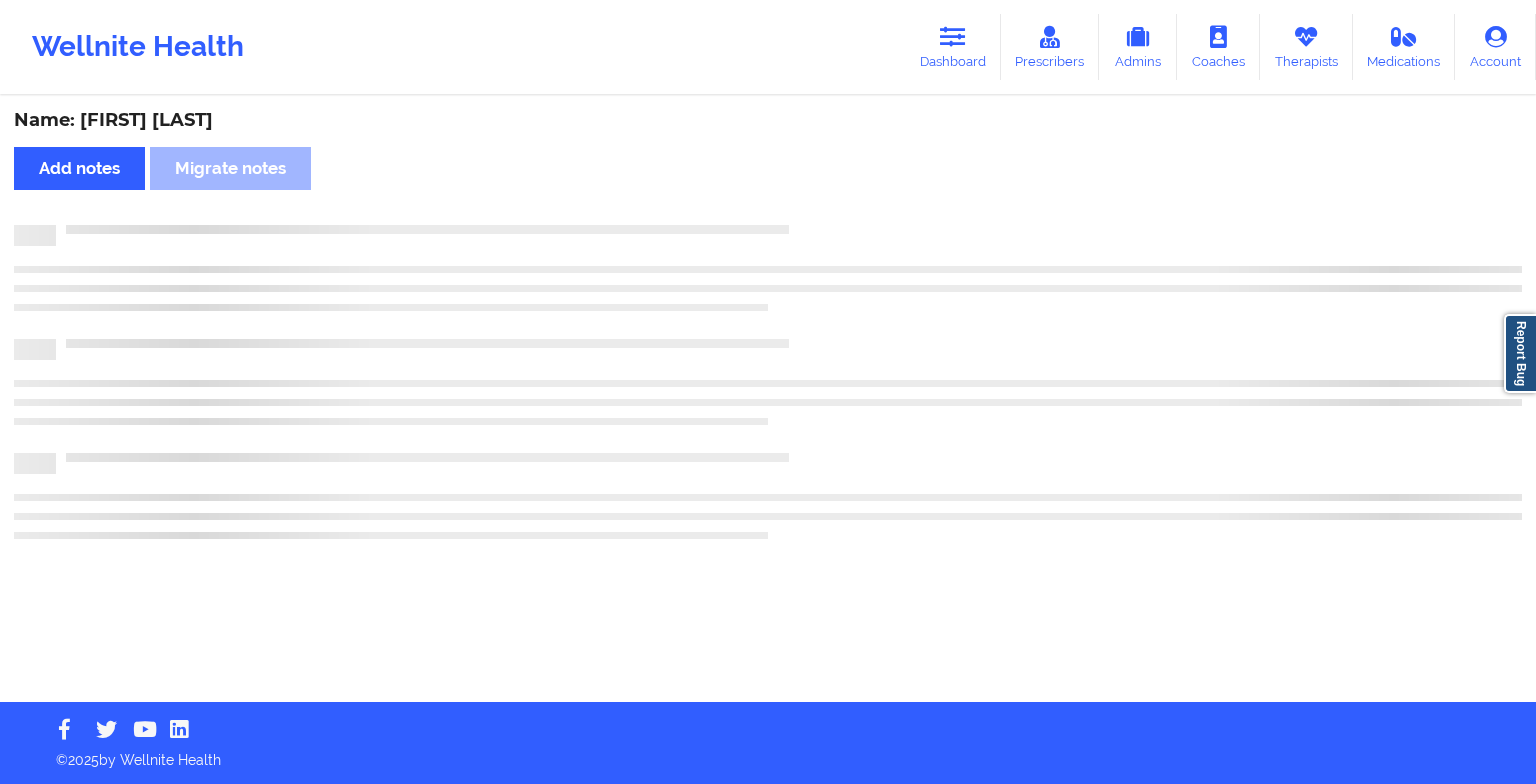 click on "Name: [FIRST] [LAST] Add notes Migrate notes" at bounding box center (768, 400) 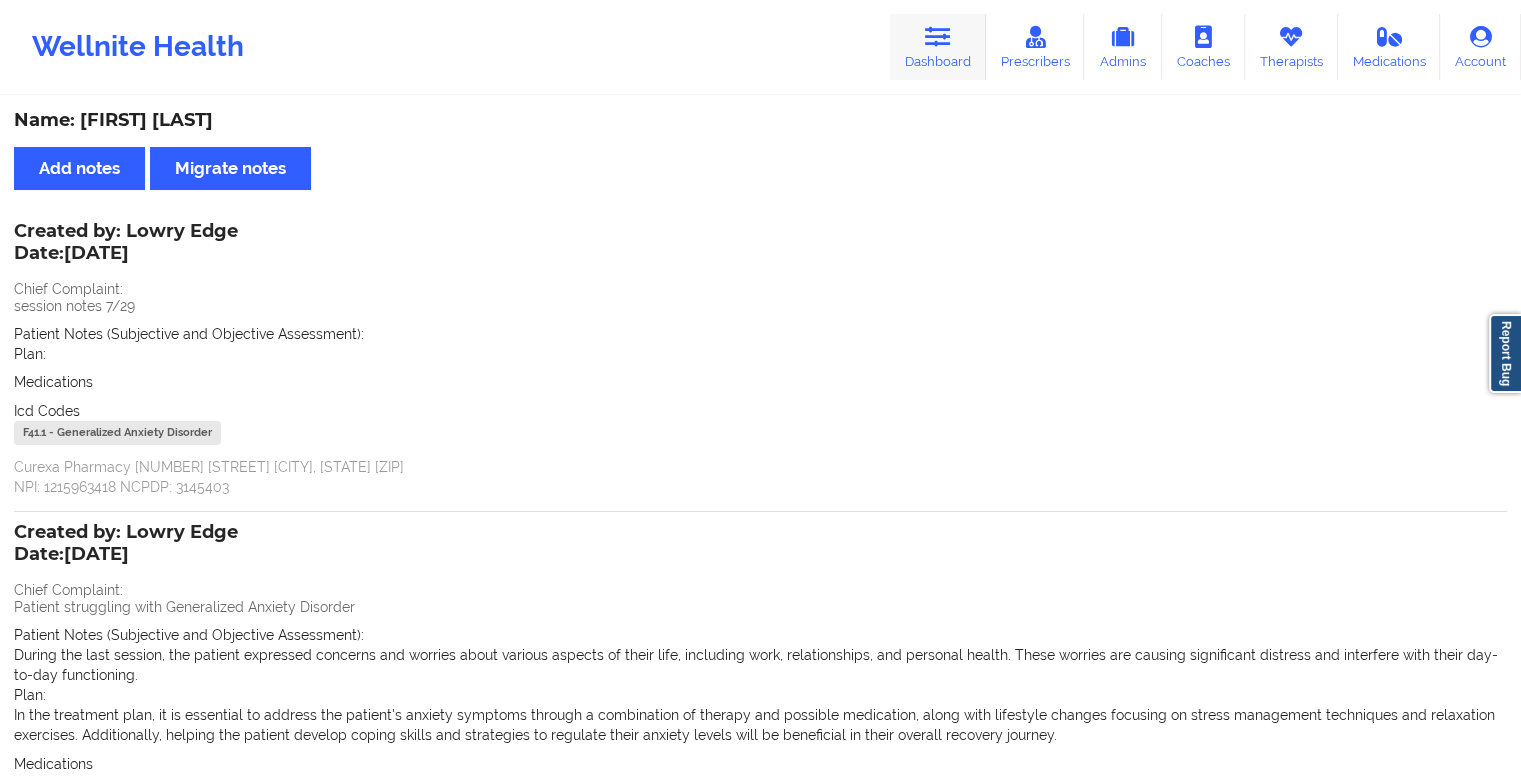 click on "Dashboard" at bounding box center (938, 47) 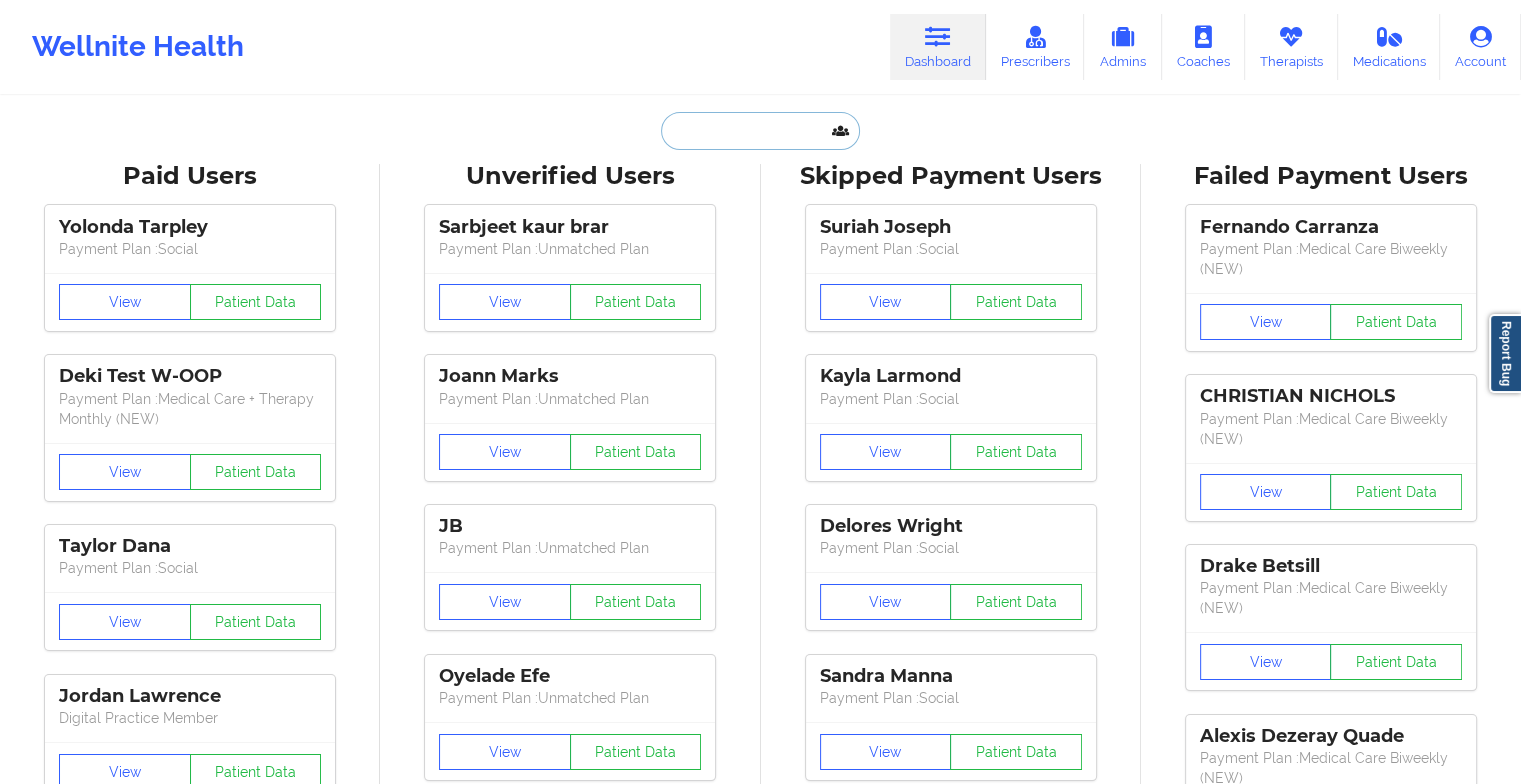 click at bounding box center (760, 131) 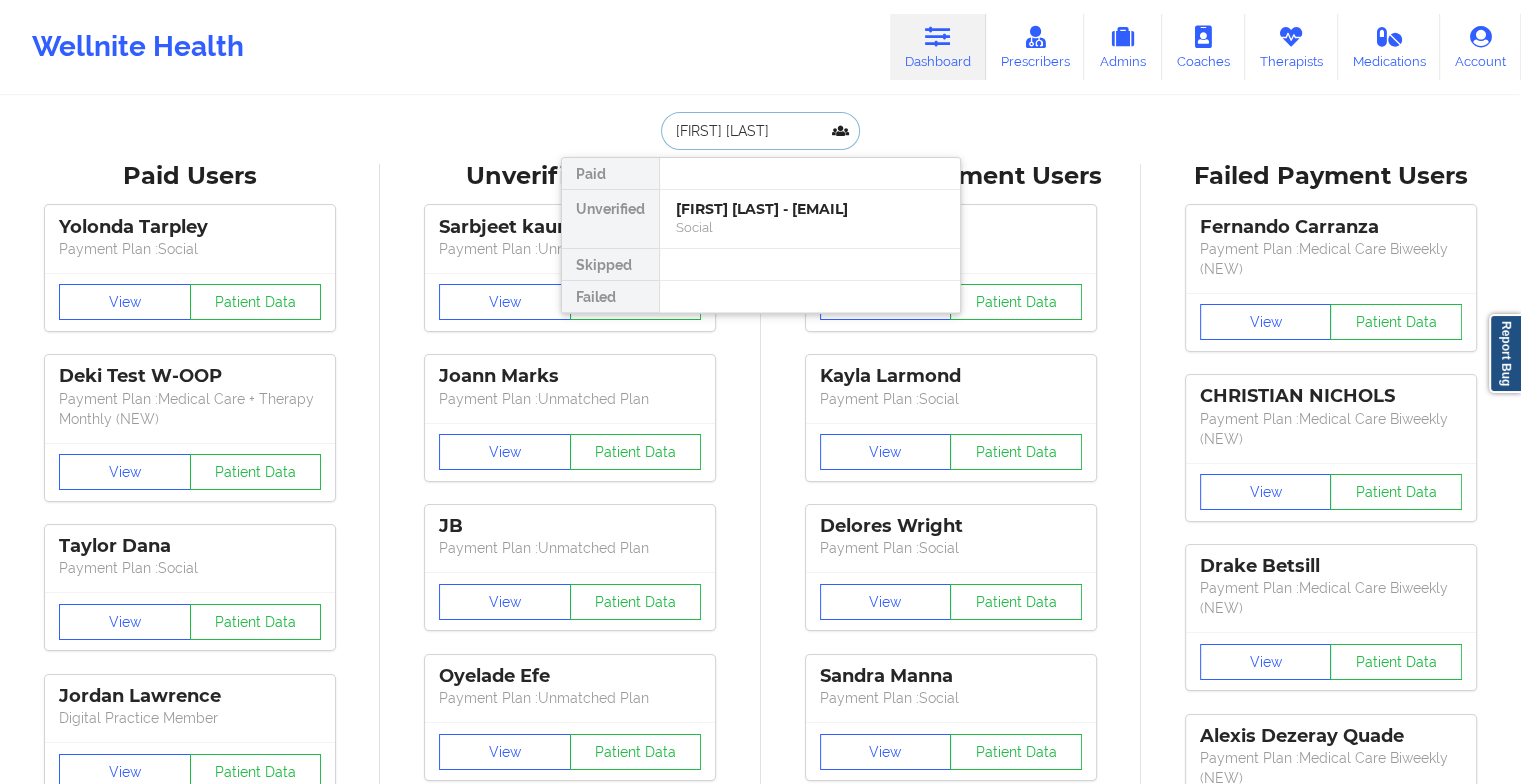 type on "[FIRST] [LAST]" 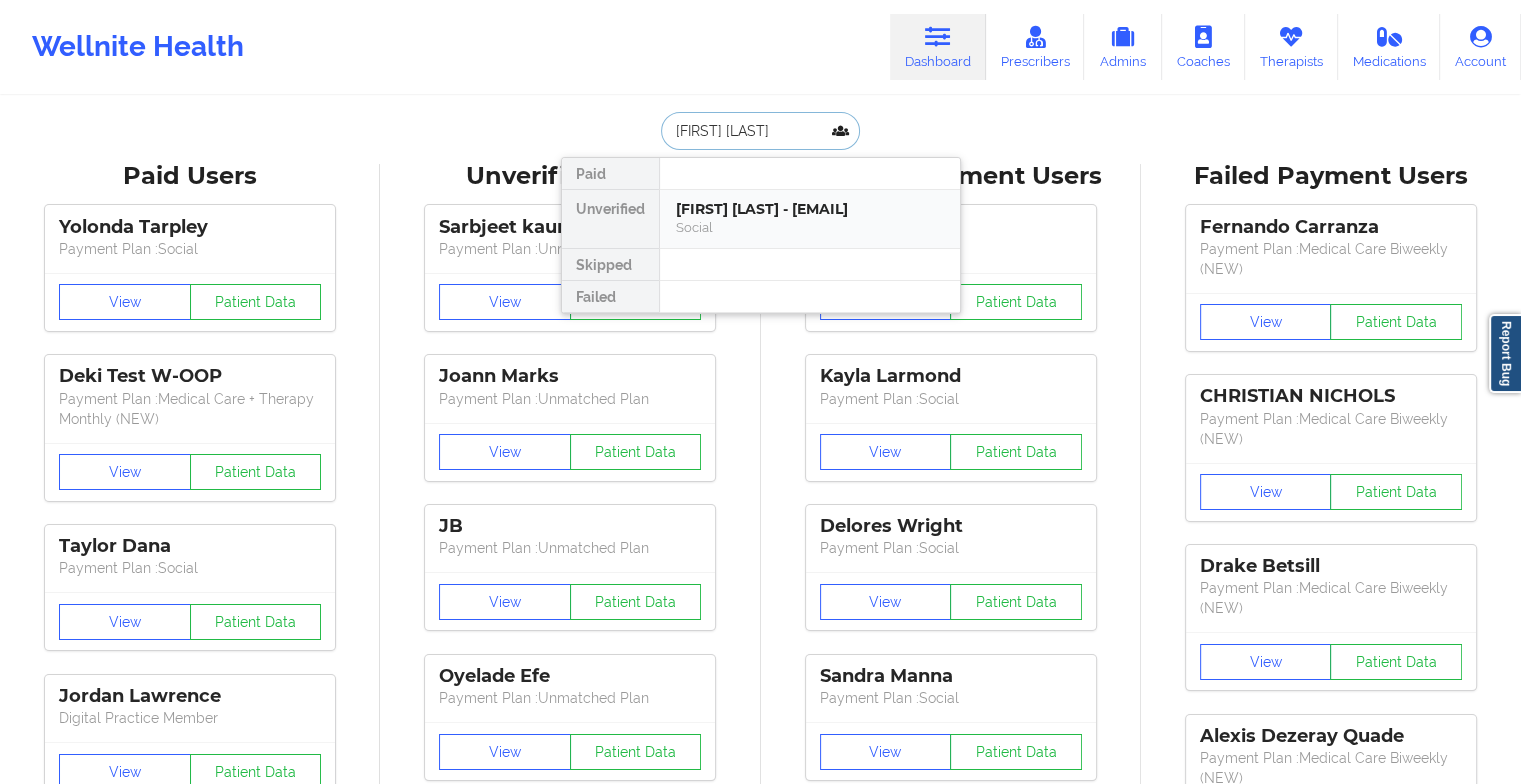 click on "[FIRST] [LAST] - [EMAIL]" at bounding box center [810, 209] 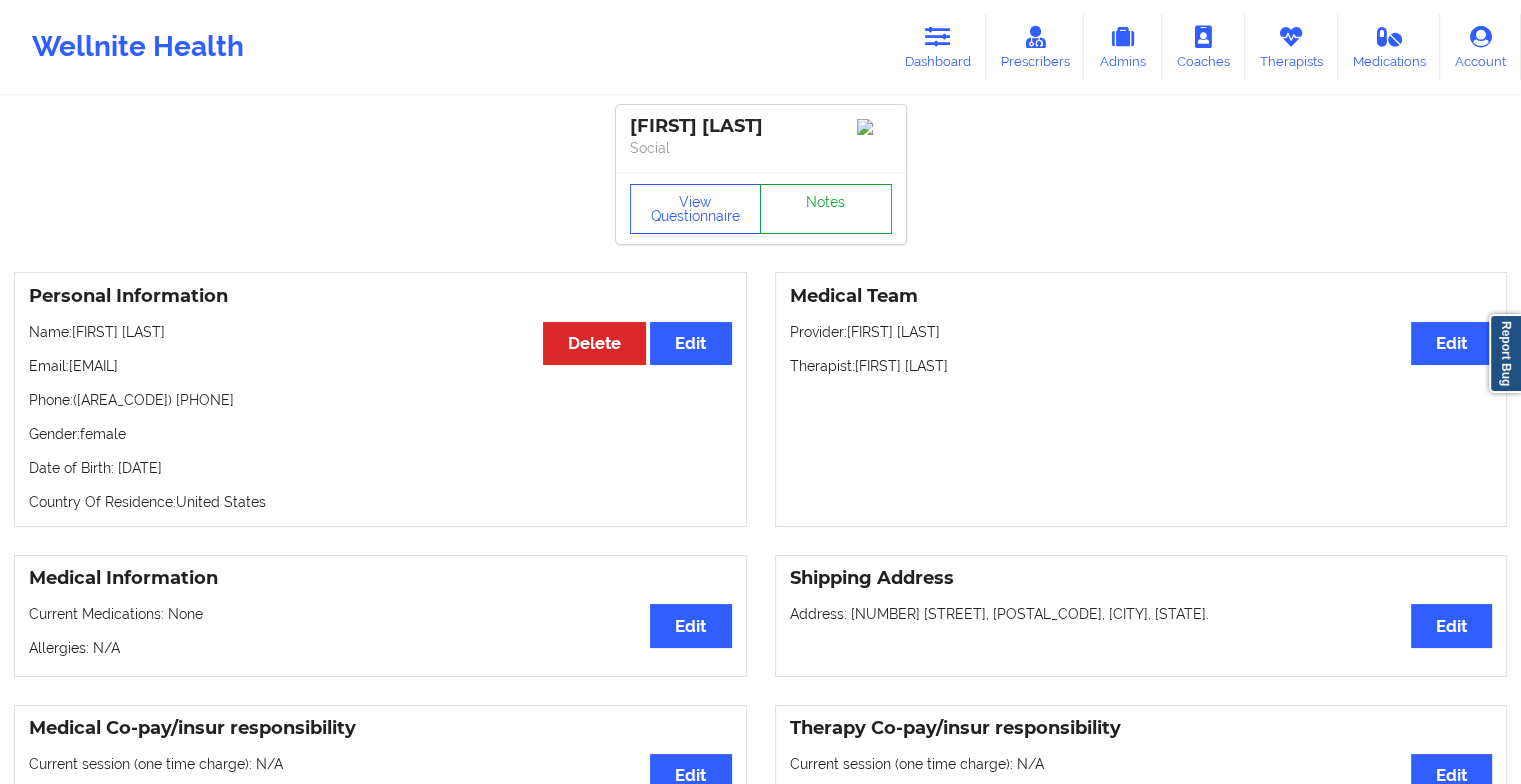 click on "Notes" at bounding box center [826, 209] 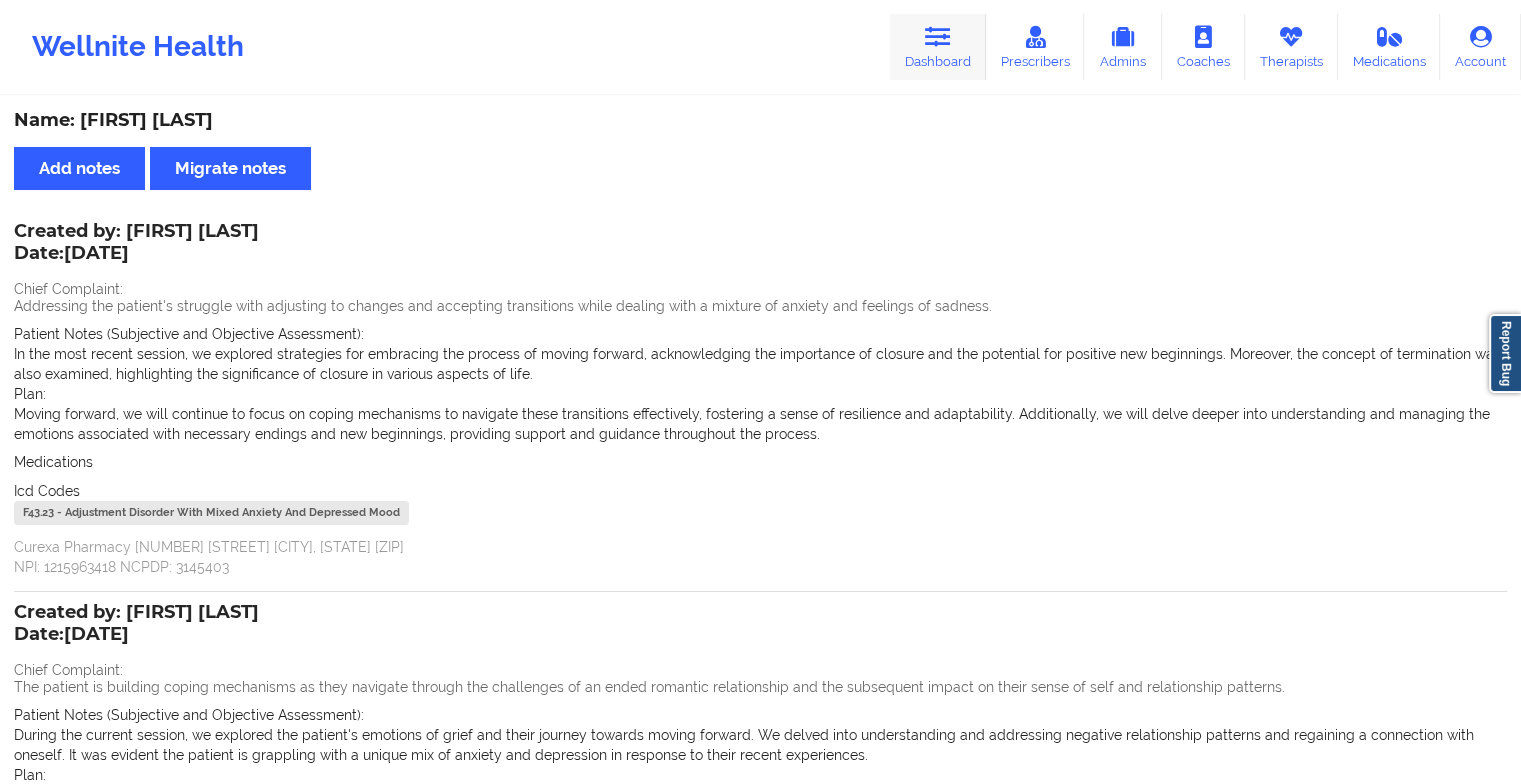 click on "Dashboard" at bounding box center (938, 47) 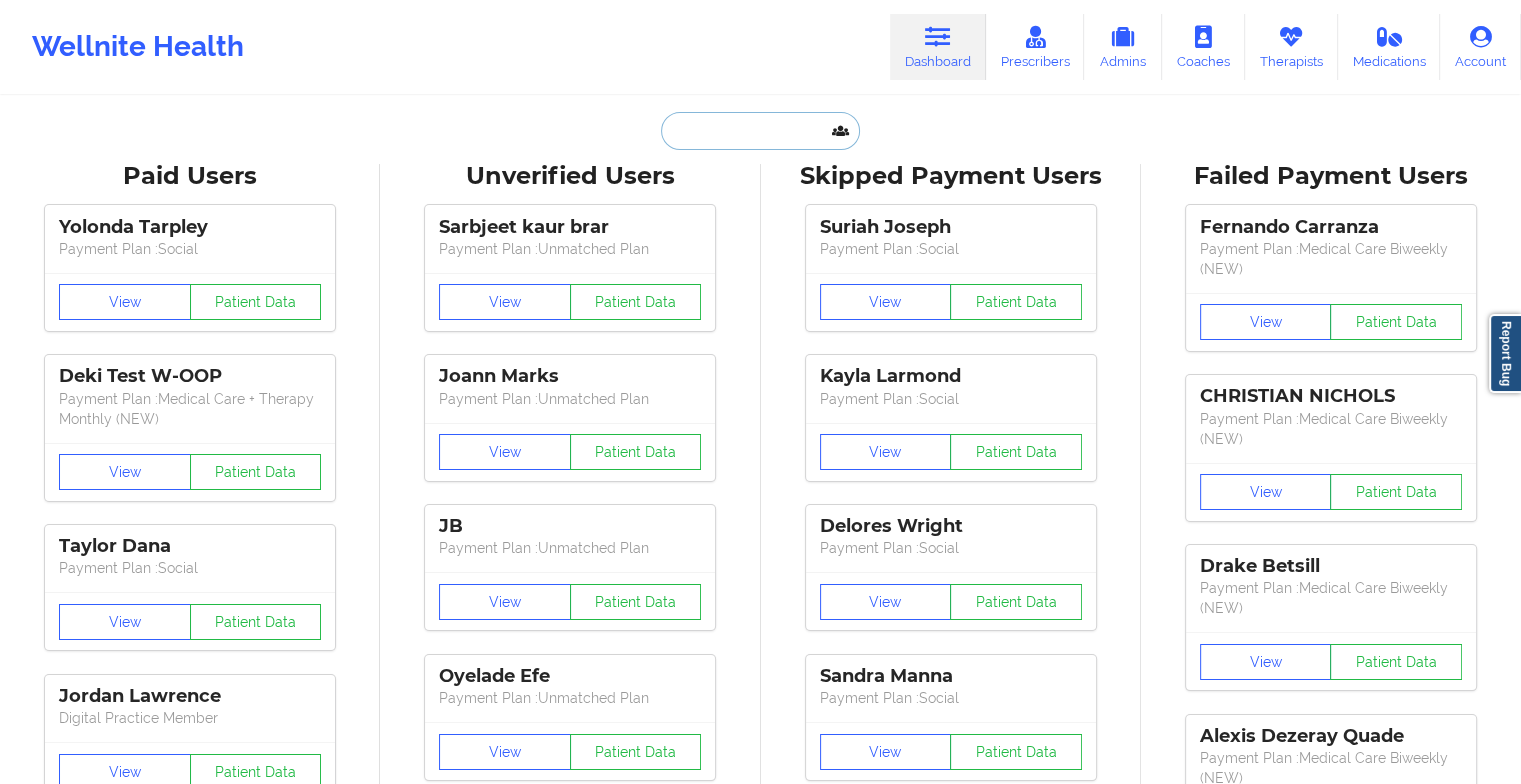 click at bounding box center (760, 131) 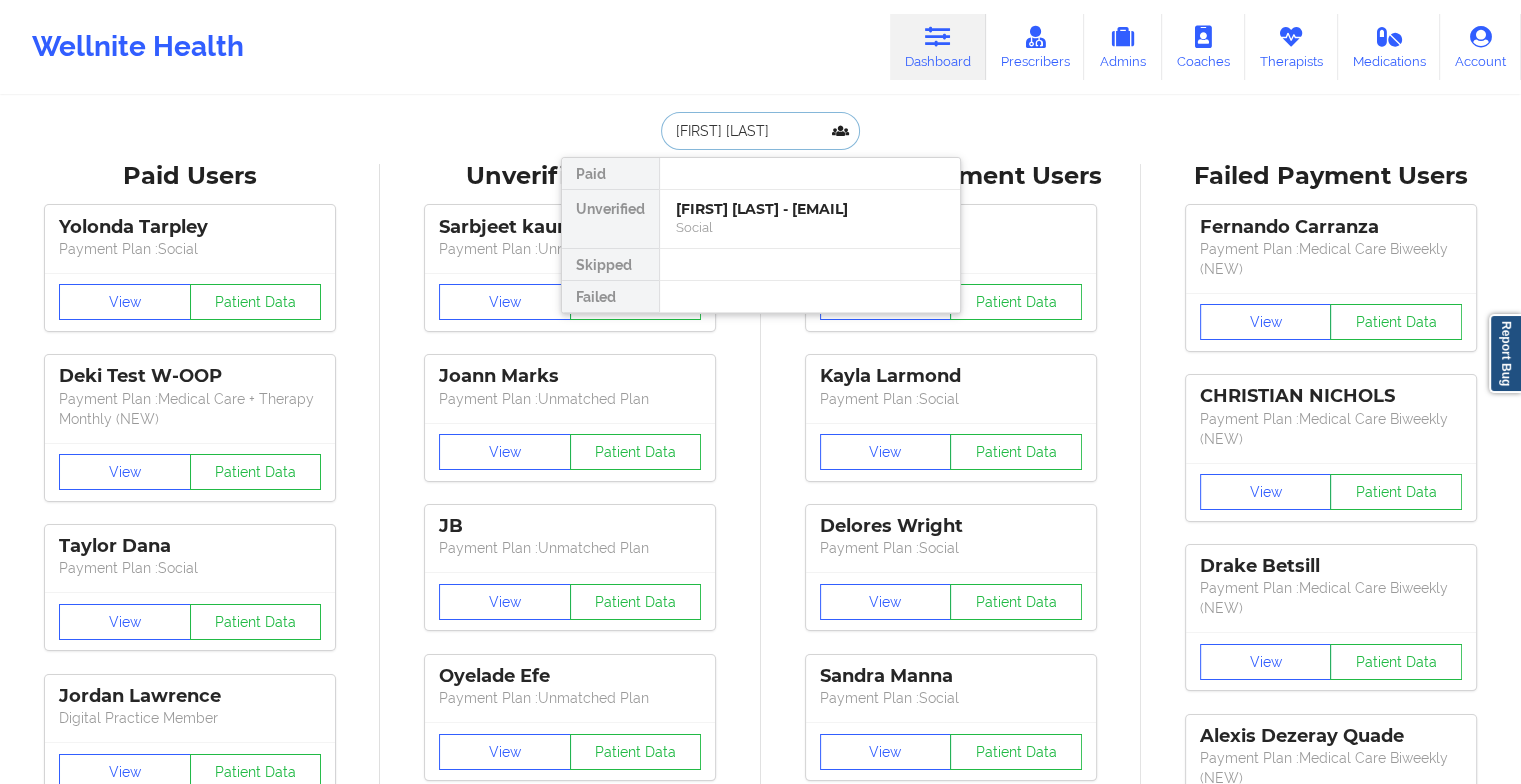 type on "[FIRST] [LAST]" 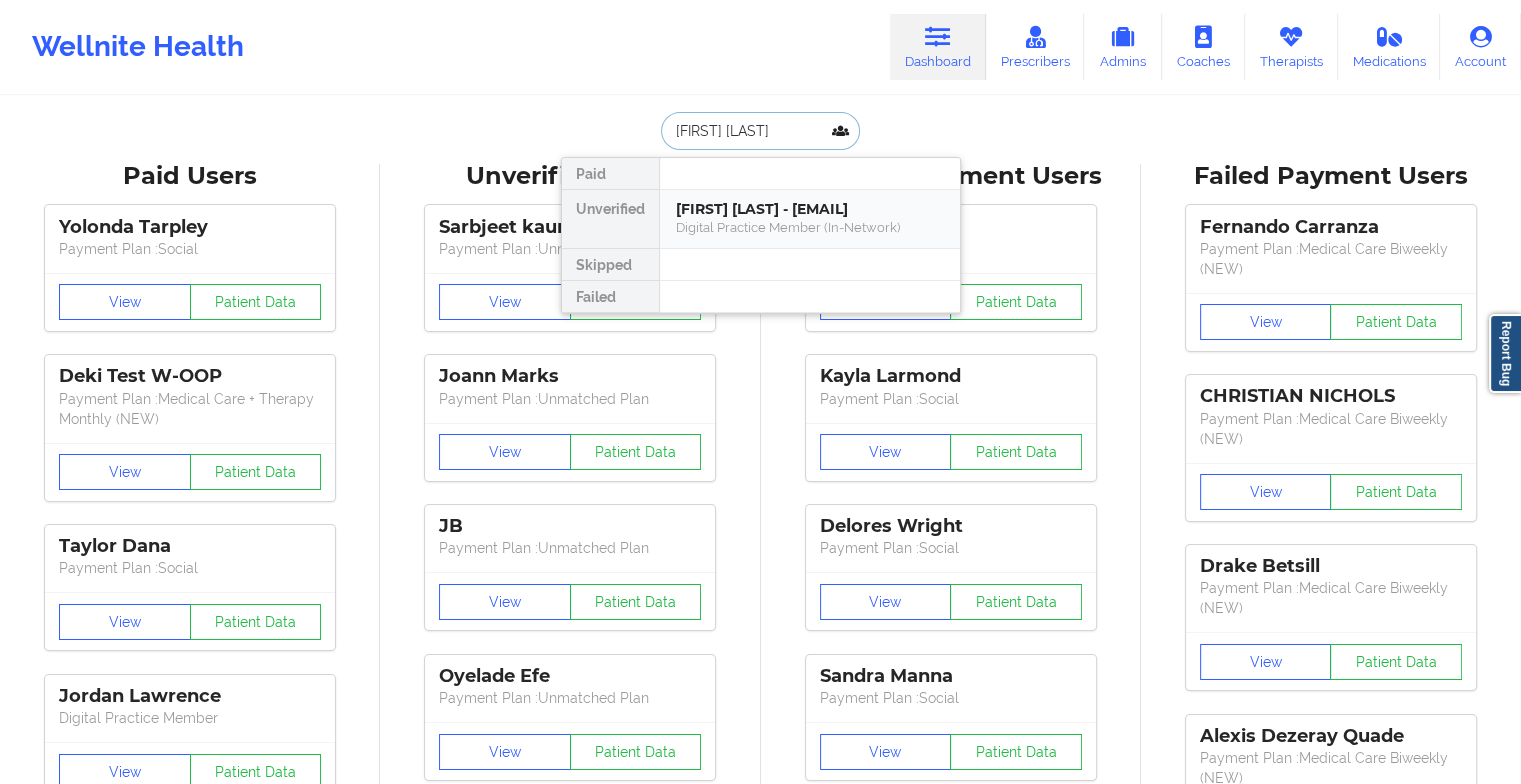 click on "[FIRST] [LAST] - [EMAIL]" at bounding box center (810, 209) 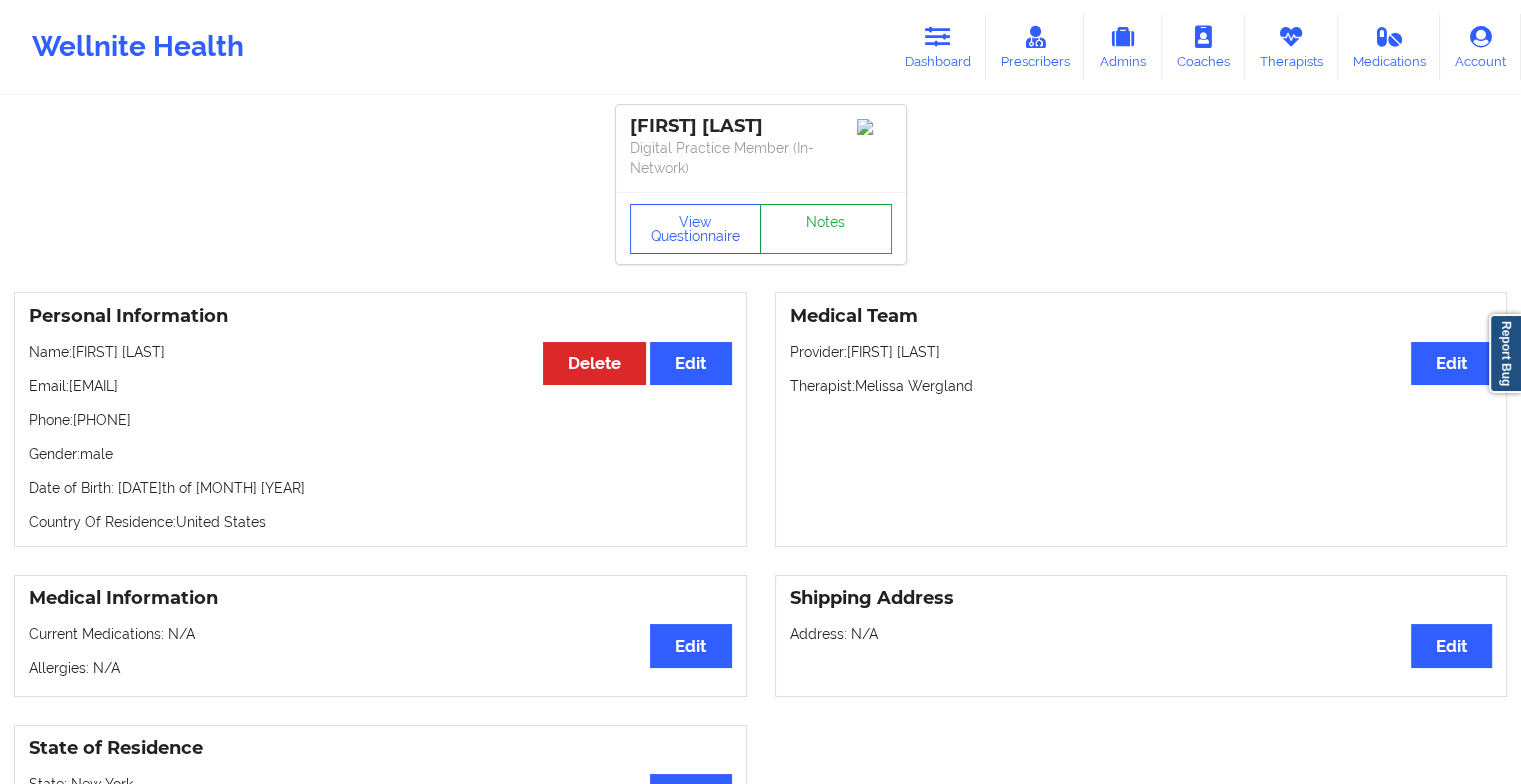click on "Notes" at bounding box center [826, 229] 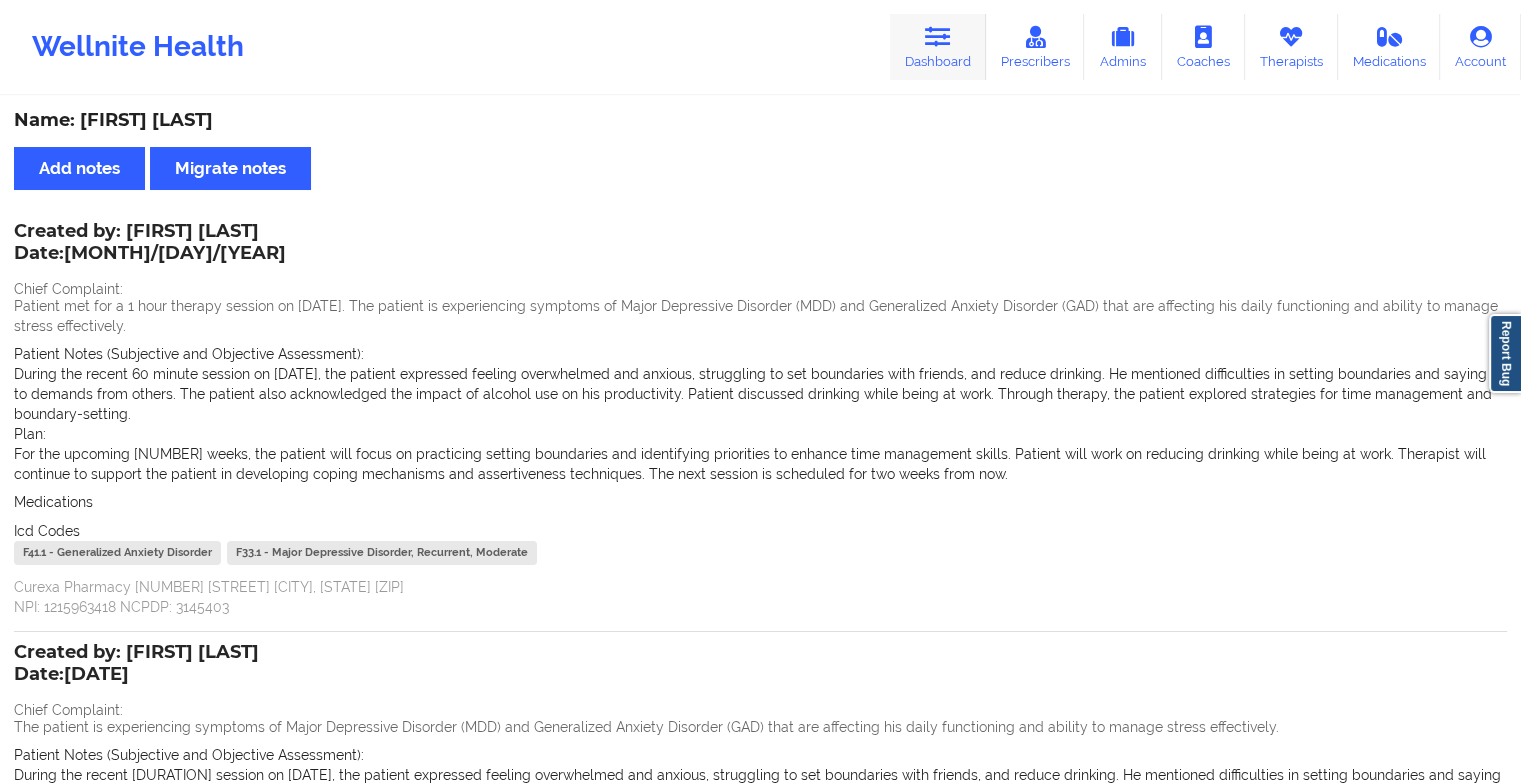 click at bounding box center [938, 37] 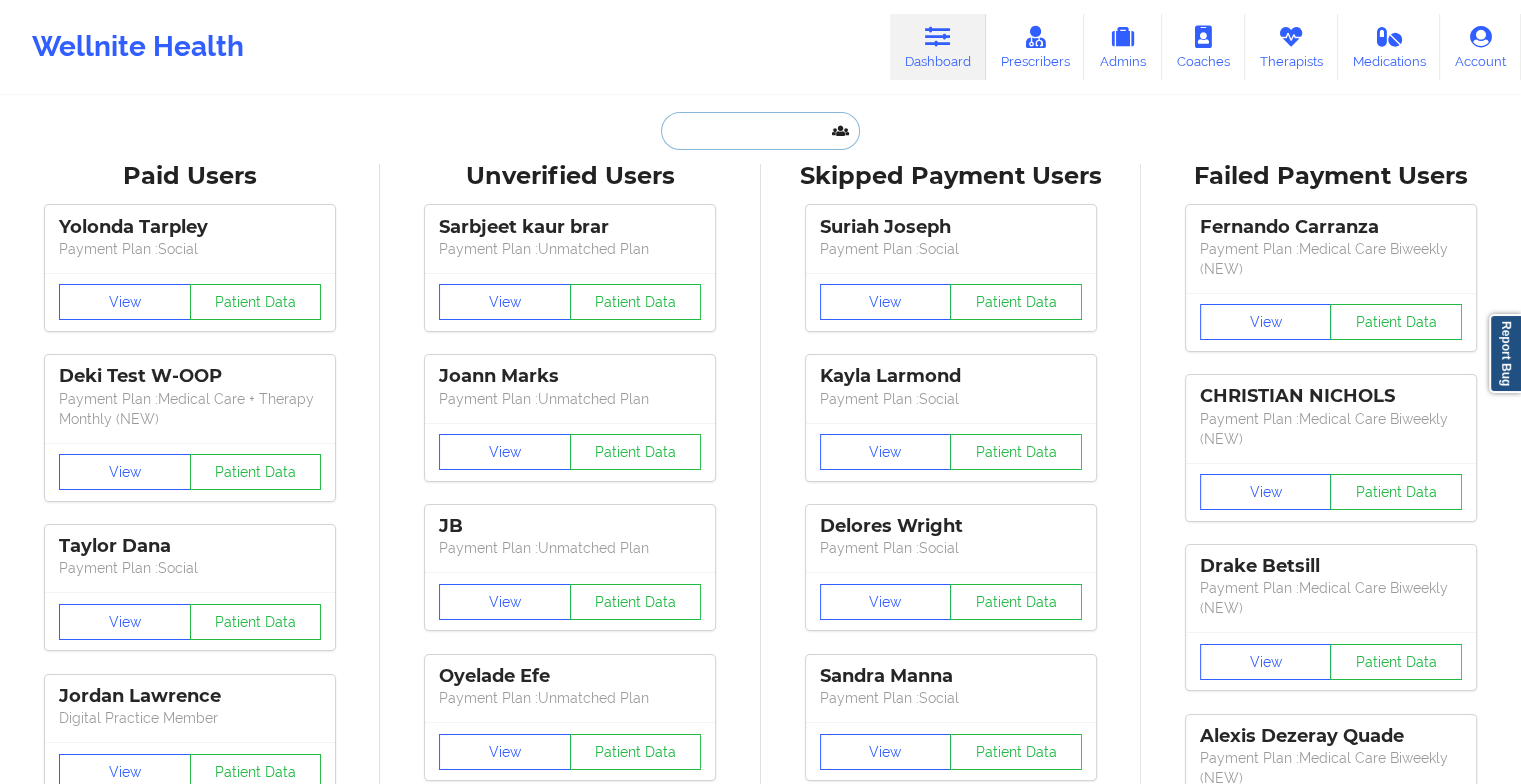 click at bounding box center (760, 131) 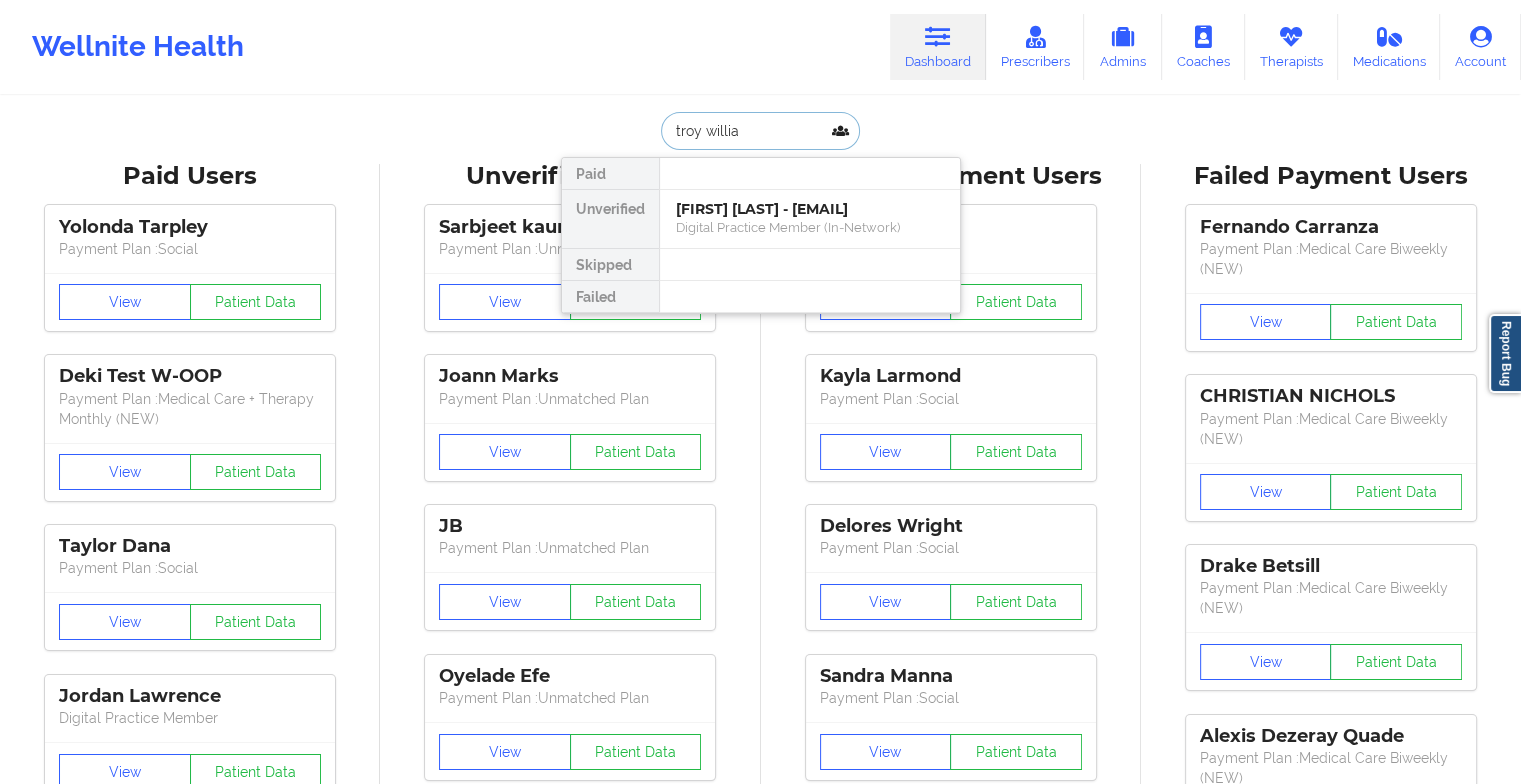type on "[FIRST] [LAST]" 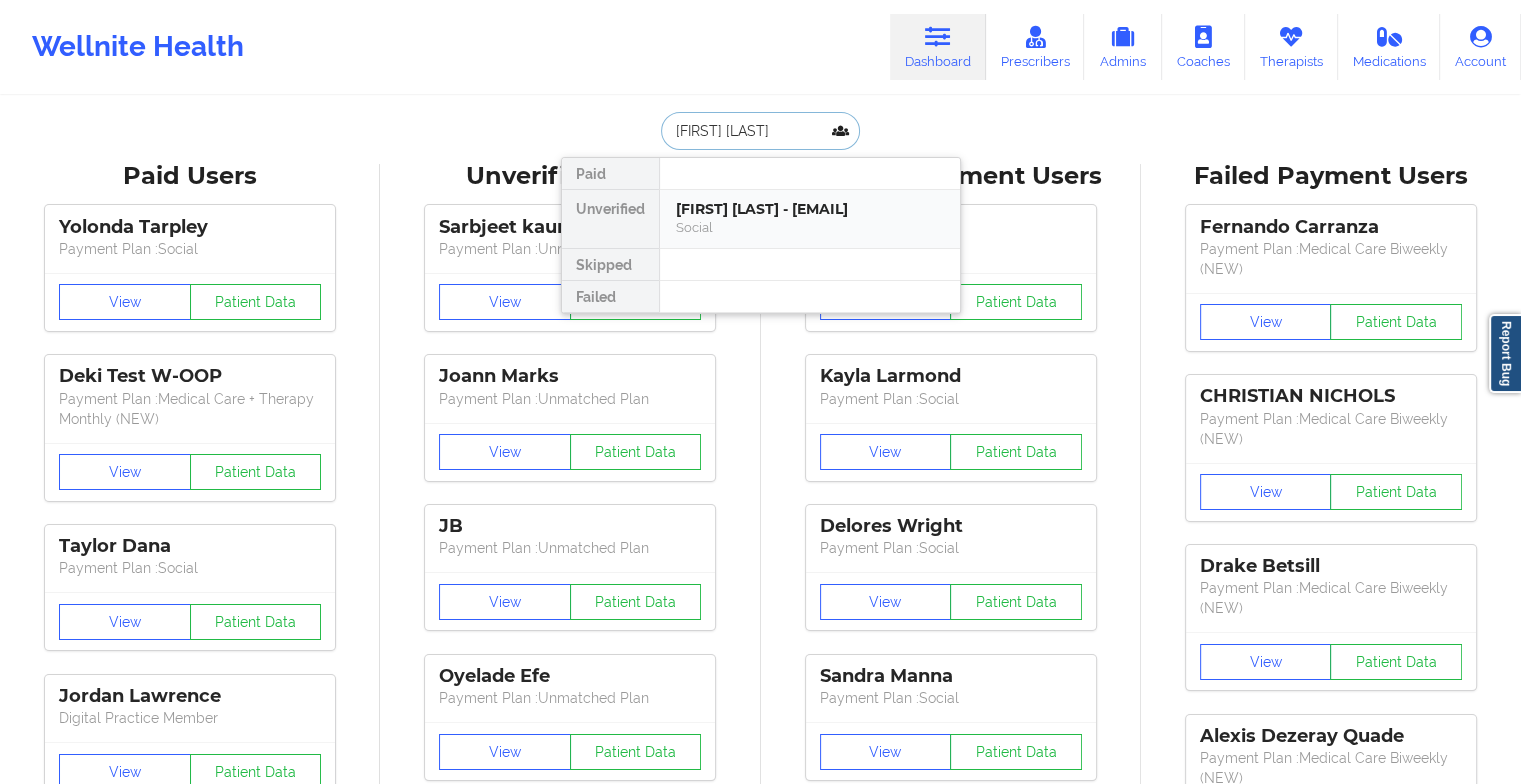 click on "[FIRST] [LAST] - [EMAIL]" at bounding box center [810, 209] 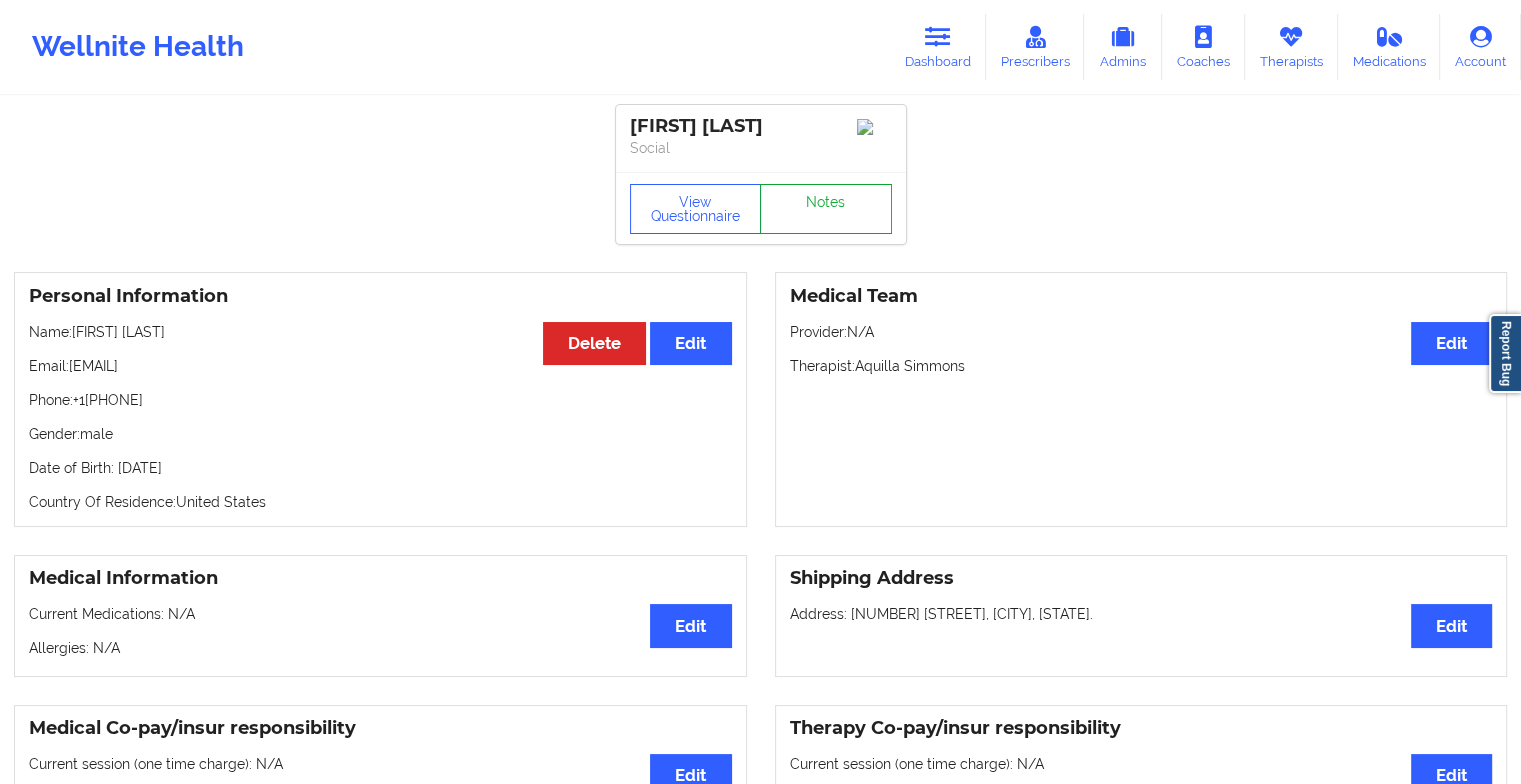 click on "Notes" at bounding box center [826, 209] 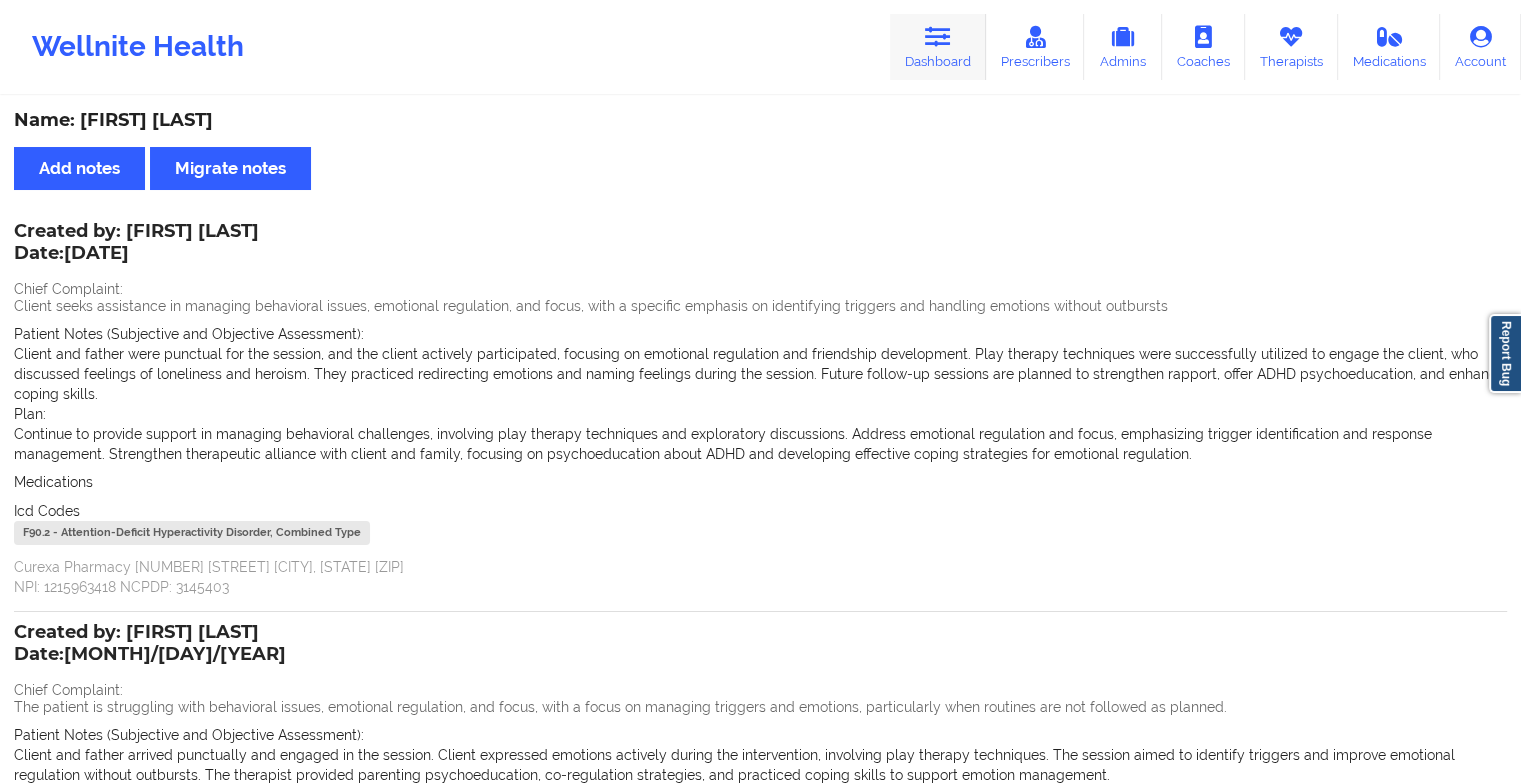 click on "Dashboard" at bounding box center (938, 47) 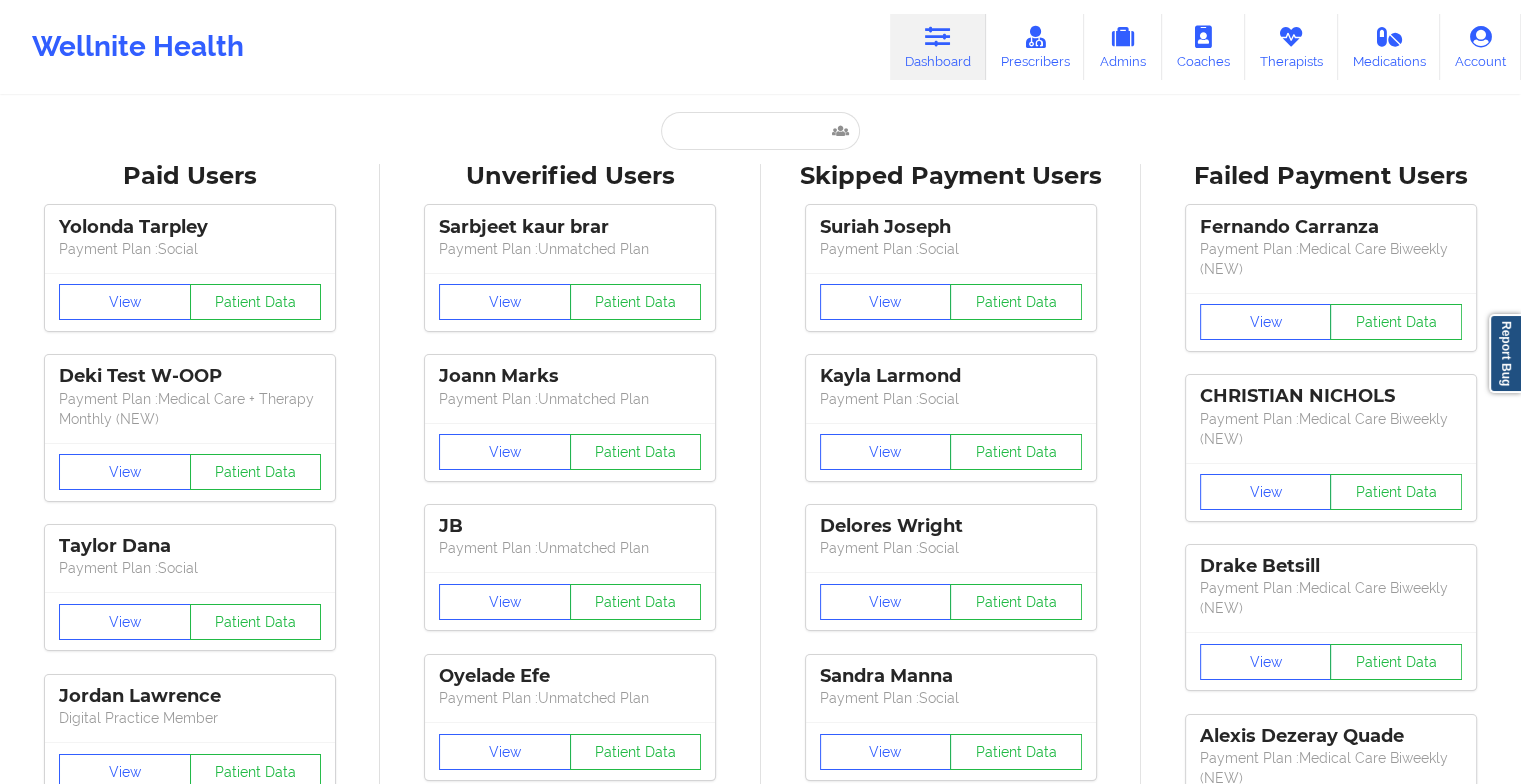 click on "Paid Users [FIRST] [LAST] Payment Plan :  Social View Patient Data Deki Test W-OOP Payment Plan :  Medical Care + Therapy Monthly (NEW) View Patient Data [FIRST] [LAST] Payment Plan :  Social View Patient Data [FIRST] [LAST] Digital Practice Member  View Patient Data SHARON R JACKSON Payment Plan :  Social View Patient Data Cayla Marie Charles  Payment Plan :  Social View Patient Data ⟨ 1 2 3 ⟩ Unverified Users Sarbjeet kaur brar Payment Plan :  Unmatched Plan View Patient Data Joann Marks Payment Plan :  Unmatched Plan View Patient Data JB Payment Plan :  Unmatched Plan View Patient Data Oyelade Efe Payment Plan :  Unmatched Plan View Patient Data Gideon Okanlawon Payment Plan :  Unmatched Plan View Patient Data Rudy Gaspar Payment Plan :  Unmatched Plan View Patient Data Faith Fanama Digital Practice Member  (In-Network) View Patient Data Carina Smith Digital Practice Member  (In-Network) View Patient Data Marithe Molina Digital Practice Member  (In-Network) View Patient Data View" at bounding box center (760, 2565) 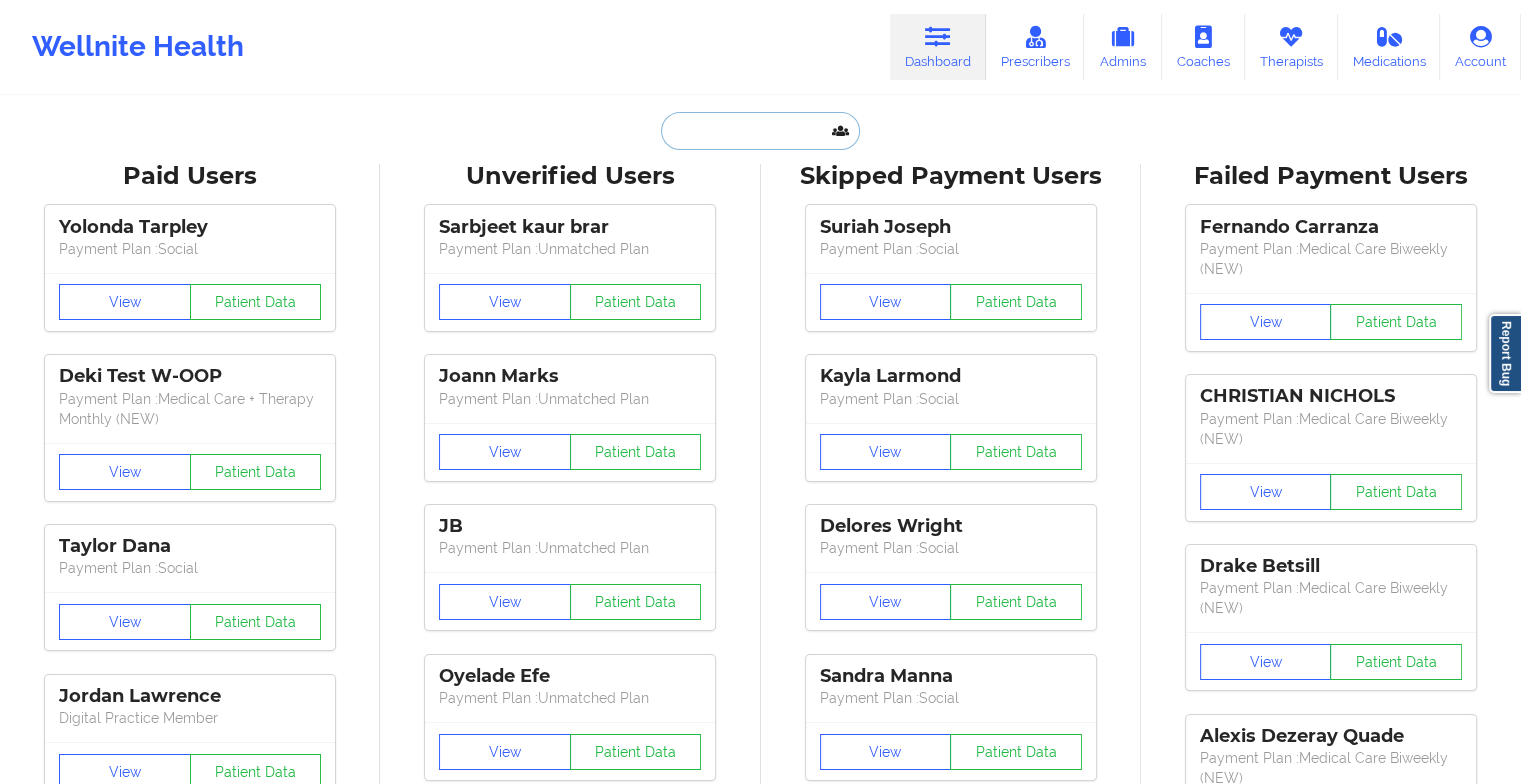 click at bounding box center [760, 131] 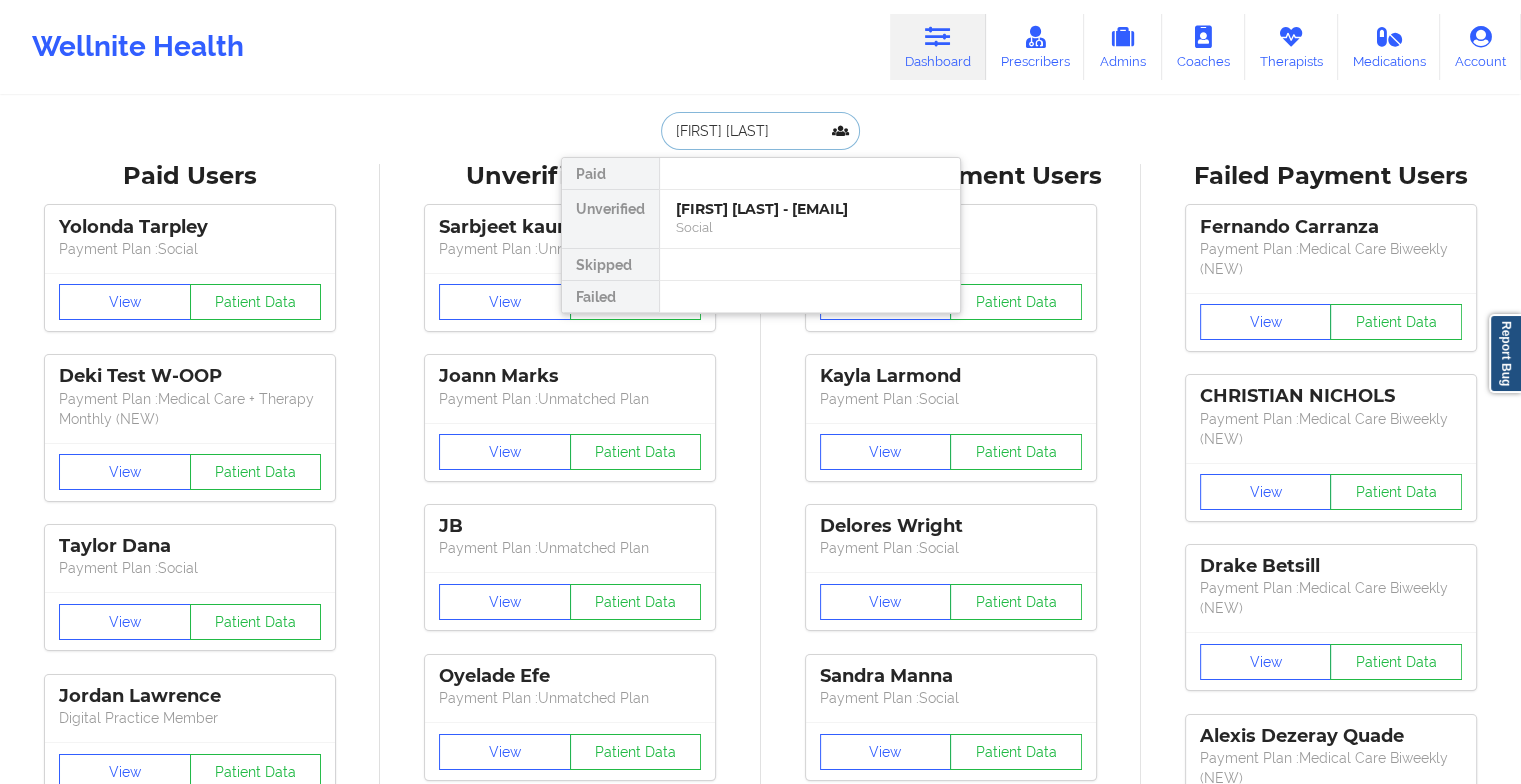 type on "[FIRST] [LAST]" 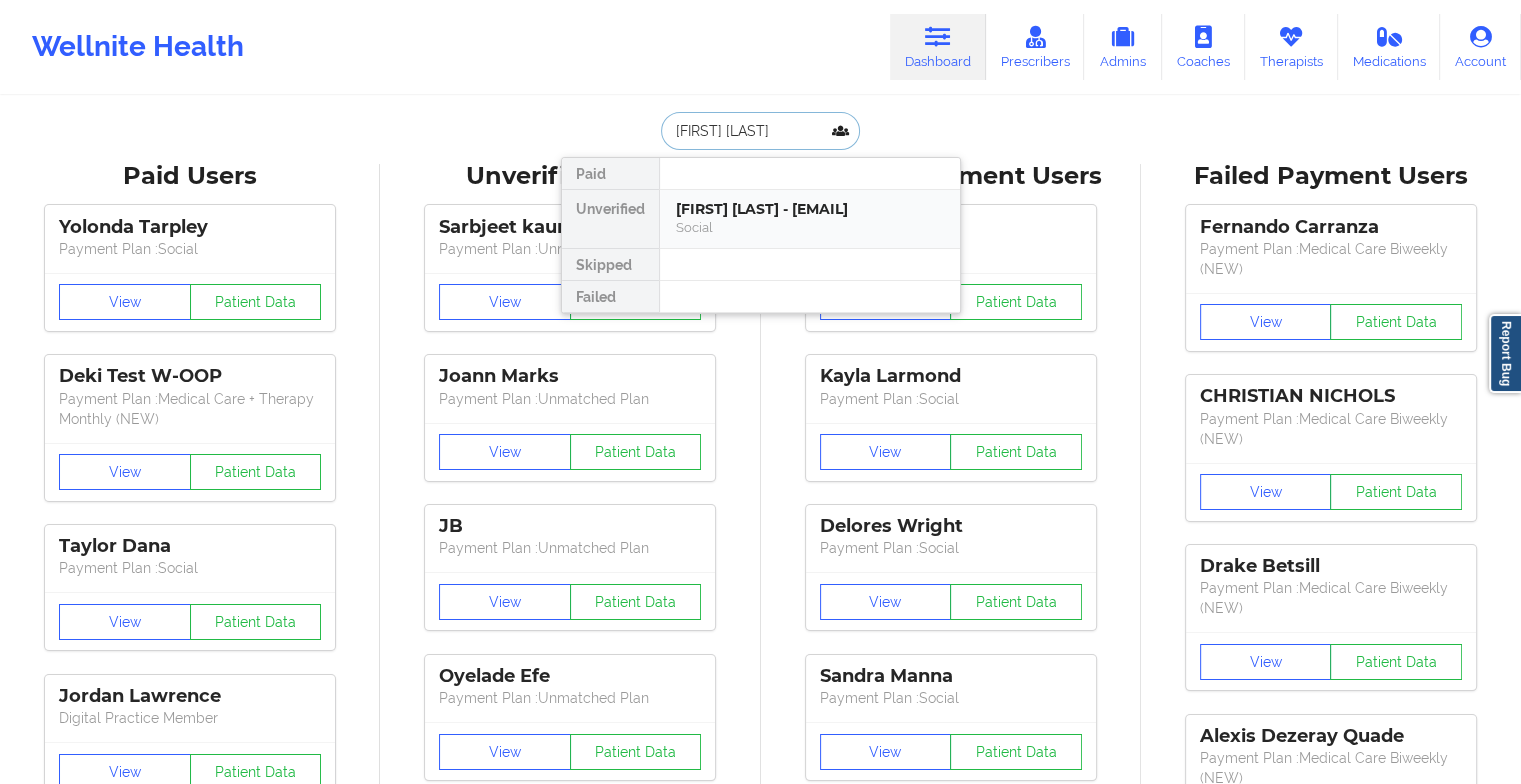 click on "[FIRST] [LAST] - [EMAIL]" at bounding box center (810, 209) 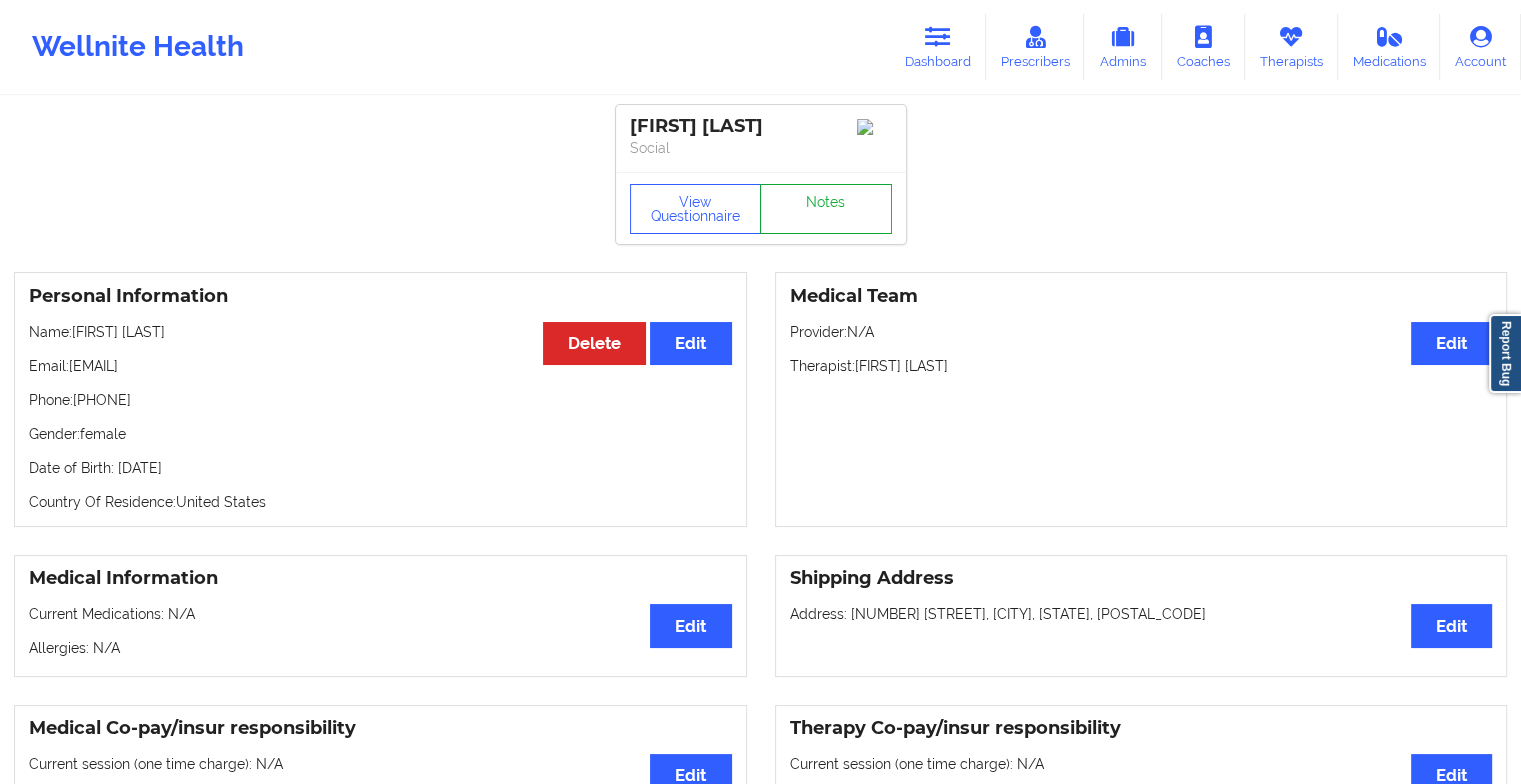 click on "Notes" at bounding box center (826, 209) 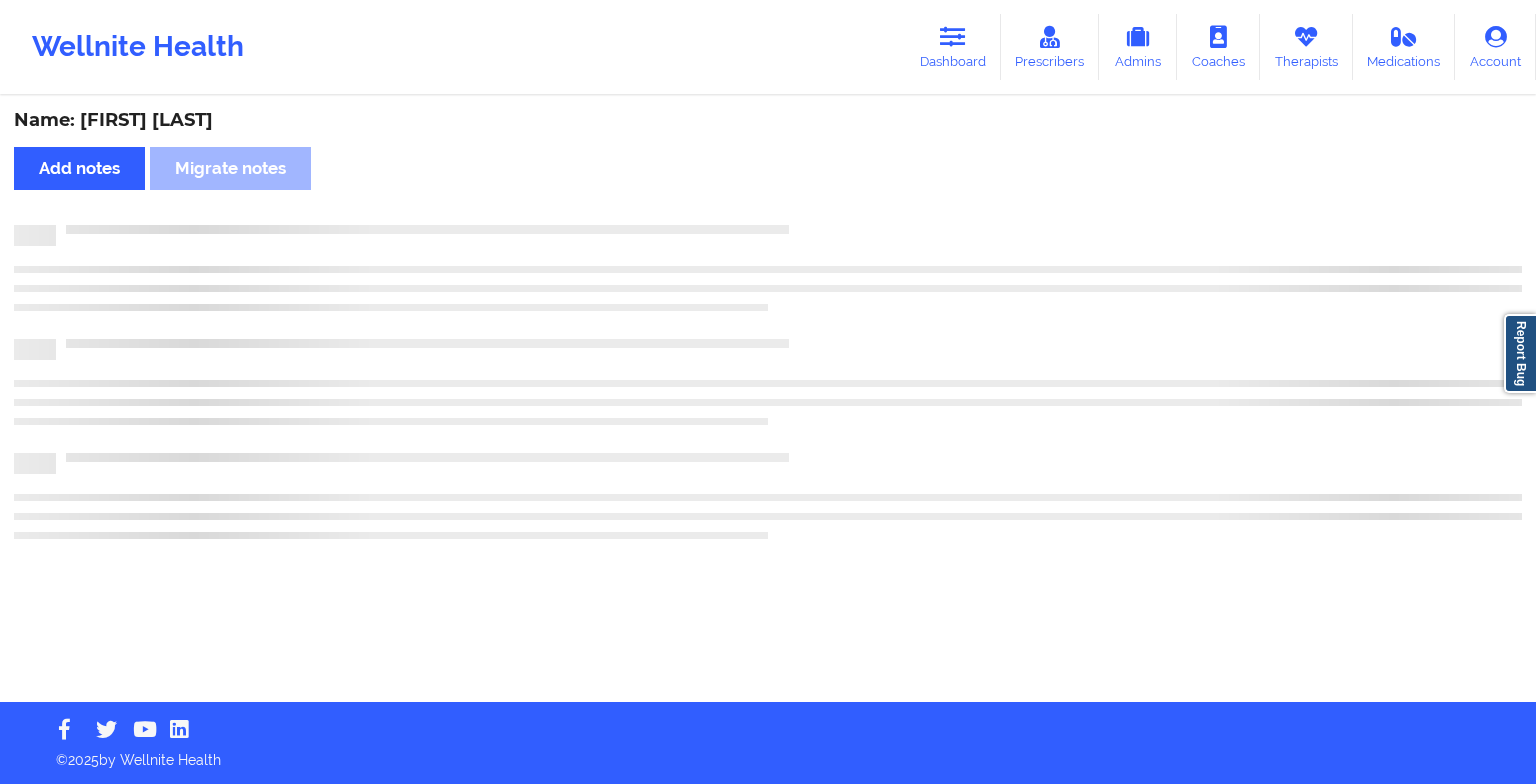 click on "Name: [FIRST] [LAST] Add notes Migrate notes" at bounding box center [768, 400] 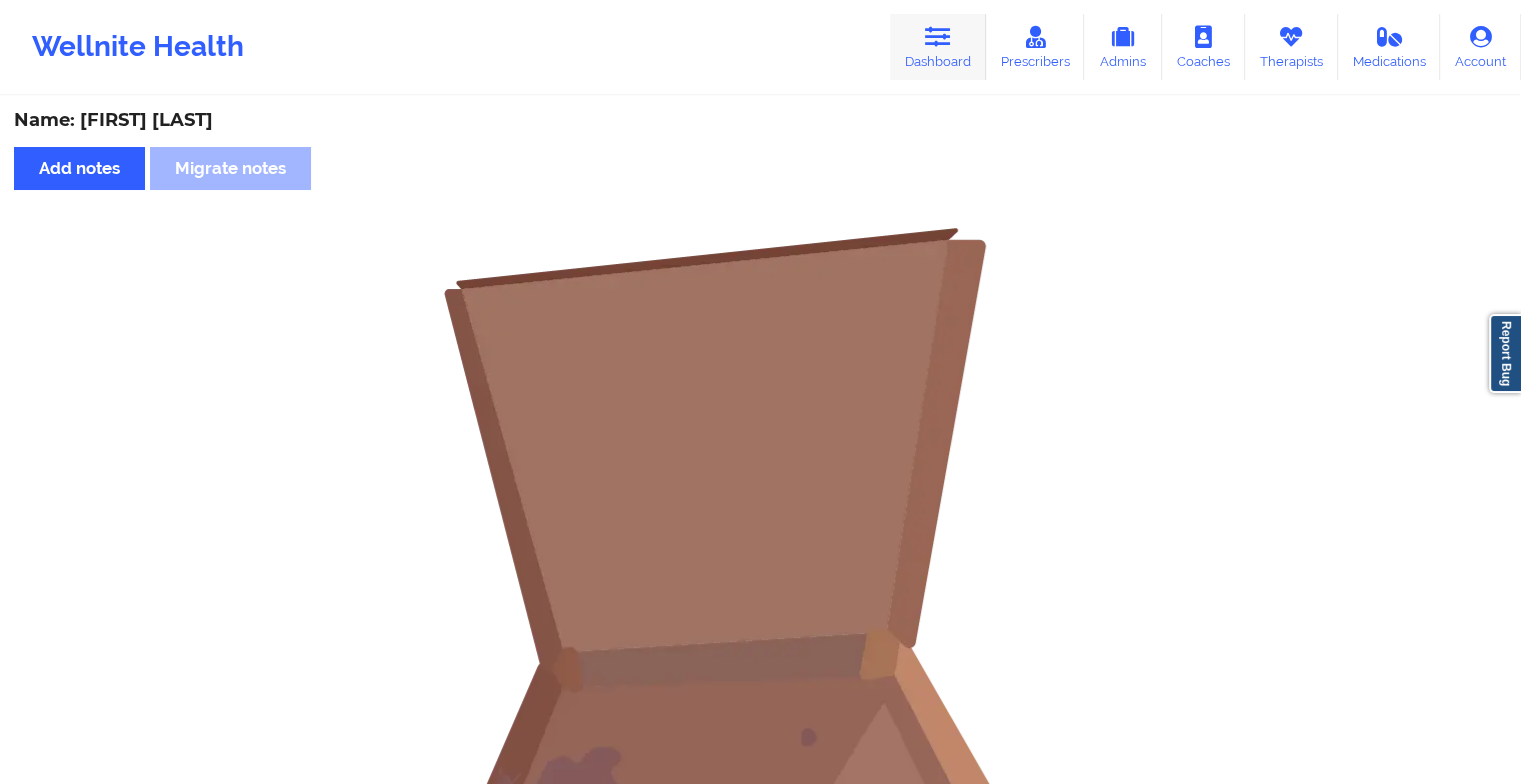 click on "Dashboard" at bounding box center (938, 47) 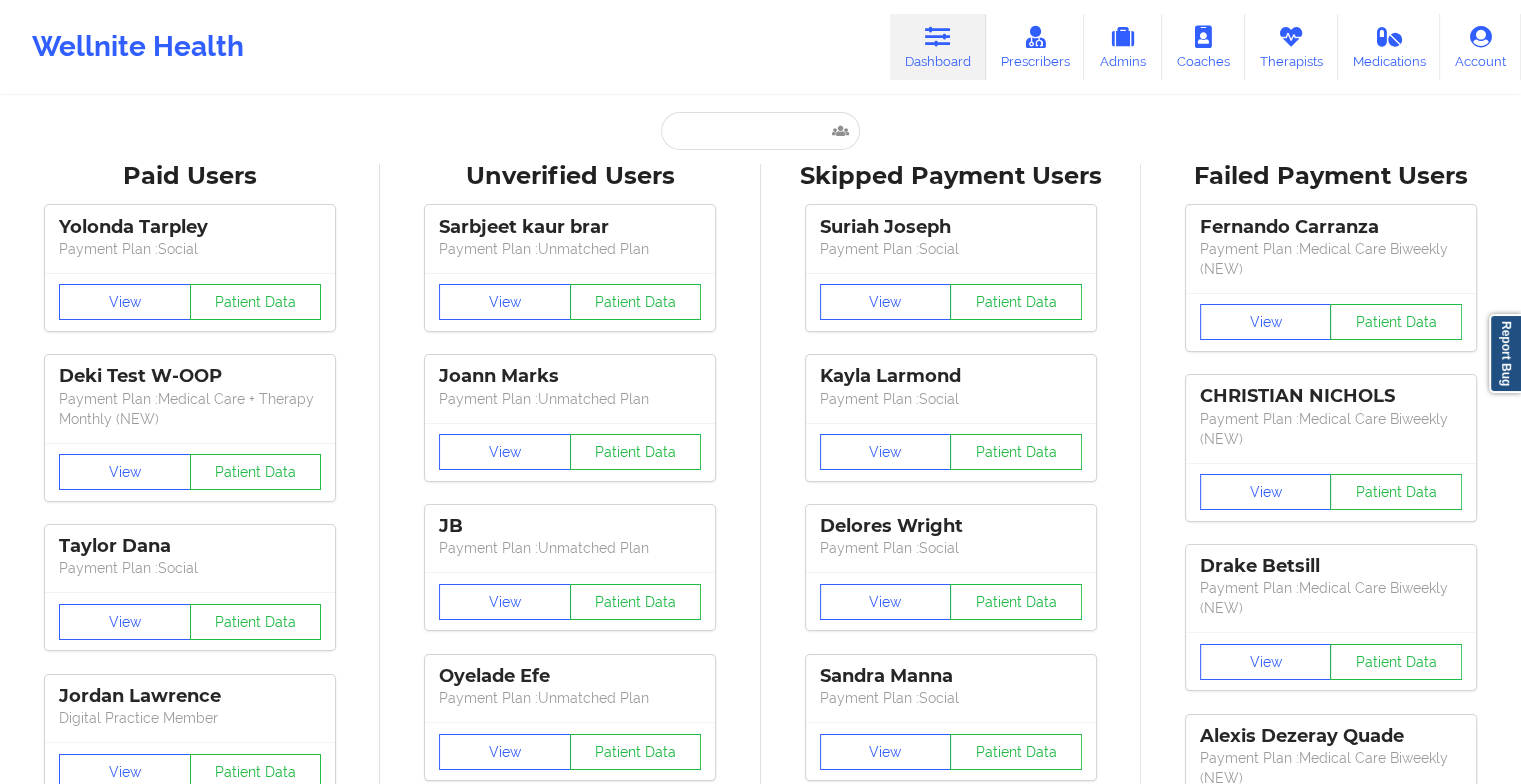 click on "Paid Users [FIRST] [LAST] Payment Plan :  Social View Patient Data Deki Test W-OOP Payment Plan :  Medical Care + Therapy Monthly (NEW) View Patient Data [FIRST] [LAST] Payment Plan :  Social View Patient Data [FIRST] [LAST] Digital Practice Member  View Patient Data SHARON R JACKSON Payment Plan :  Social View Patient Data Cayla Marie Charles  Payment Plan :  Social View Patient Data ⟨ 1 2 3 ⟩ Unverified Users Sarbjeet kaur brar Payment Plan :  Unmatched Plan View Patient Data Joann Marks Payment Plan :  Unmatched Plan View Patient Data JB Payment Plan :  Unmatched Plan View Patient Data Oyelade Efe Payment Plan :  Unmatched Plan View Patient Data Gideon Okanlawon Payment Plan :  Unmatched Plan View Patient Data Rudy Gaspar Payment Plan :  Unmatched Plan View Patient Data Faith Fanama Digital Practice Member  (In-Network) View Patient Data Carina Smith Digital Practice Member  (In-Network) View Patient Data Marithe Molina Digital Practice Member  (In-Network) View Patient Data View" at bounding box center (760, 2565) 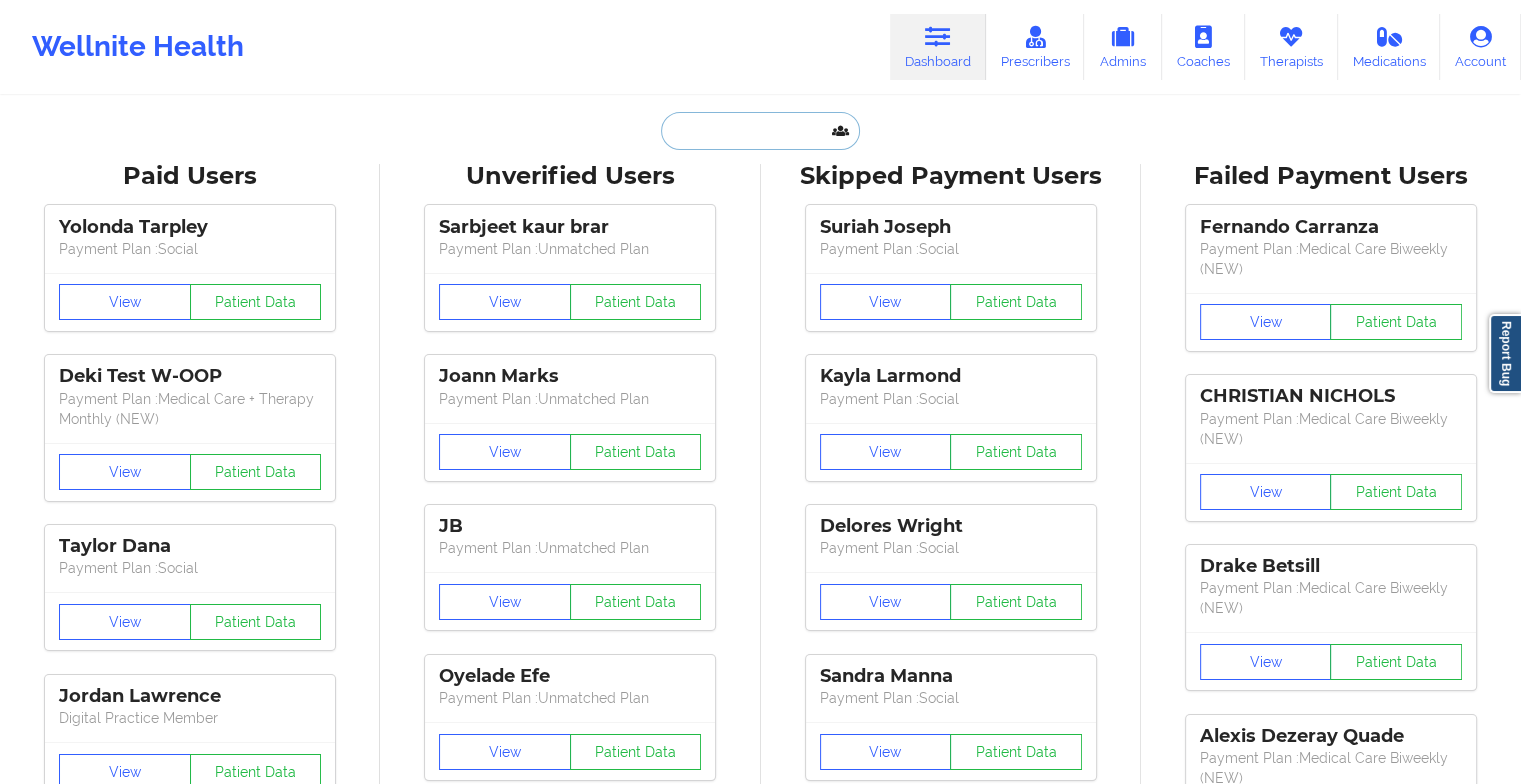 click at bounding box center [760, 131] 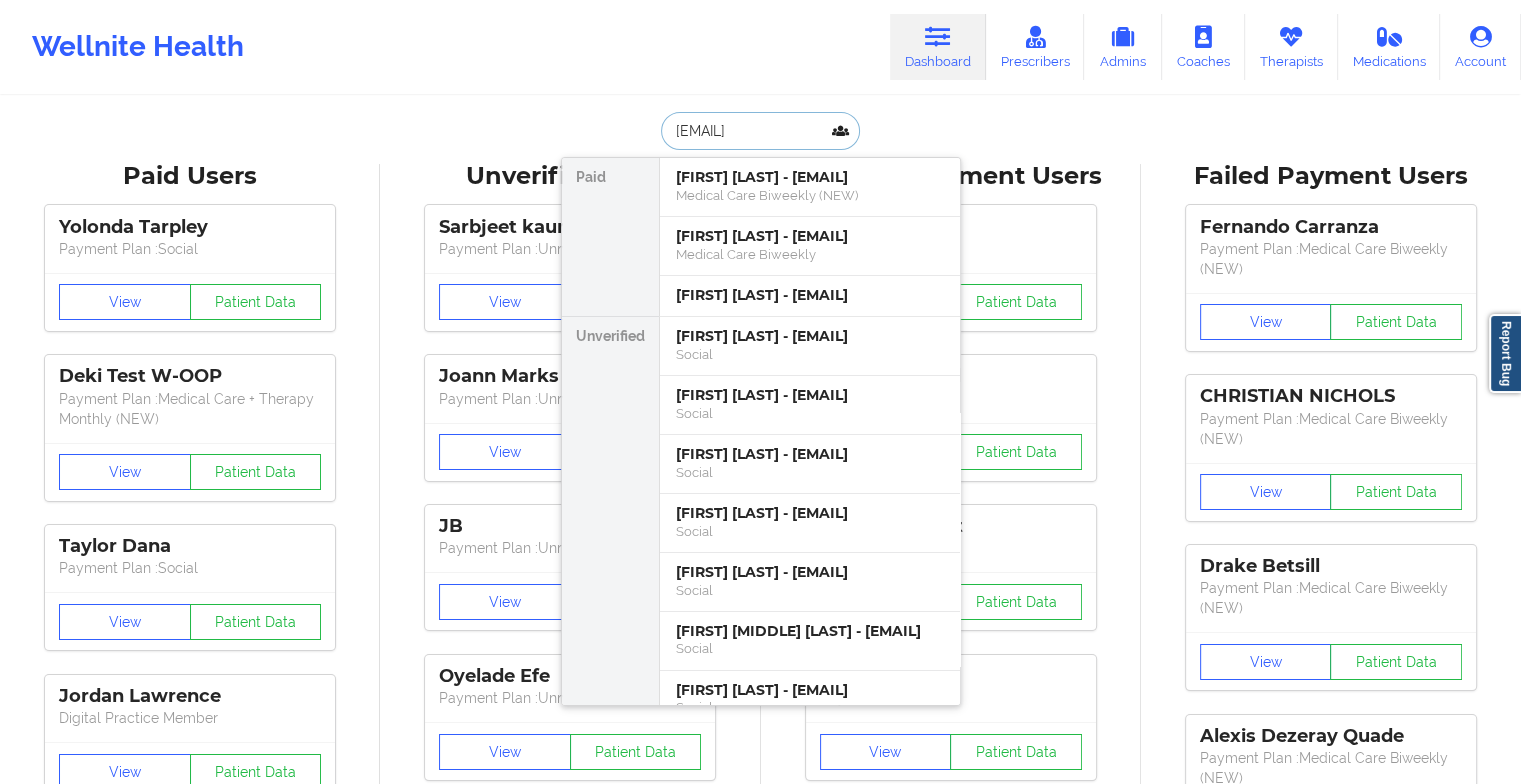 type on "[USERNAME]" 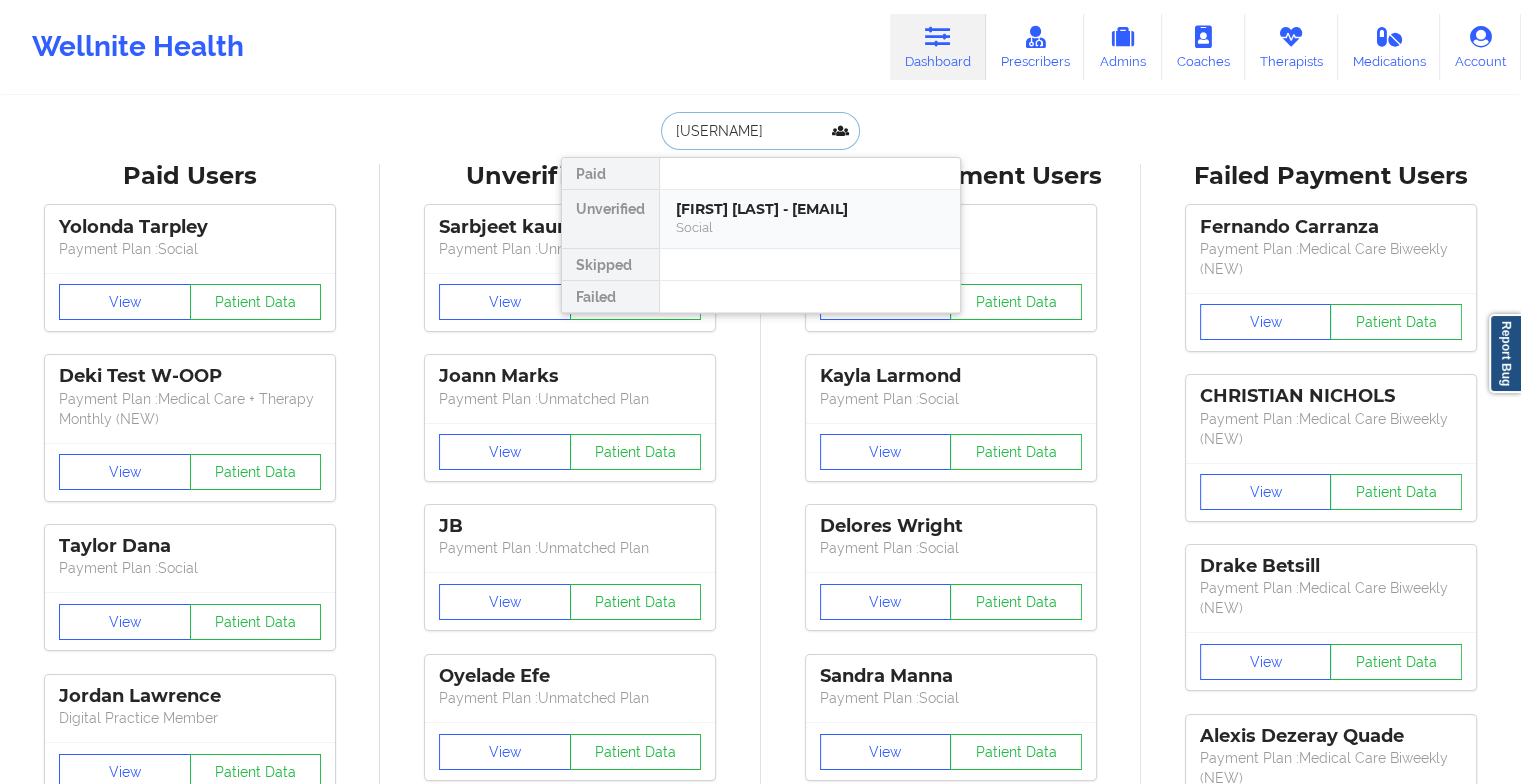 click on "[FIRST] [LAST] - [EMAIL]" at bounding box center [810, 209] 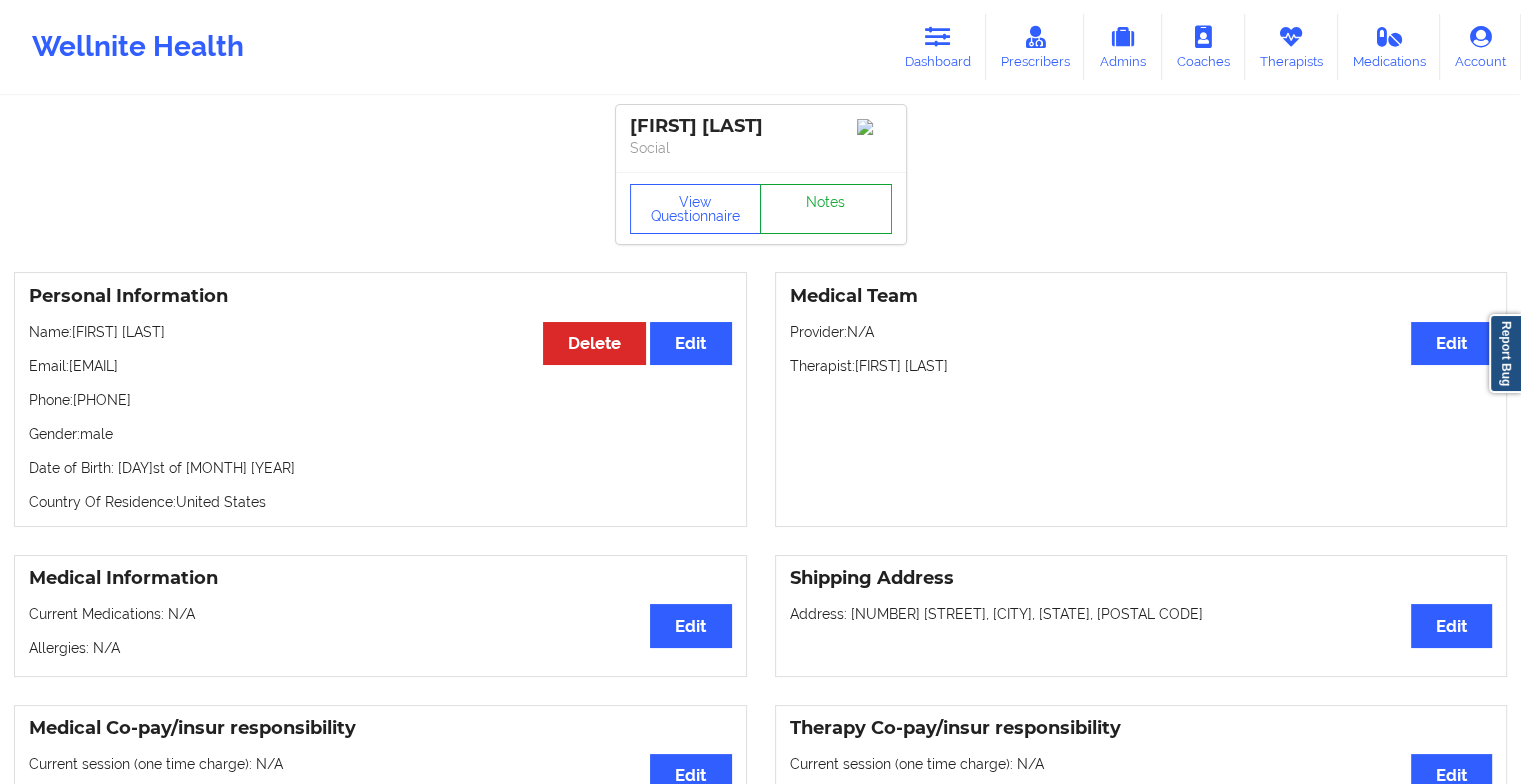 click on "Notes" at bounding box center [826, 209] 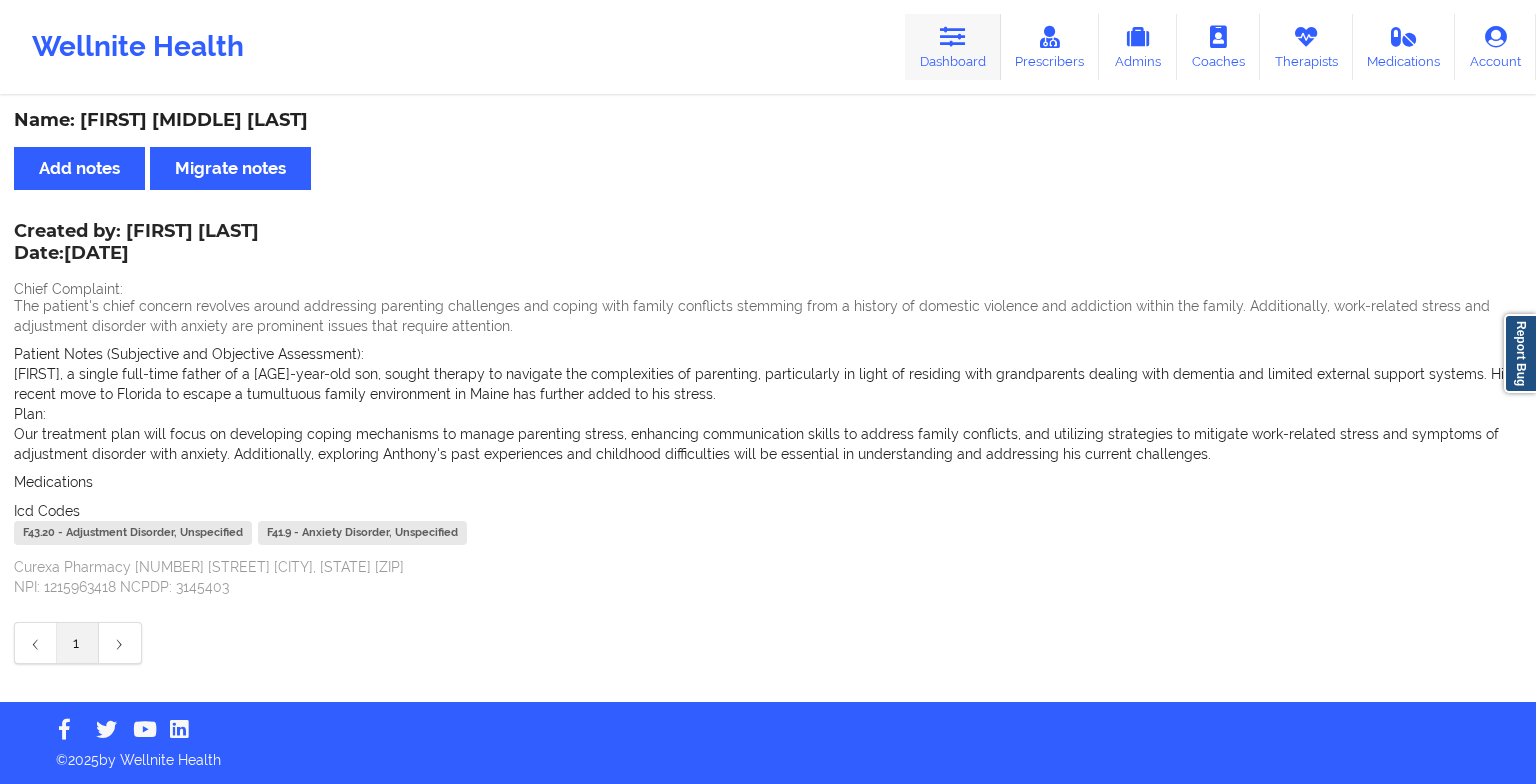 click on "Dashboard" at bounding box center [953, 47] 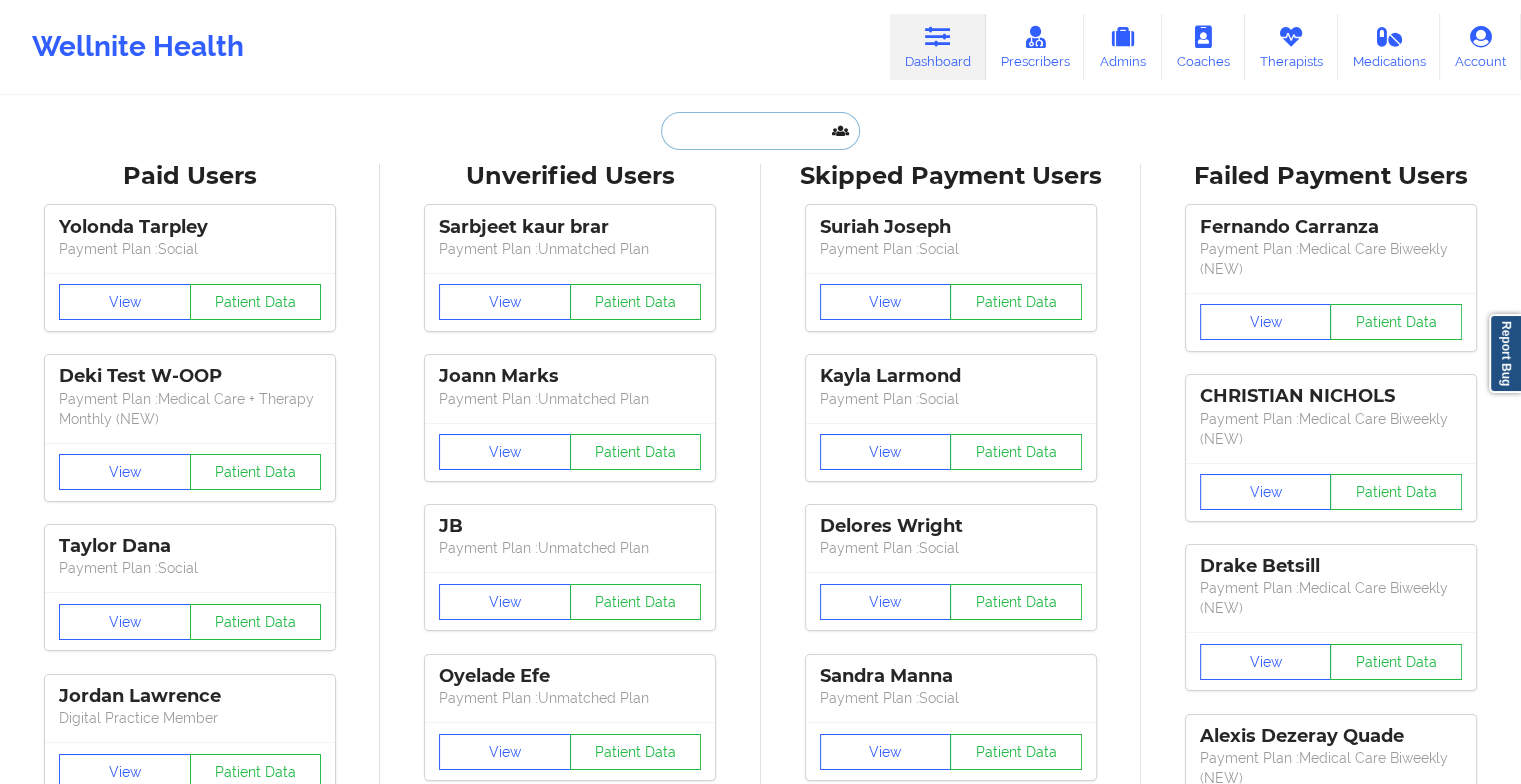 click at bounding box center (760, 131) 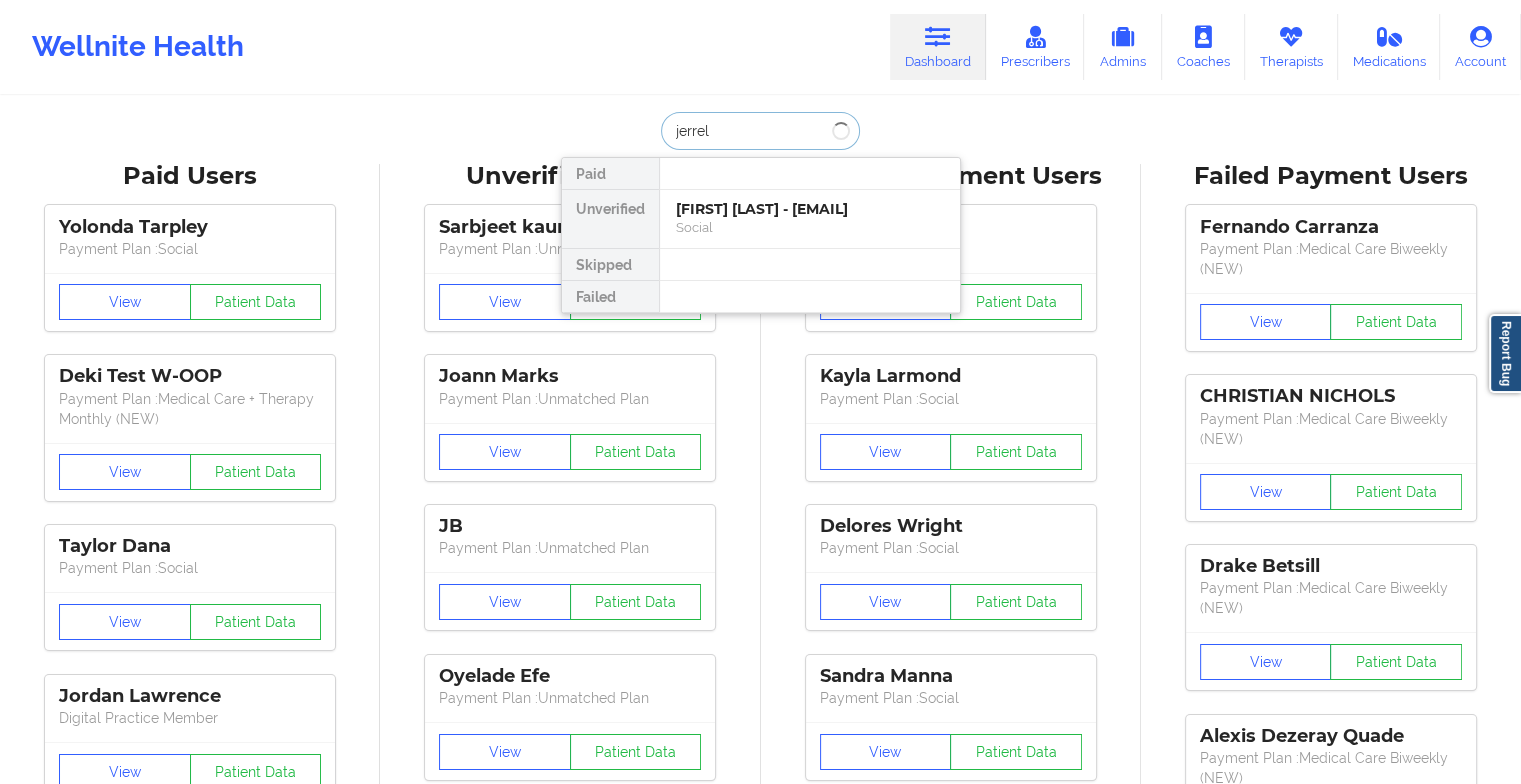 type on "jerrel" 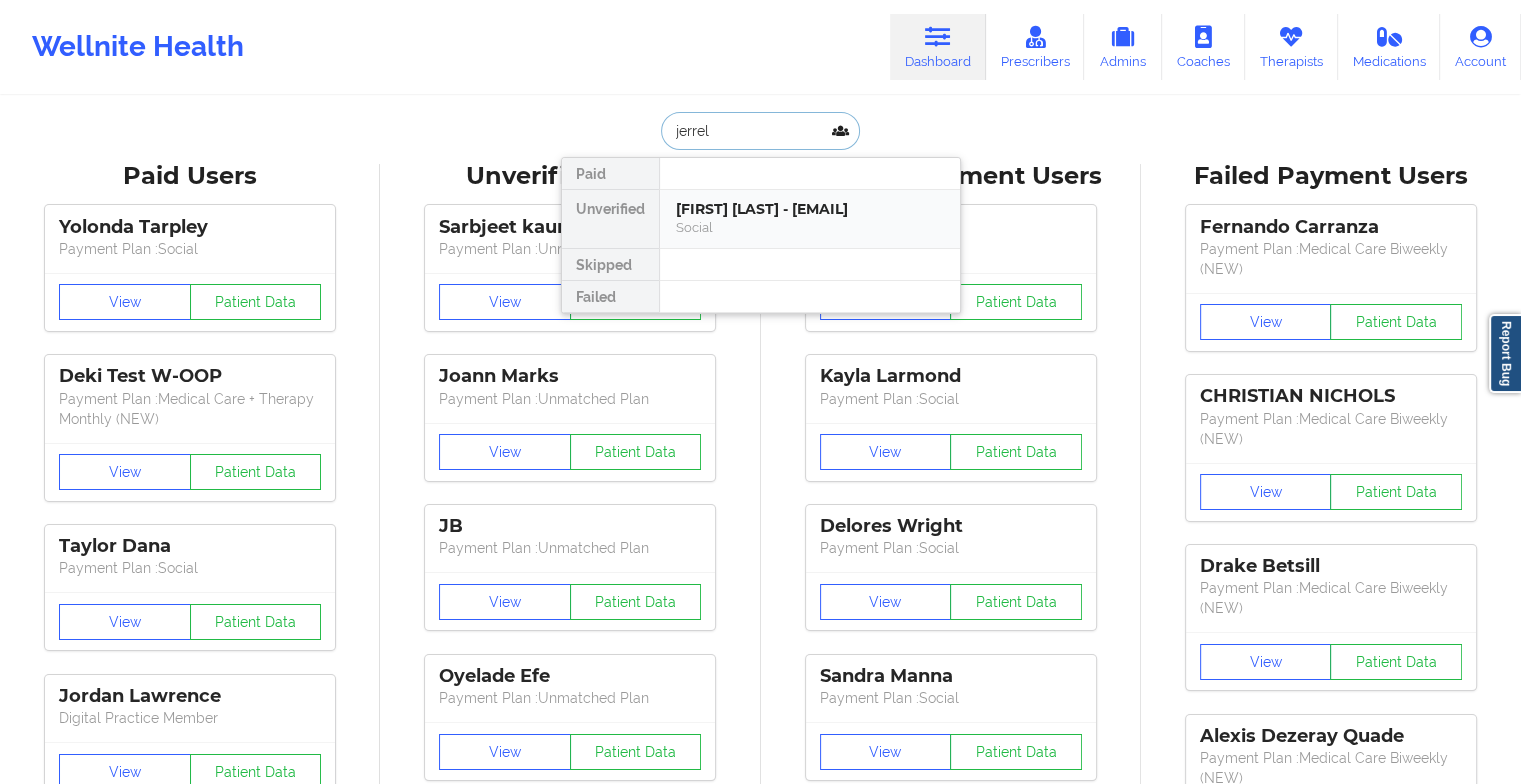 click on "[FIRST] [LAST] - [EMAIL]" at bounding box center [810, 209] 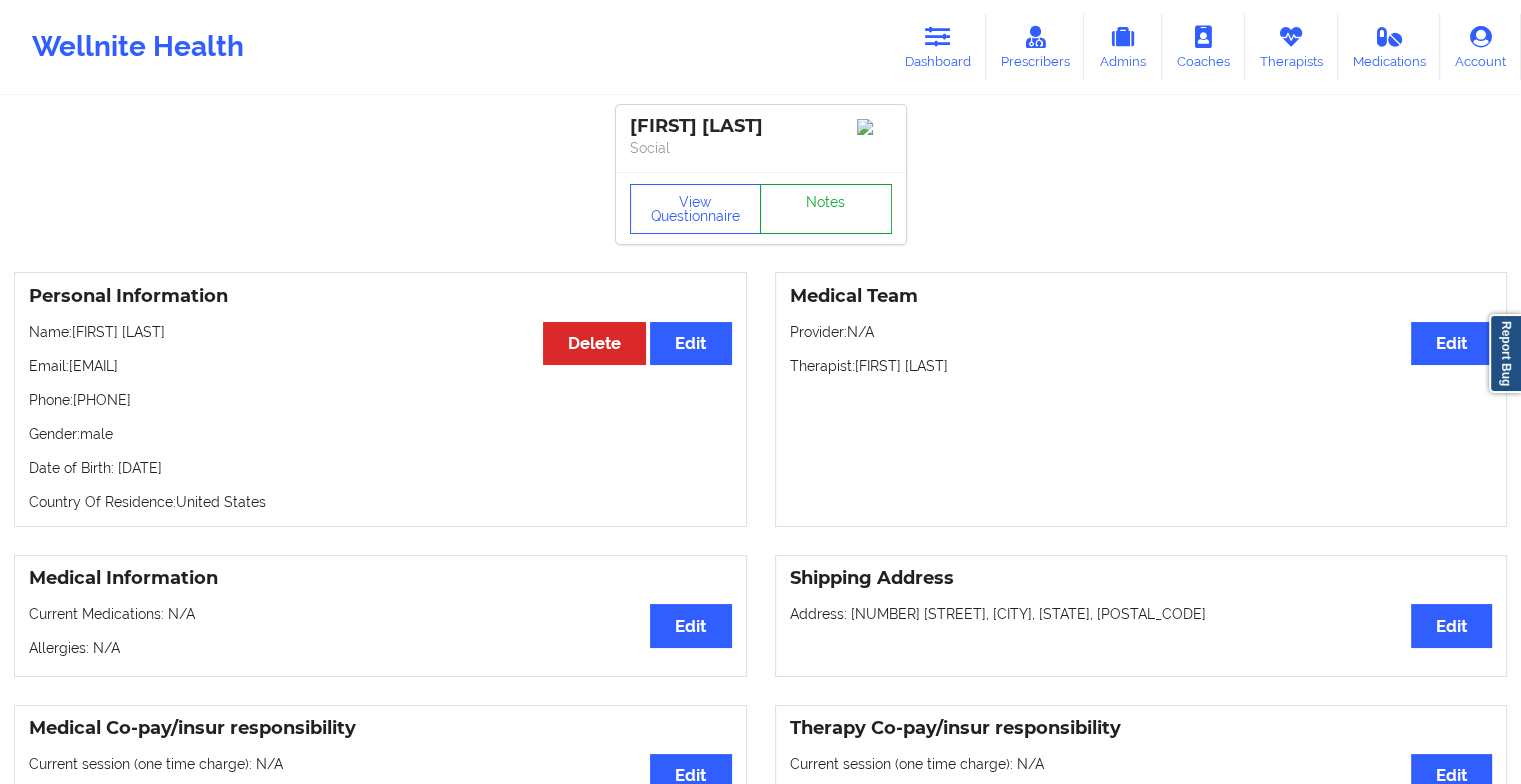 click on "Notes" at bounding box center (826, 209) 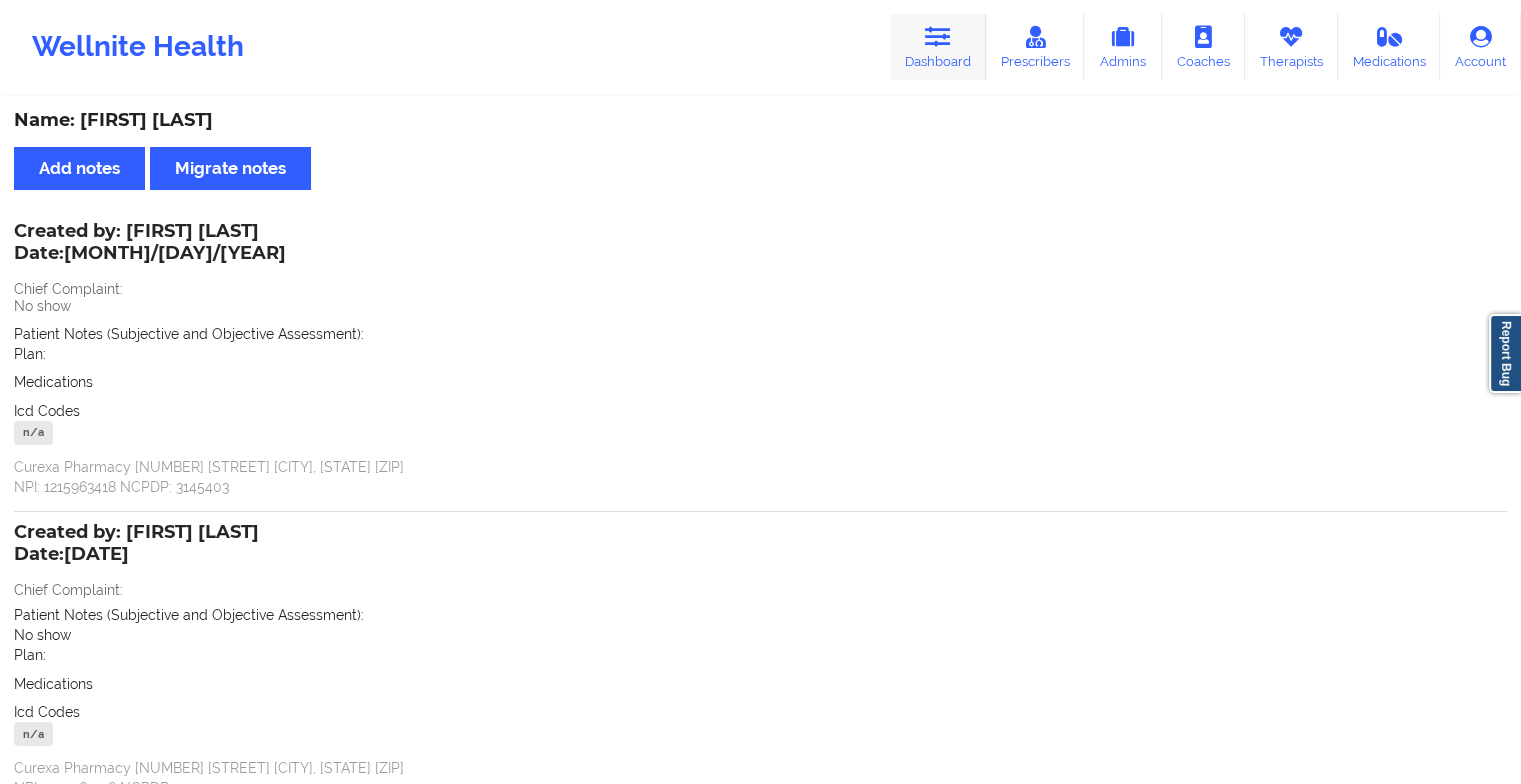 click on "Dashboard" at bounding box center [938, 47] 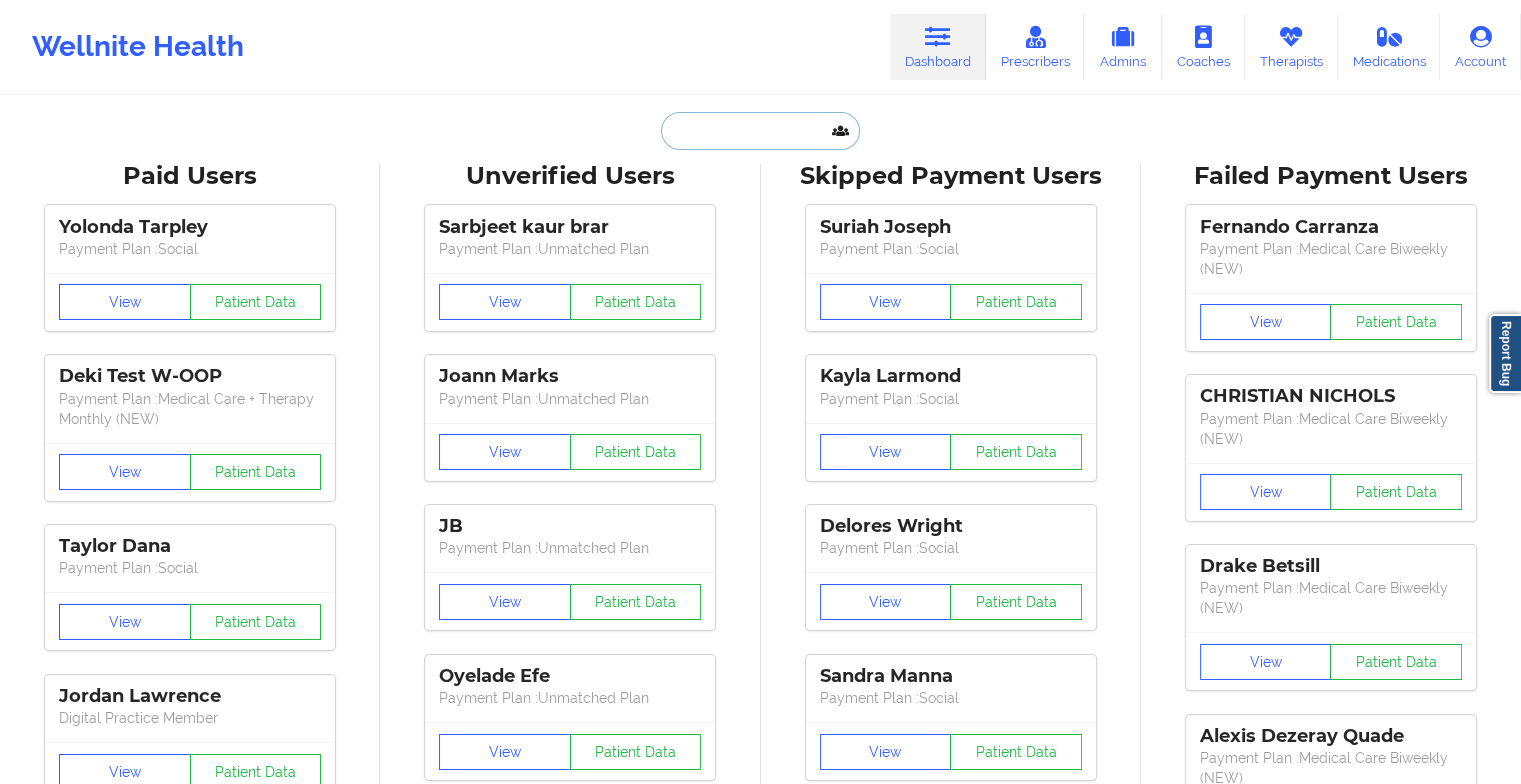 click at bounding box center [760, 131] 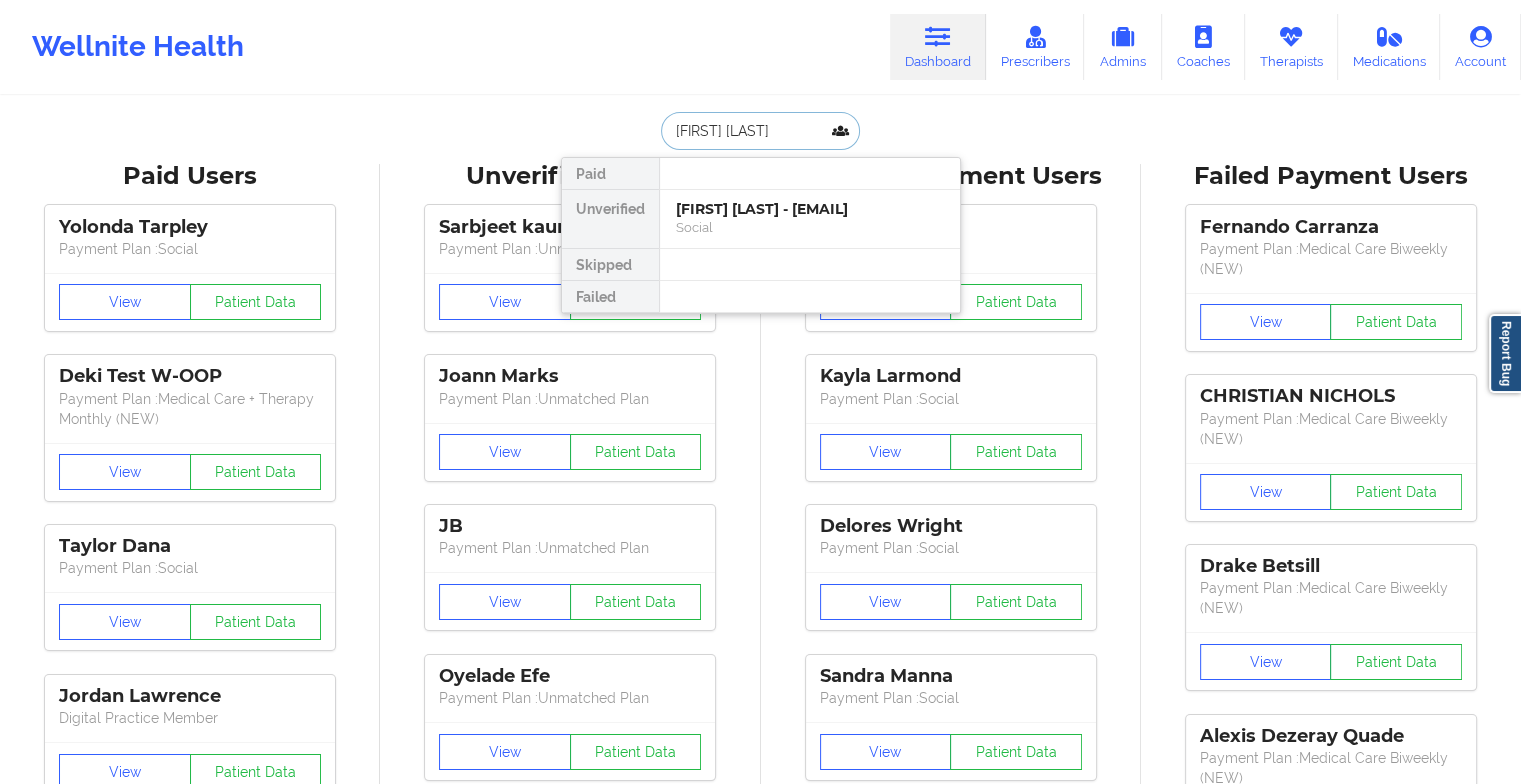 type on "[FIRST] [LAST]" 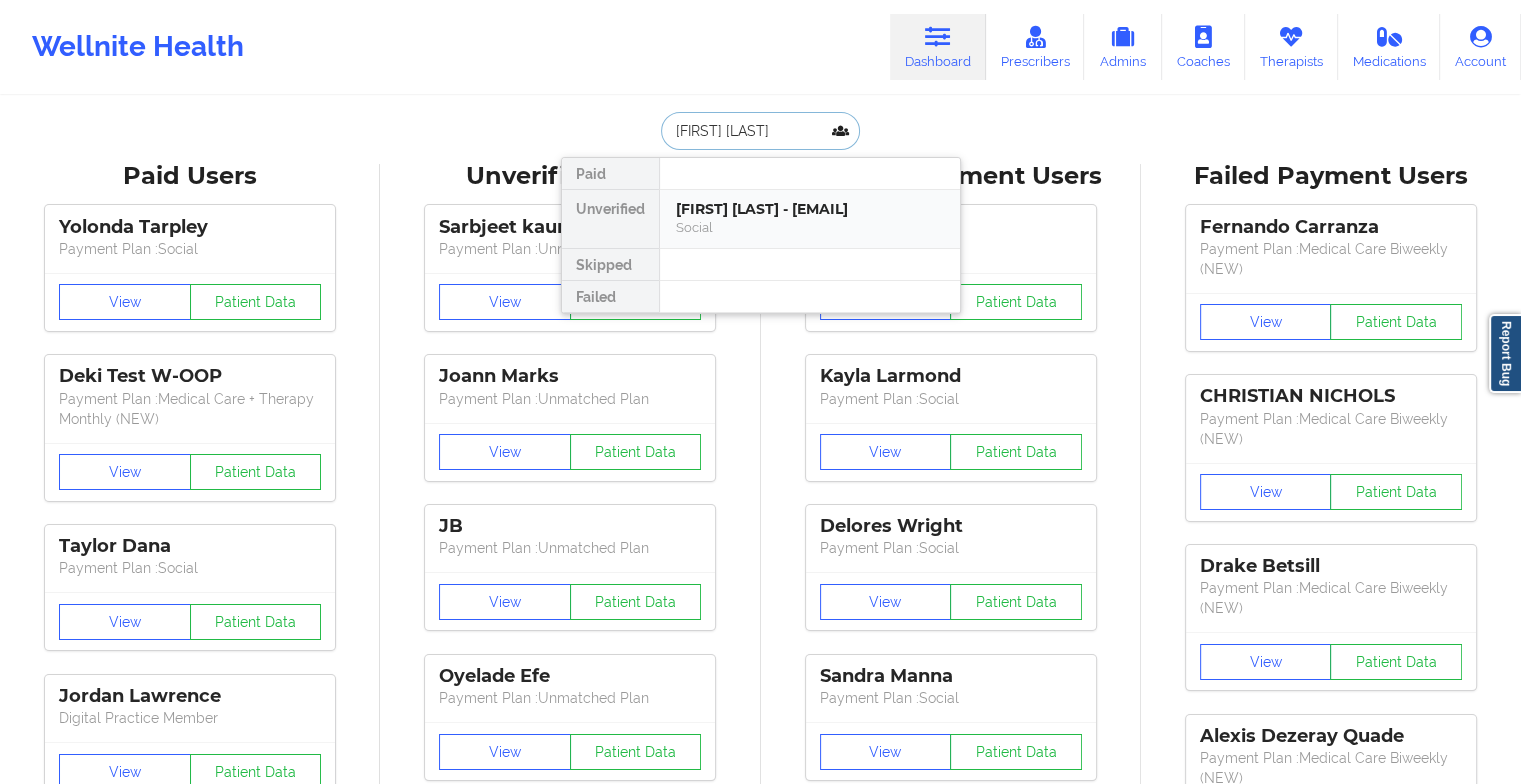 click on "[FIRST] [LAST] - [EMAIL] Social" at bounding box center (810, 219) 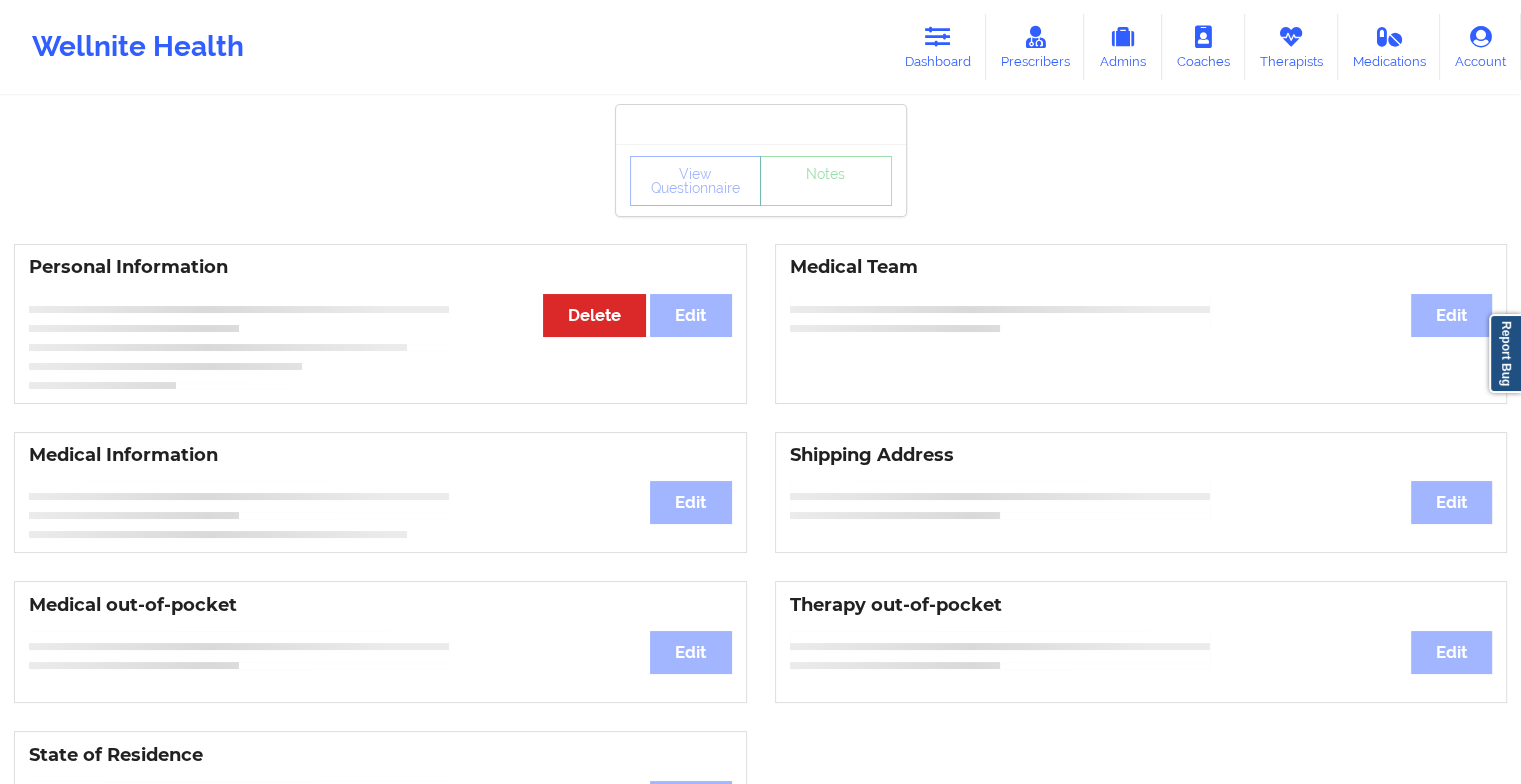 click on "View Questionnaire Notes" at bounding box center (761, 180) 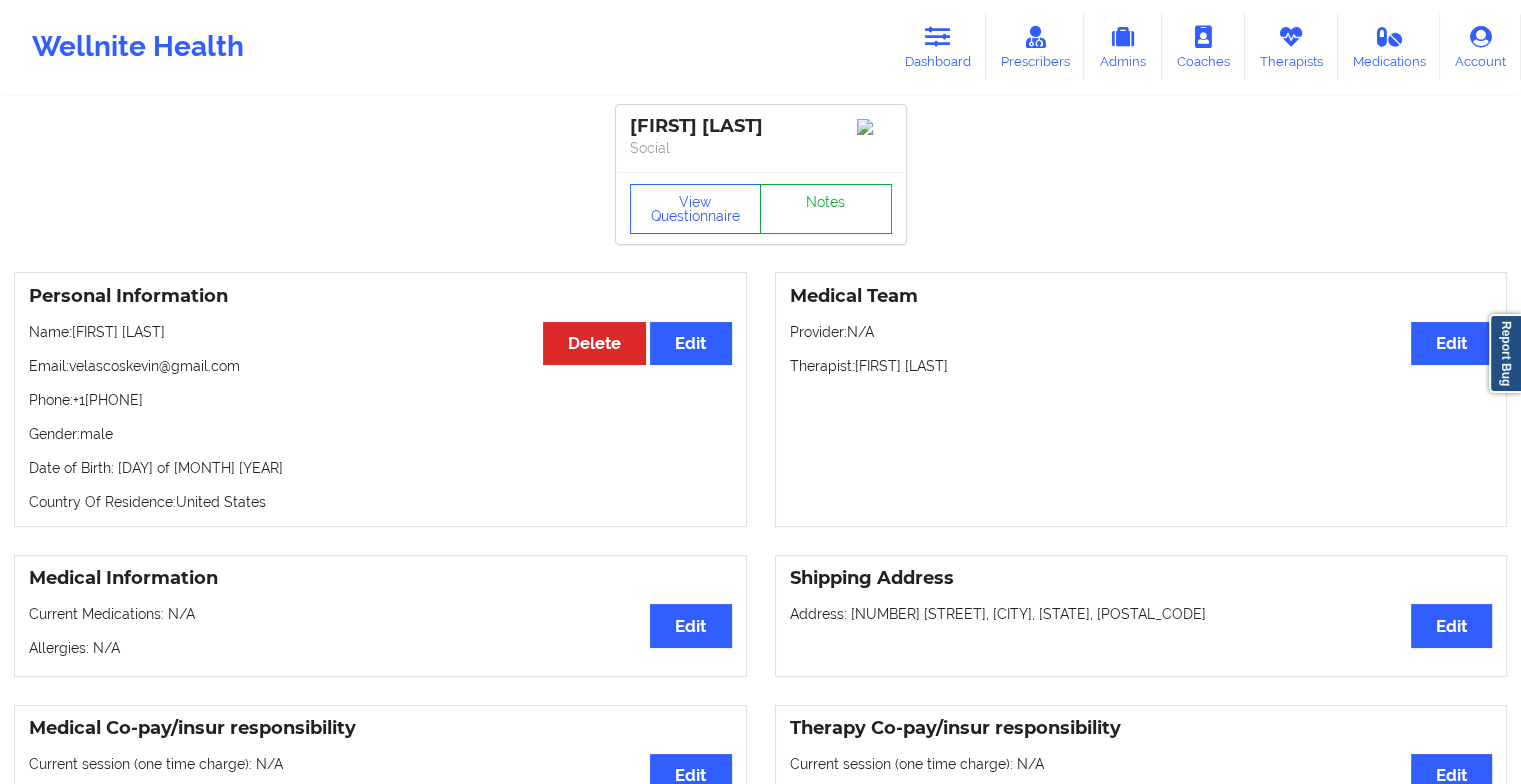 click on "Notes" at bounding box center [826, 209] 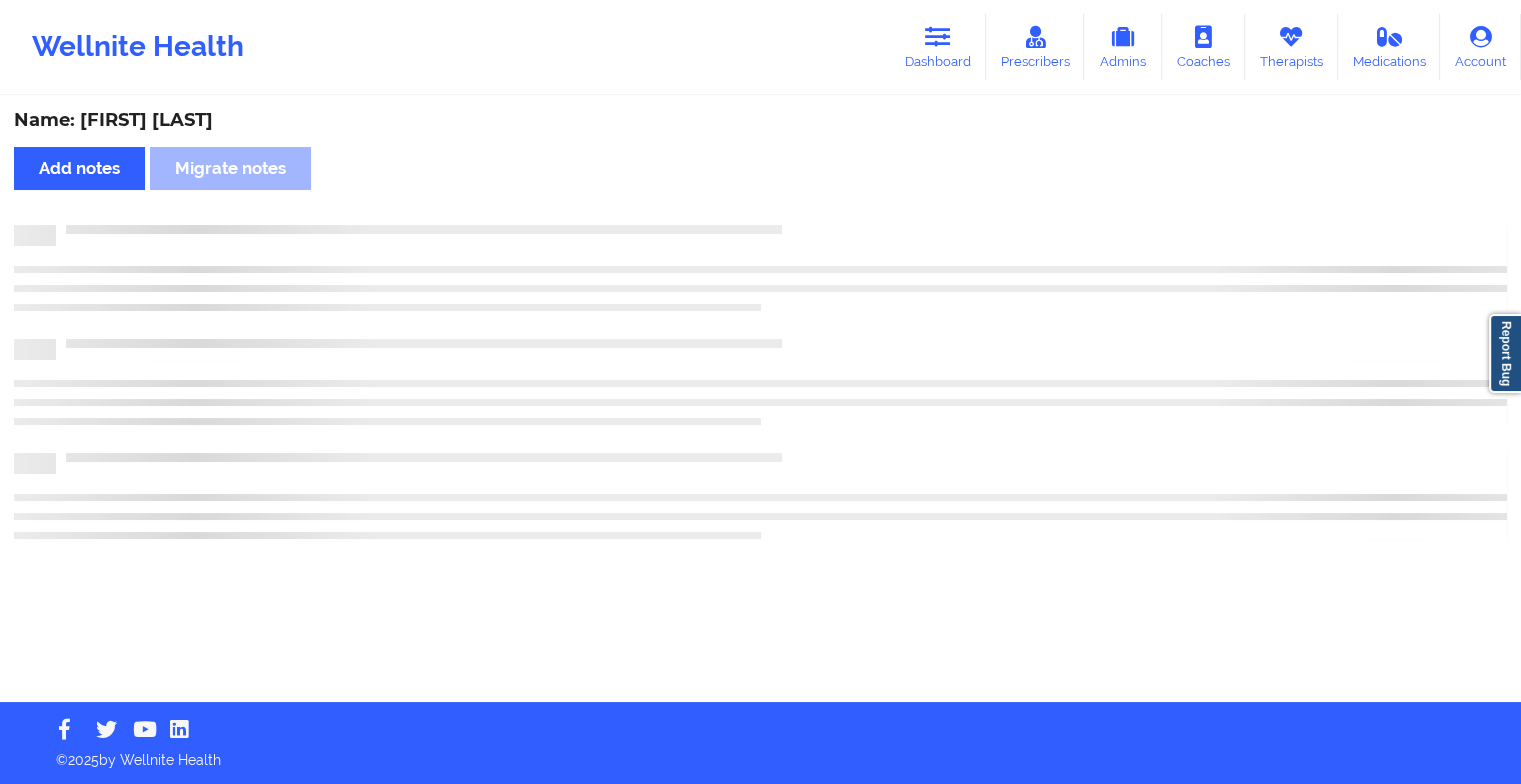 click on "Name: [FIRST] [LAST] Add notes Migrate notes" at bounding box center (760, 400) 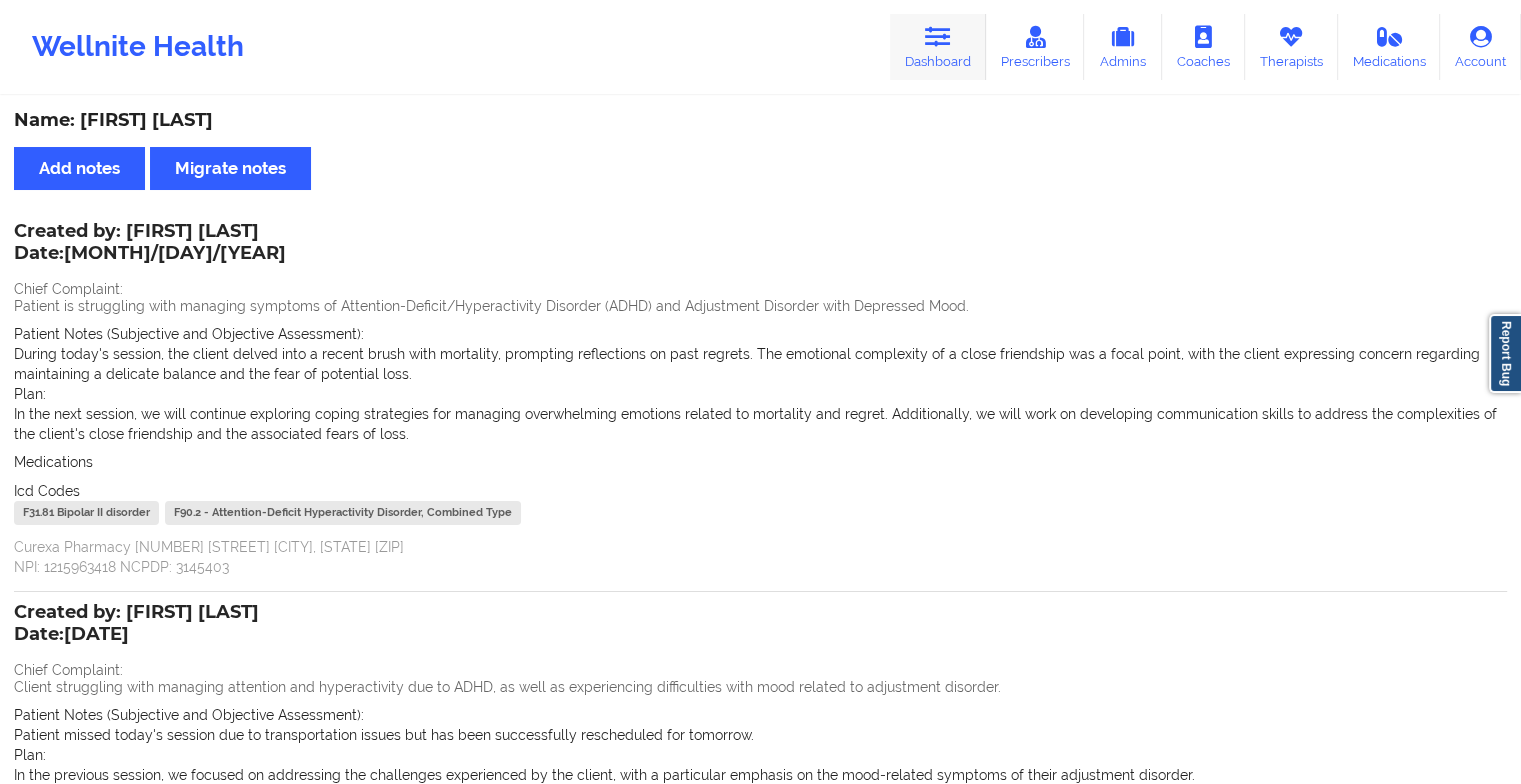 click at bounding box center (938, 37) 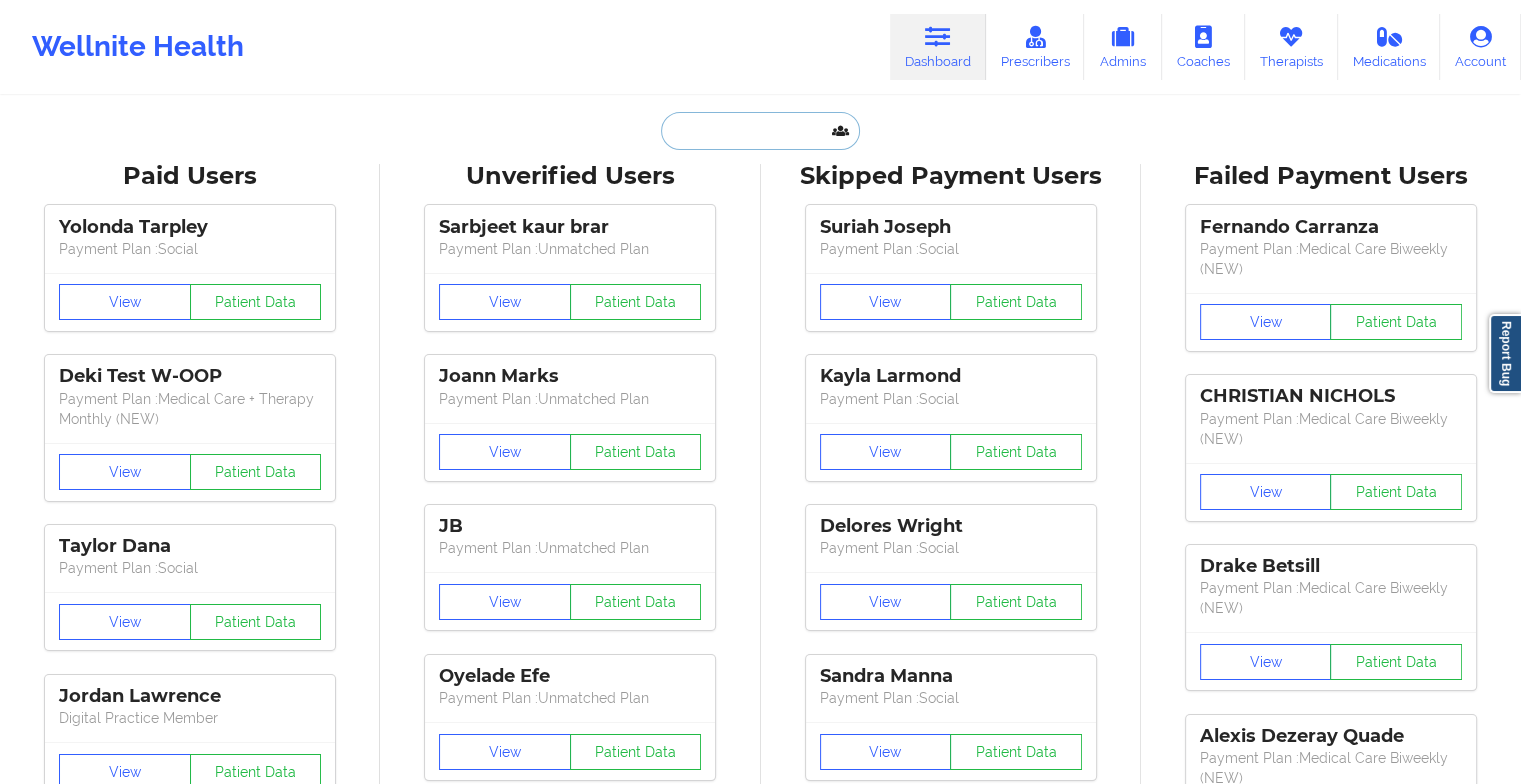 click at bounding box center [760, 131] 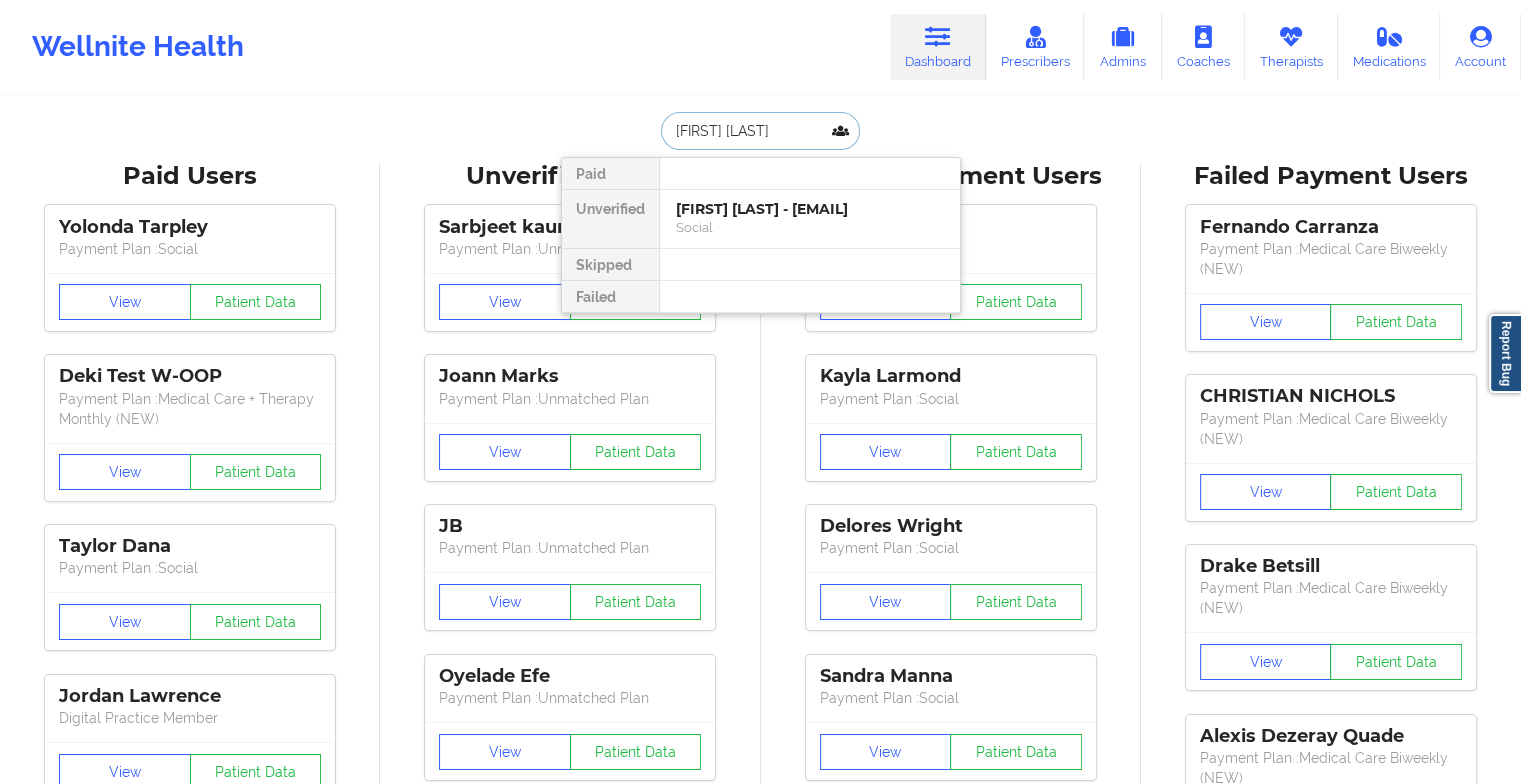 type on "[FIRST] [LAST]" 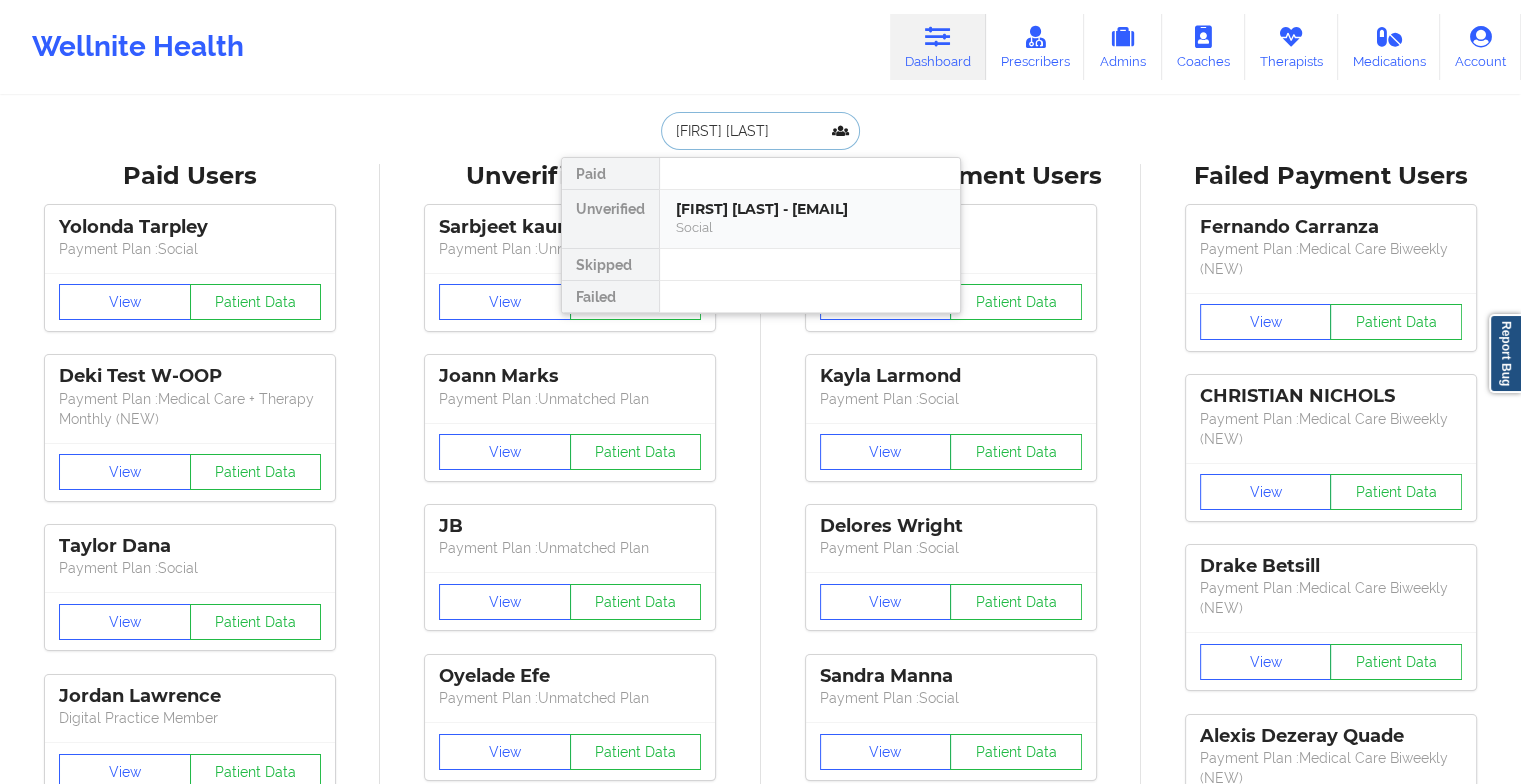 click on "[FIRST] [LAST] - [EMAIL] Social" at bounding box center [810, 219] 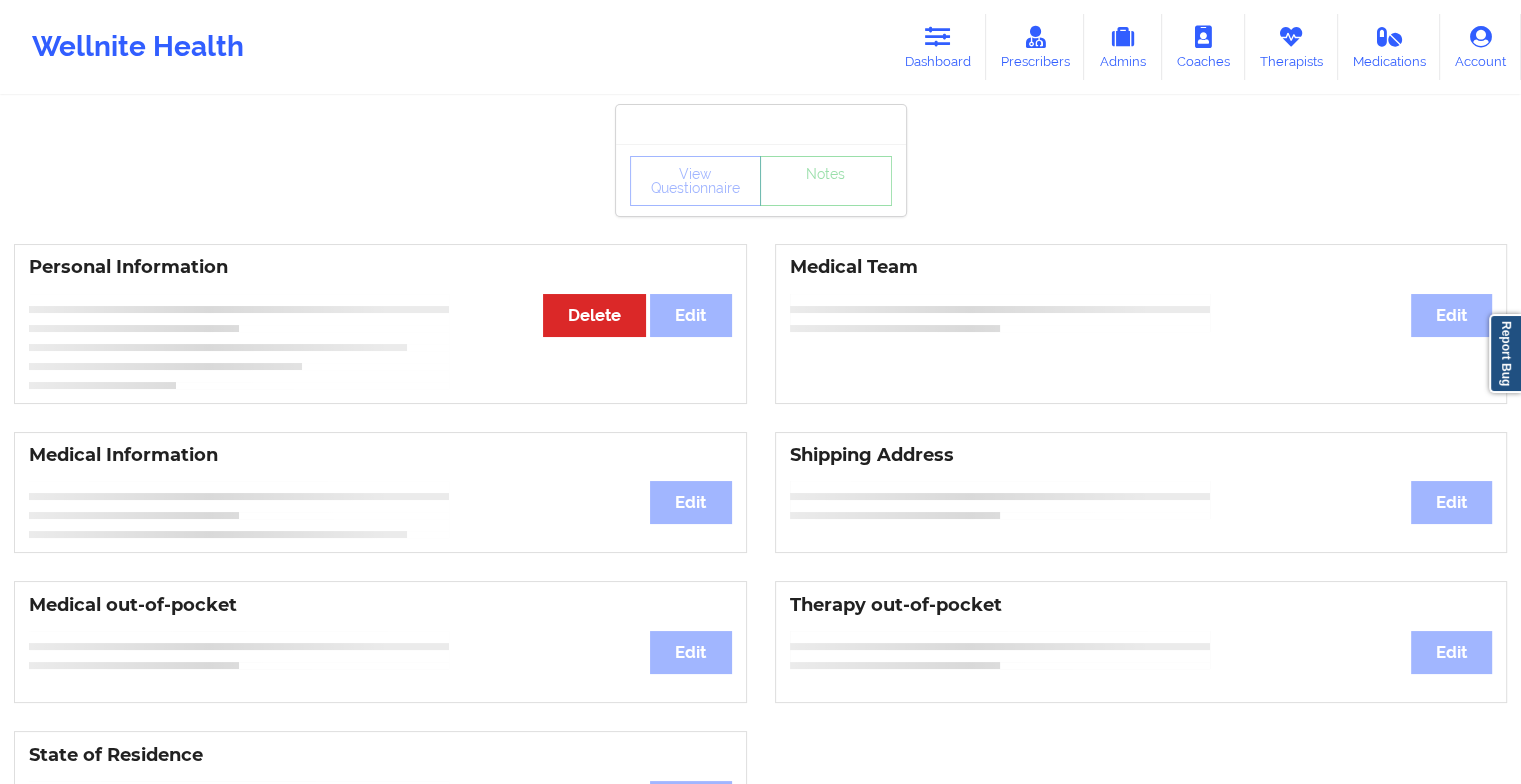 click on "View Questionnaire Notes" at bounding box center (761, 180) 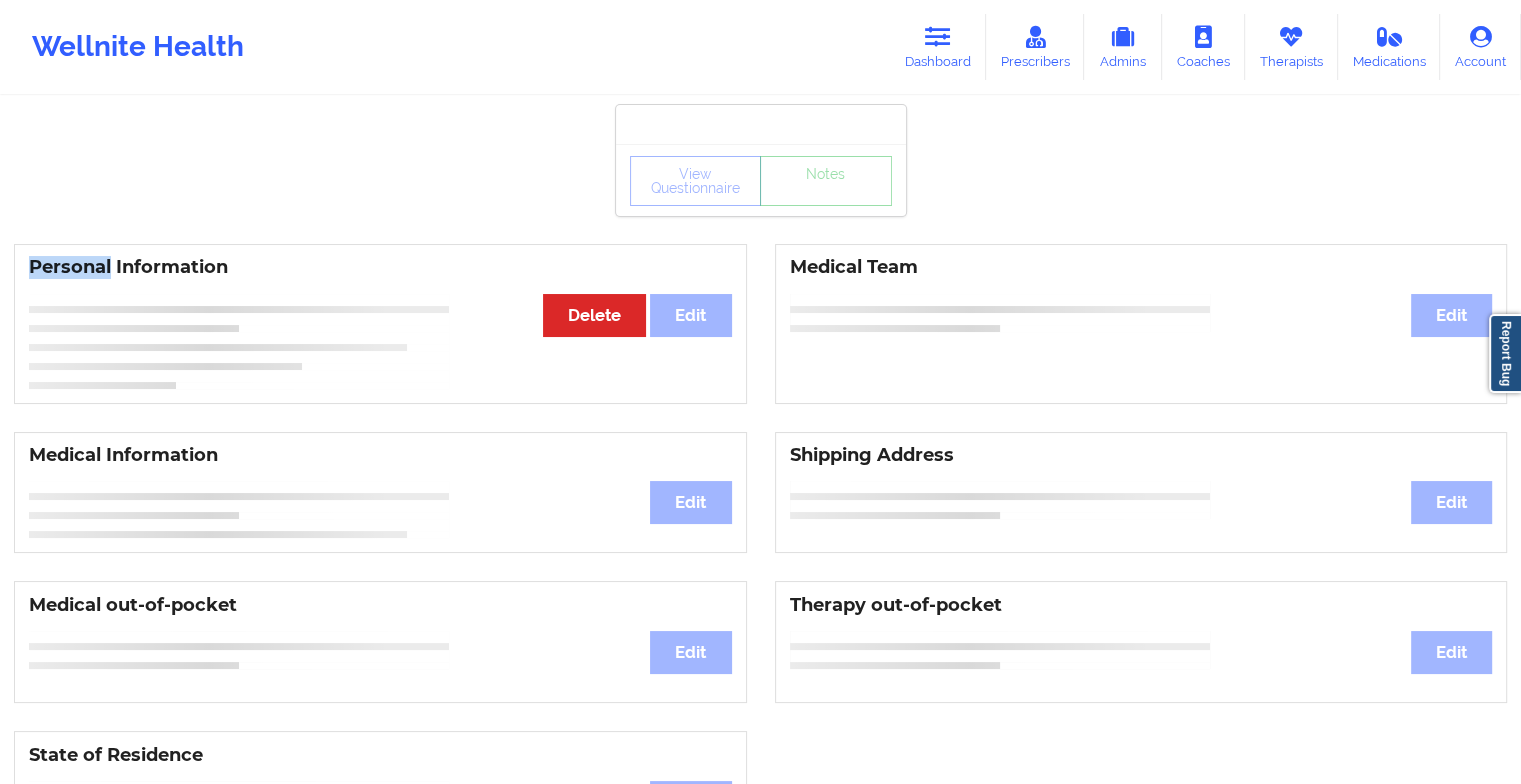click on "View Questionnaire Notes" at bounding box center [761, 180] 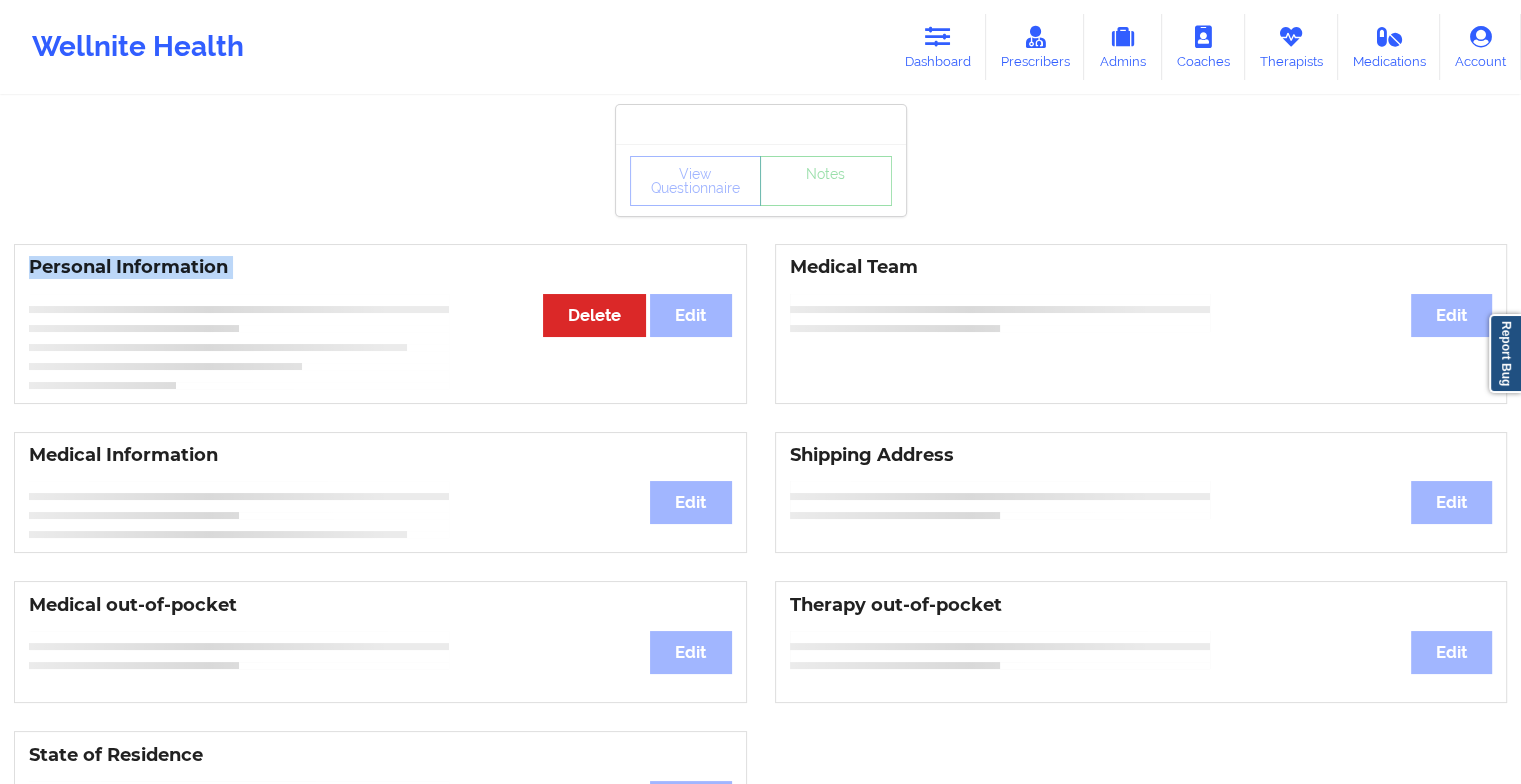 click on "View Questionnaire Notes" at bounding box center [761, 180] 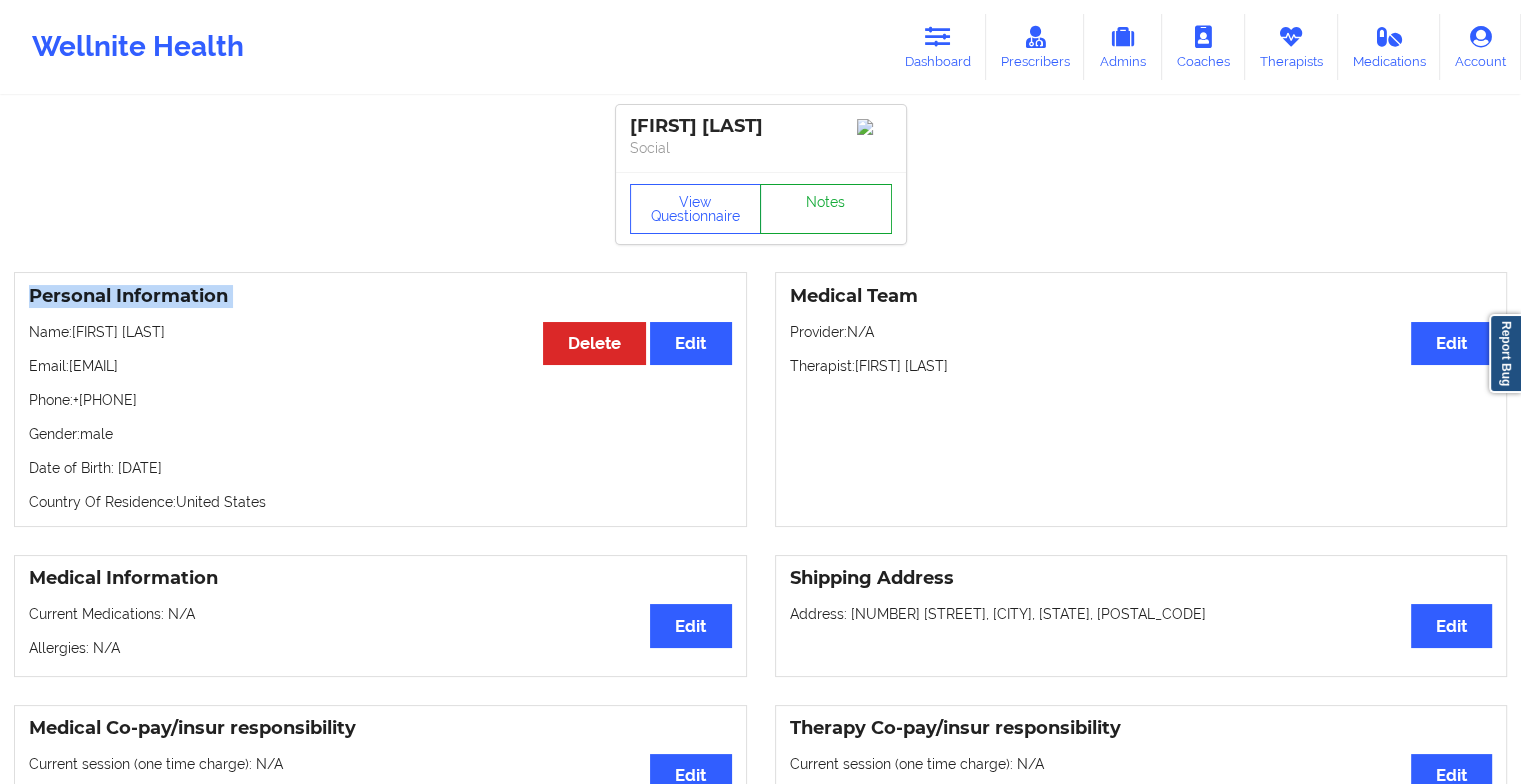 click on "Notes" at bounding box center [826, 209] 